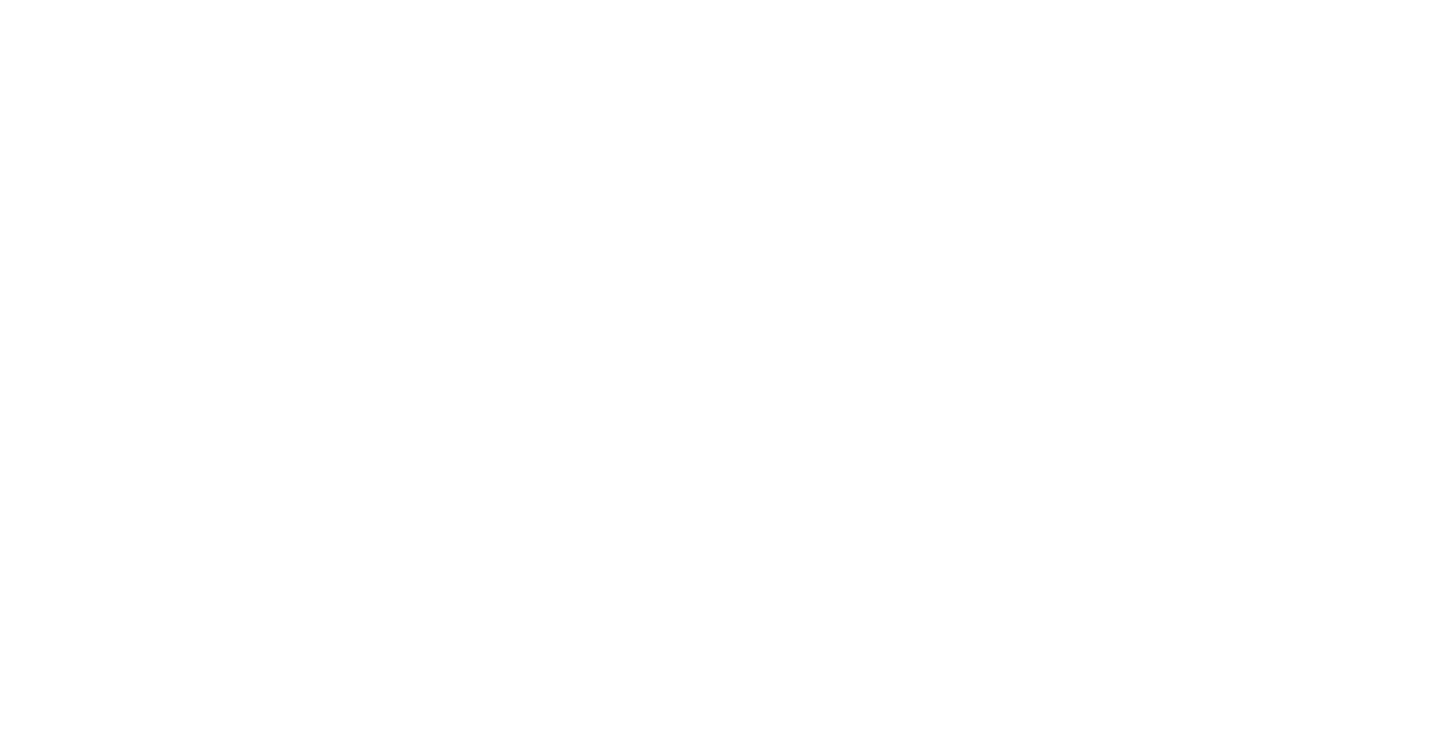 scroll, scrollTop: 0, scrollLeft: 0, axis: both 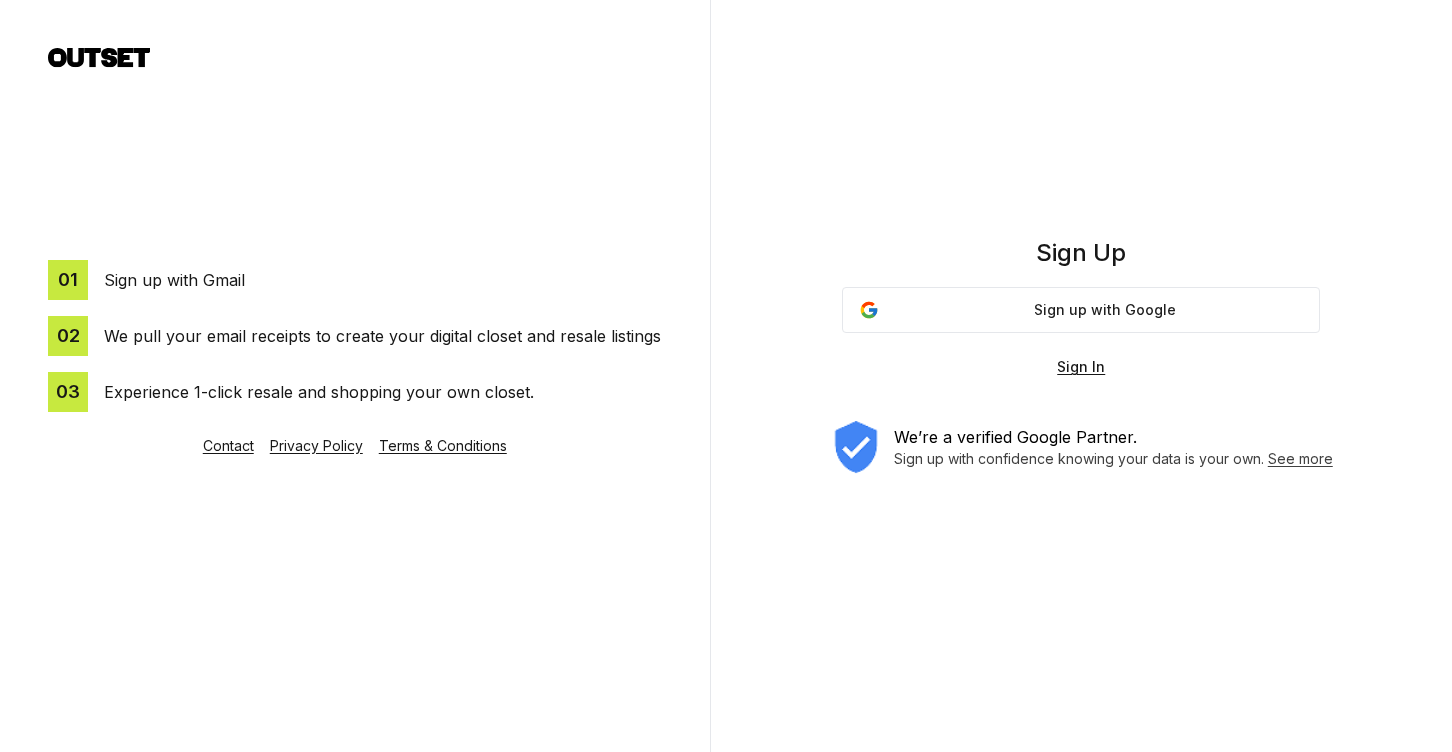 click on "Sign up with Google" at bounding box center [1105, 310] 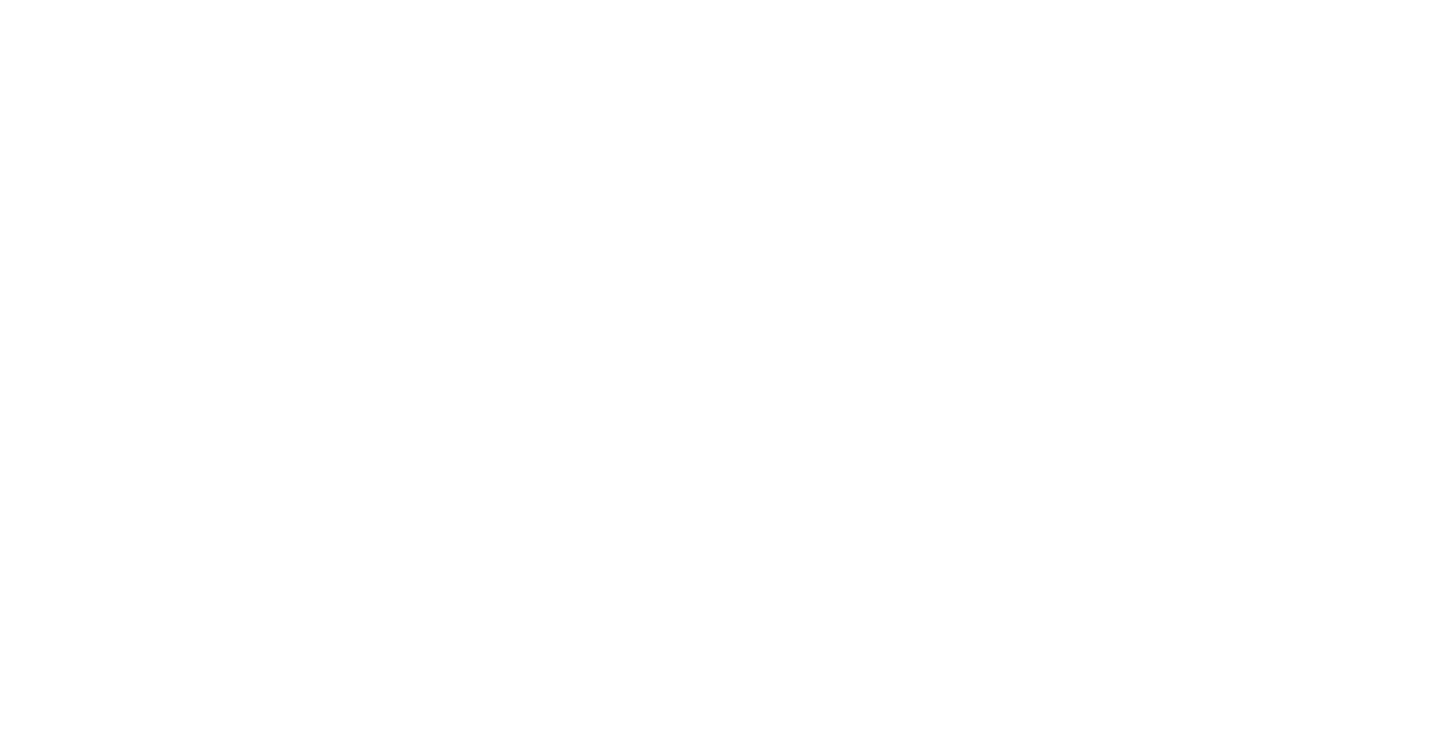 scroll, scrollTop: 0, scrollLeft: 0, axis: both 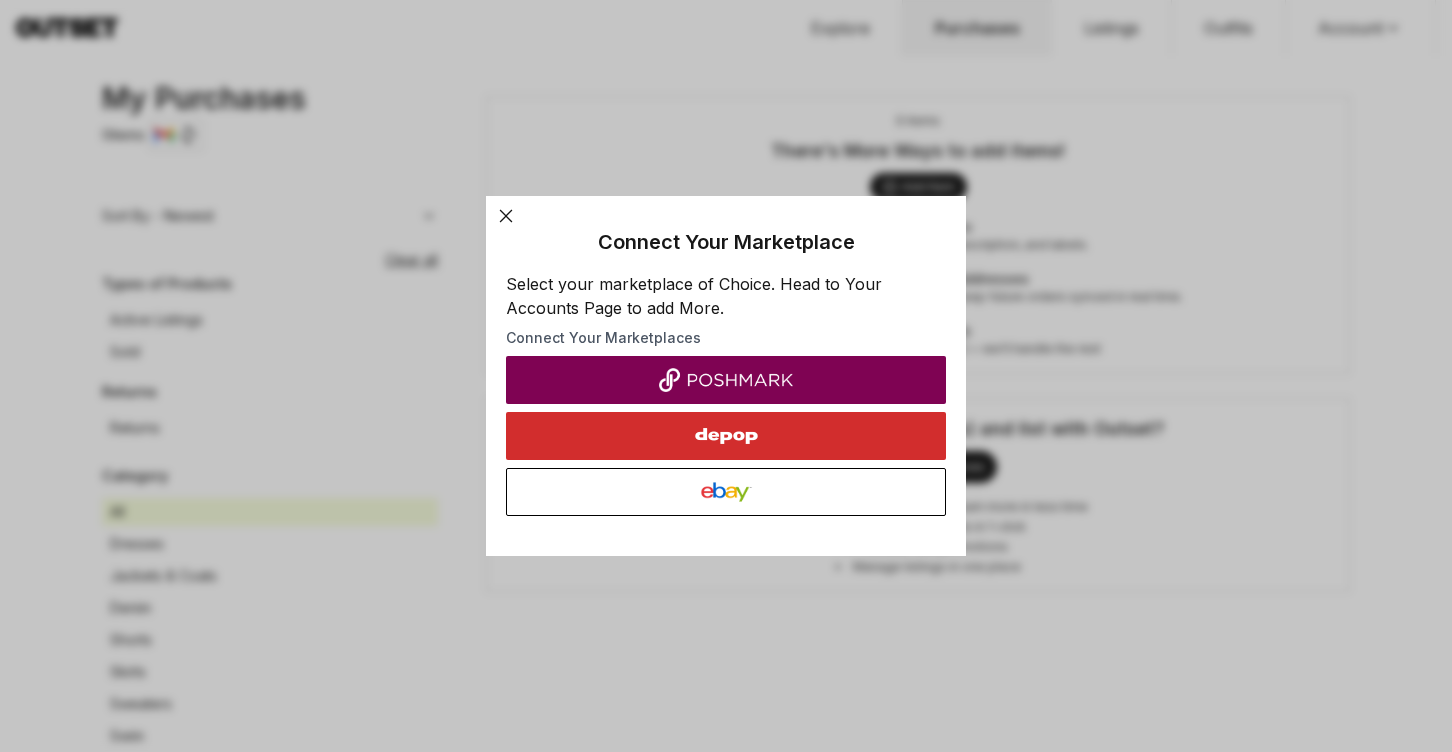 click at bounding box center [726, 380] 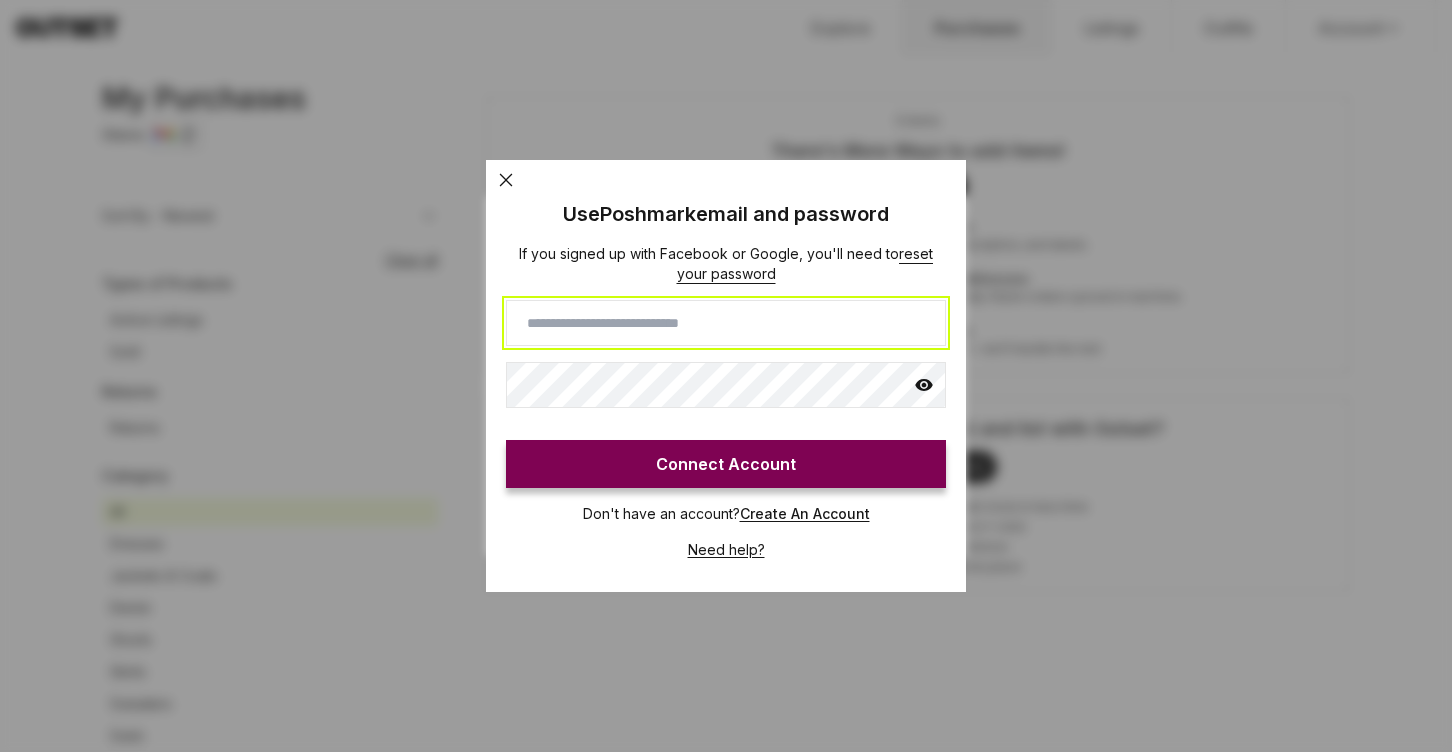 click at bounding box center [726, 323] 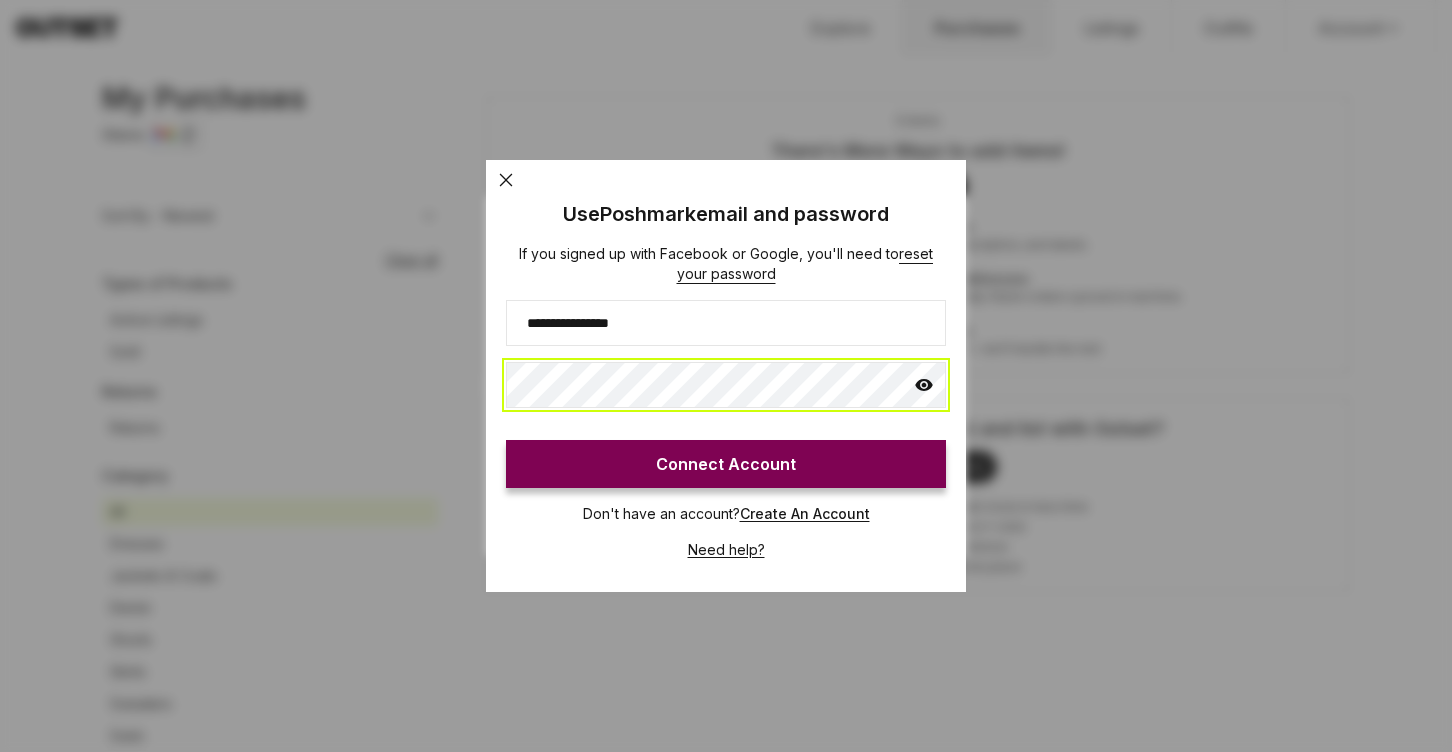 click on "Connect Account" at bounding box center [726, 464] 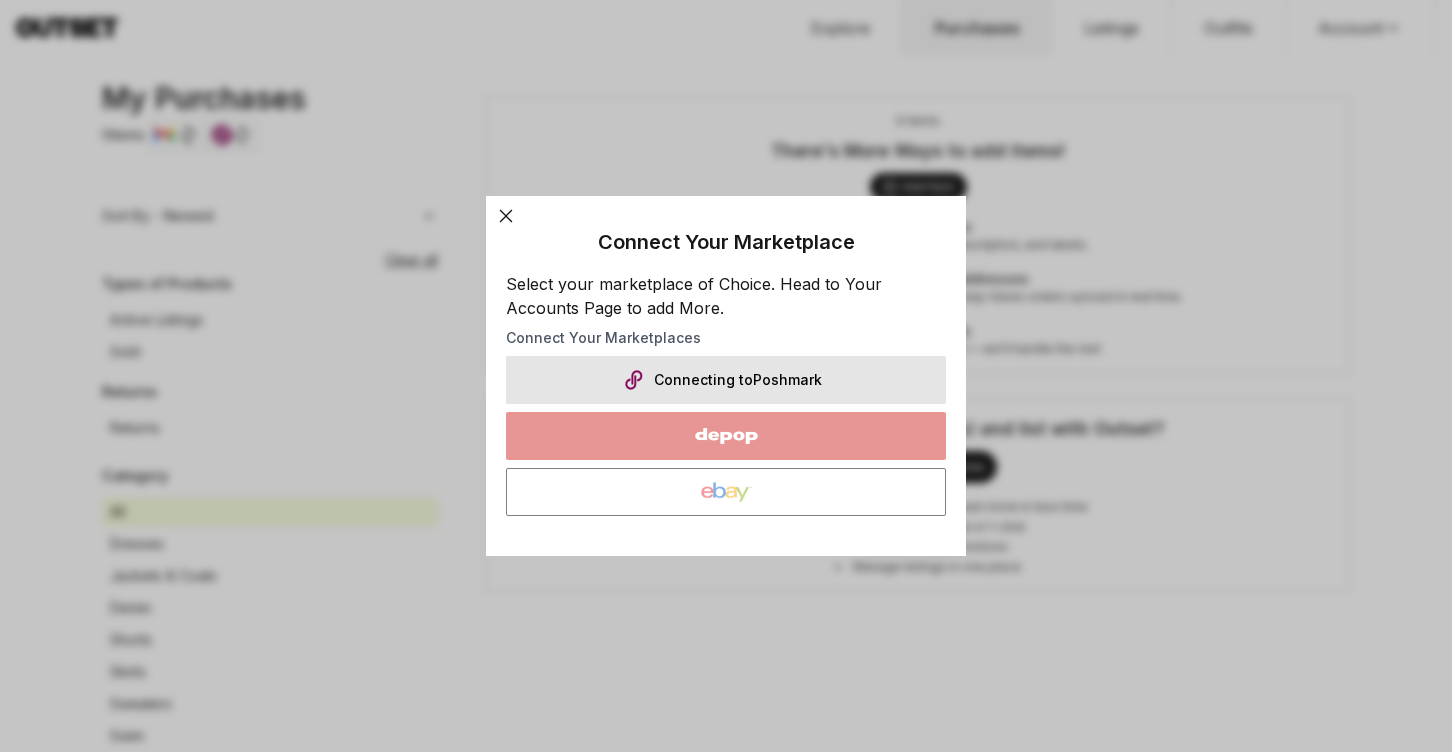 click 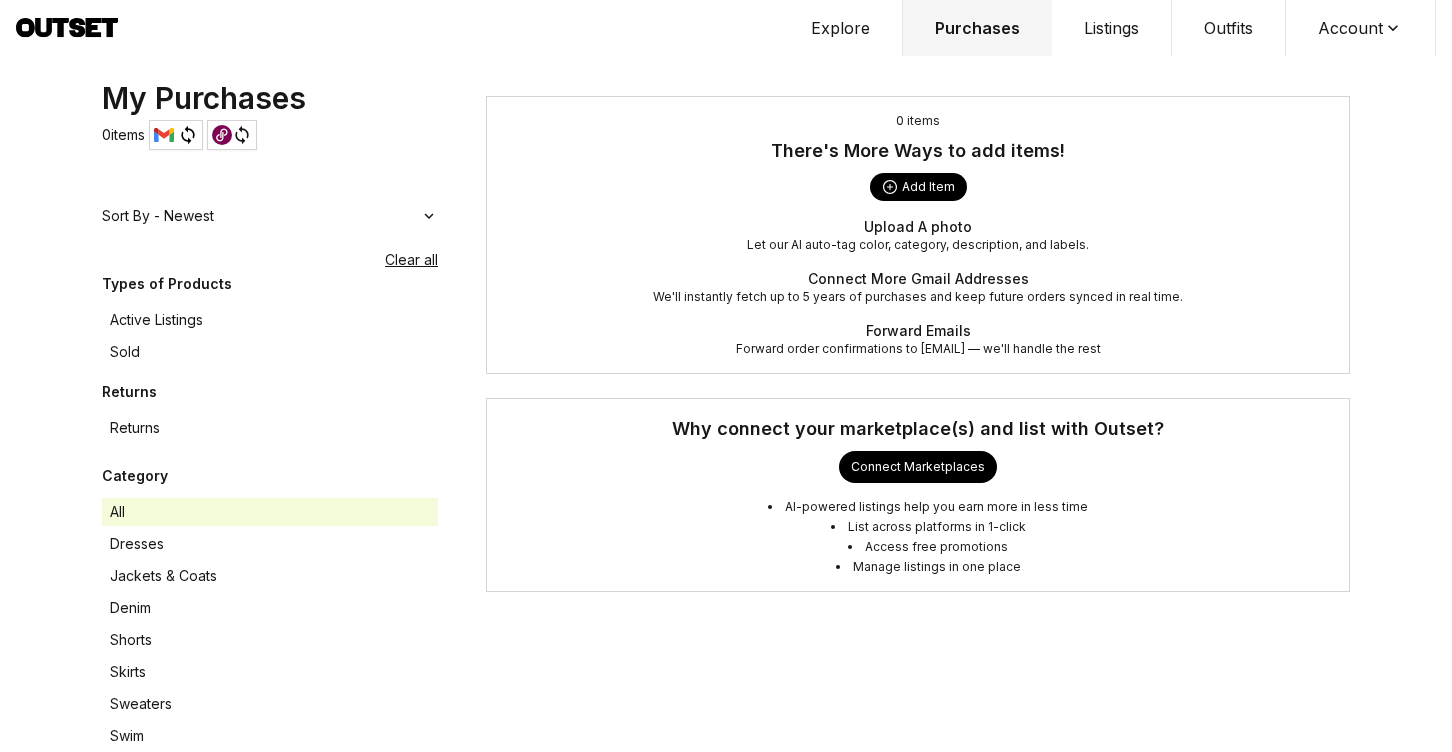 click on "Active Listings" at bounding box center [270, 320] 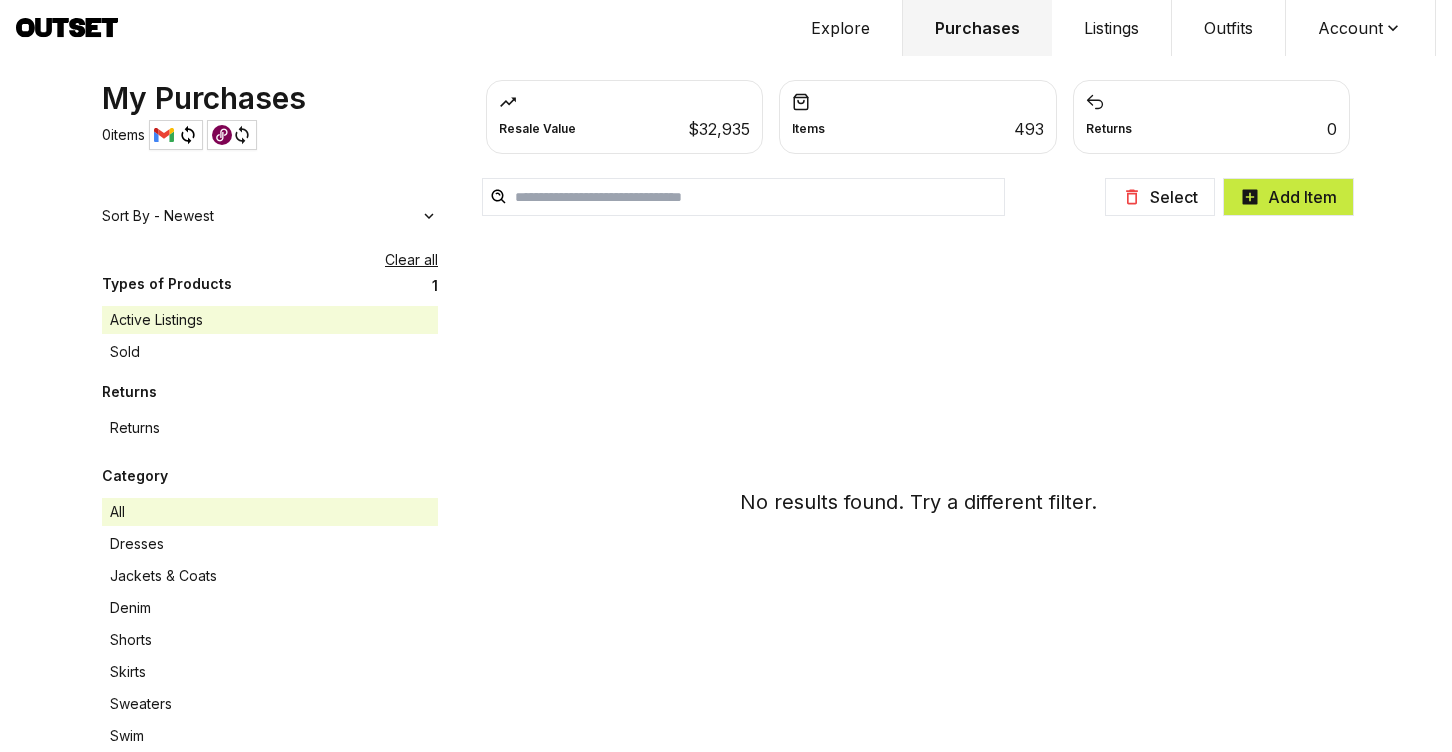click on "Items 493" at bounding box center [917, 129] 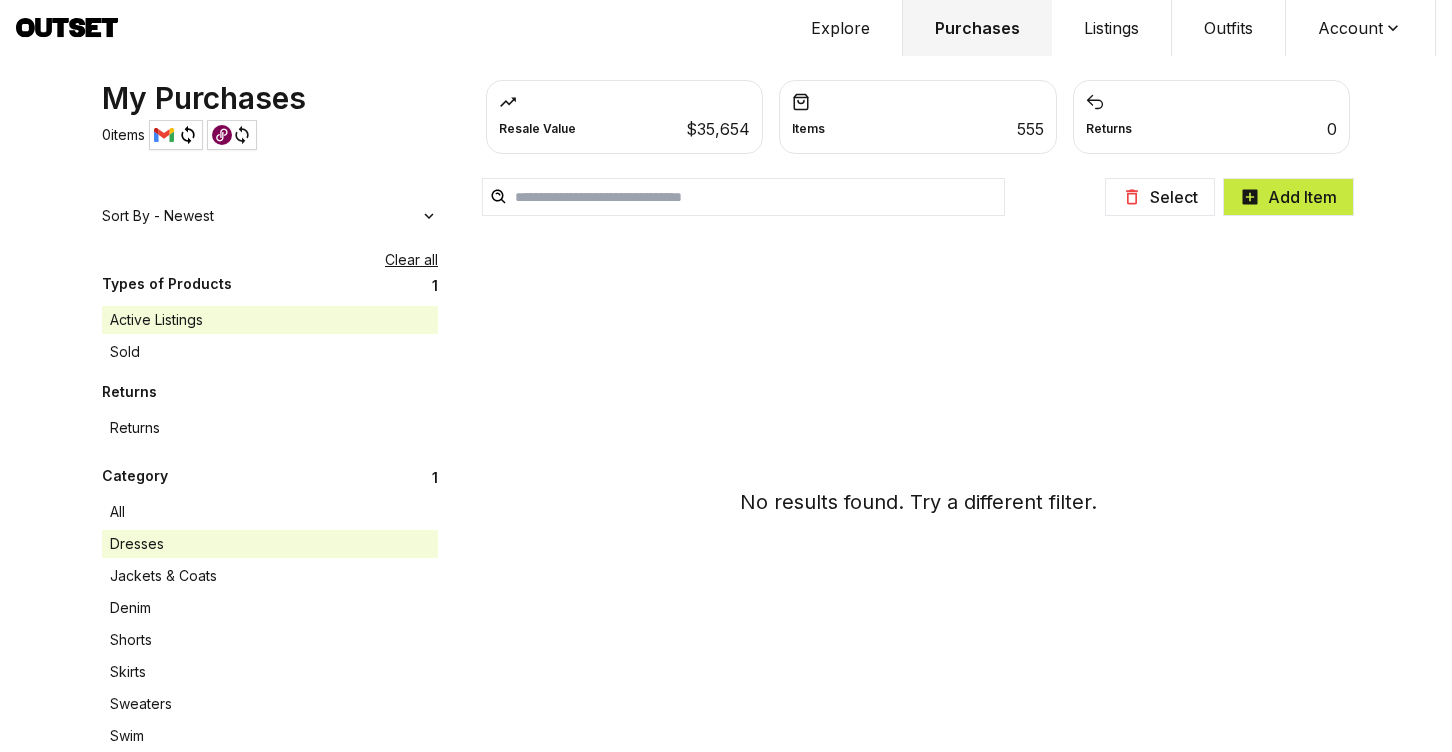 click on "Jackets & Coats" at bounding box center [270, 576] 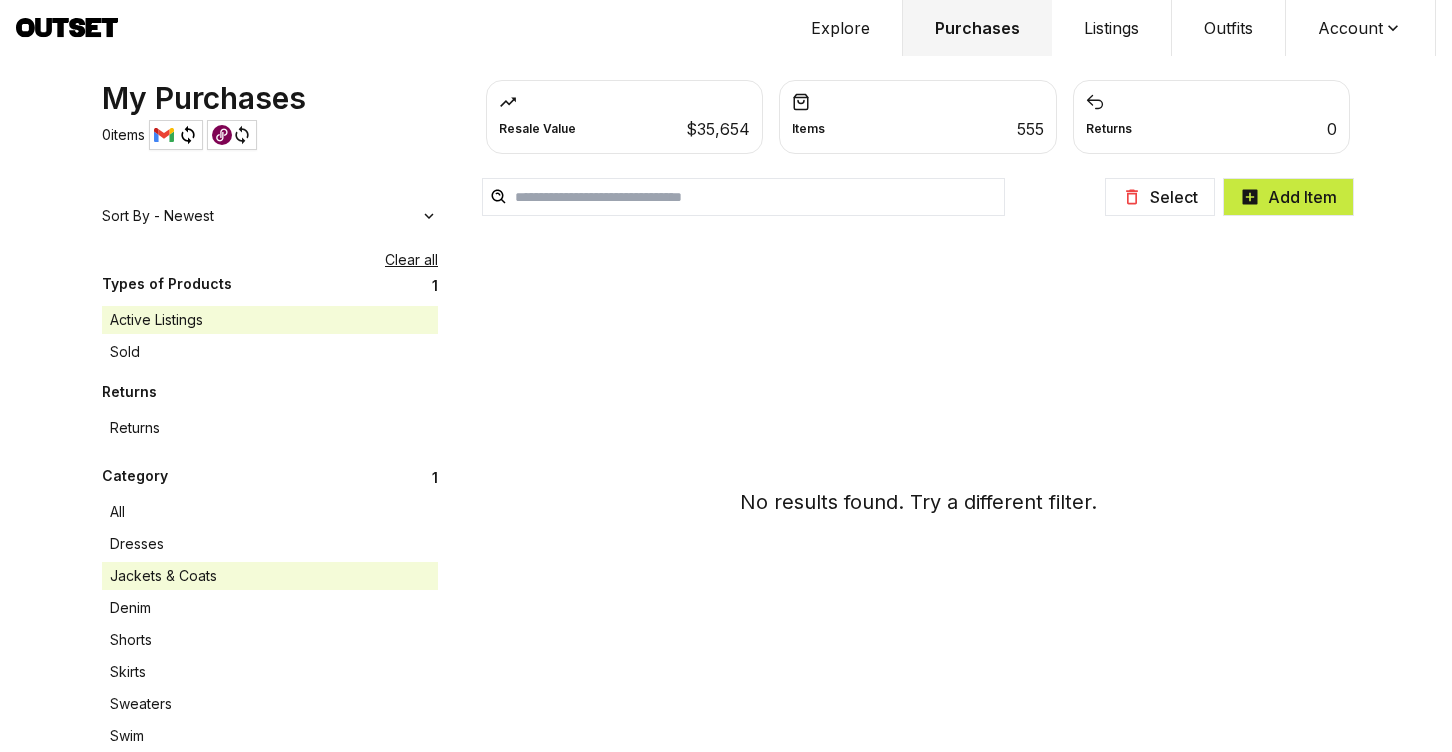 click on "Sold" at bounding box center (270, 352) 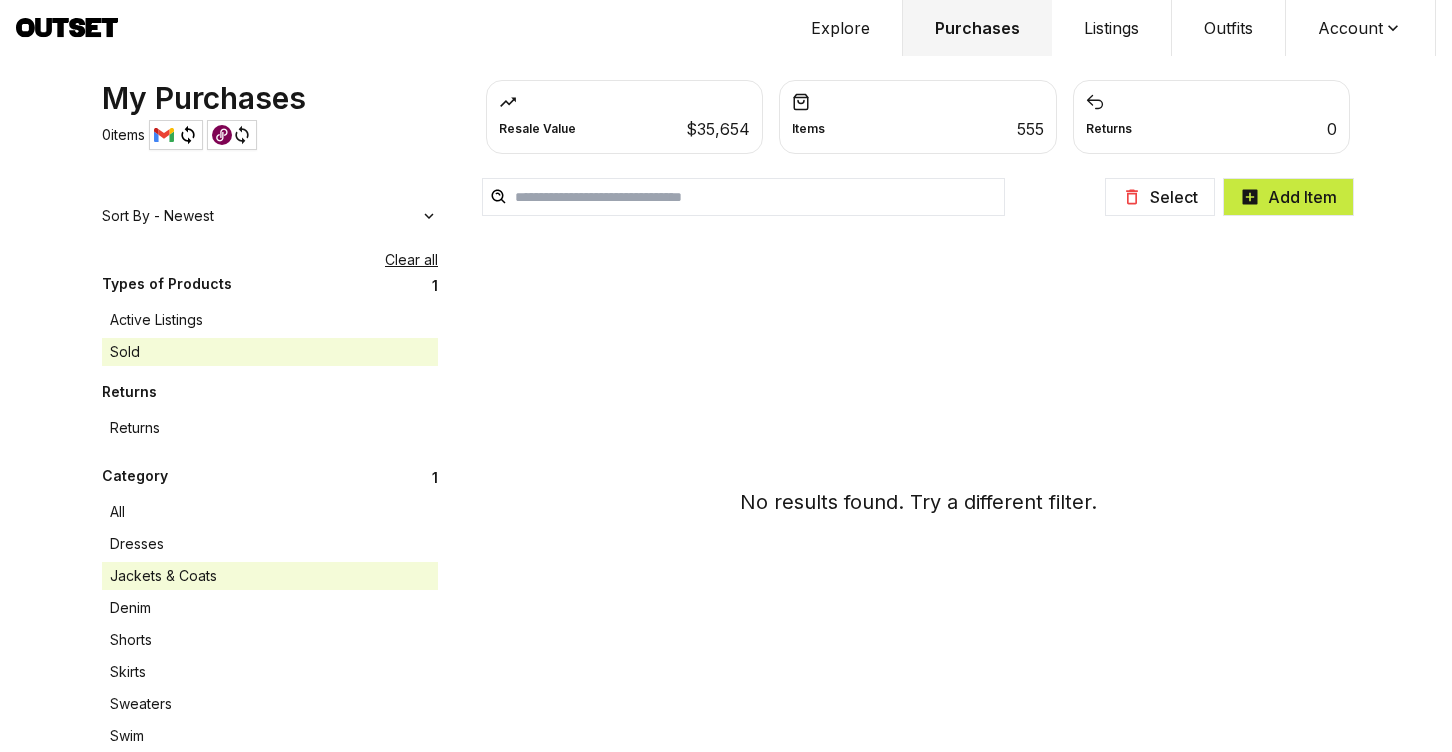 click on "Listings" at bounding box center [1112, 28] 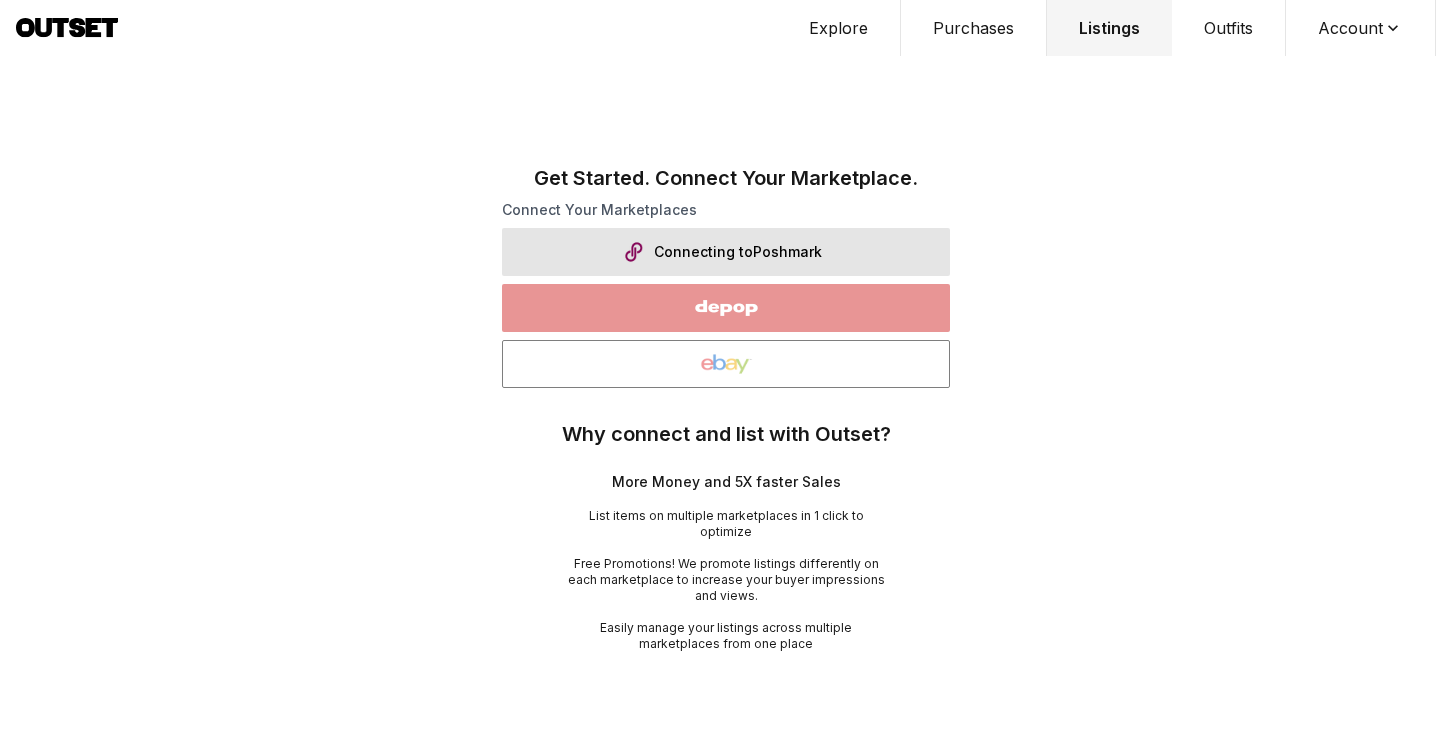 drag, startPoint x: 1383, startPoint y: 30, endPoint x: 1376, endPoint y: 44, distance: 15.652476 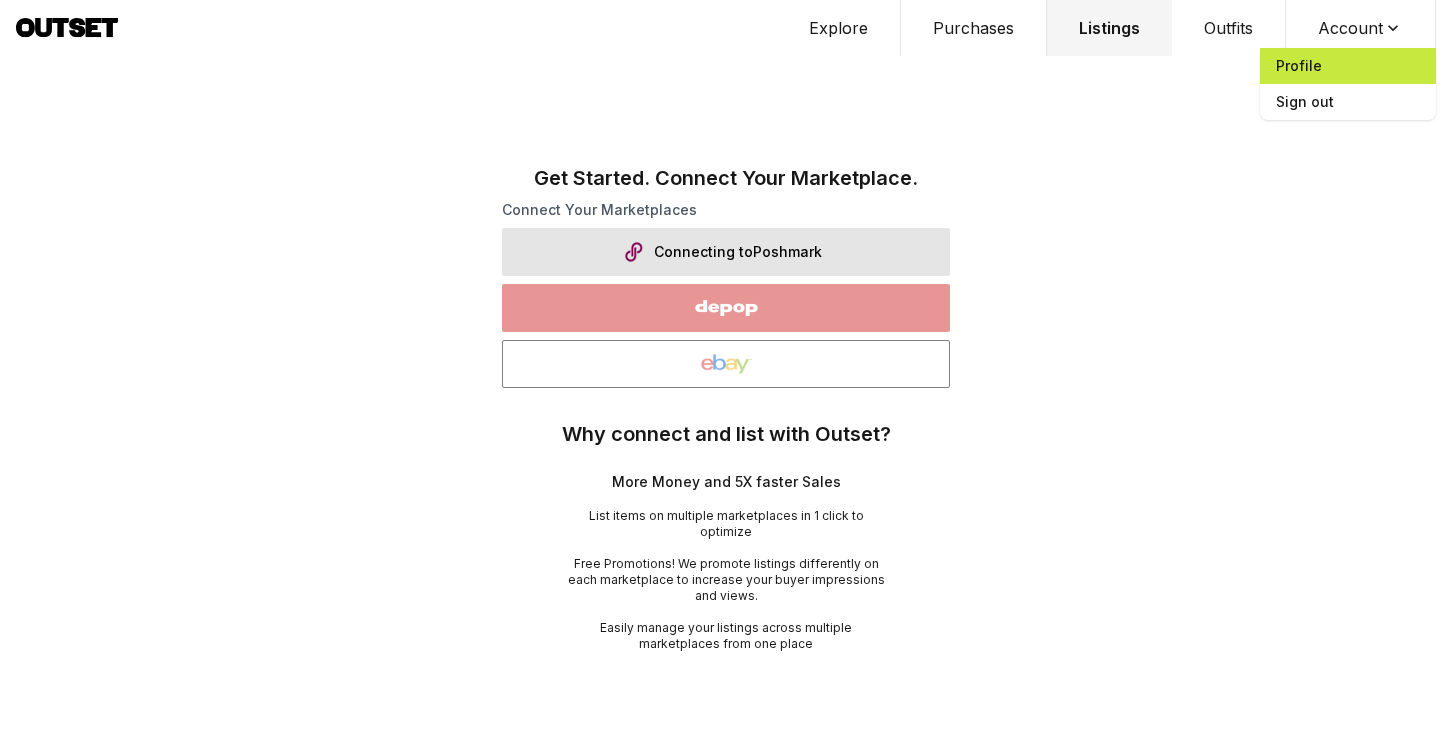 click on "Profile" at bounding box center [1348, 66] 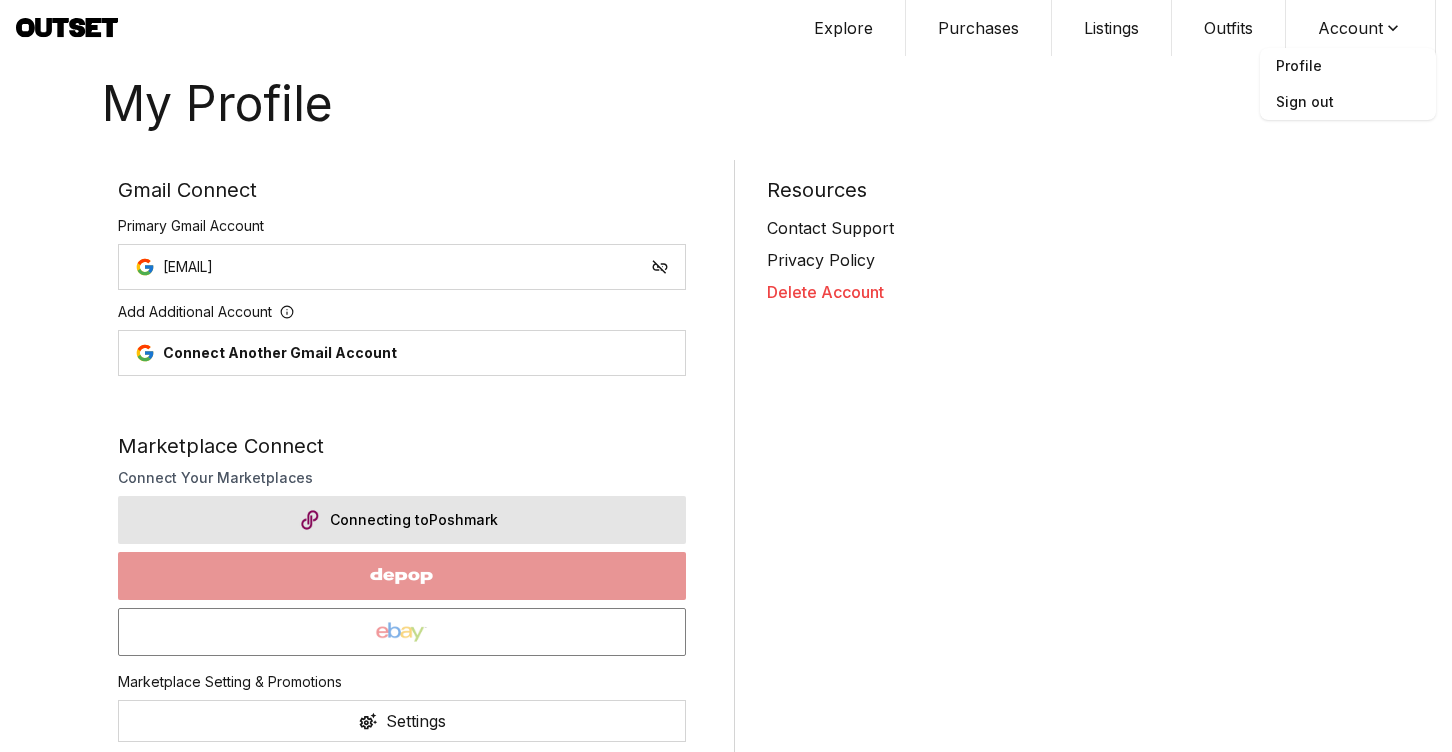 click on "Explore" at bounding box center [844, 28] 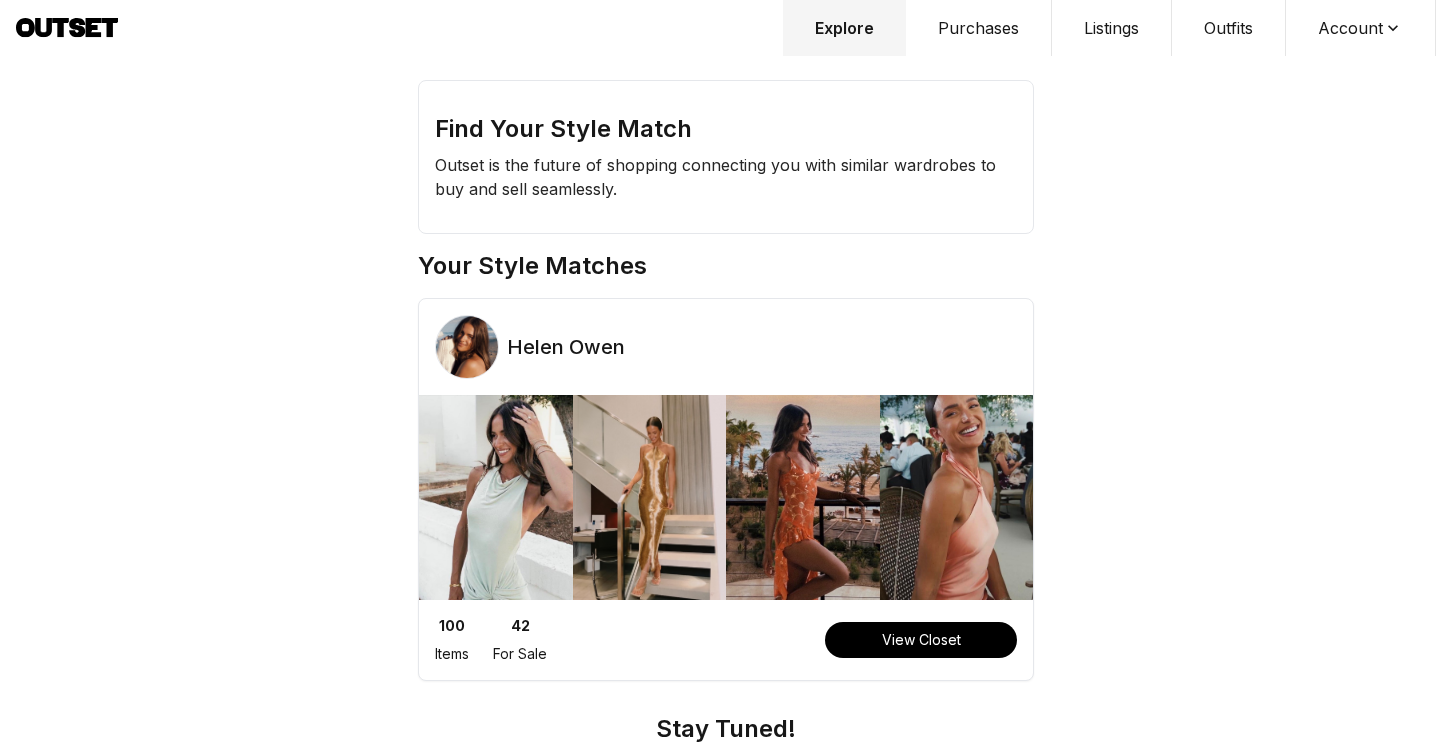 click on "View Closet" at bounding box center [921, 640] 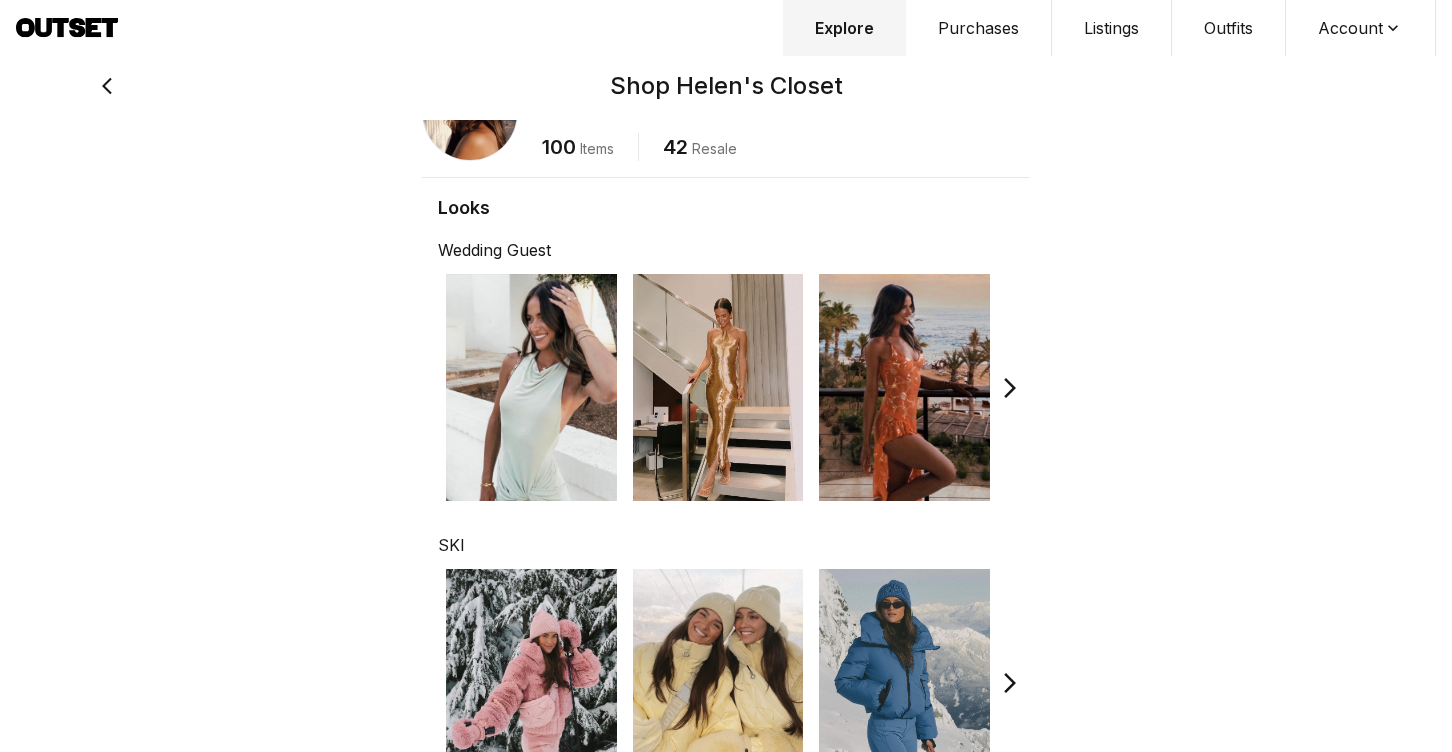 scroll, scrollTop: 198, scrollLeft: 0, axis: vertical 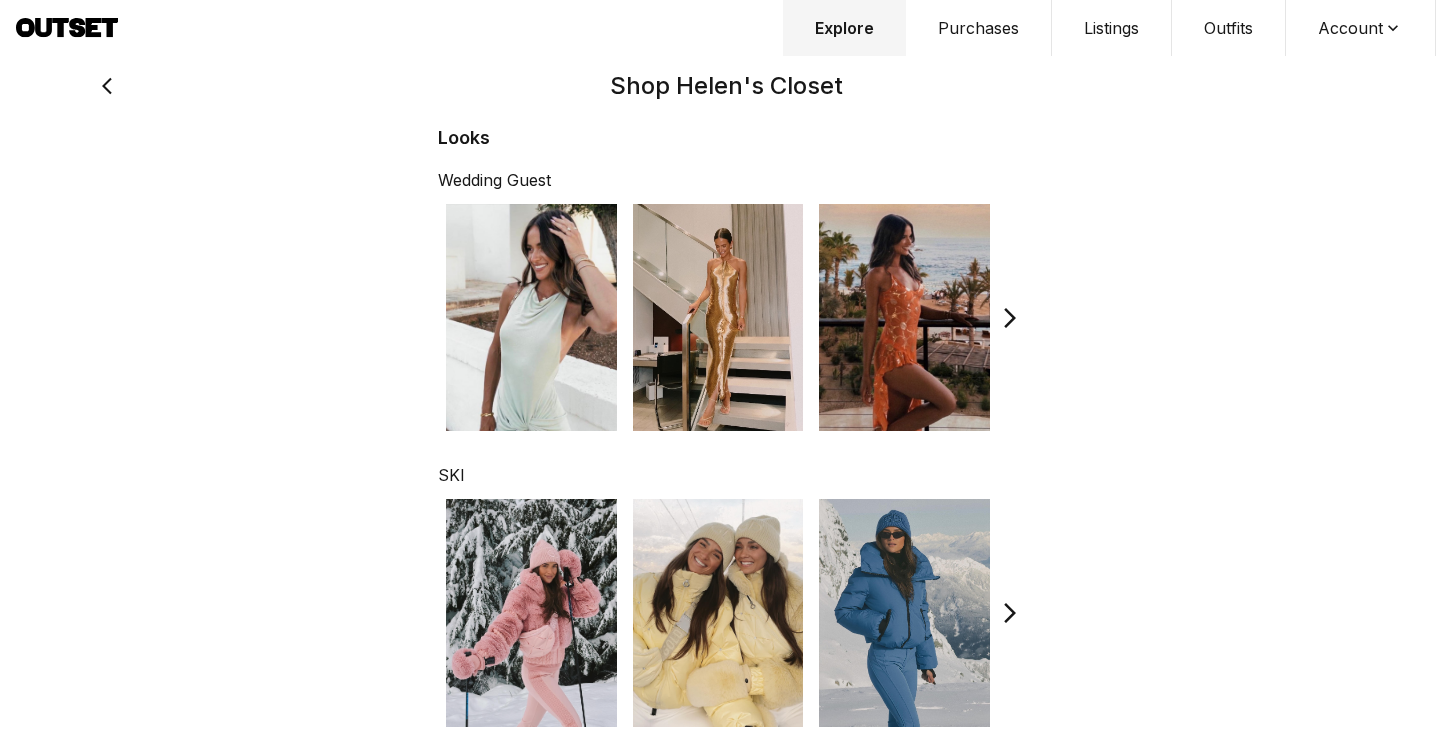 click 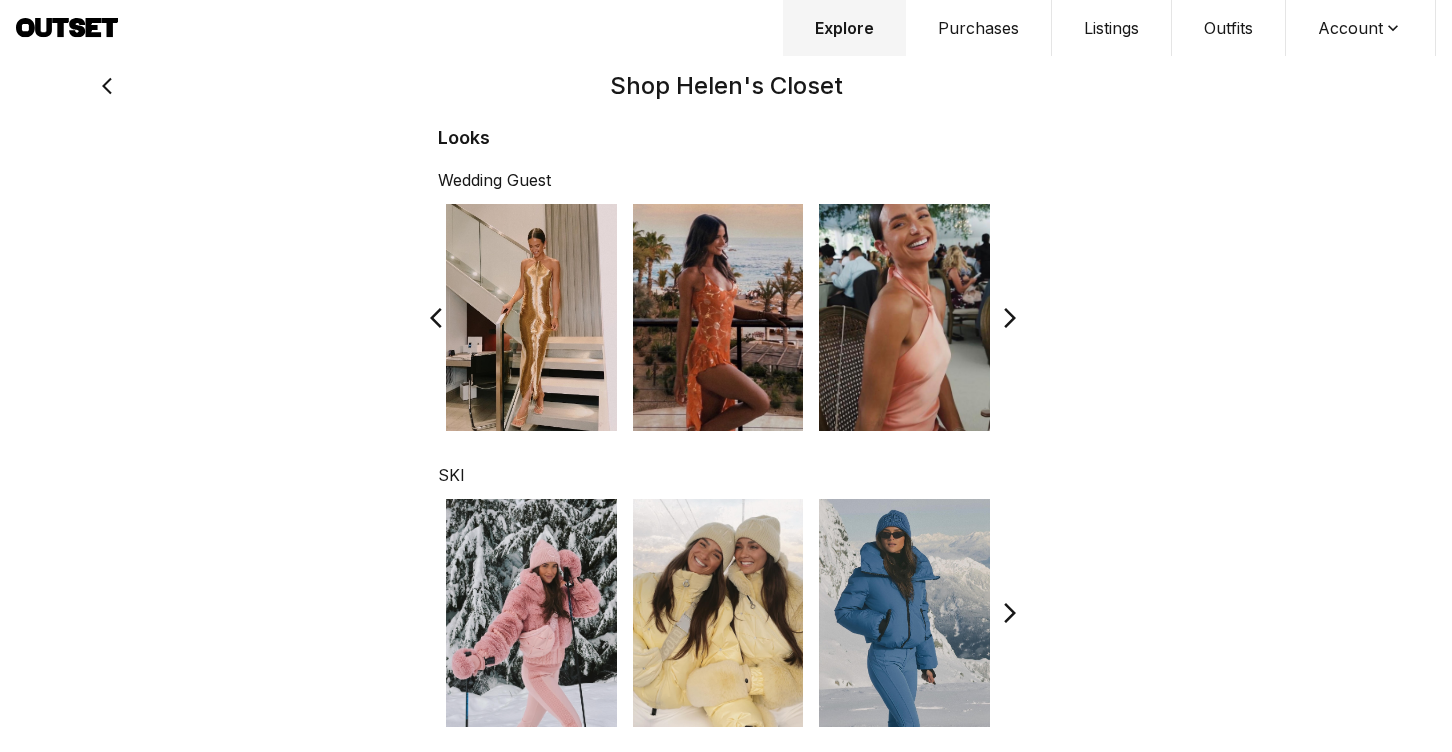 click 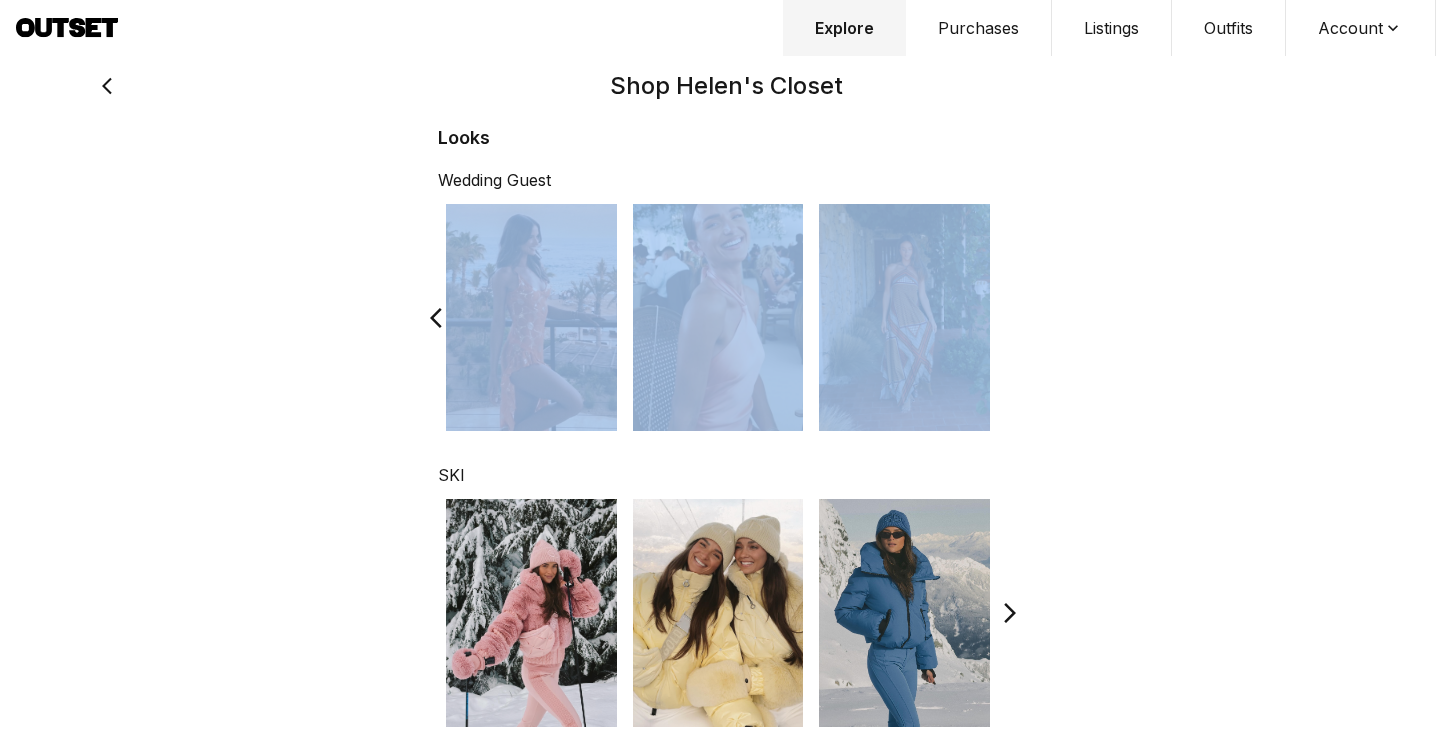 click at bounding box center (726, 318) 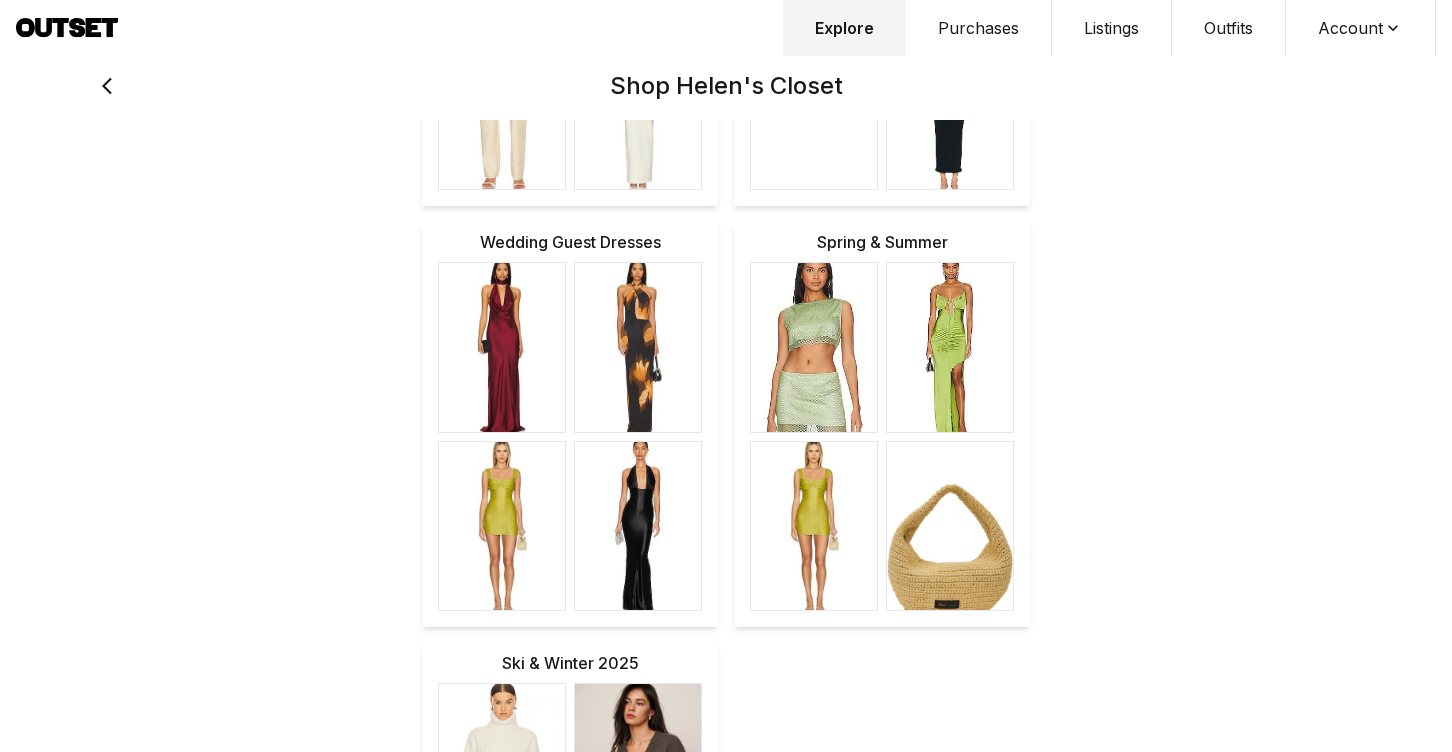 scroll, scrollTop: 1565, scrollLeft: 0, axis: vertical 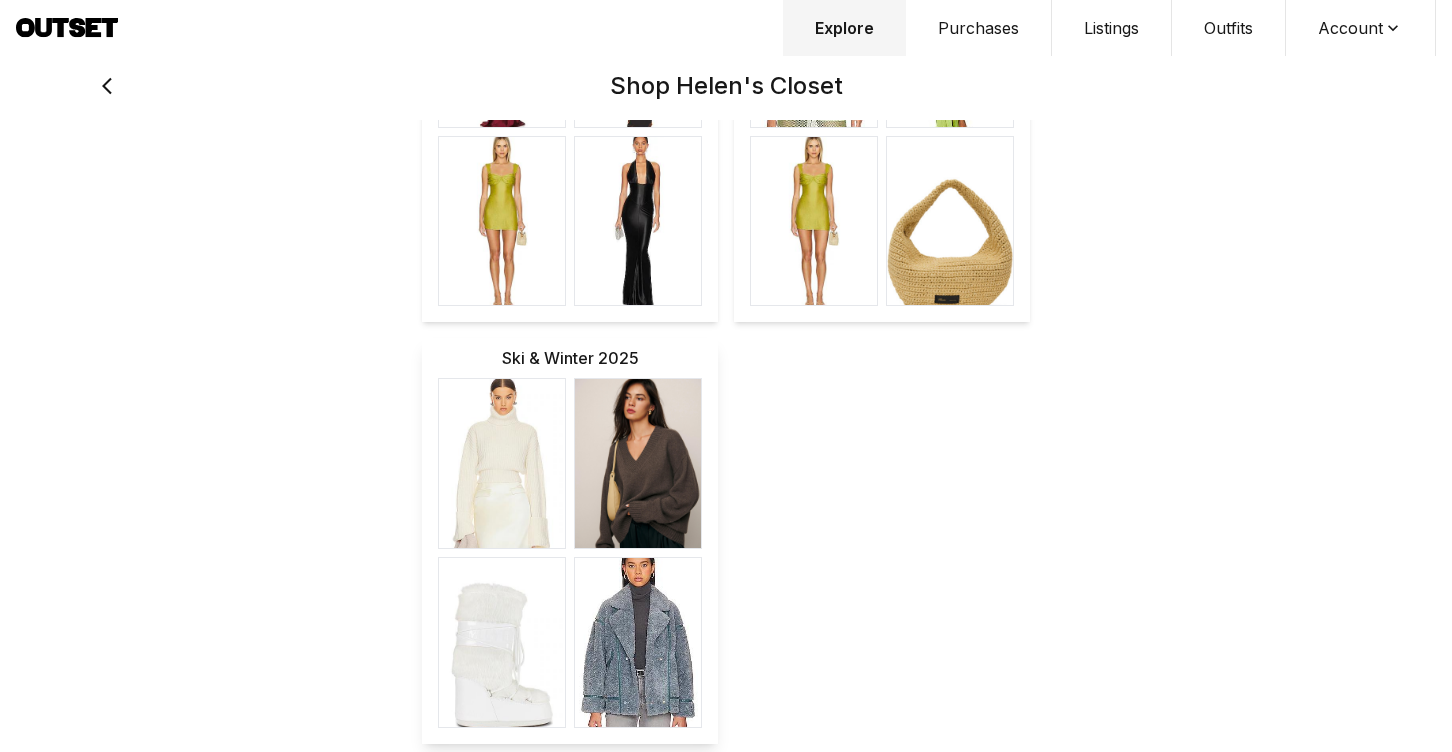 click at bounding box center (638, 463) 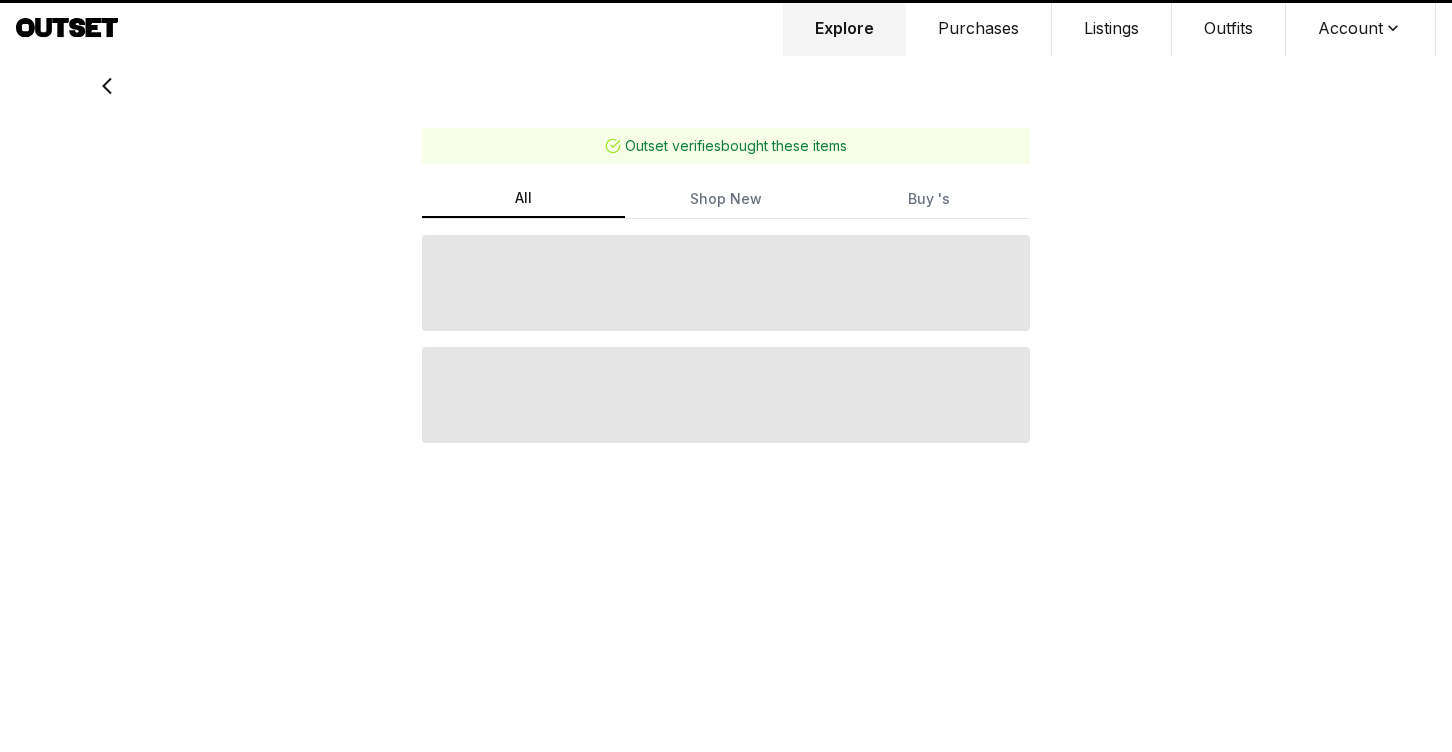 scroll, scrollTop: 0, scrollLeft: 0, axis: both 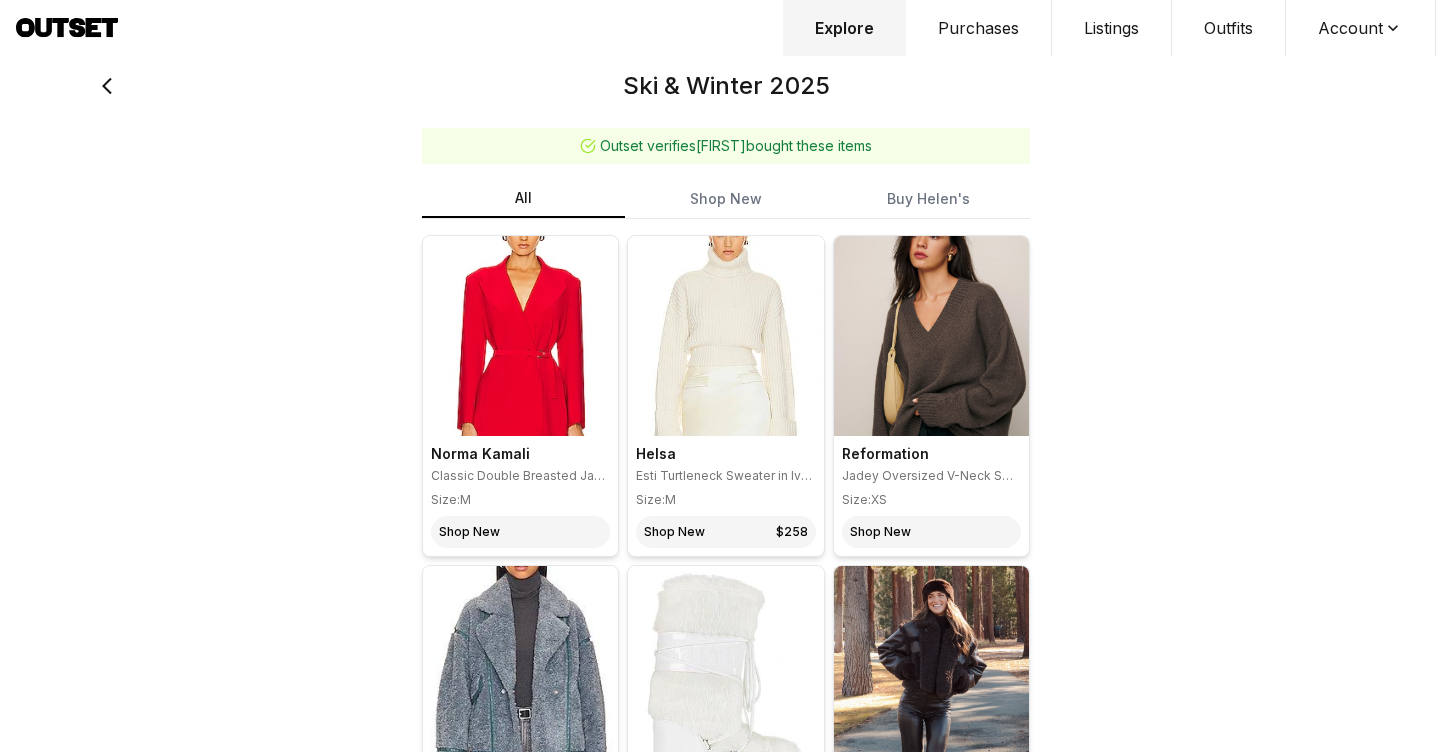 click on "Buy Helen's" at bounding box center (928, 199) 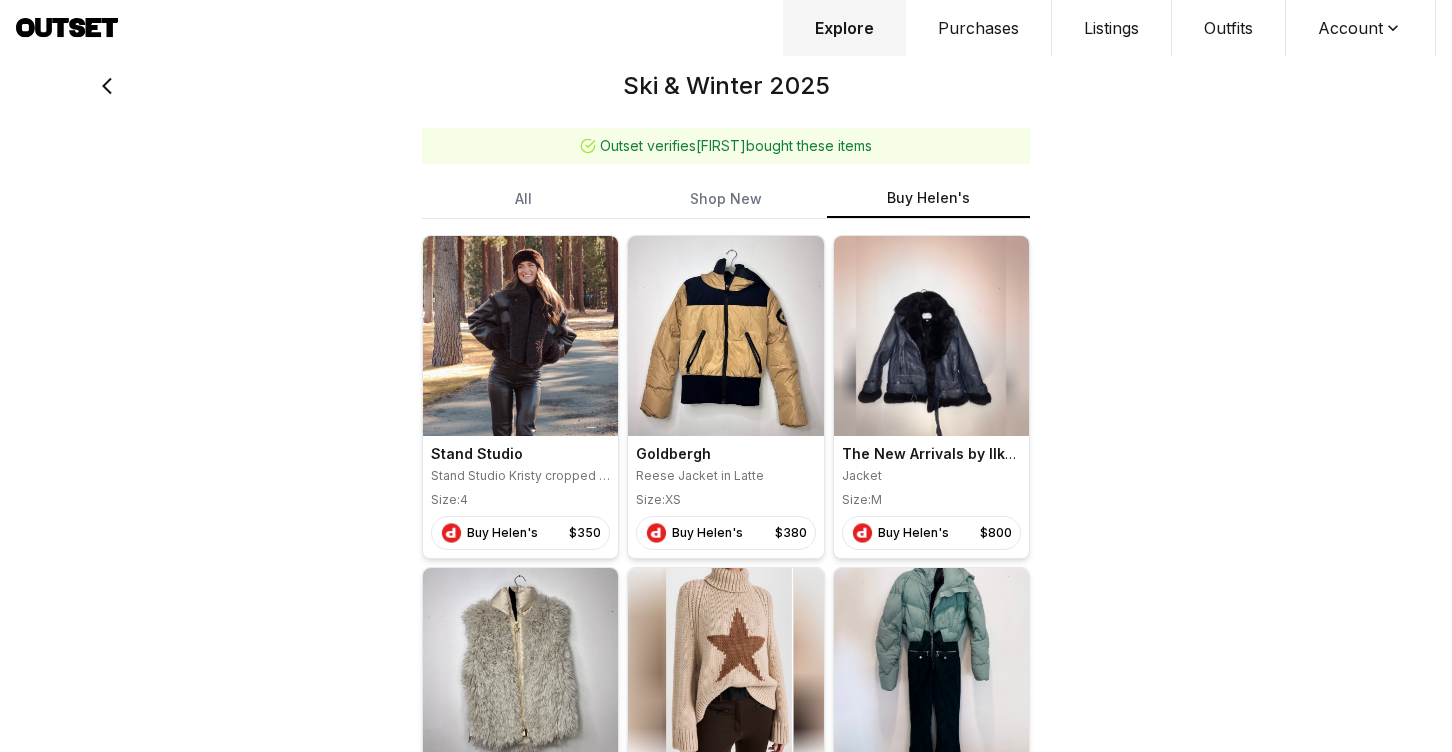 click 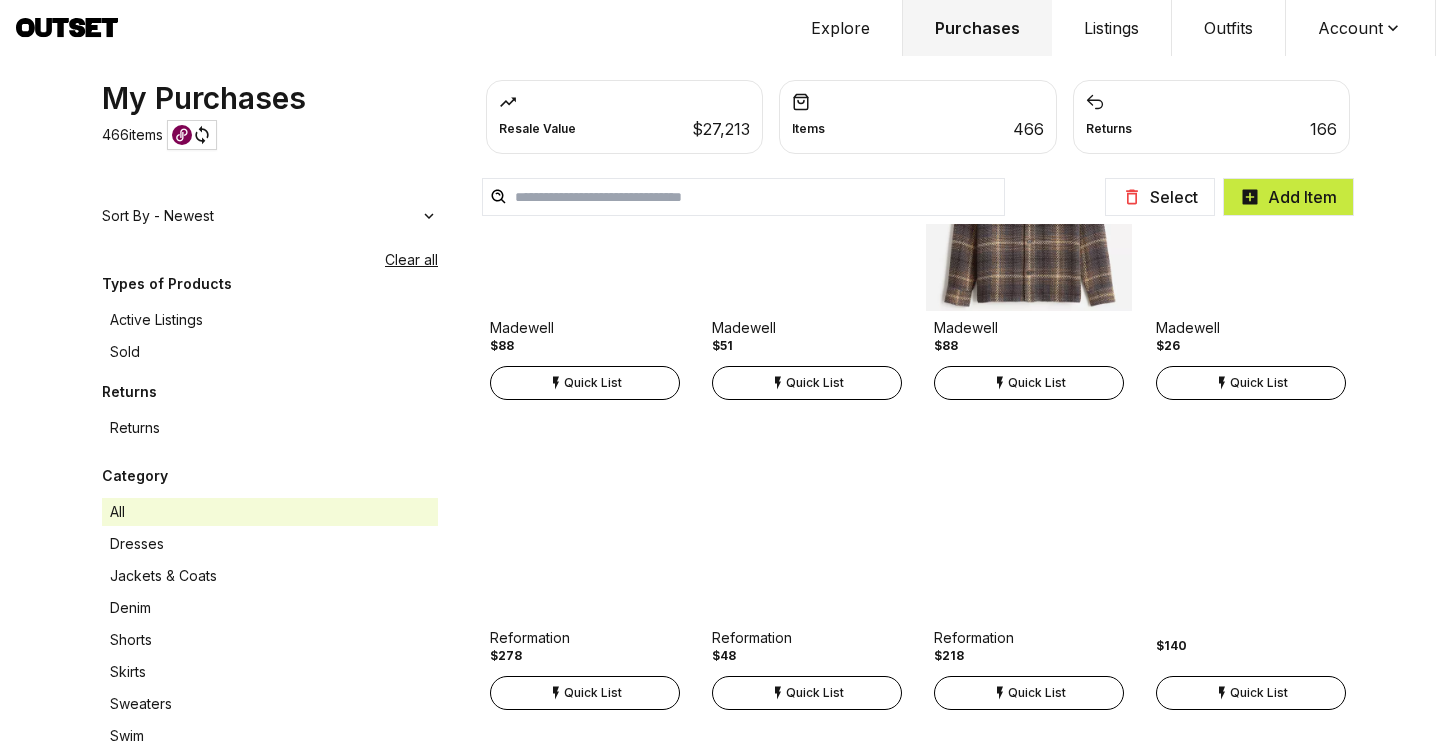 scroll, scrollTop: 9521, scrollLeft: 0, axis: vertical 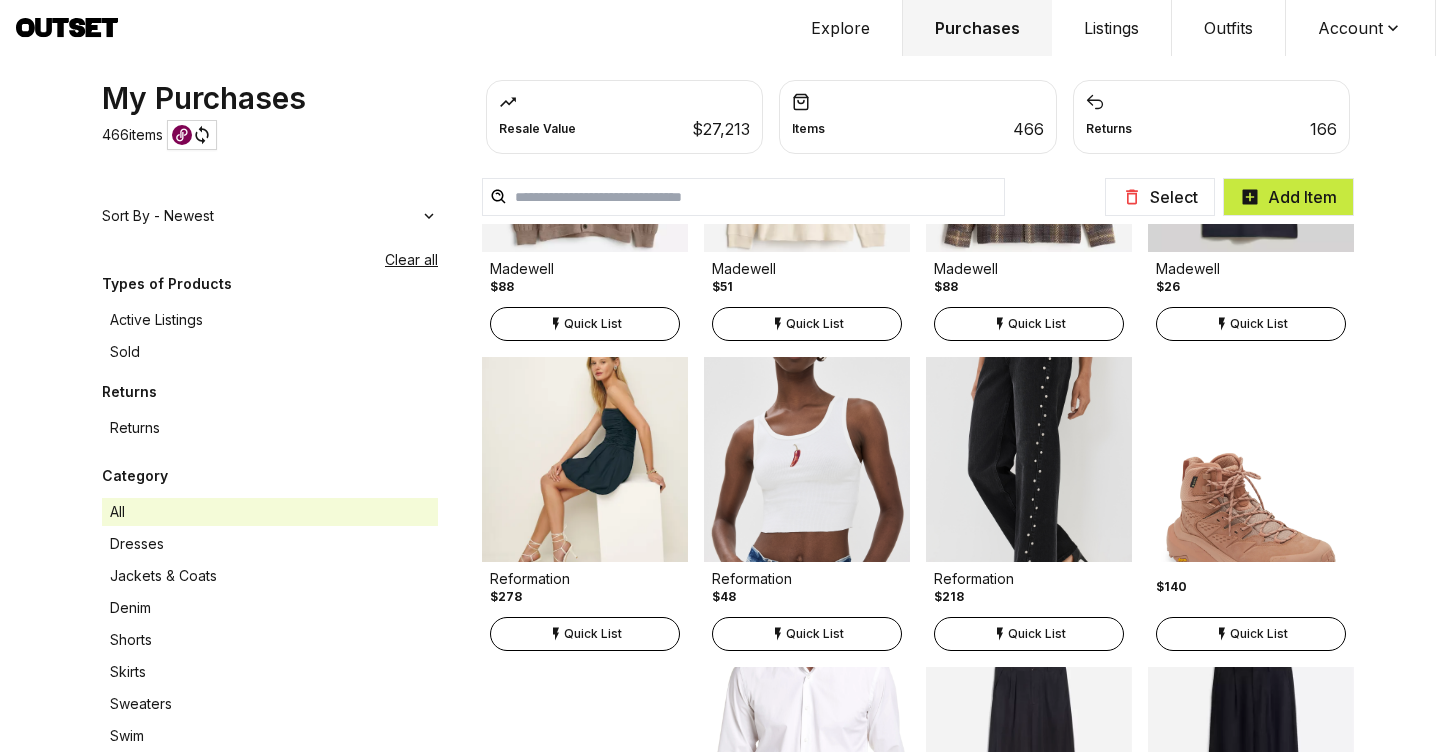 click 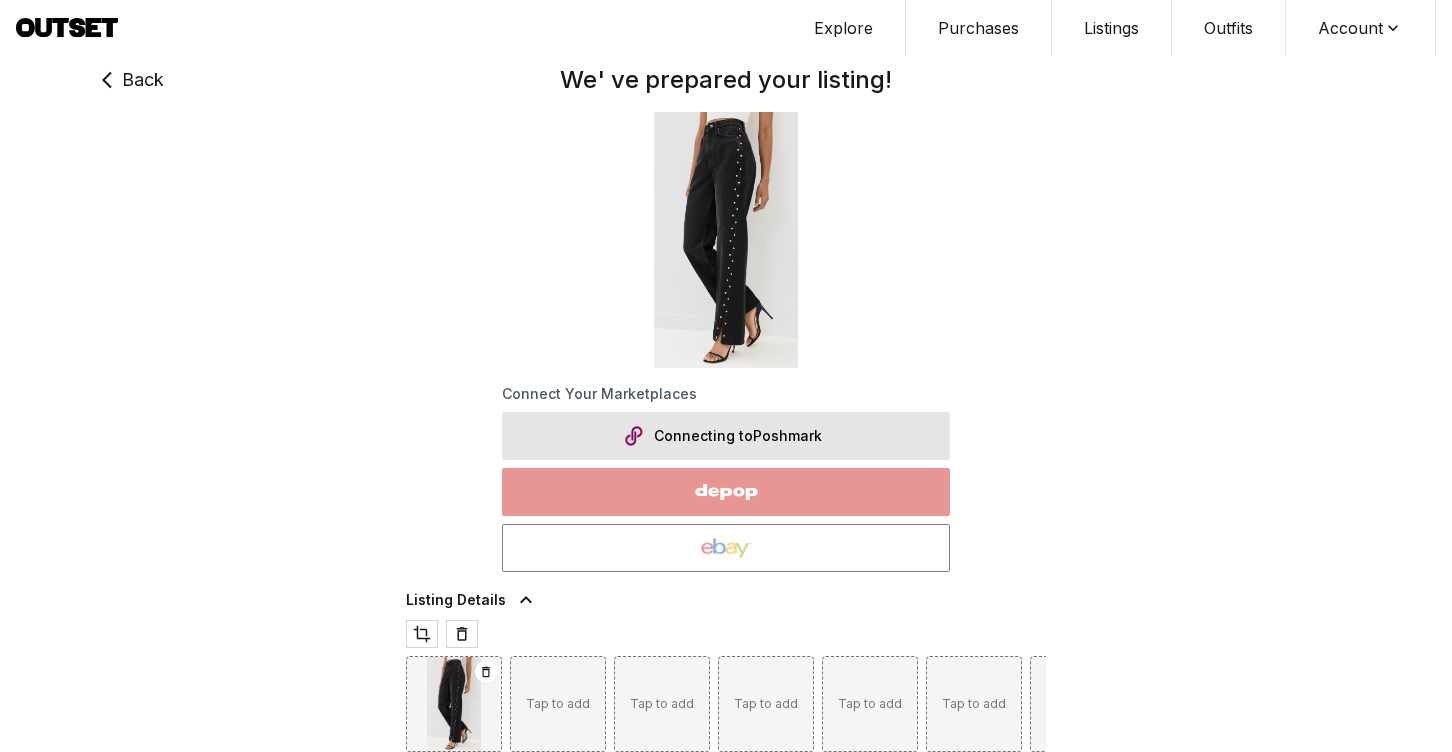 type on "***" 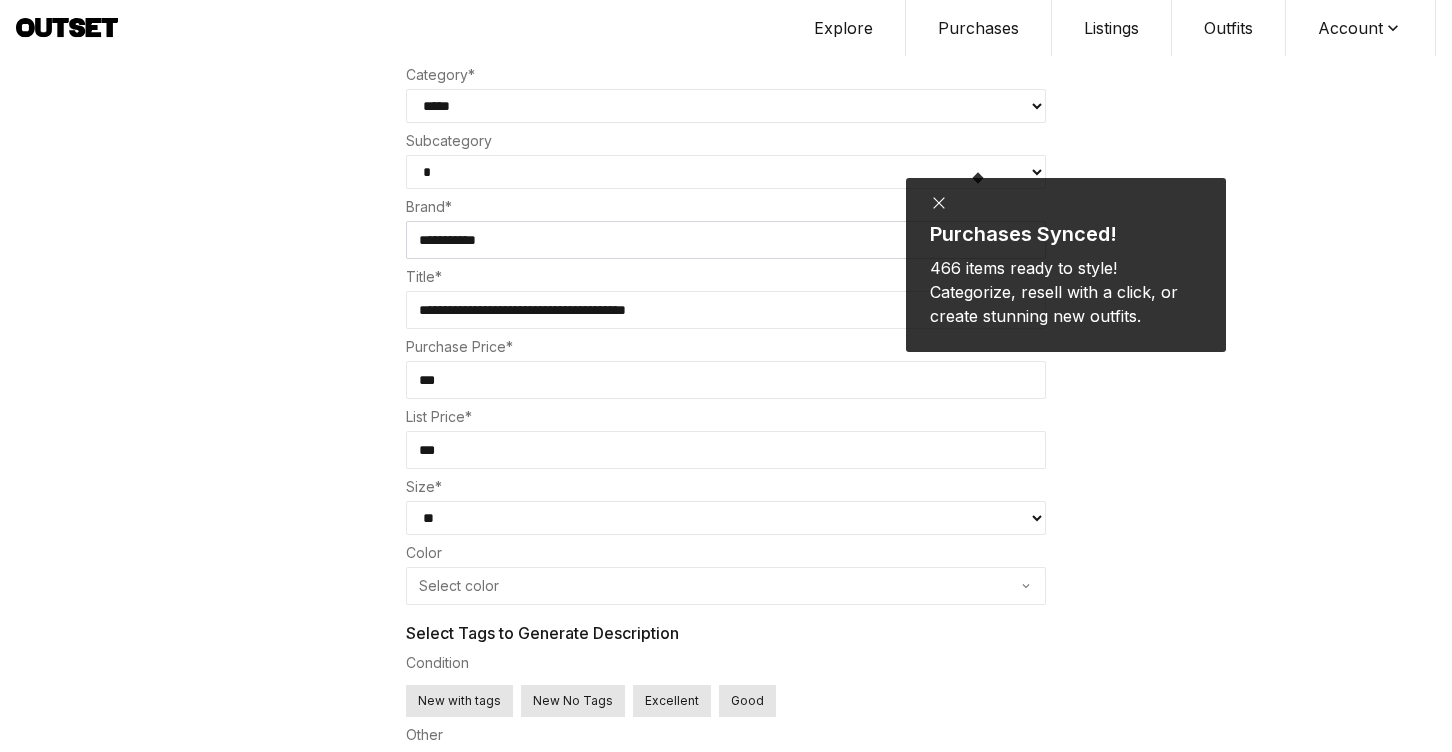 scroll, scrollTop: 868, scrollLeft: 0, axis: vertical 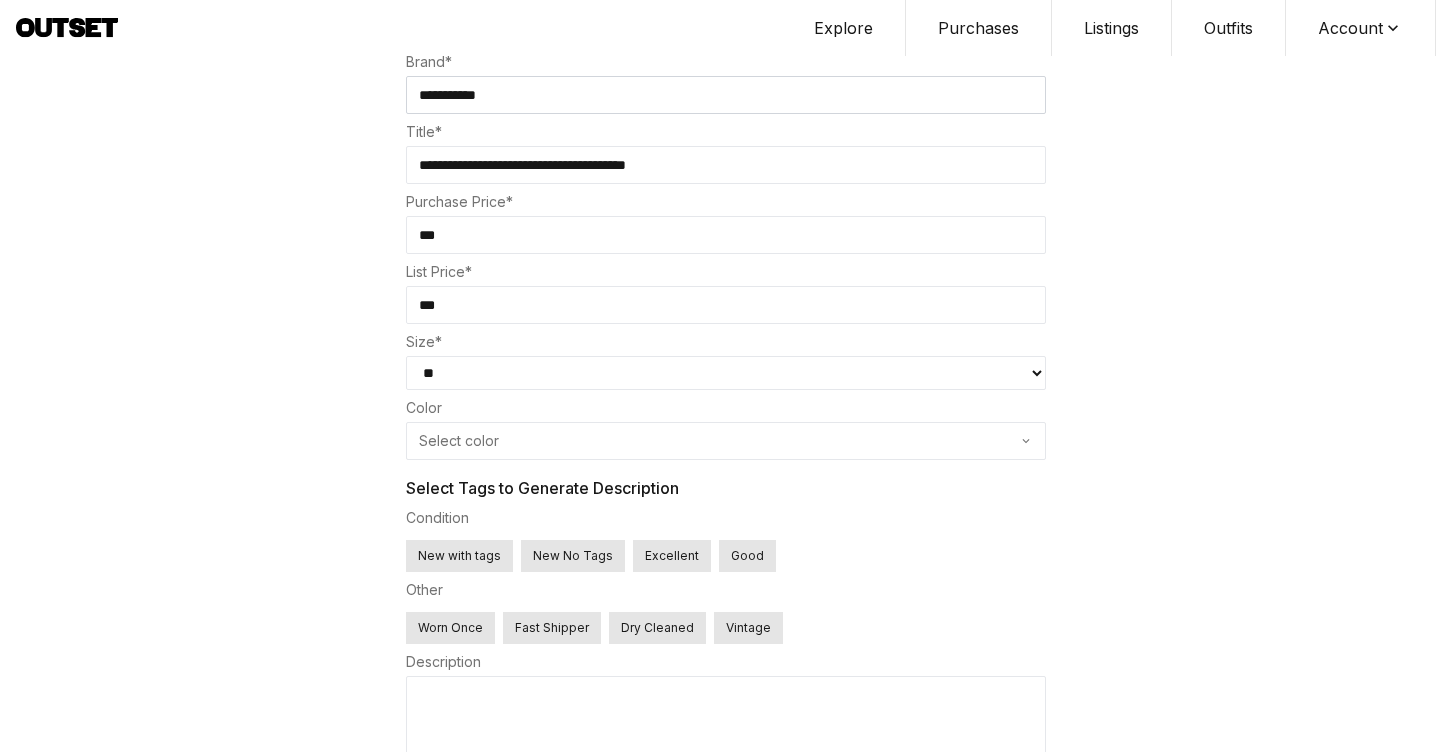 drag, startPoint x: 473, startPoint y: 314, endPoint x: 388, endPoint y: 314, distance: 85 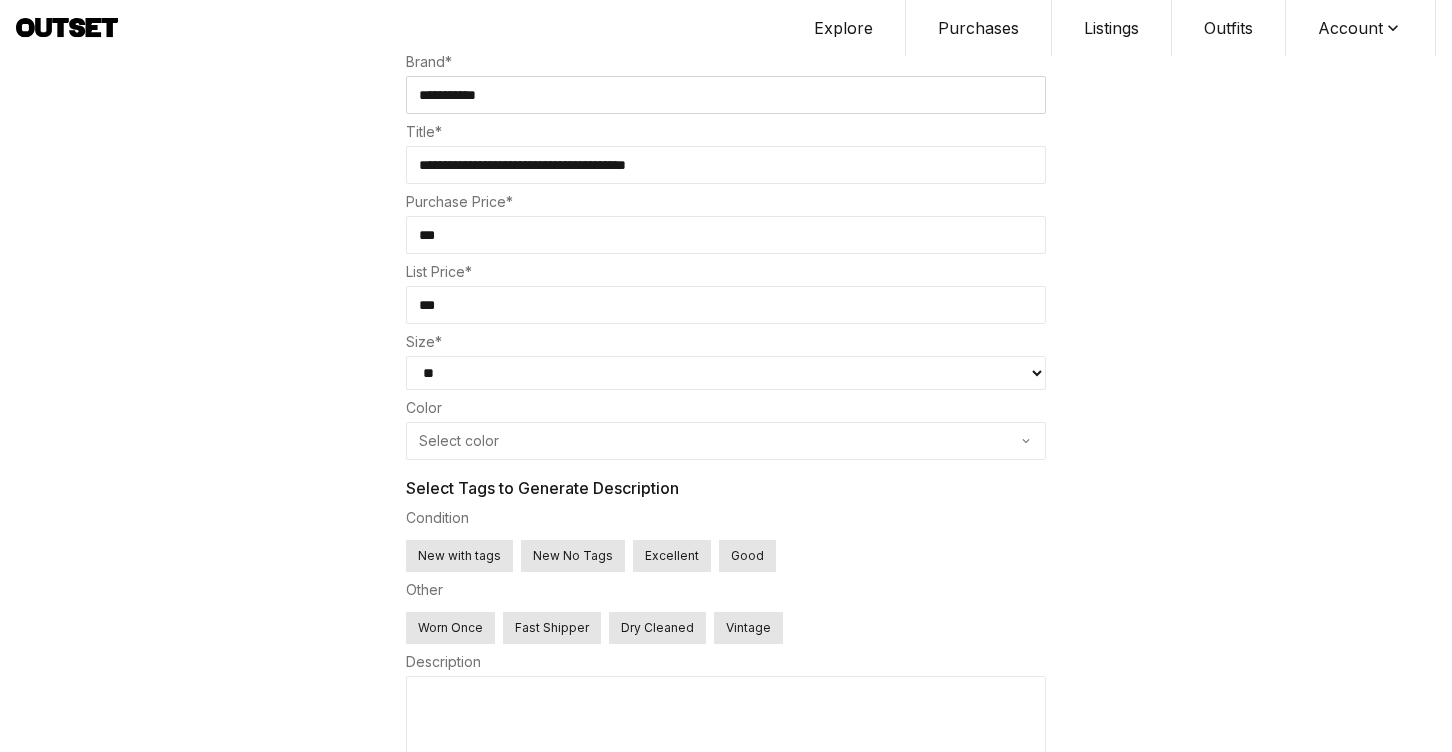 type on "***" 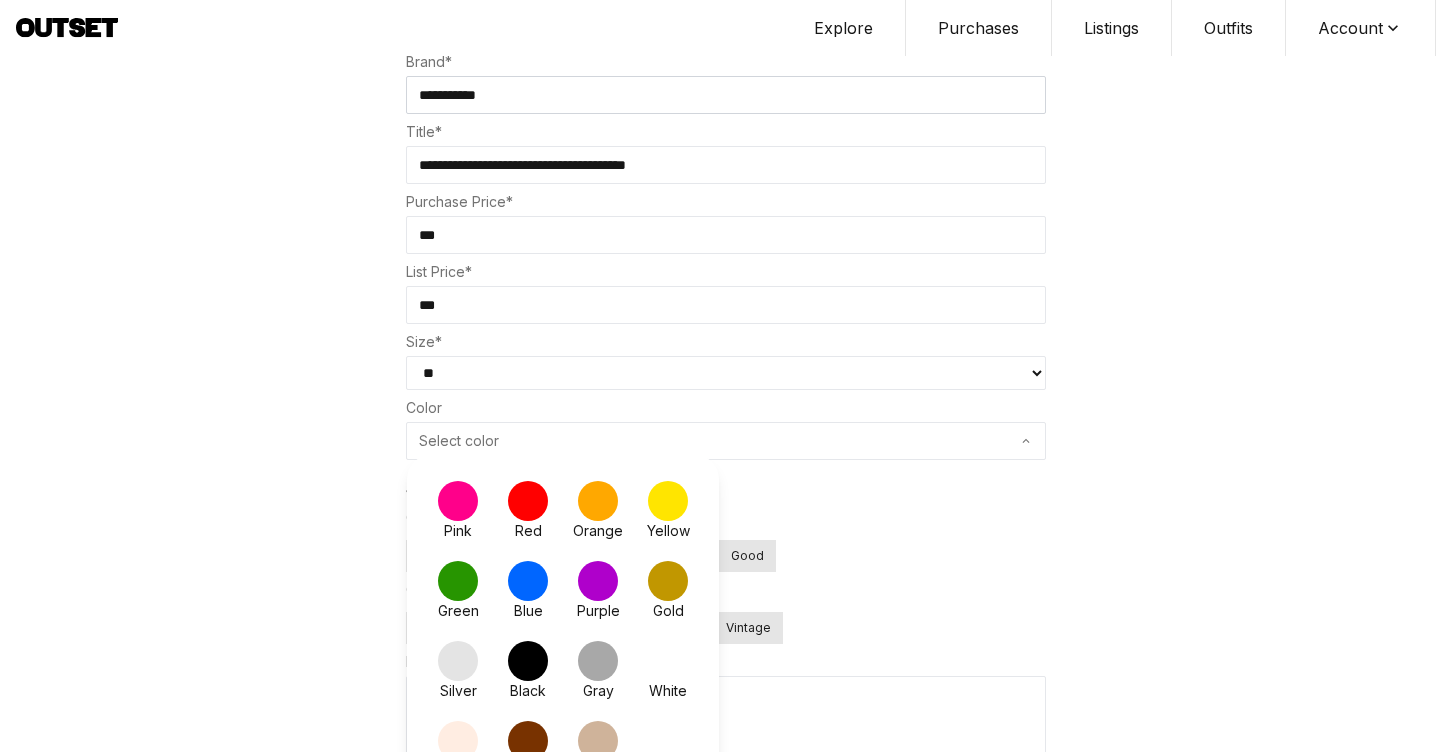 click at bounding box center (528, 661) 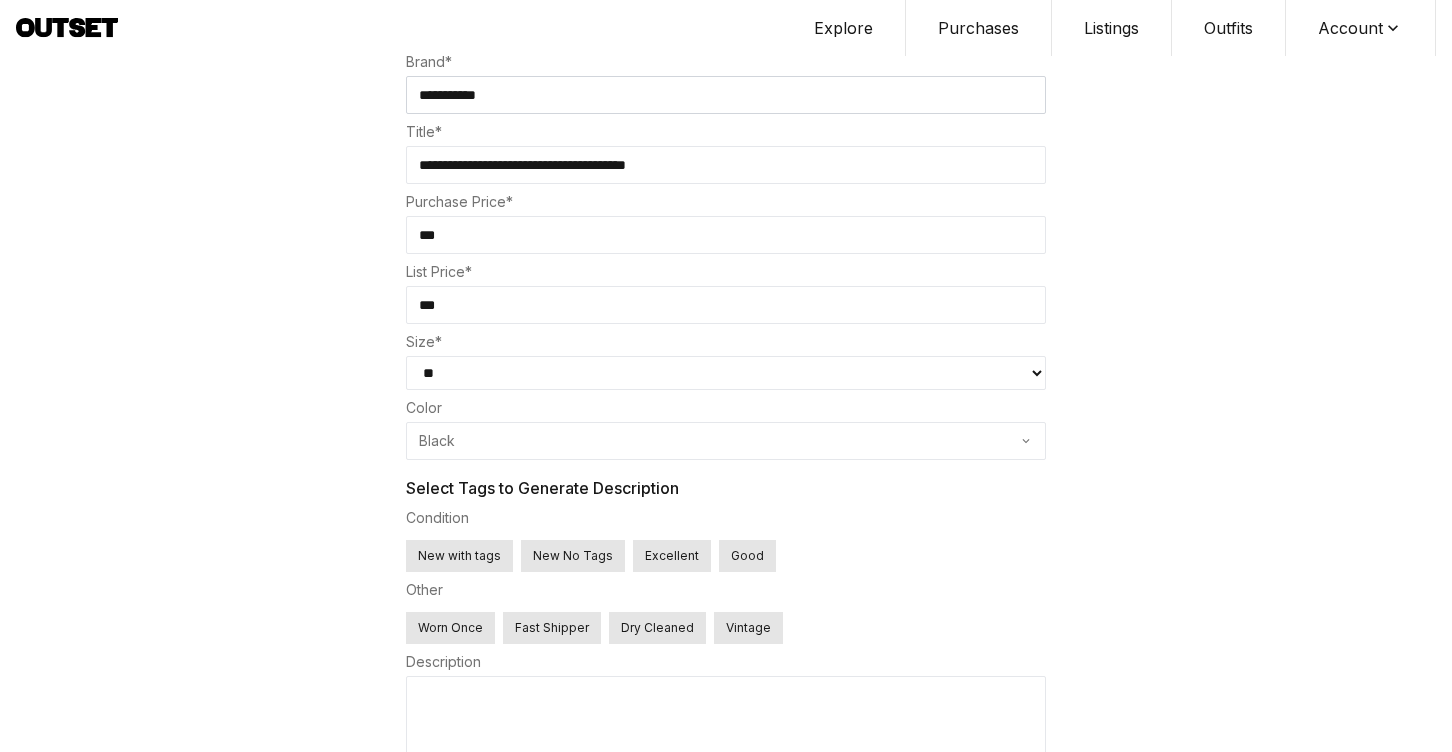 click on "Black" at bounding box center (726, 441) 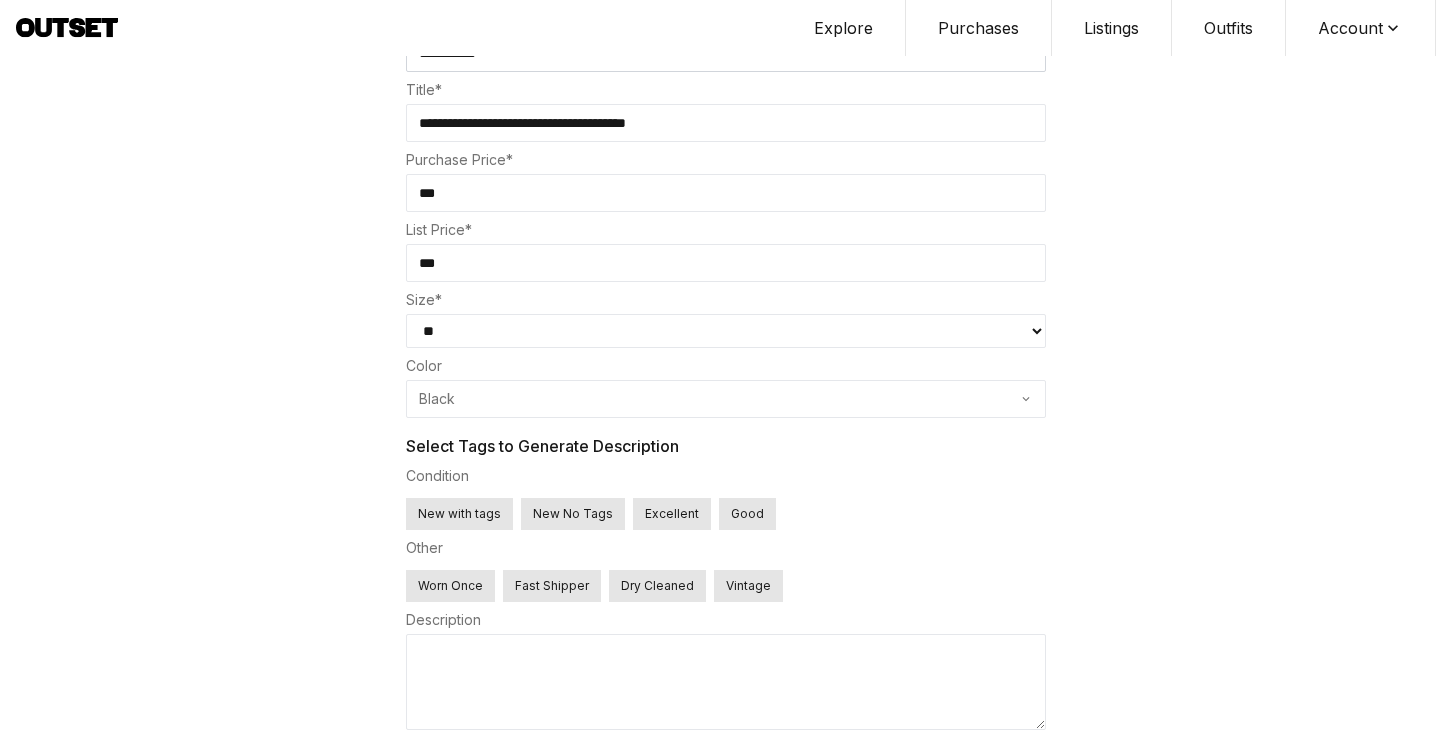 click on "Excellent" at bounding box center (672, 514) 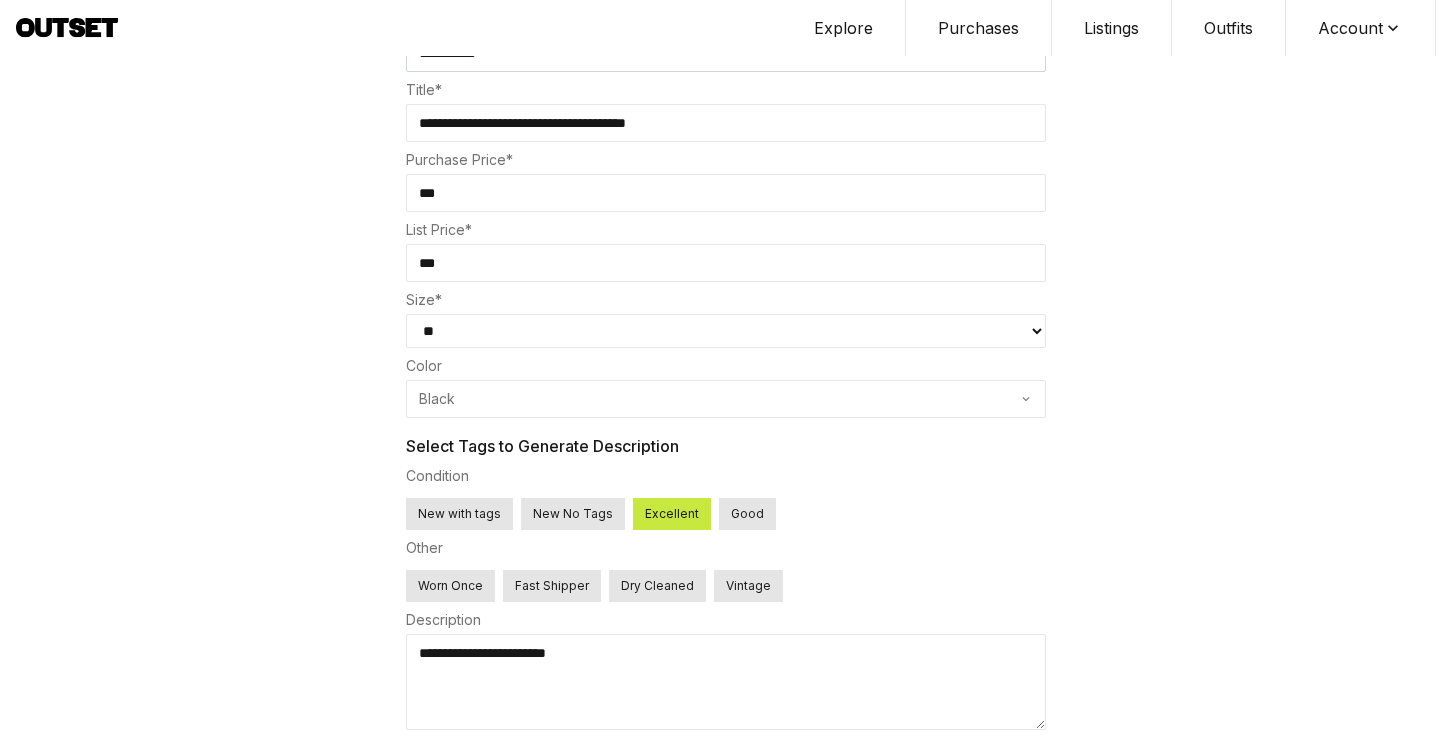 click on "Worn Once" at bounding box center (450, 586) 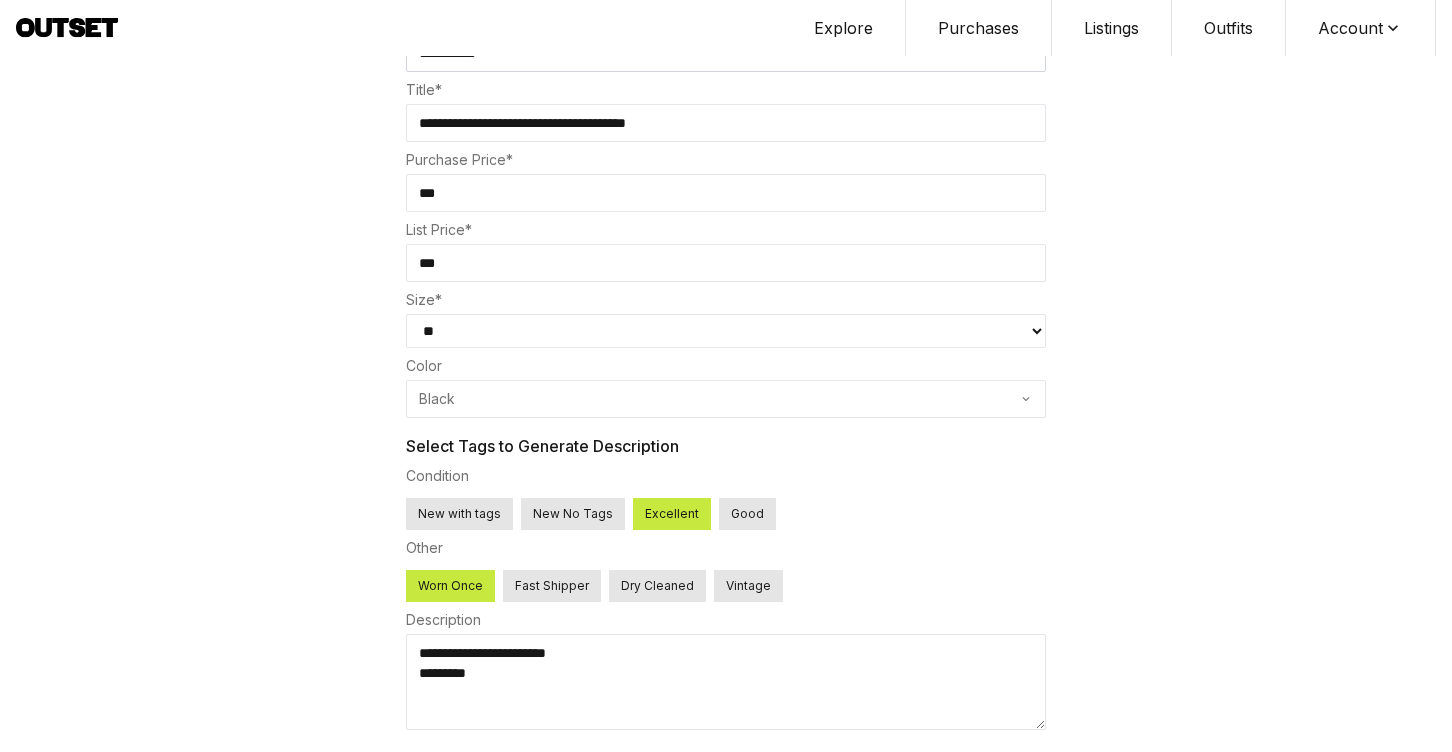 click on "Fast Shipper" at bounding box center [552, 586] 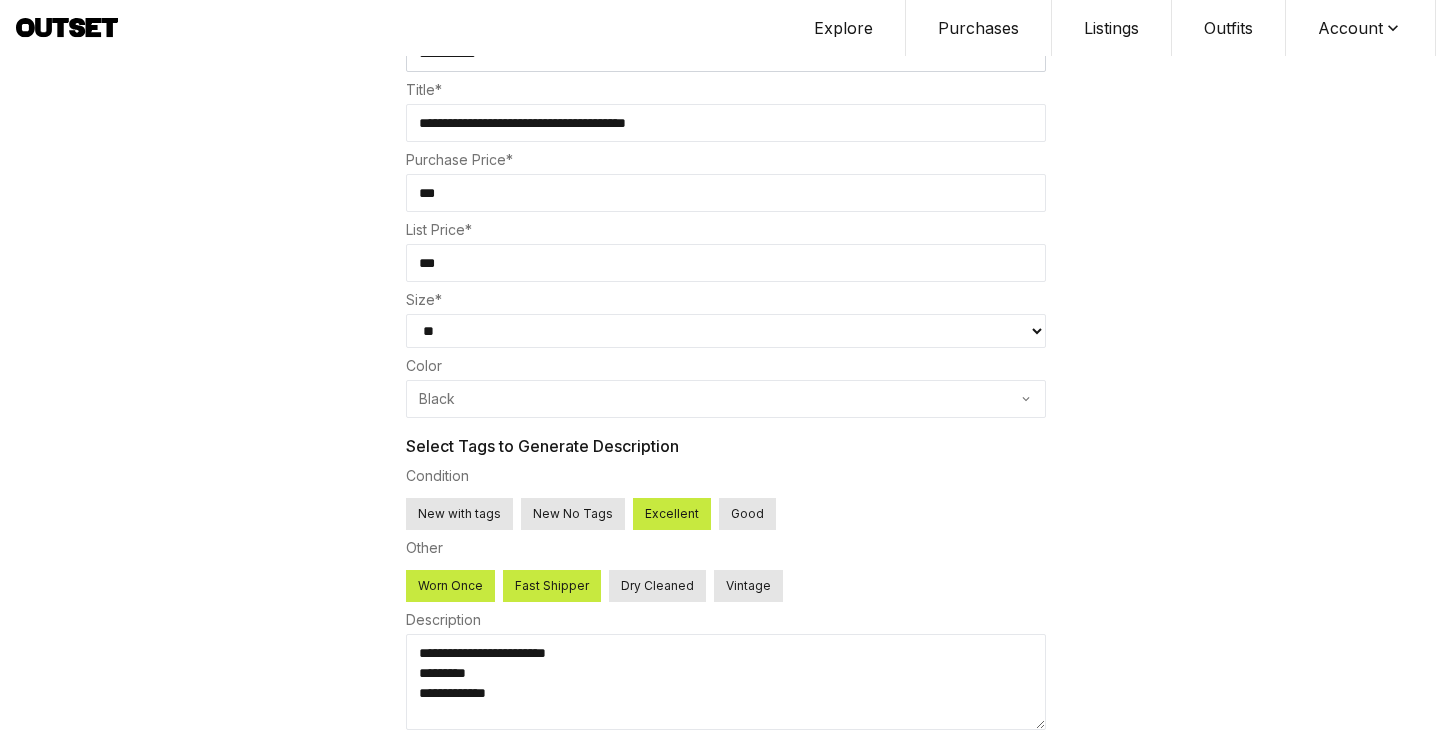 click on "Dry Cleaned" at bounding box center [657, 586] 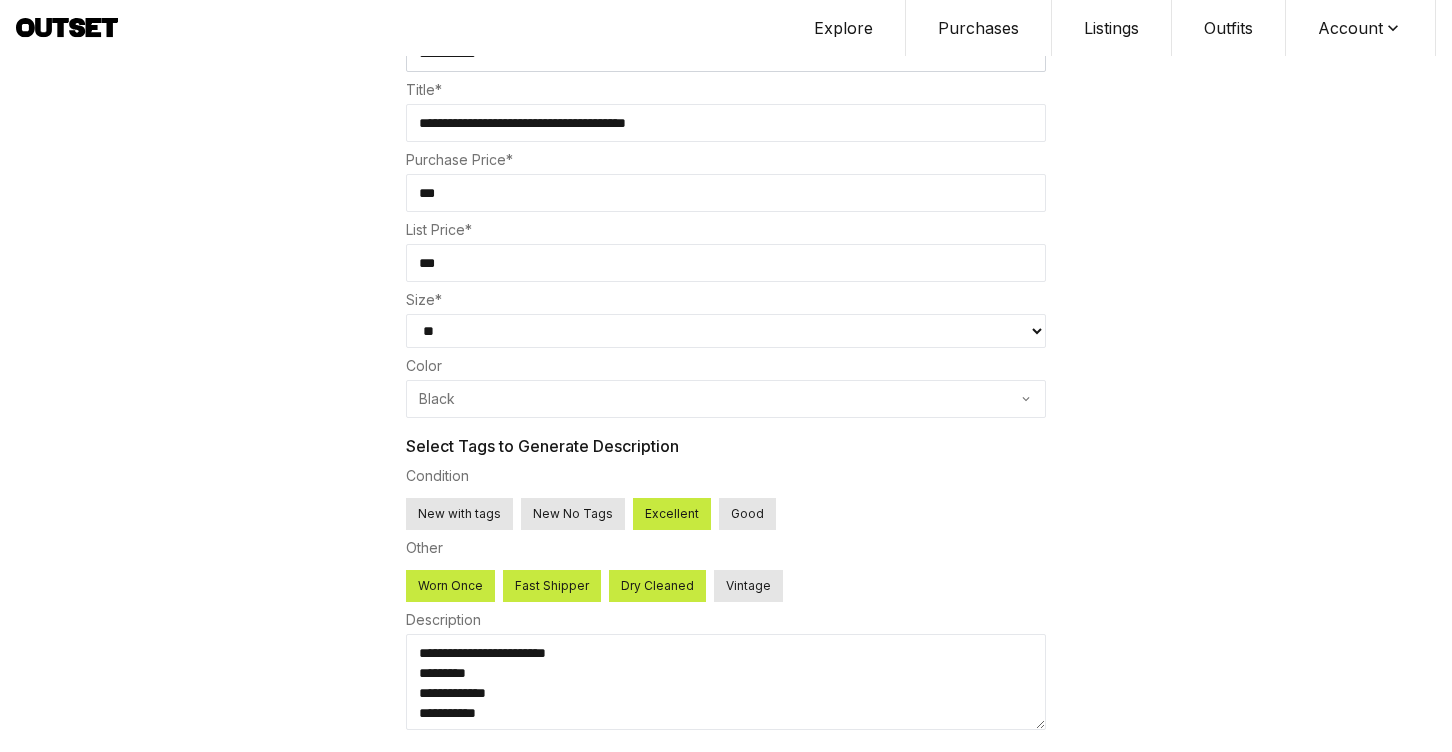 scroll, scrollTop: 2, scrollLeft: 0, axis: vertical 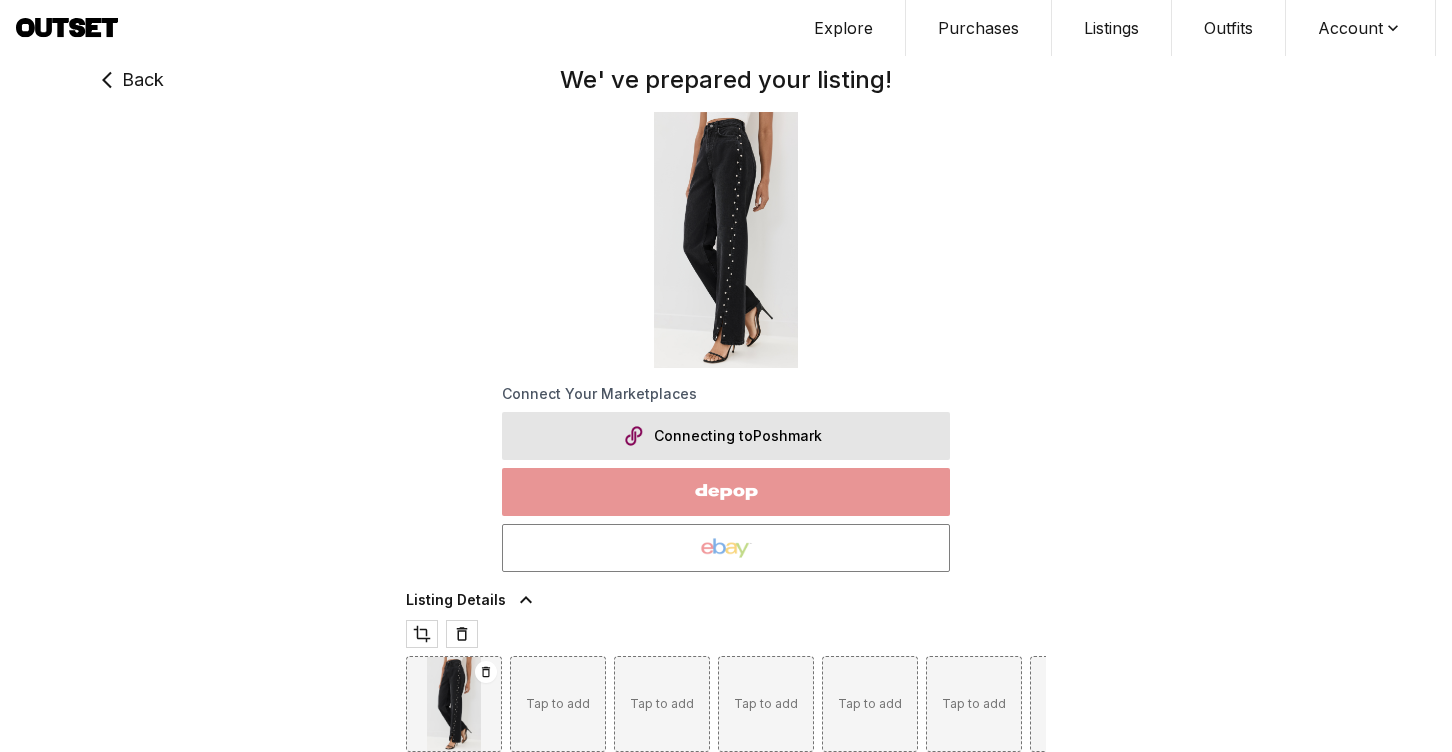 click on "Connecting to  Poshmark" at bounding box center (726, 436) 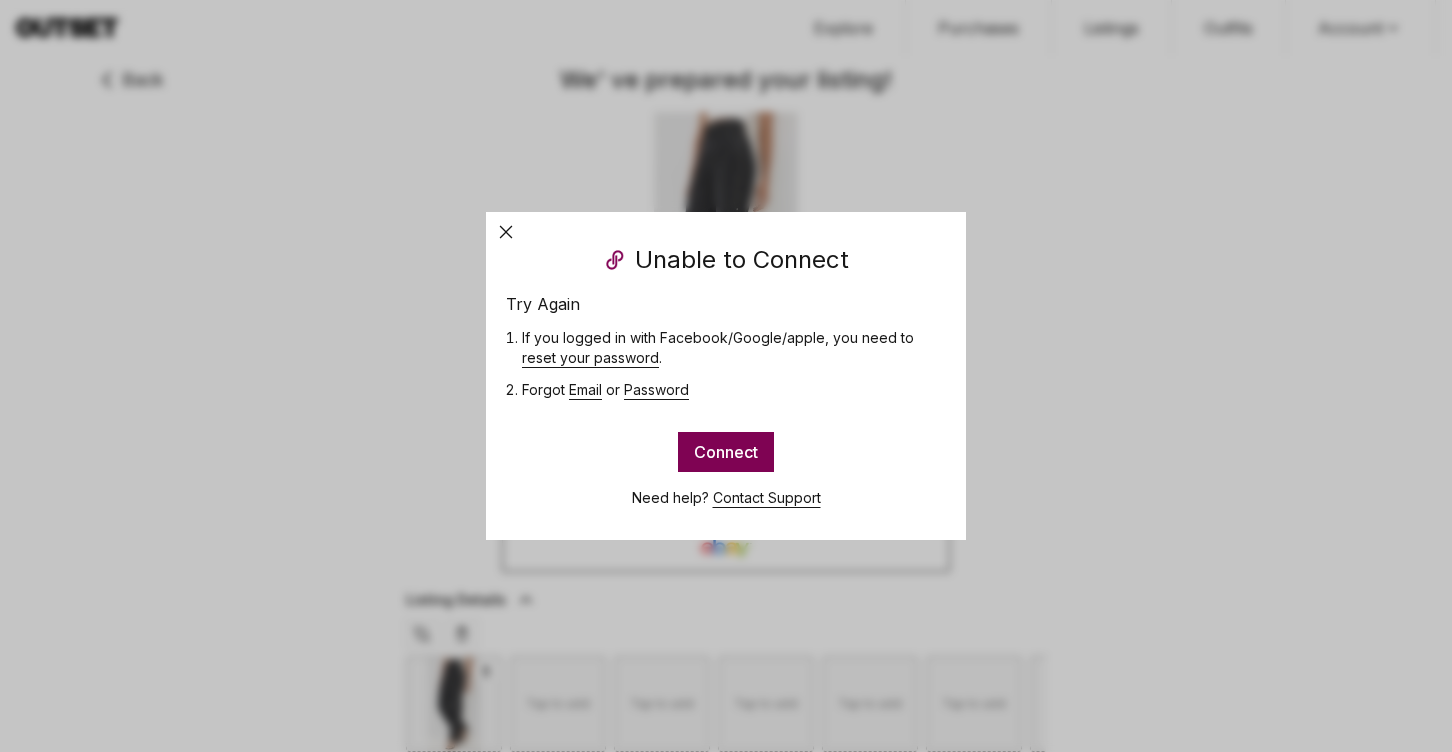 click on "Connect" at bounding box center [726, 452] 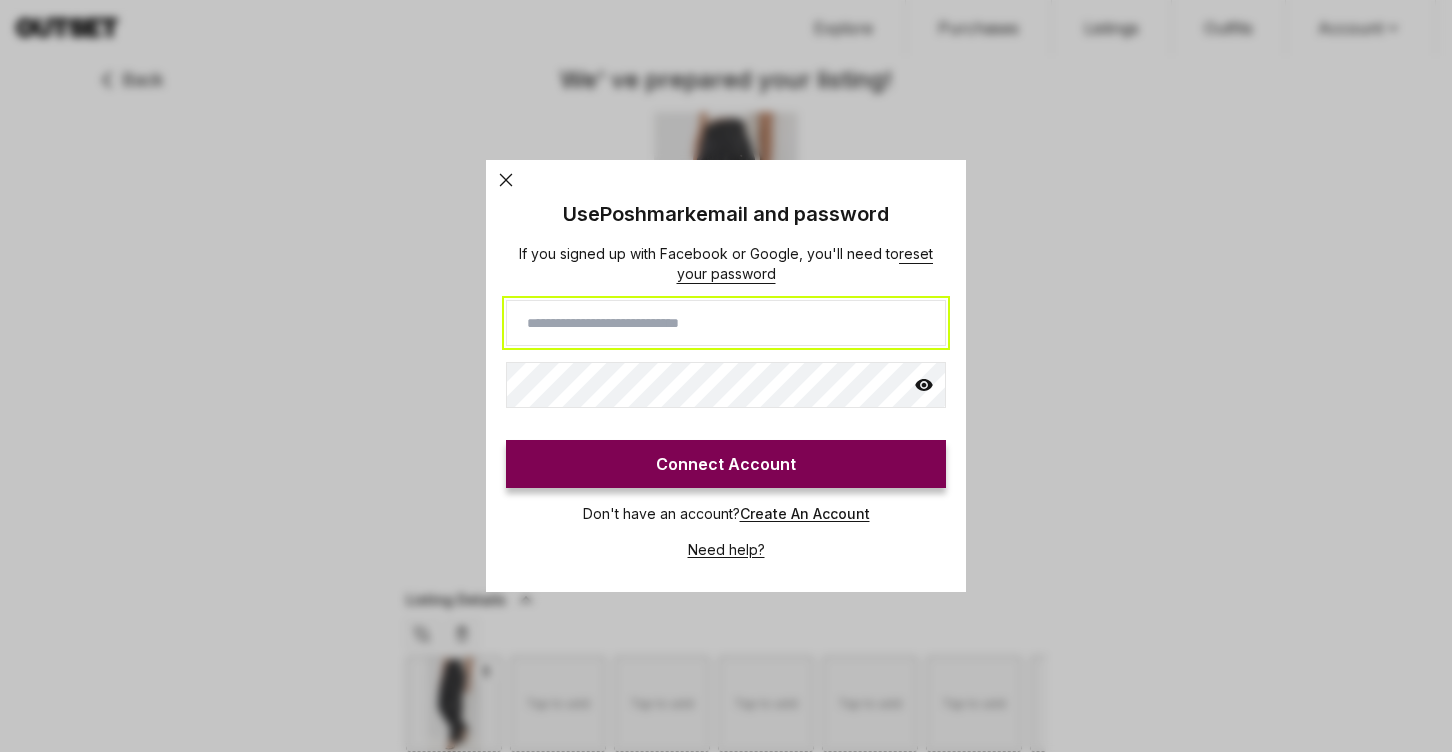 click at bounding box center [726, 323] 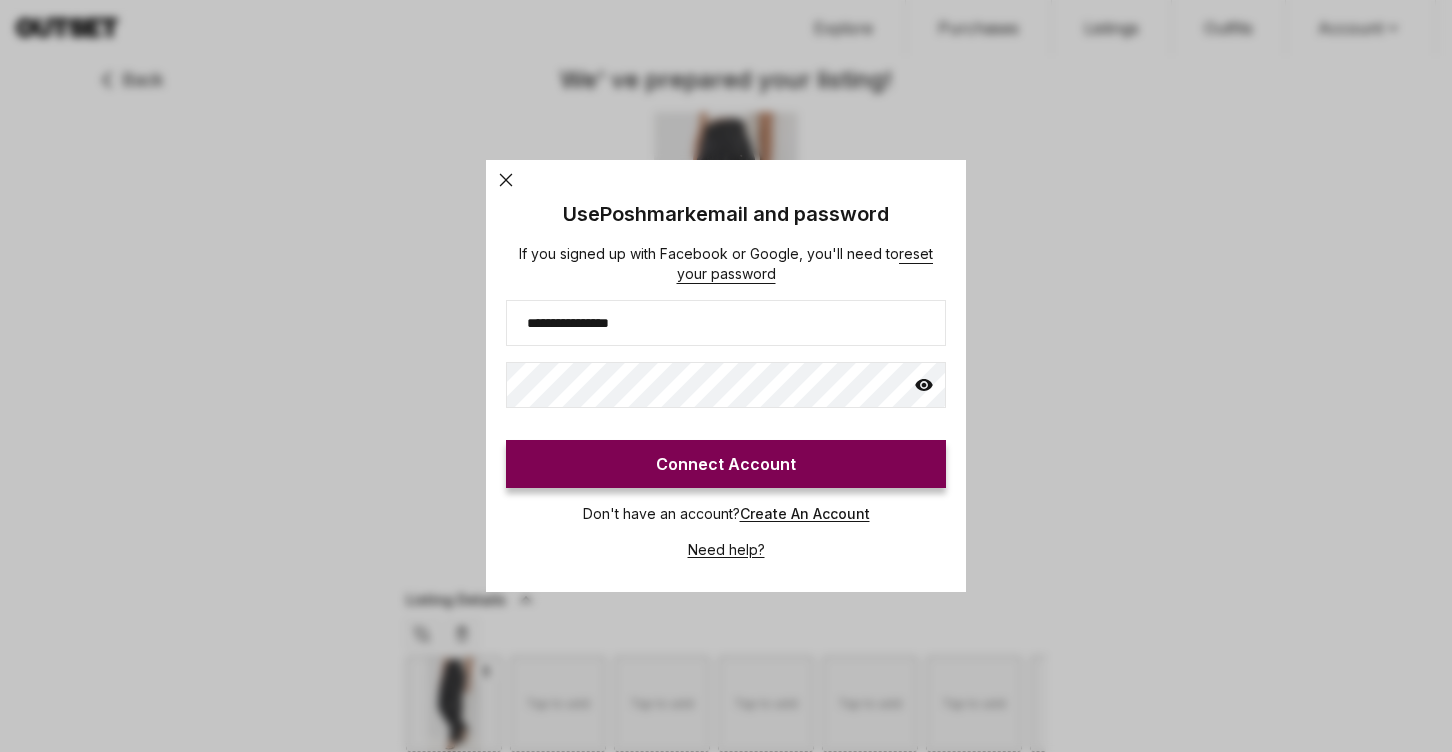 click 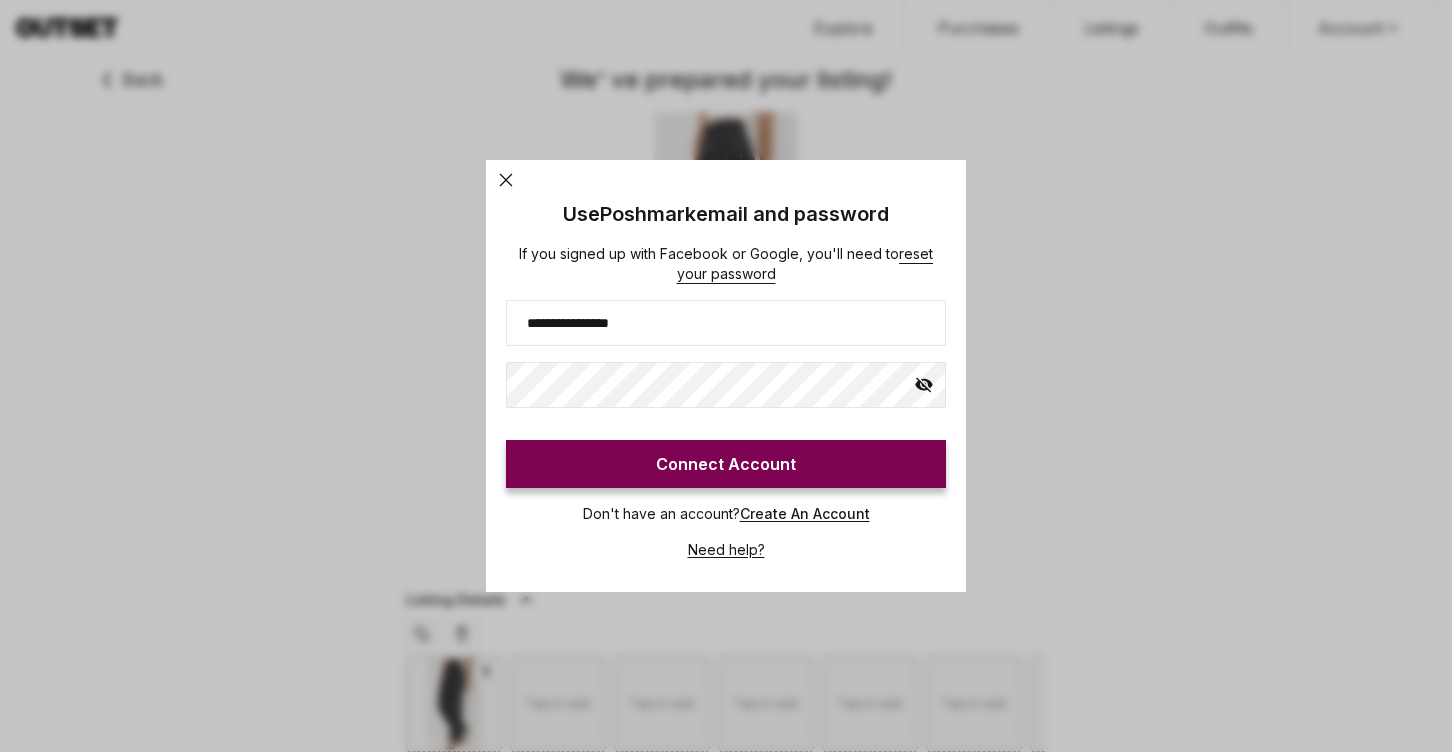 click 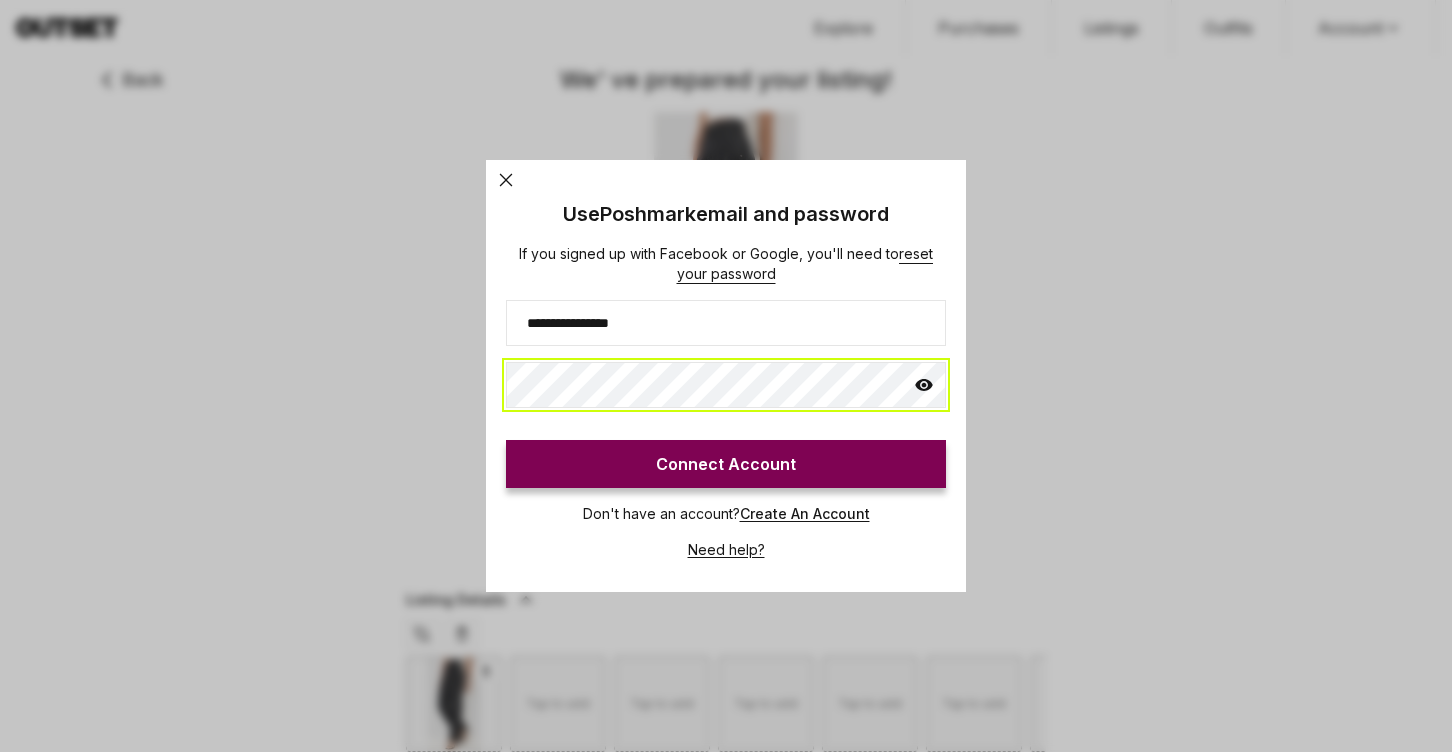 click on "Connect Account" at bounding box center (726, 464) 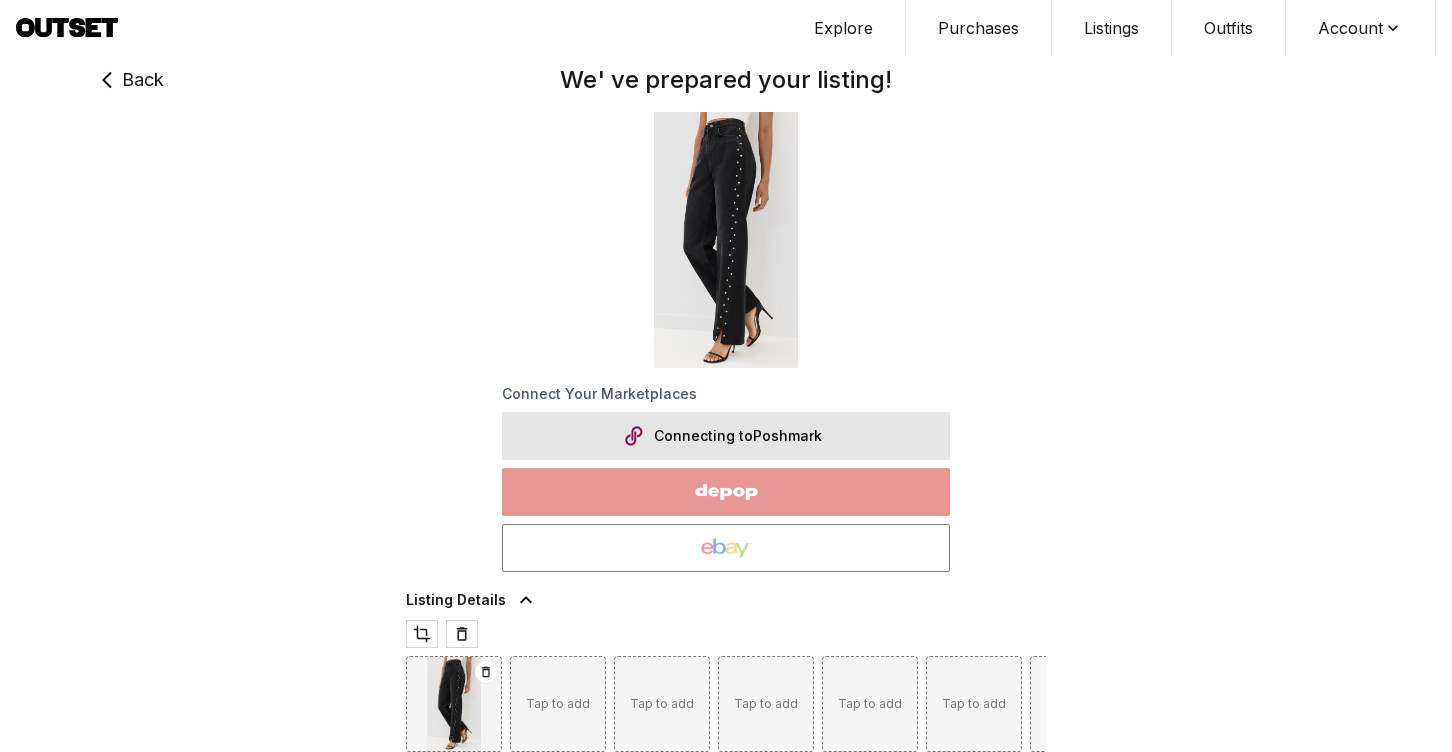 click on "Connecting to  Poshmark" at bounding box center [726, 436] 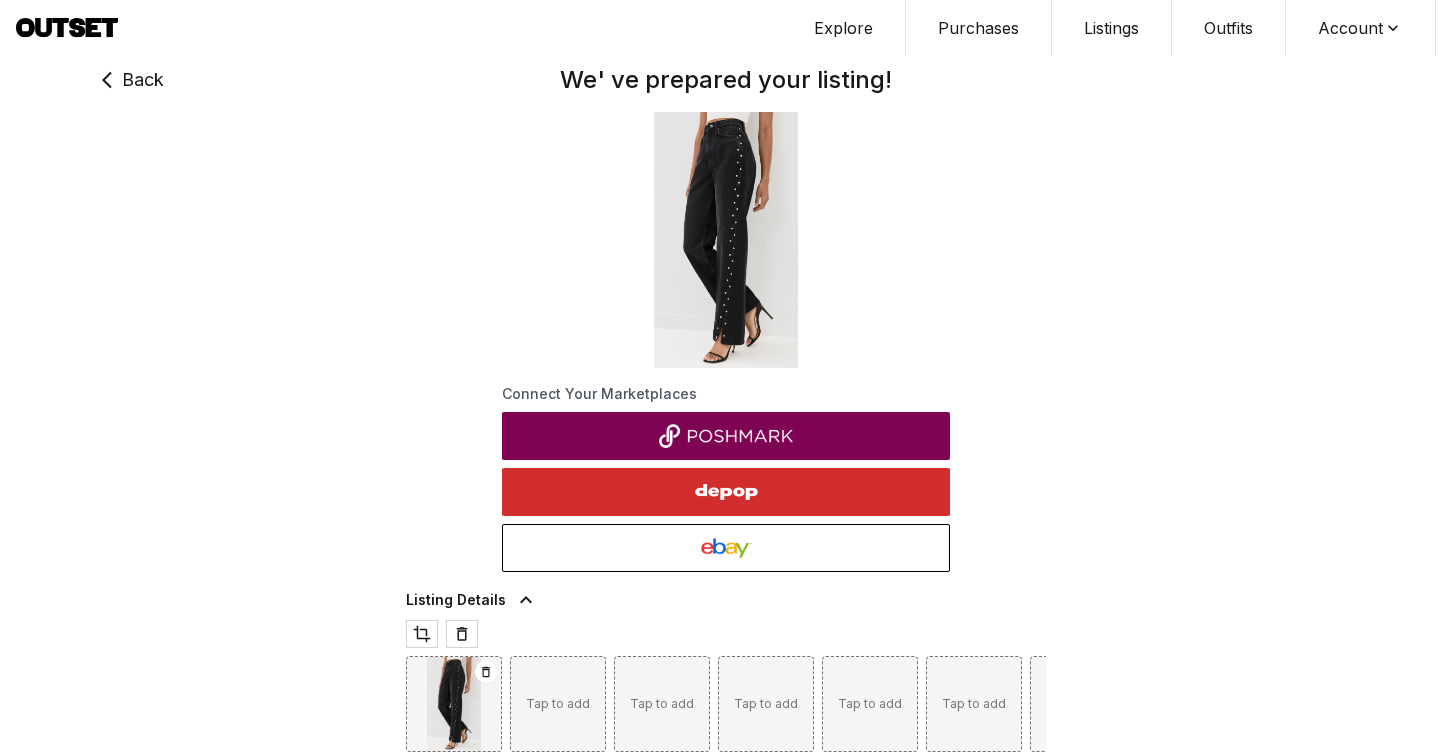 select on "*****" 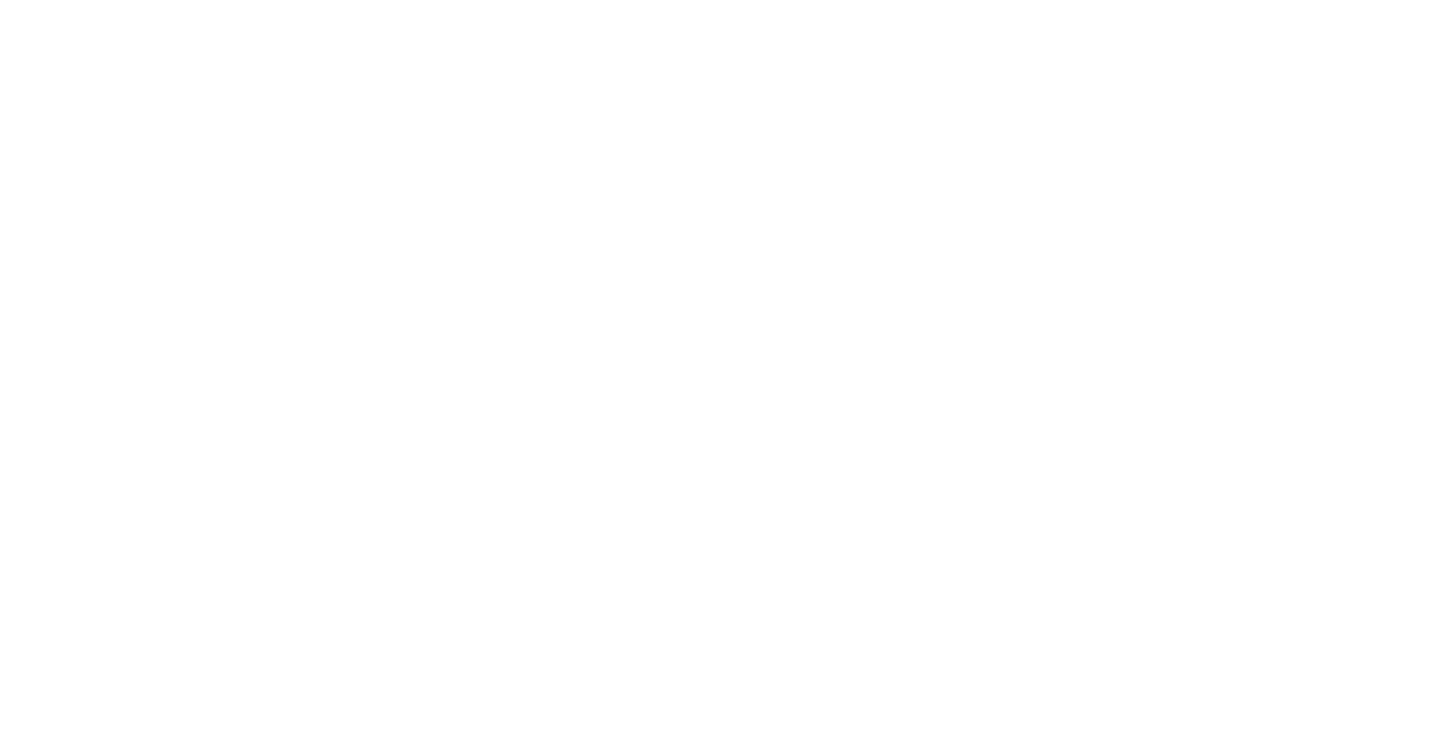 scroll, scrollTop: 0, scrollLeft: 0, axis: both 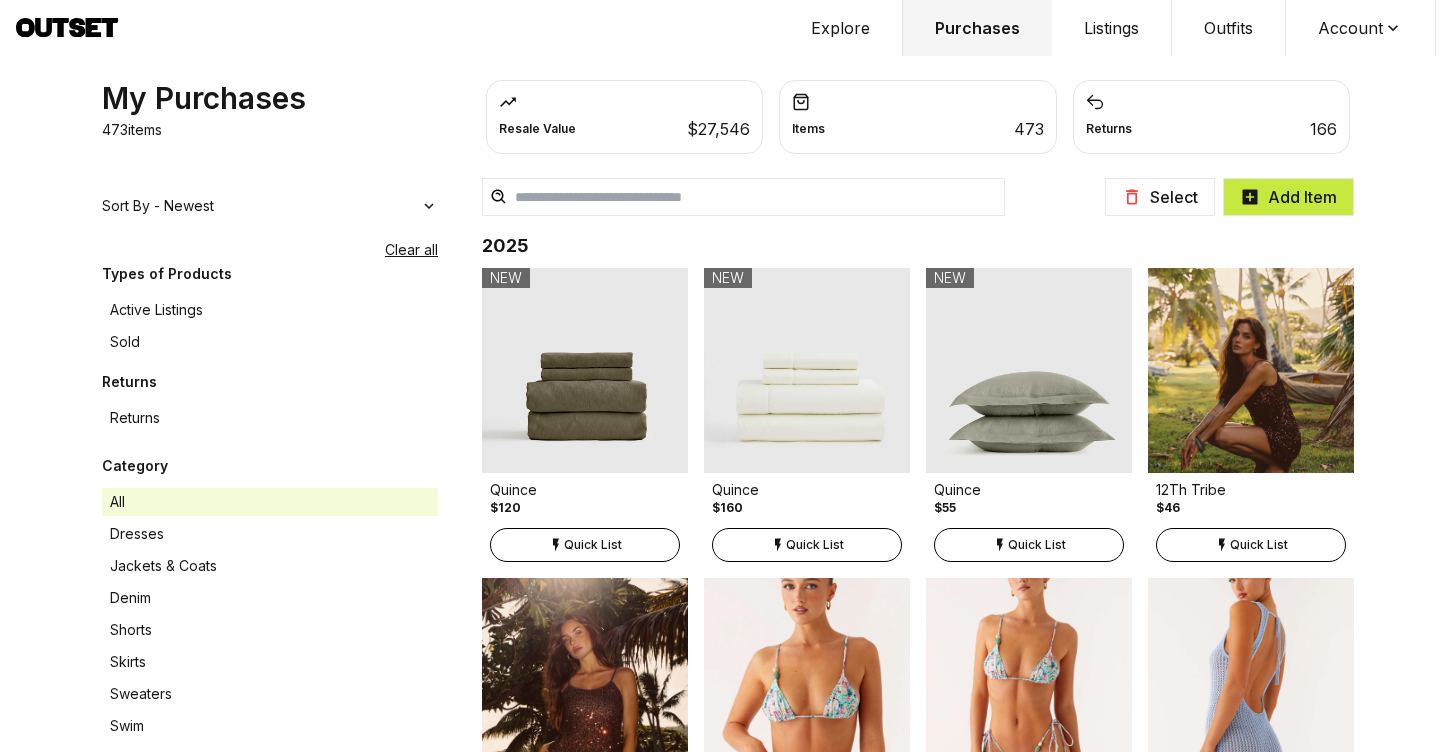 click on "Account" at bounding box center [1361, 28] 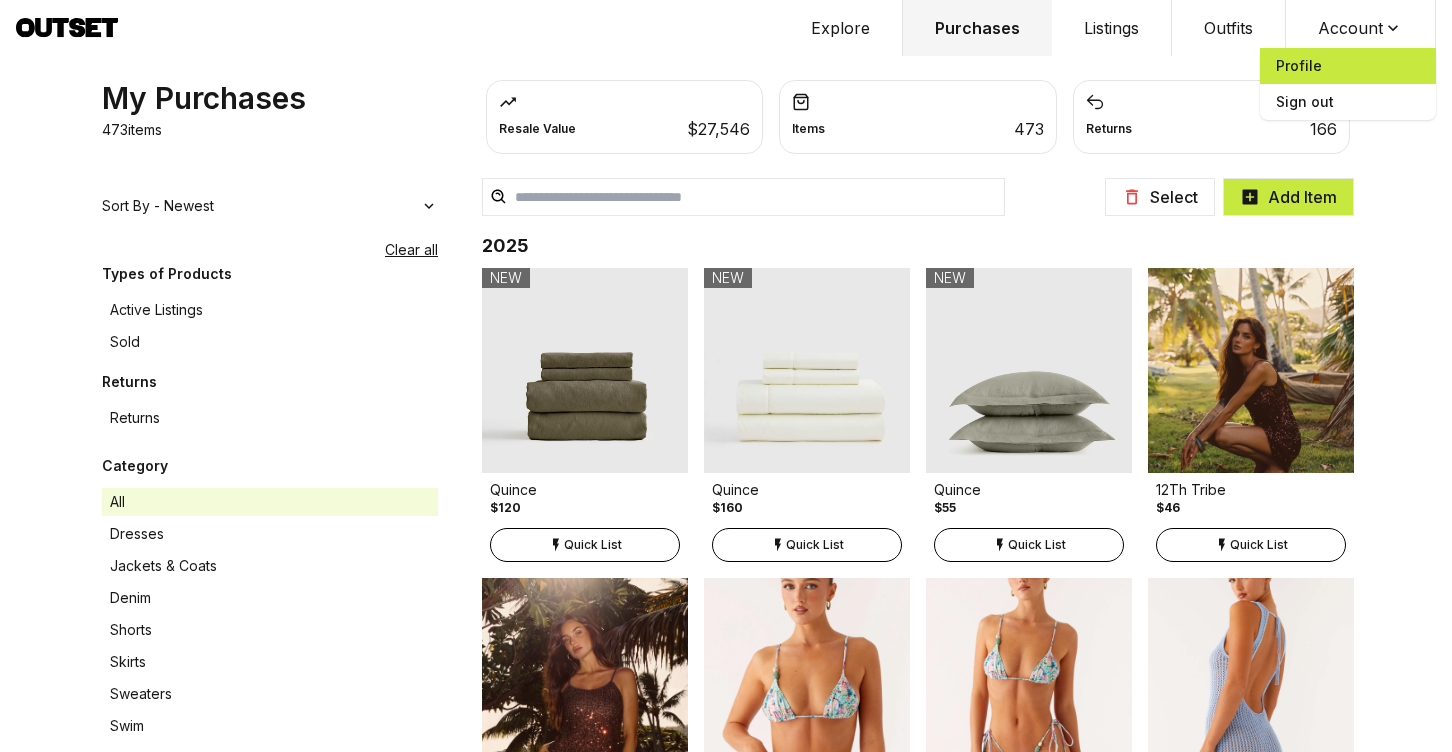 click on "Profile" at bounding box center [1348, 66] 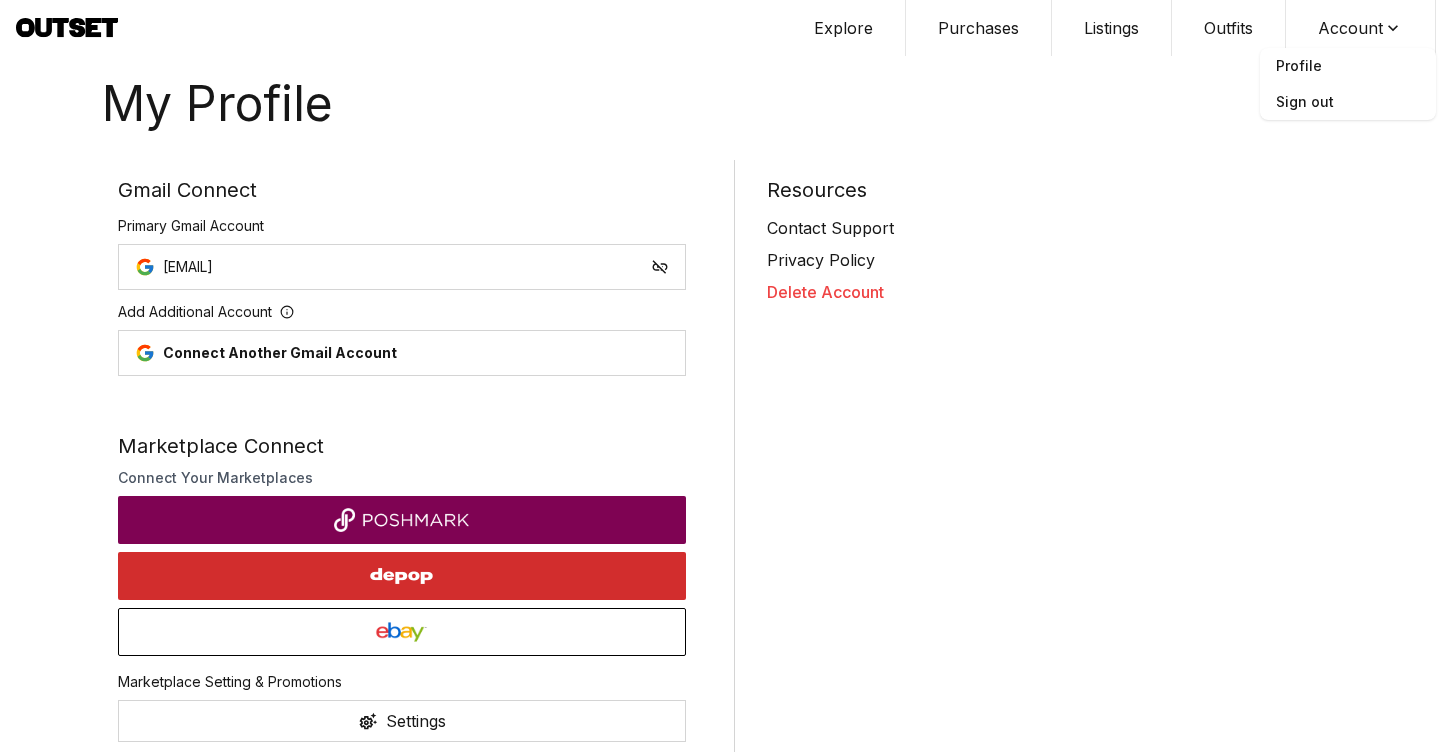 click at bounding box center (402, 520) 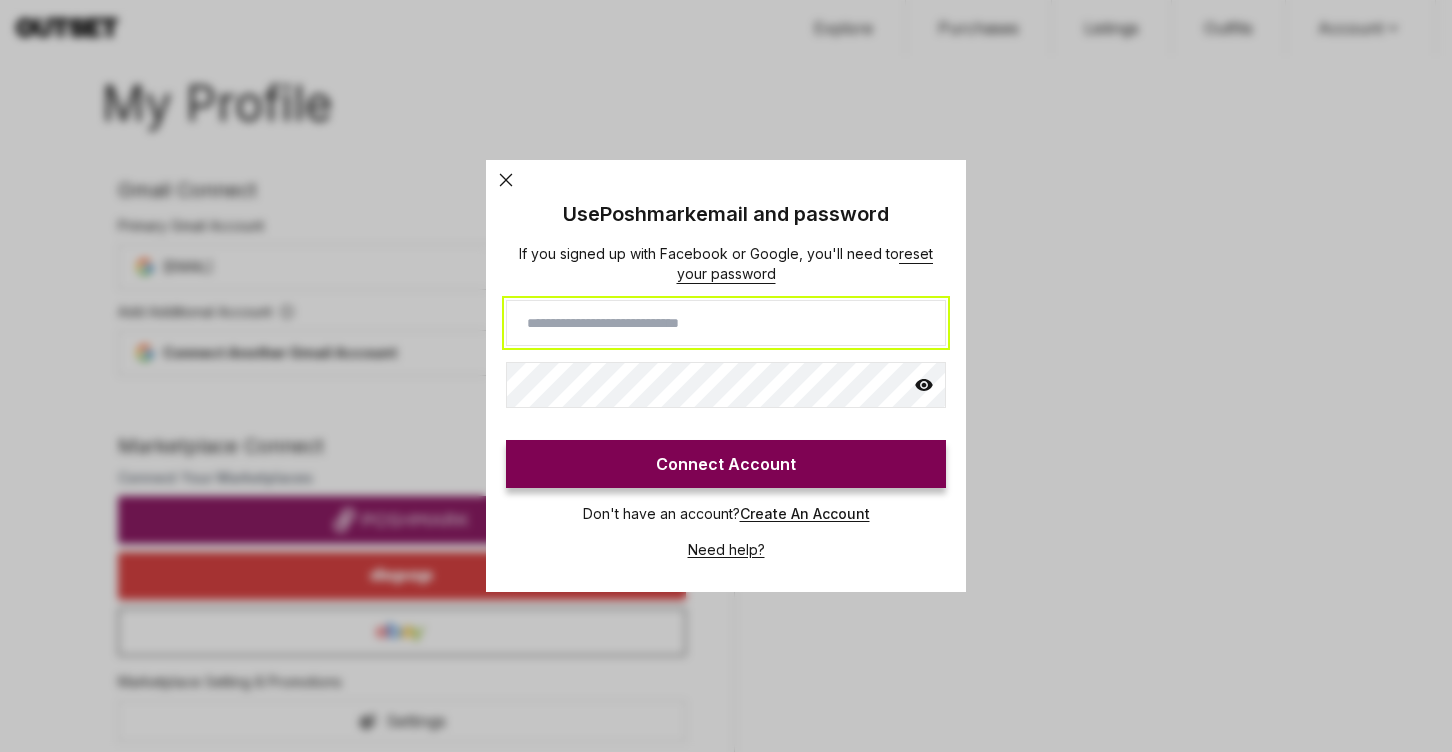 click at bounding box center [726, 323] 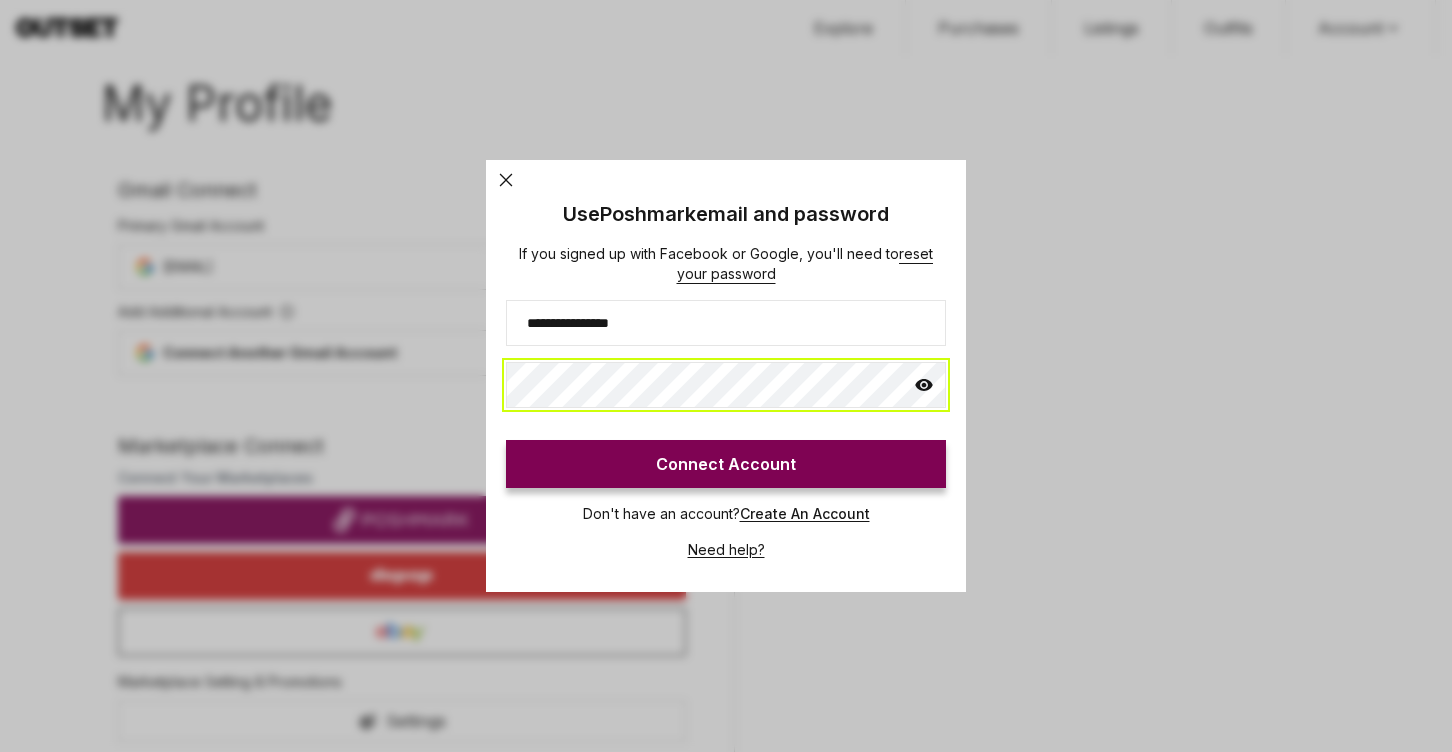 click on "Connect Account" at bounding box center (726, 464) 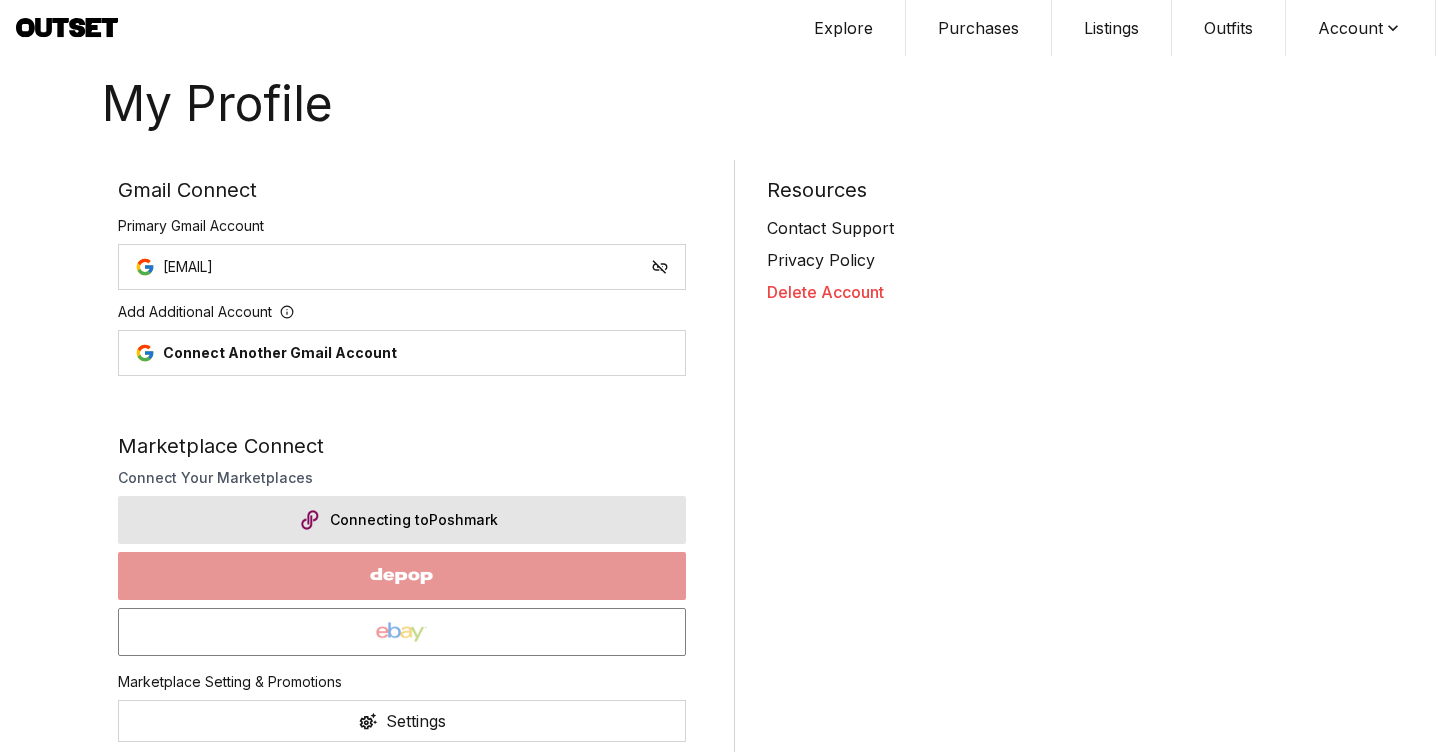 click on "Listings" at bounding box center (1112, 28) 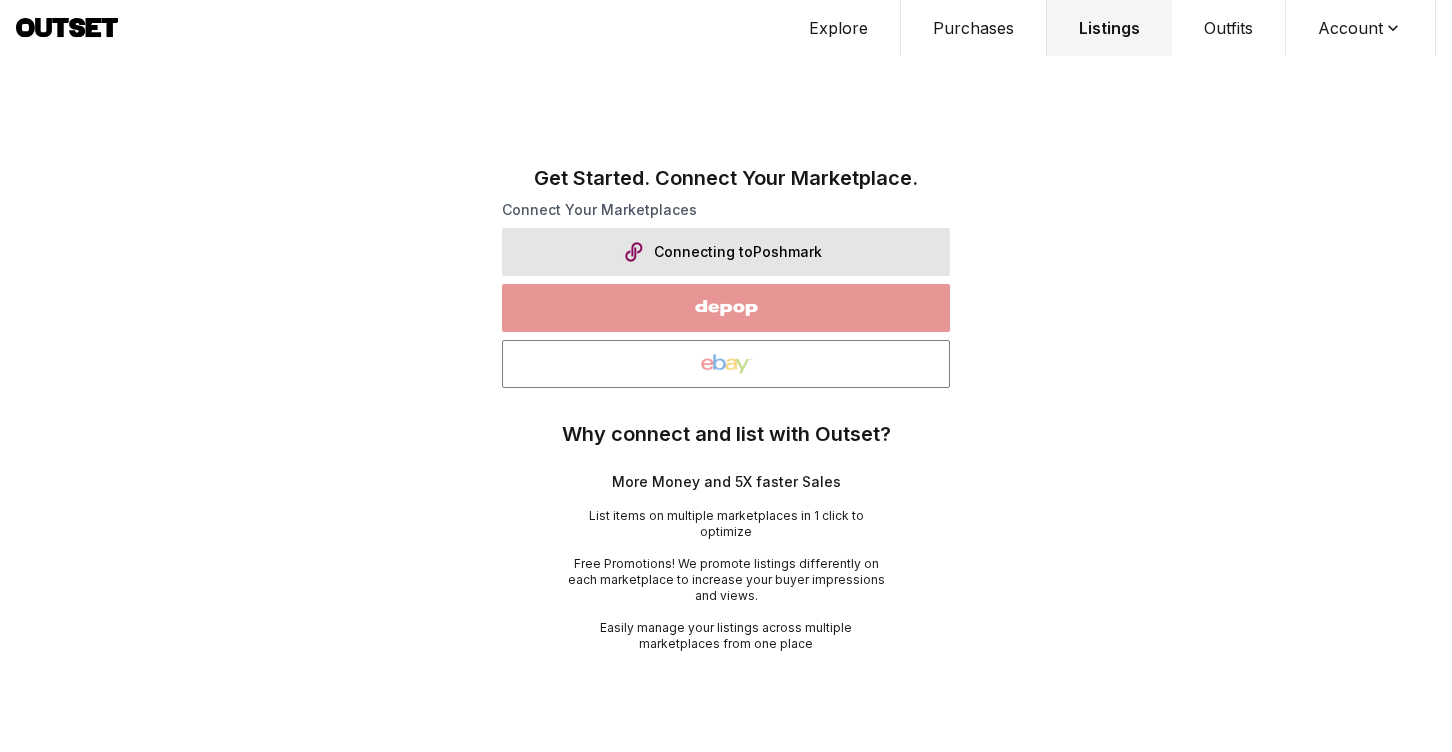 click on "Purchases" at bounding box center (974, 28) 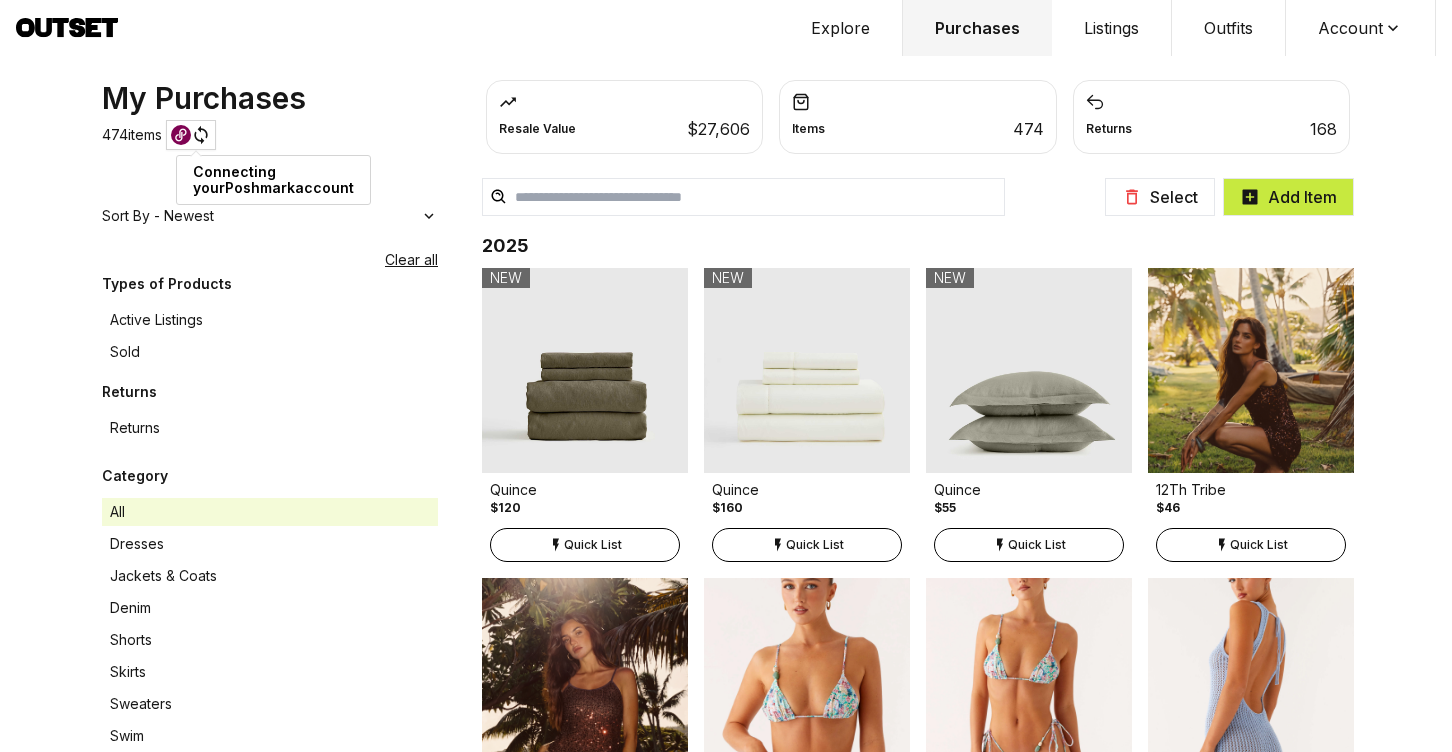 click on "Dresses" at bounding box center (270, 544) 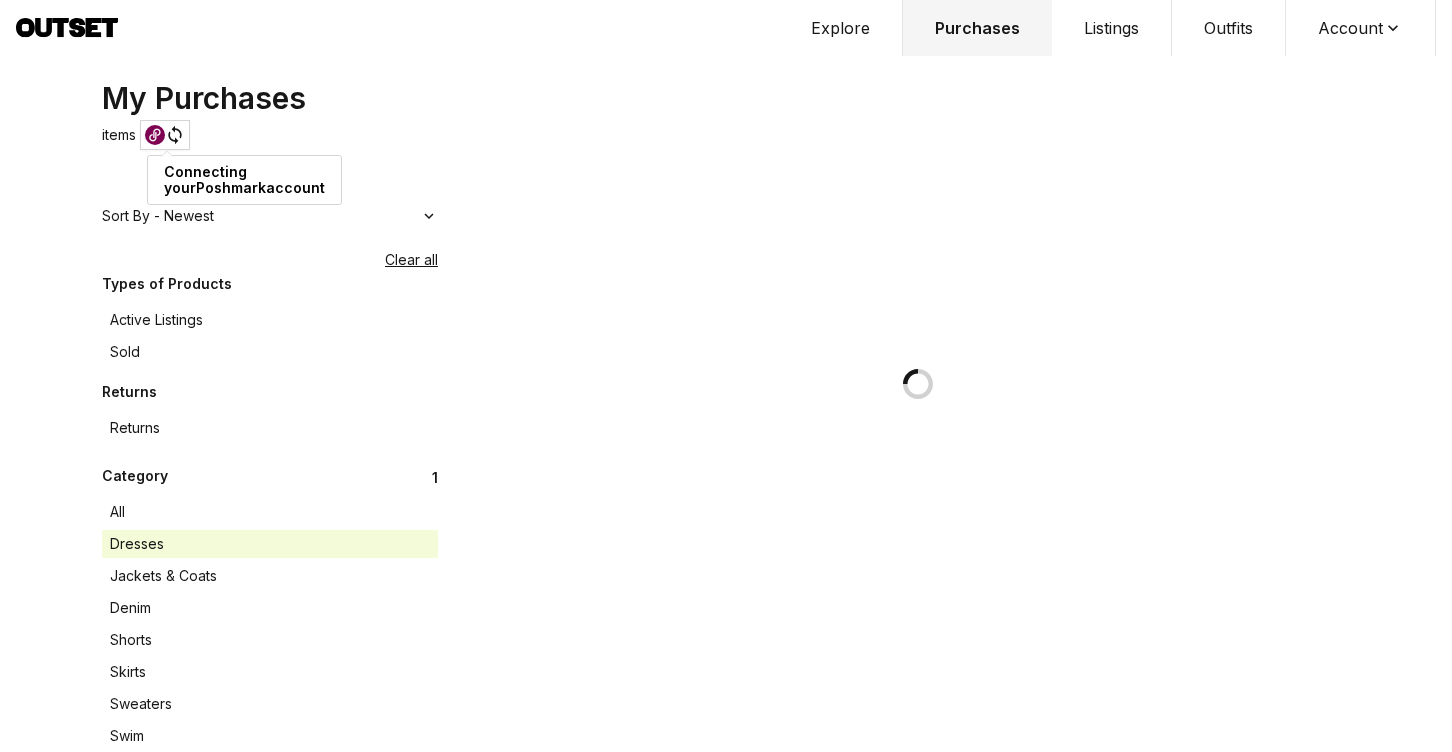 click on "Jackets & Coats" at bounding box center (270, 576) 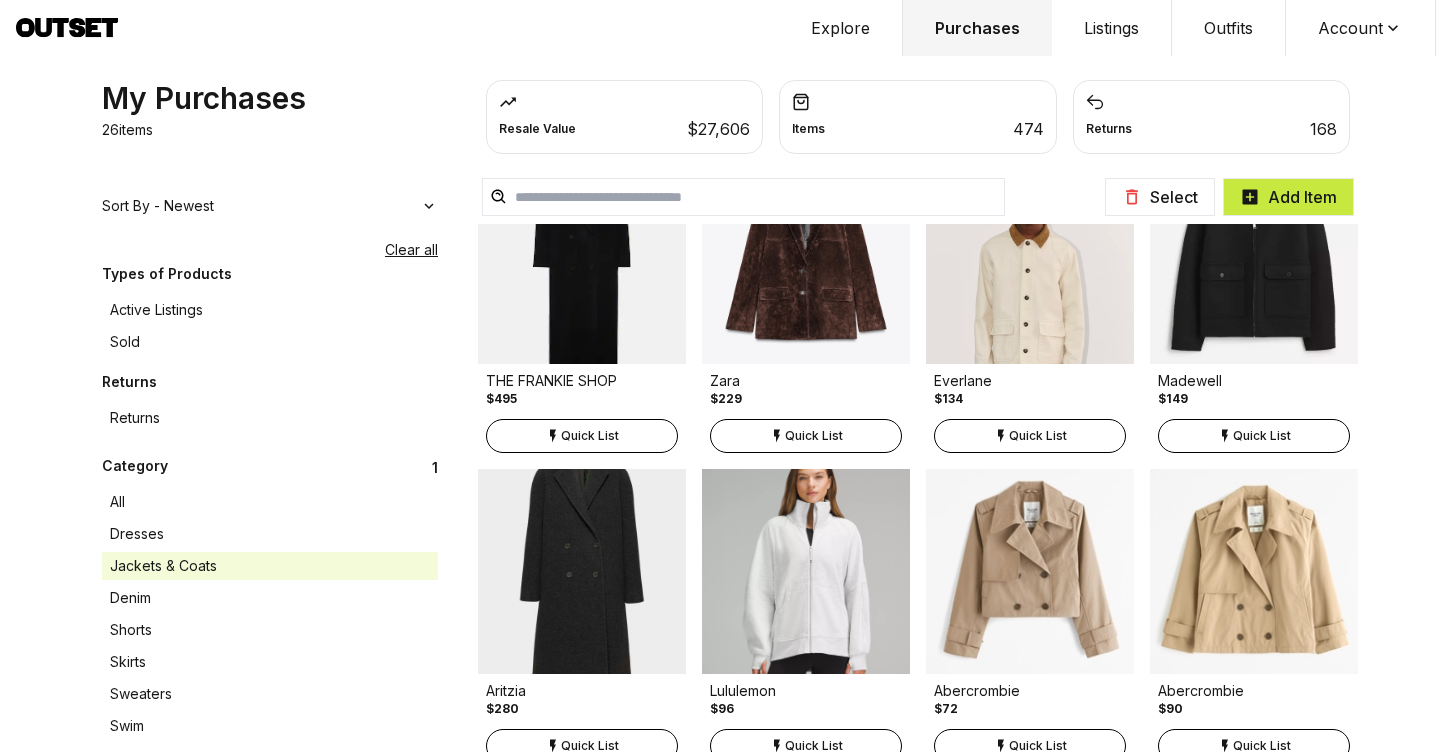 scroll, scrollTop: 486, scrollLeft: 0, axis: vertical 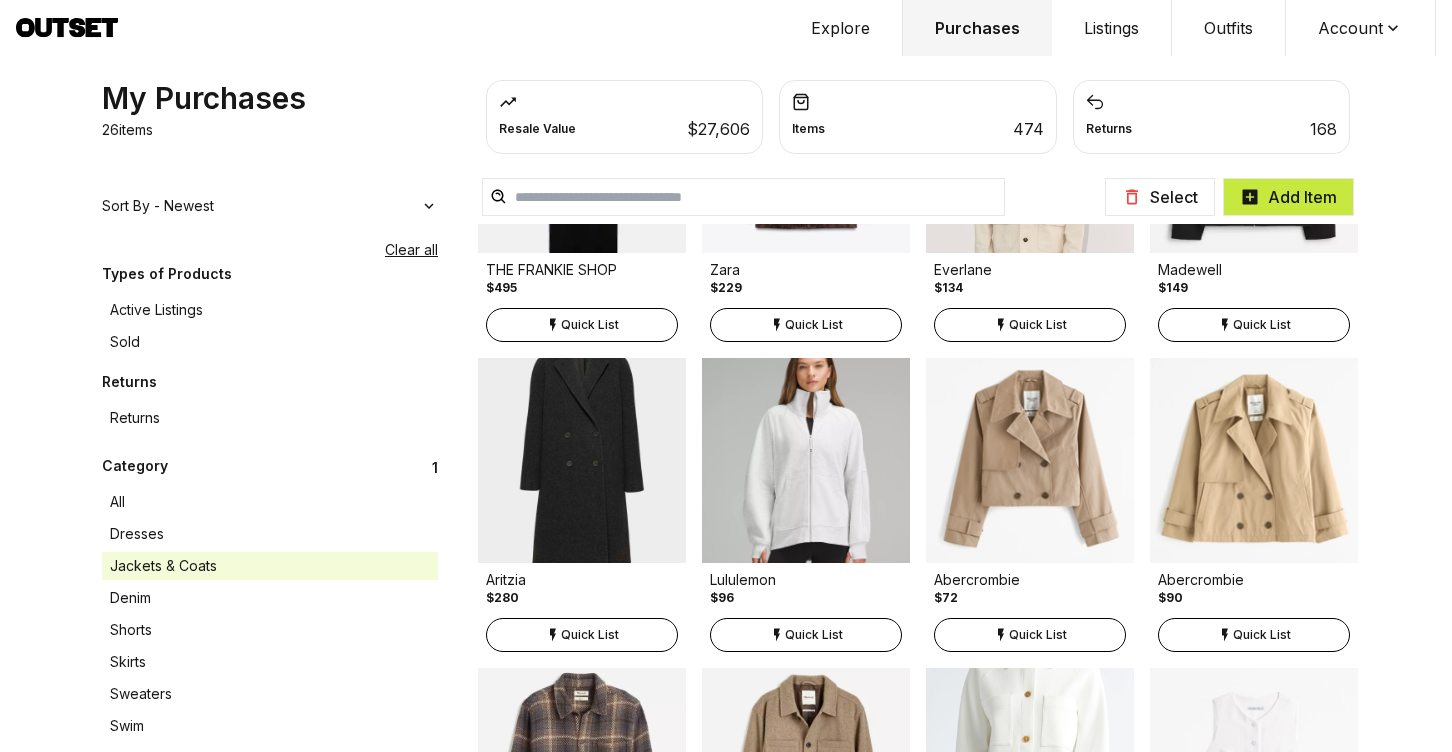 click on "Quick List" at bounding box center (582, 635) 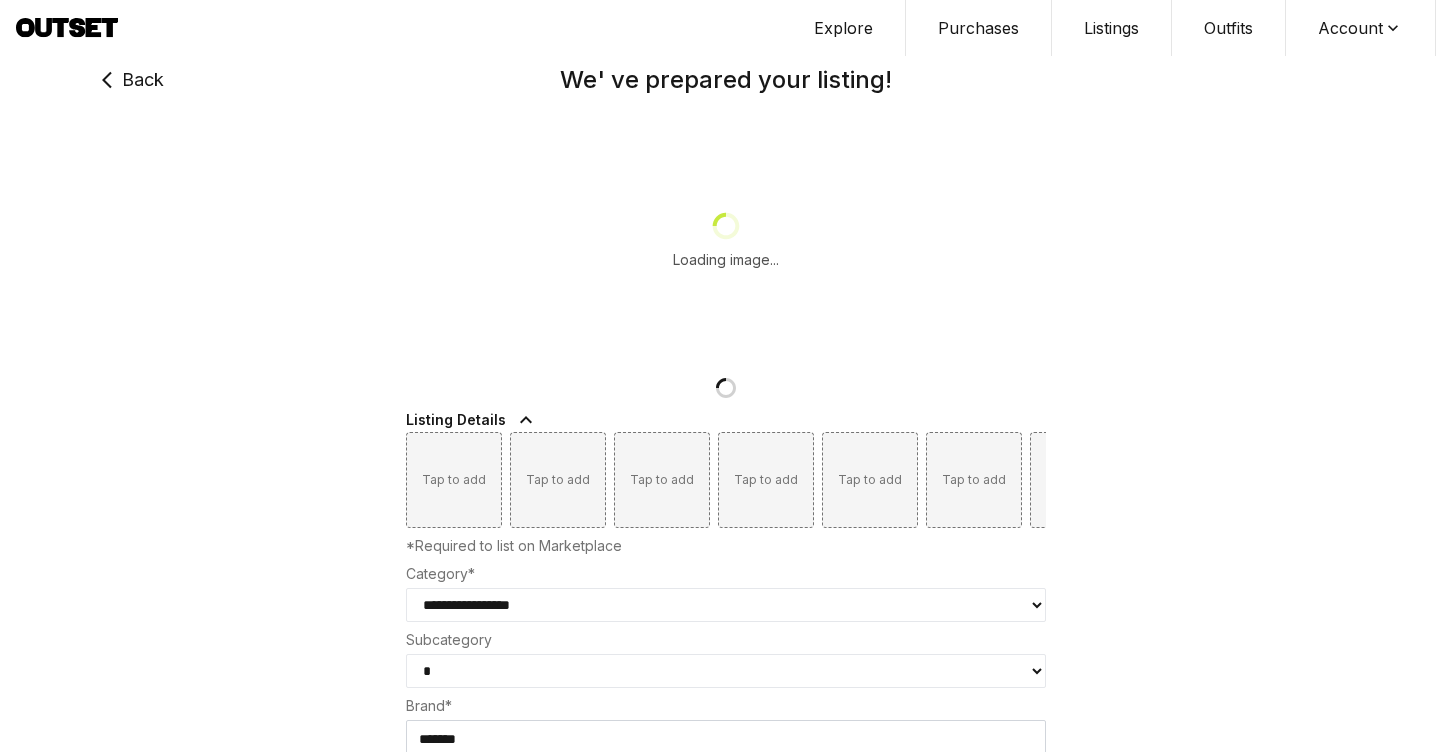 type on "***" 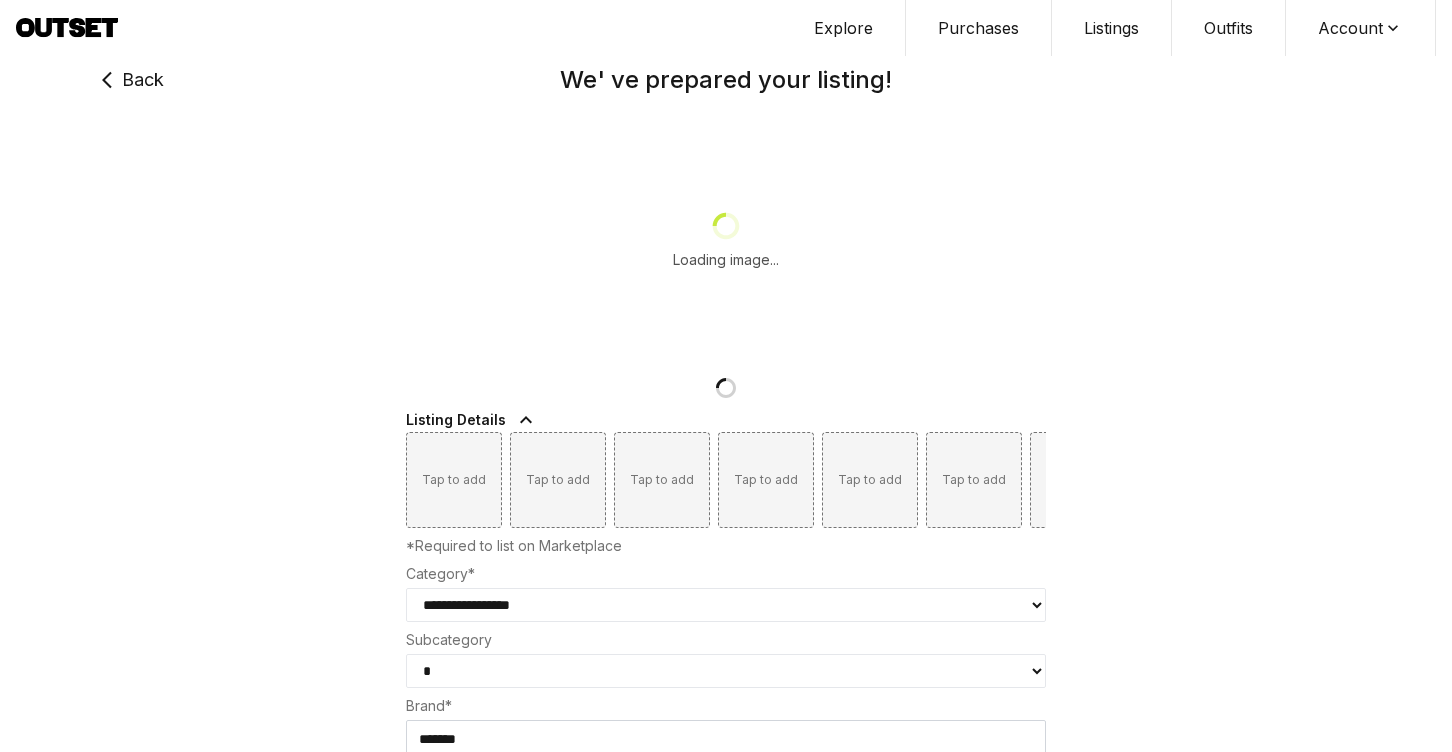 select on "**********" 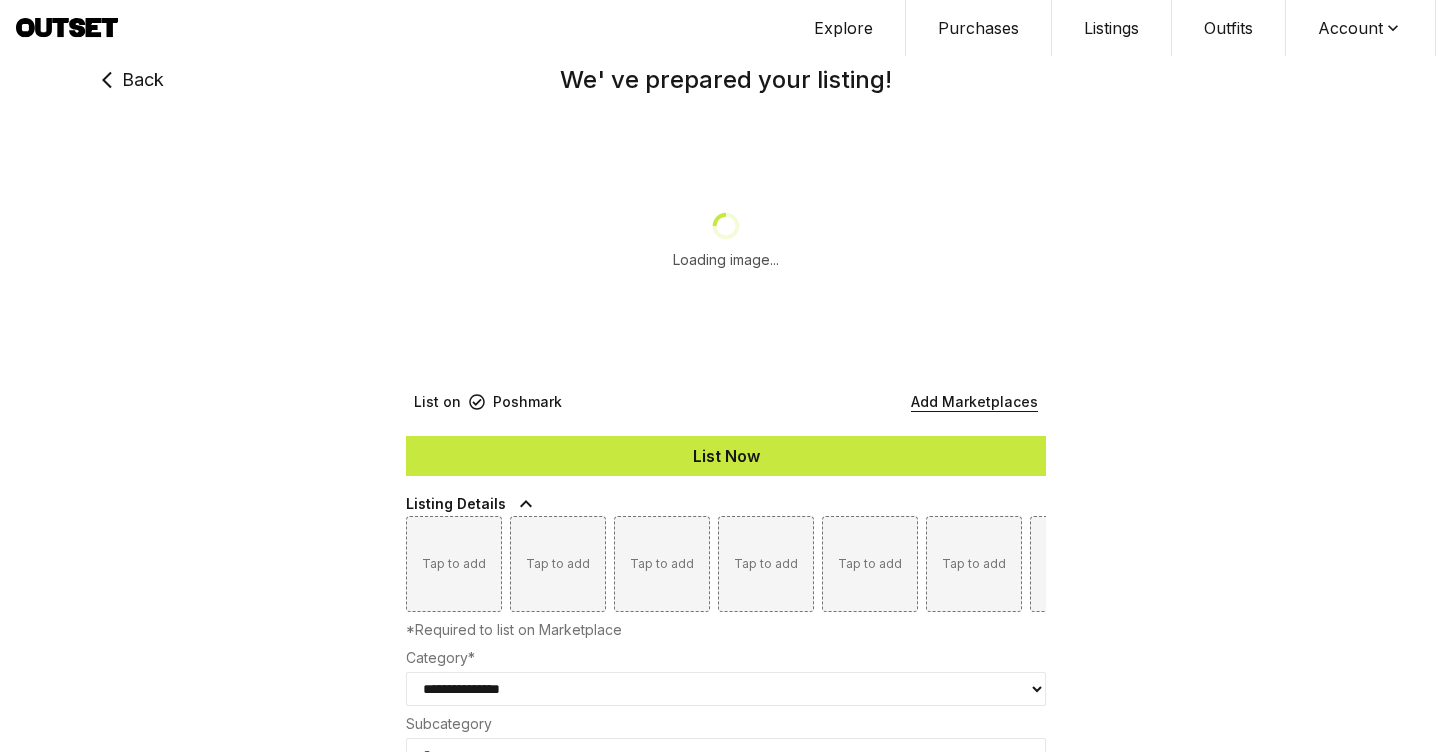 type on "***" 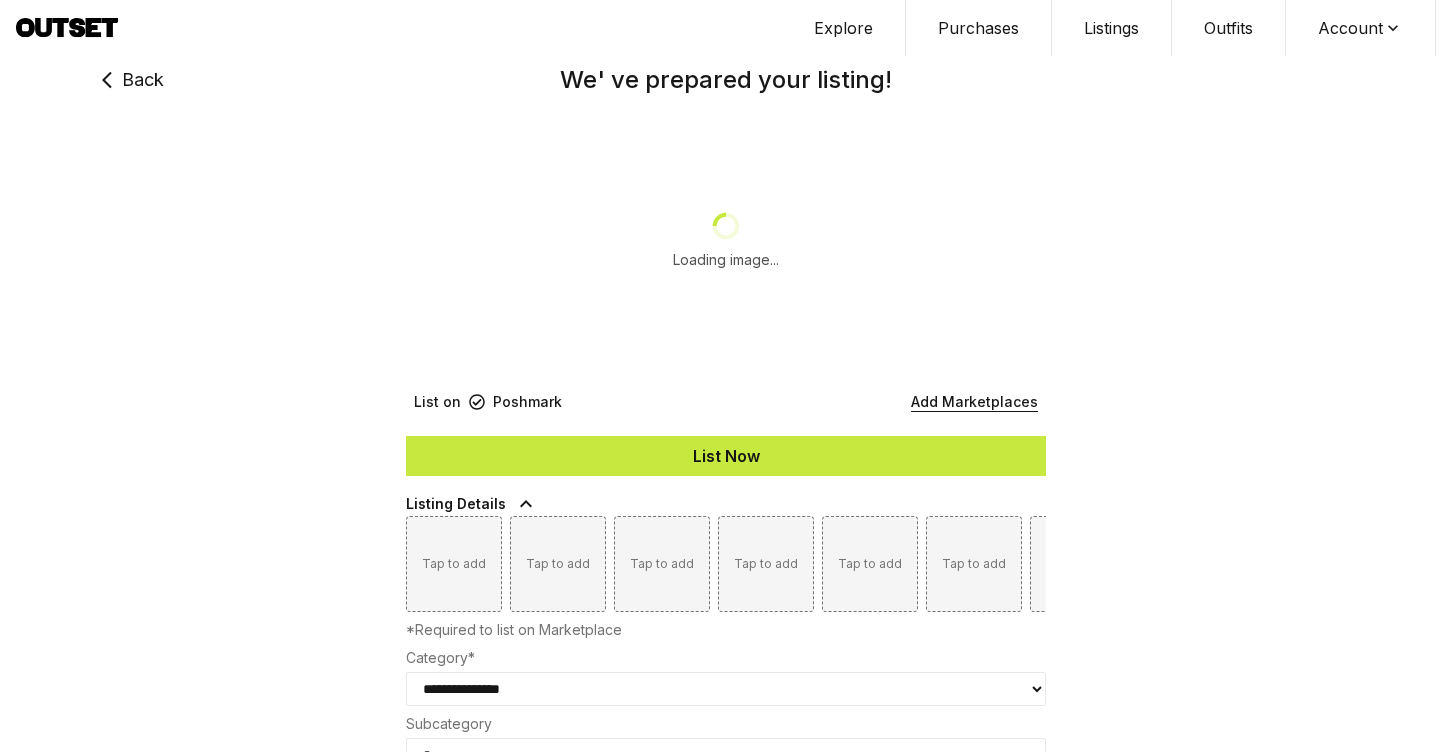 select on "*" 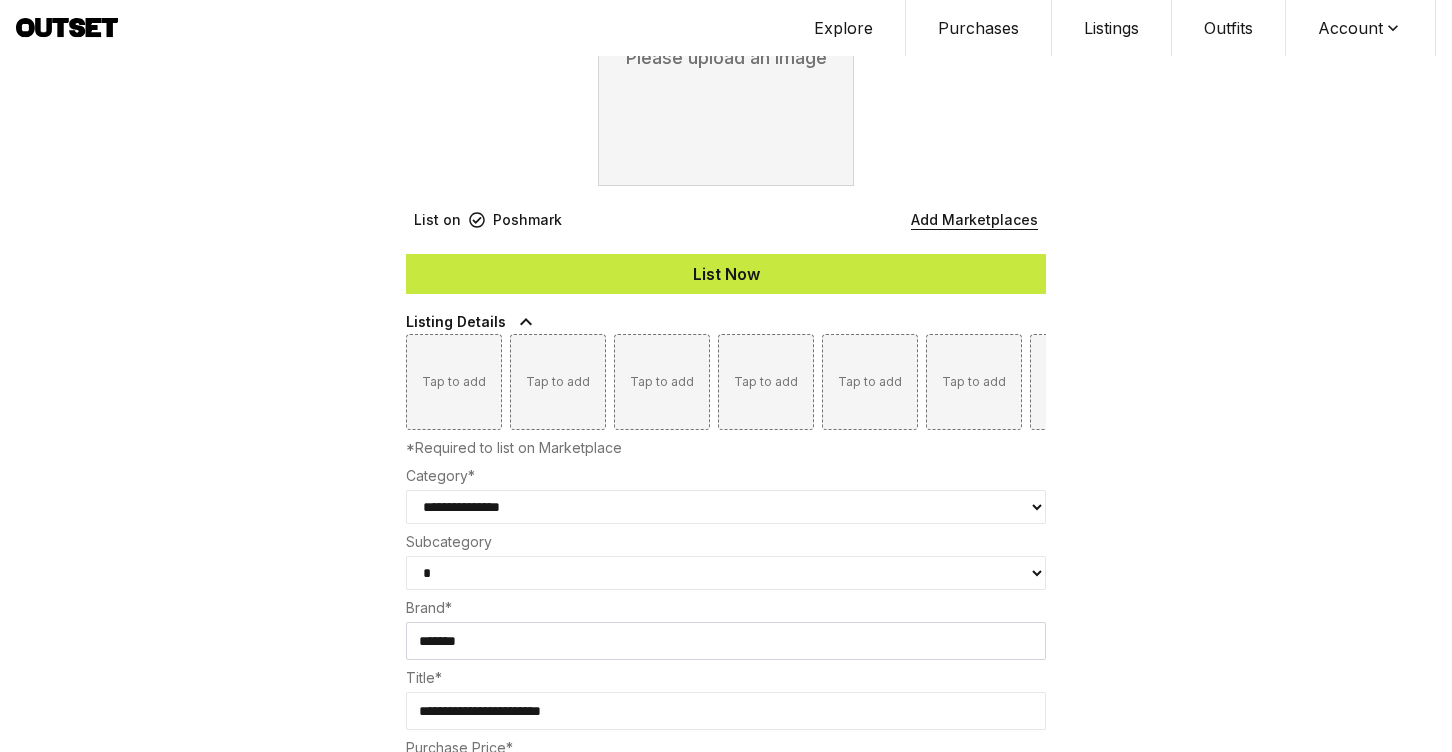 scroll, scrollTop: 35, scrollLeft: 0, axis: vertical 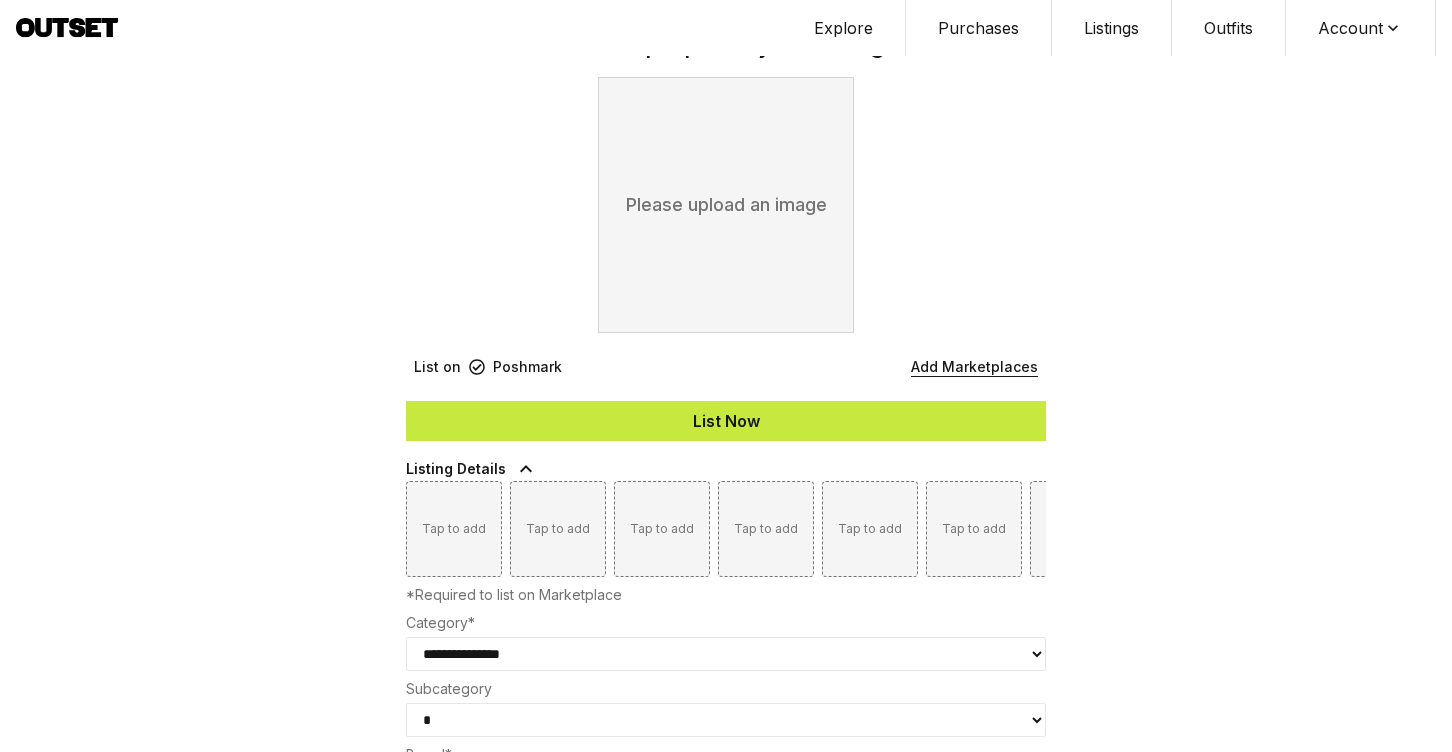 click on "Please upload an image" at bounding box center (726, 205) 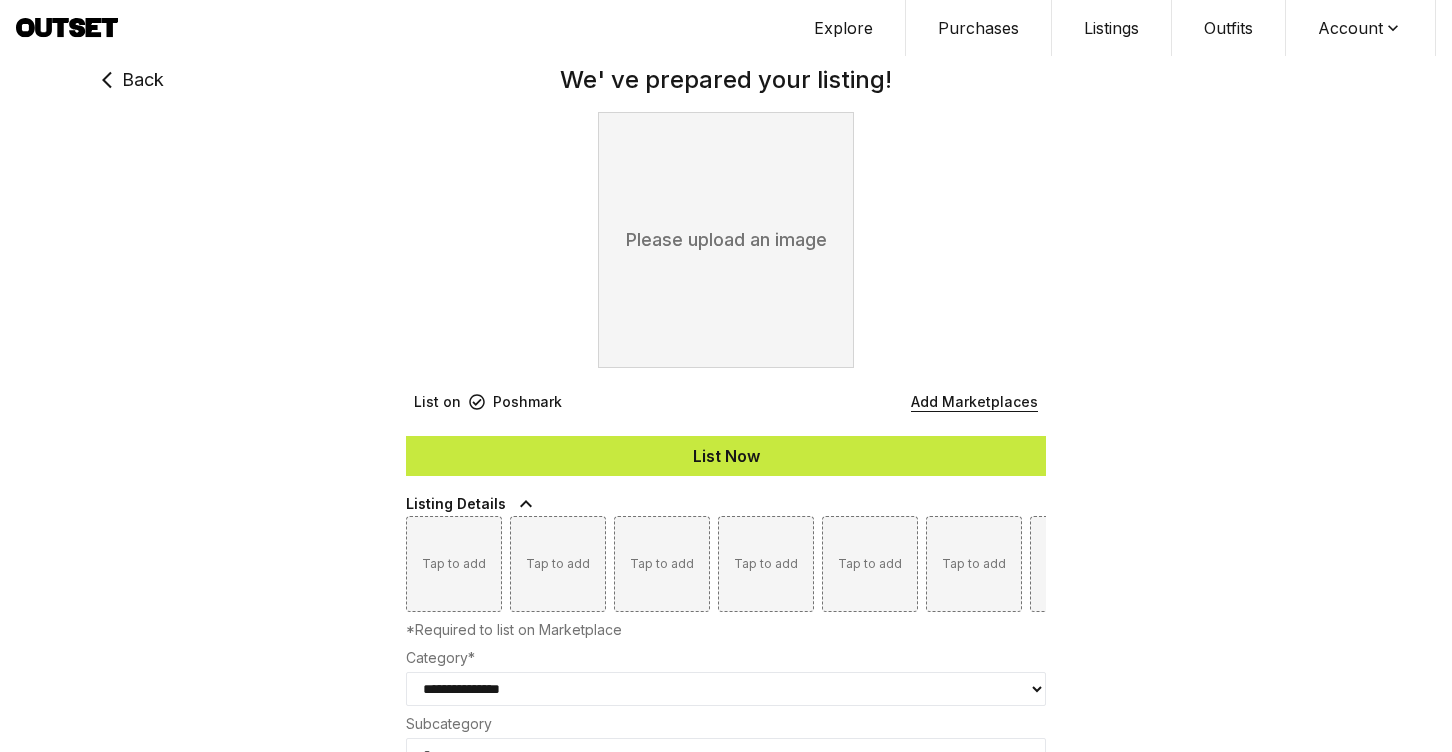 click on "We' ve prepared your listing!" at bounding box center (726, 80) 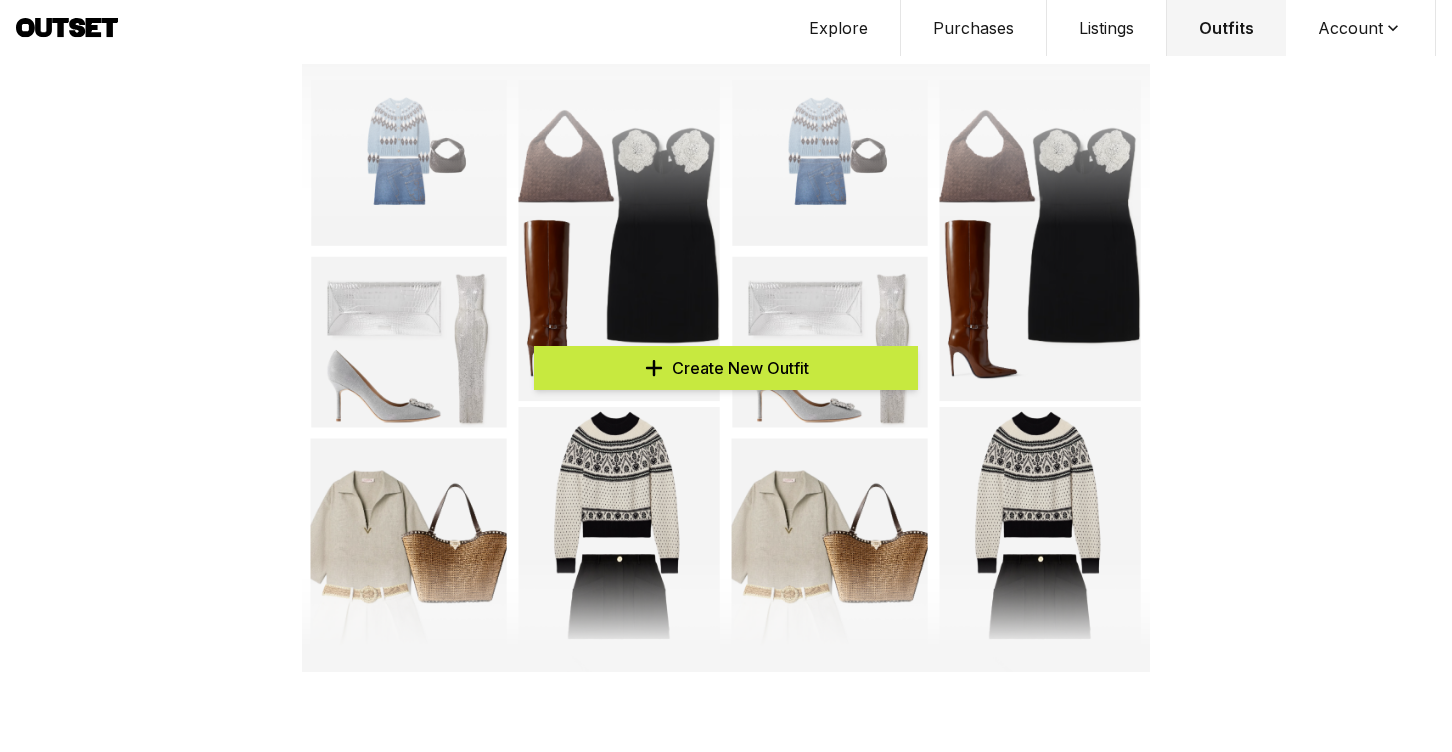 click on "Listings" at bounding box center (1107, 28) 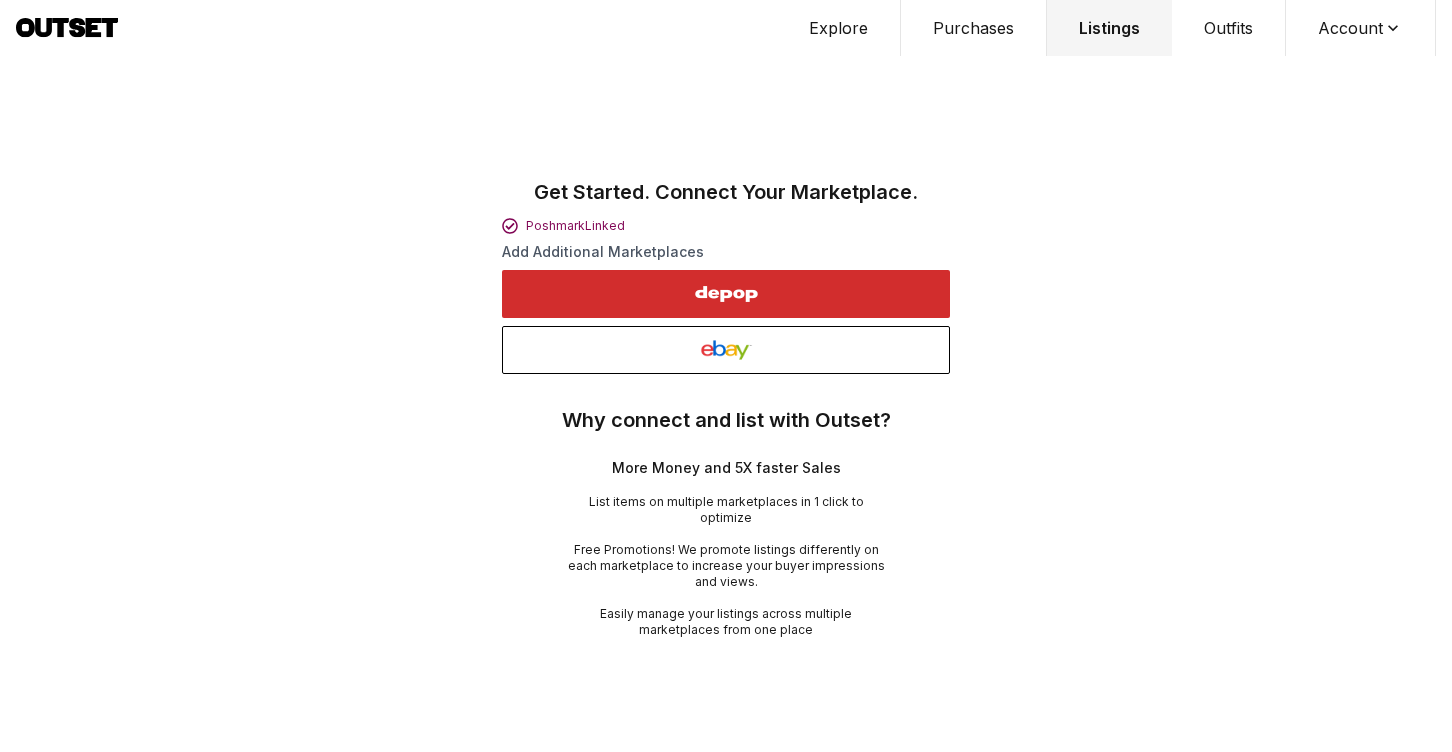 click at bounding box center (726, 294) 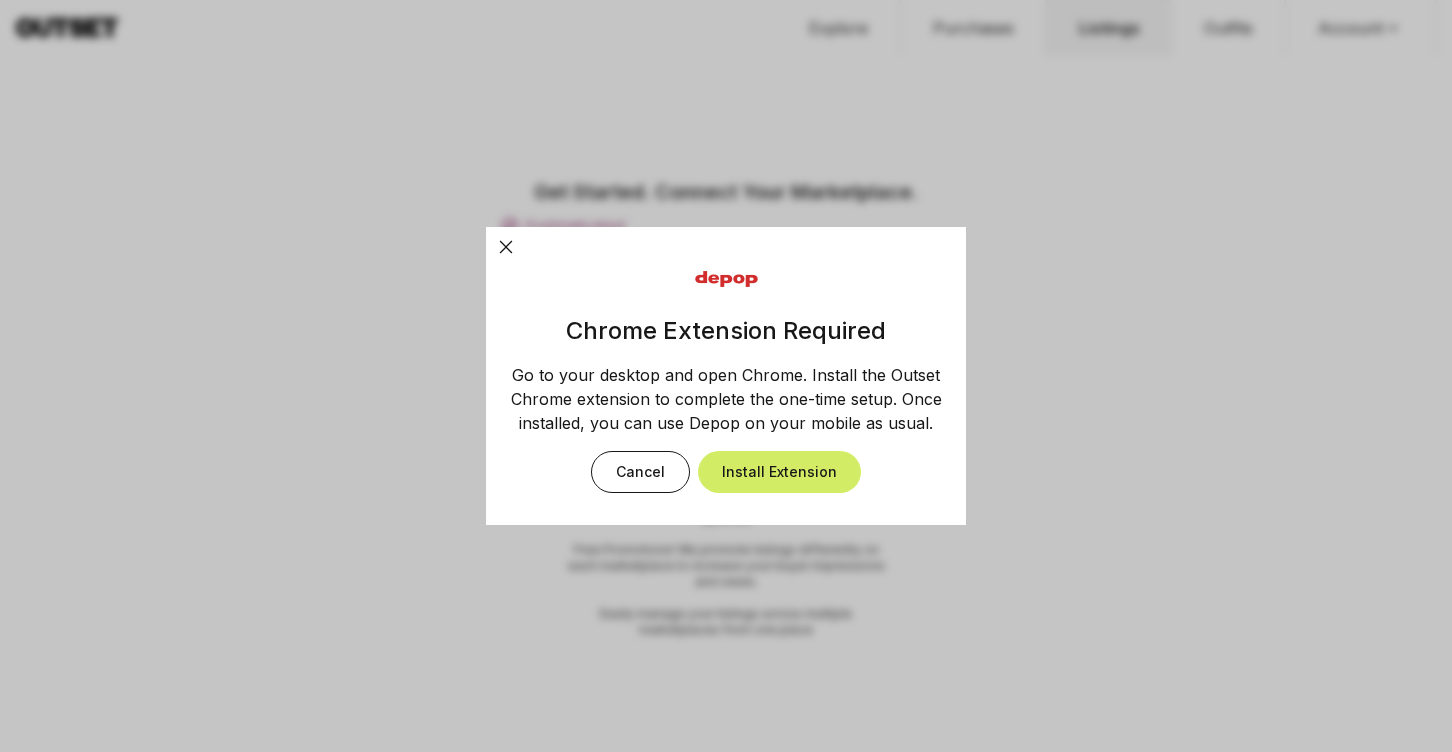 click on "Install Extension" at bounding box center (779, 472) 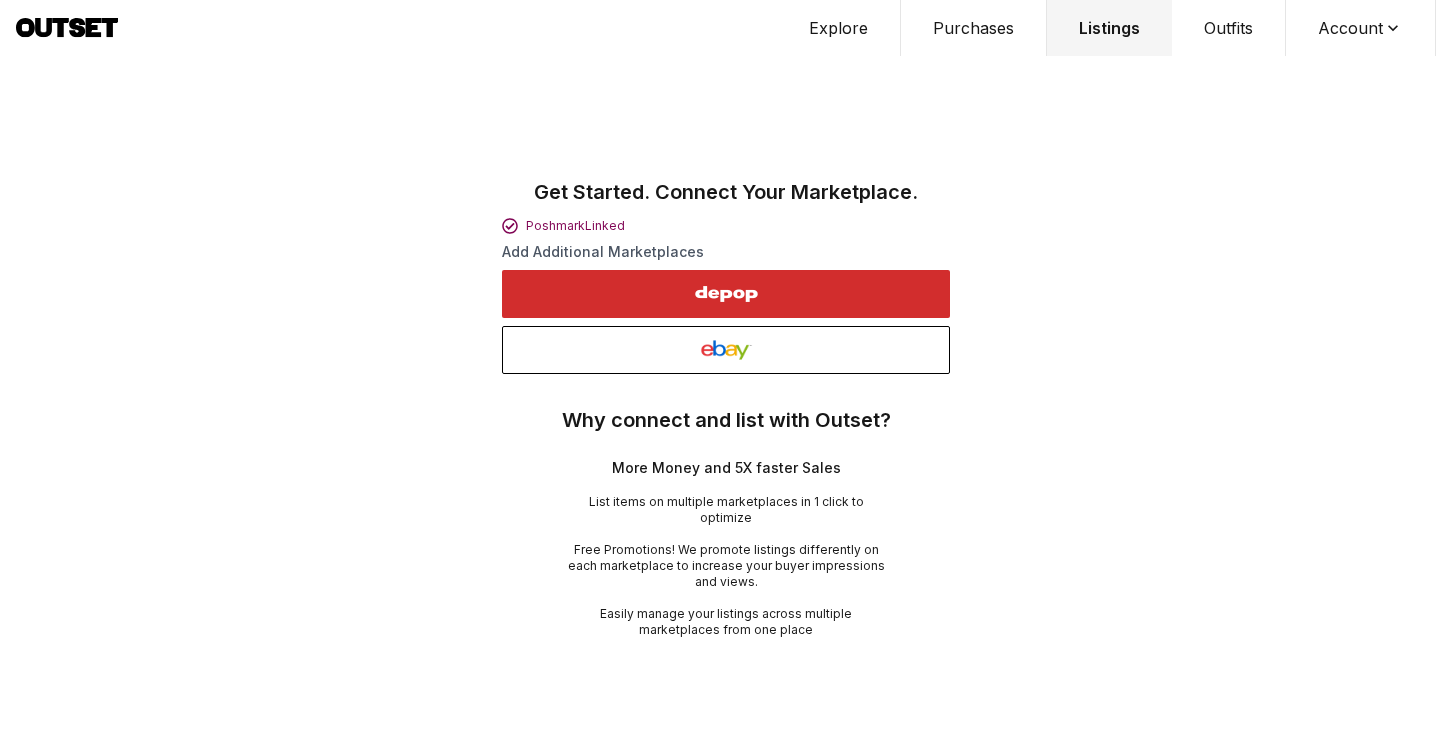 click on "Purchases" at bounding box center (974, 28) 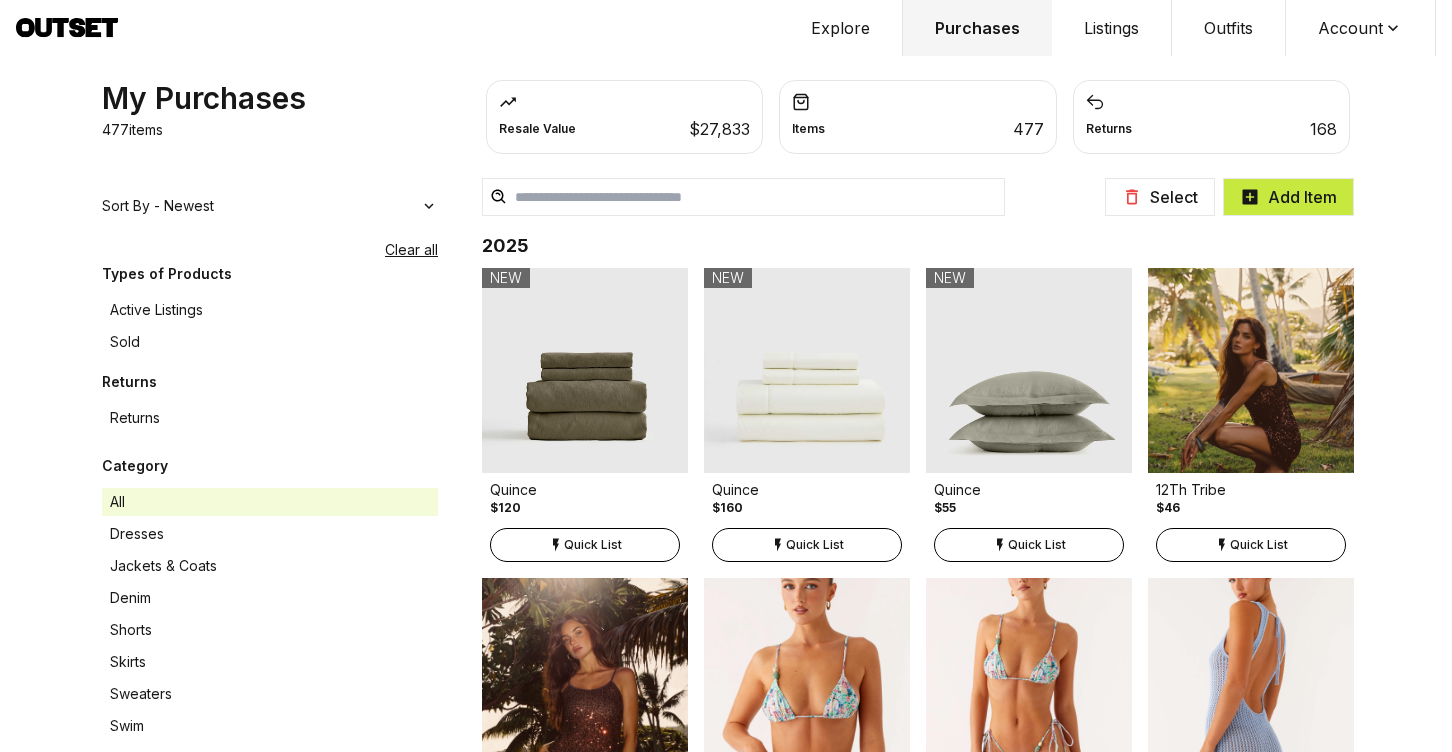 scroll, scrollTop: 132, scrollLeft: 0, axis: vertical 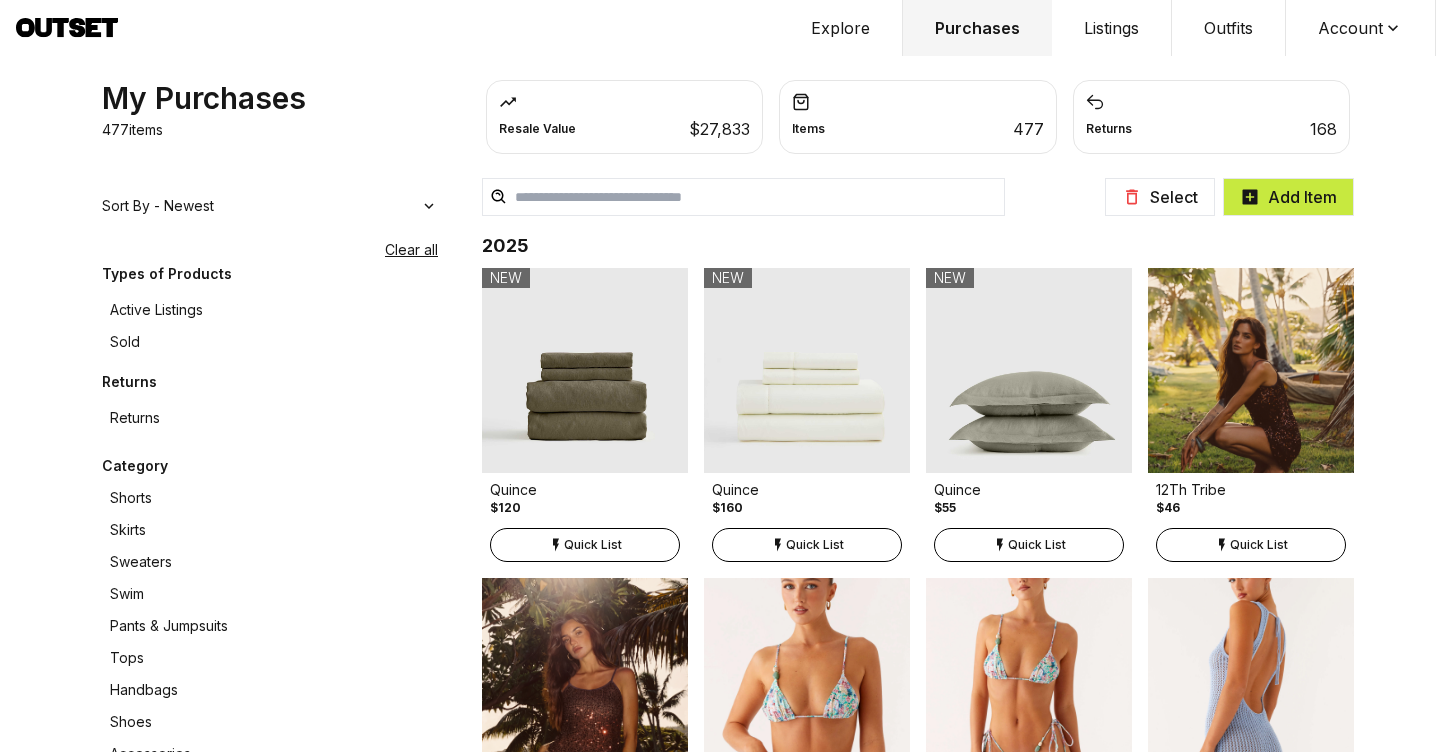 click on "Handbags" at bounding box center (270, 690) 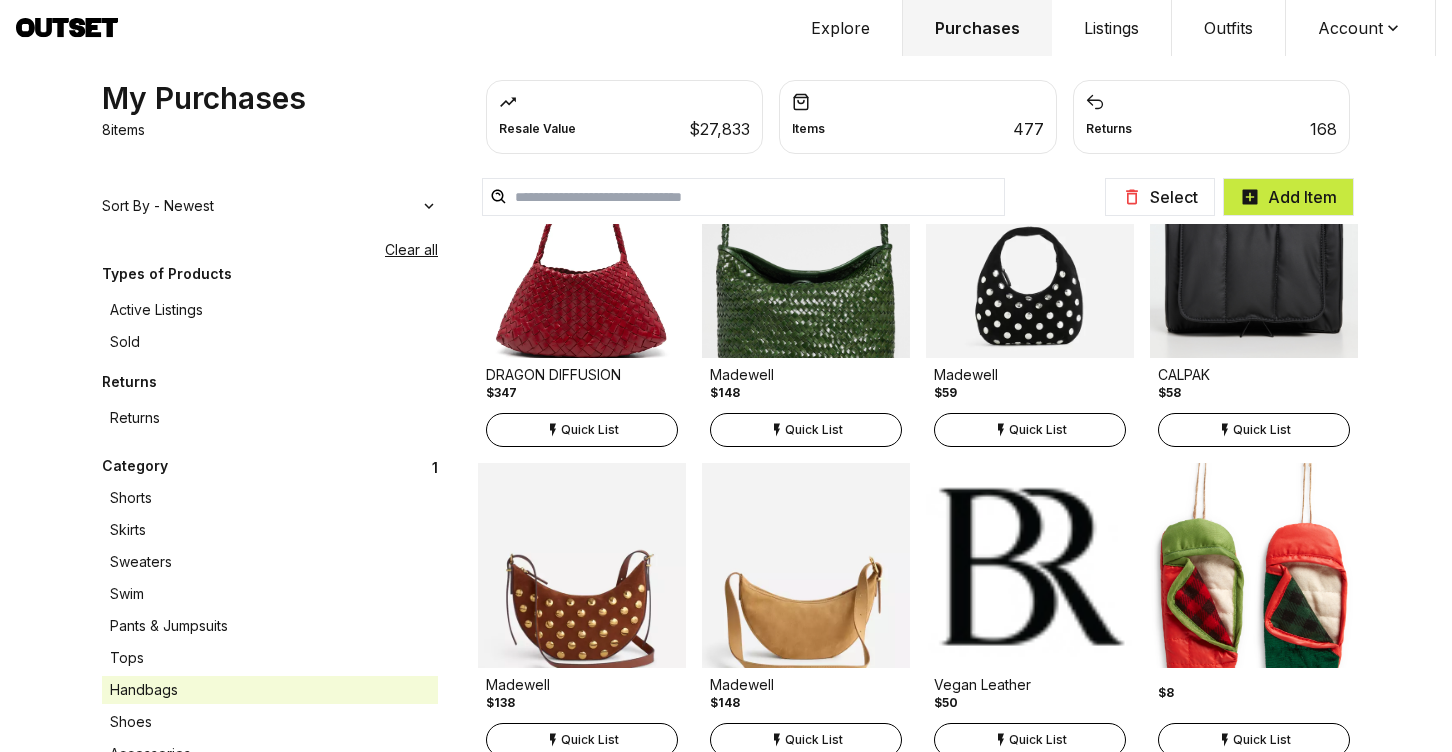 scroll, scrollTop: 76, scrollLeft: 0, axis: vertical 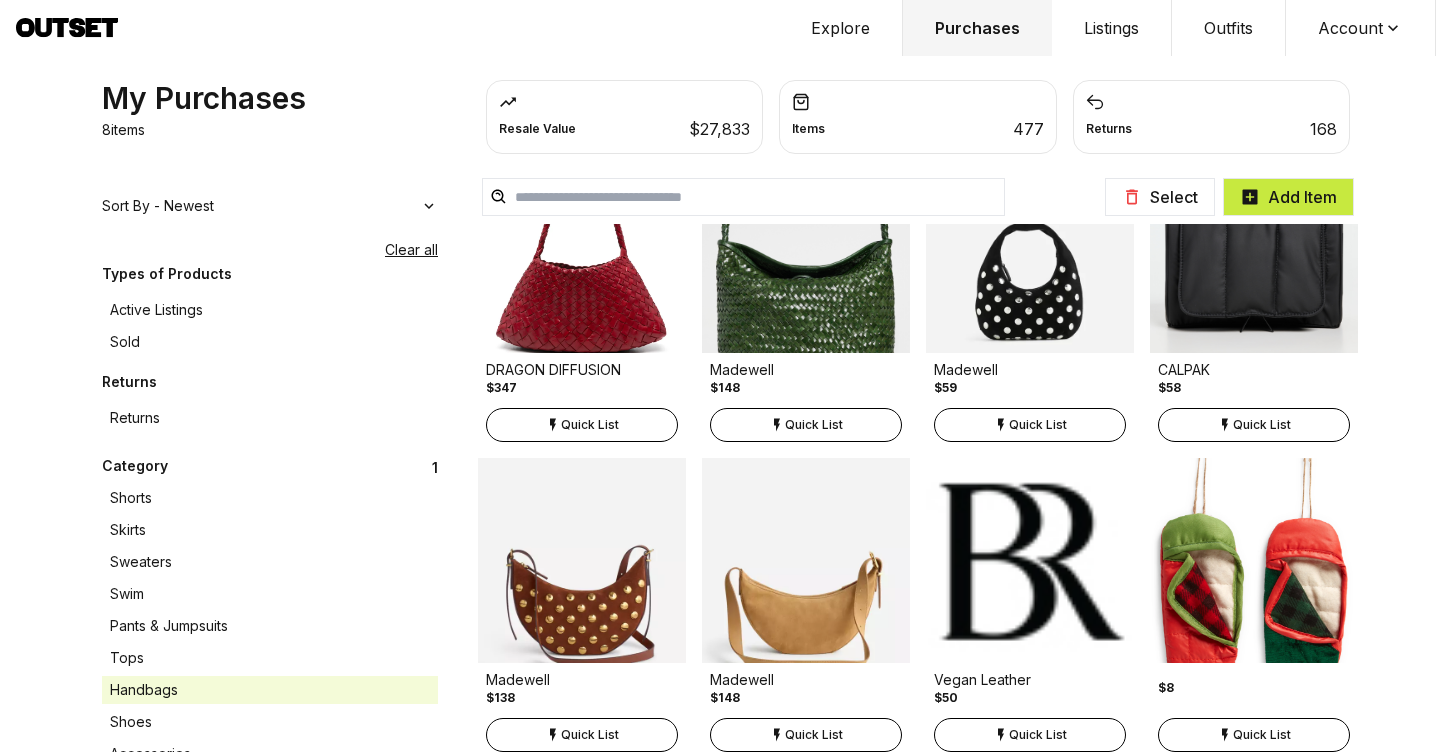 click on "Shoes" at bounding box center [270, 722] 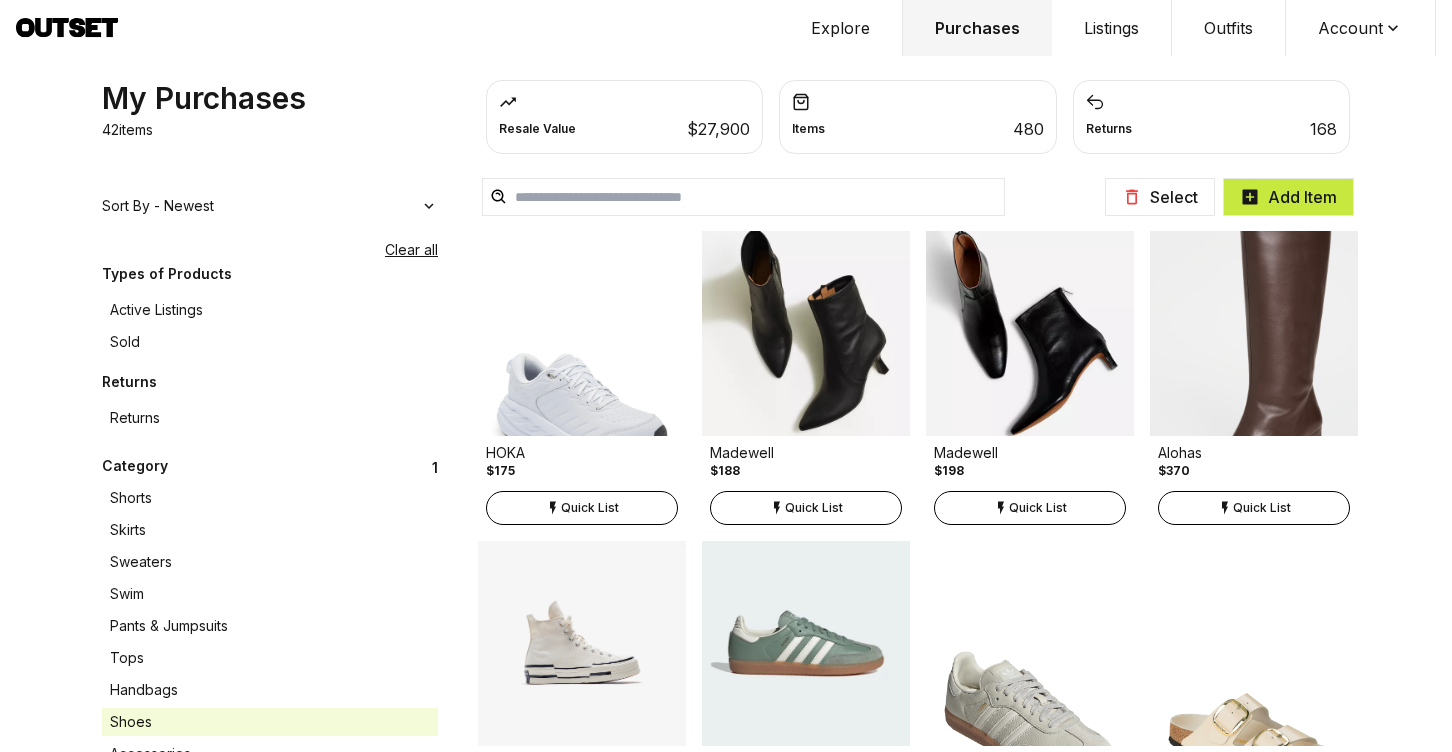 scroll, scrollTop: 2012, scrollLeft: 0, axis: vertical 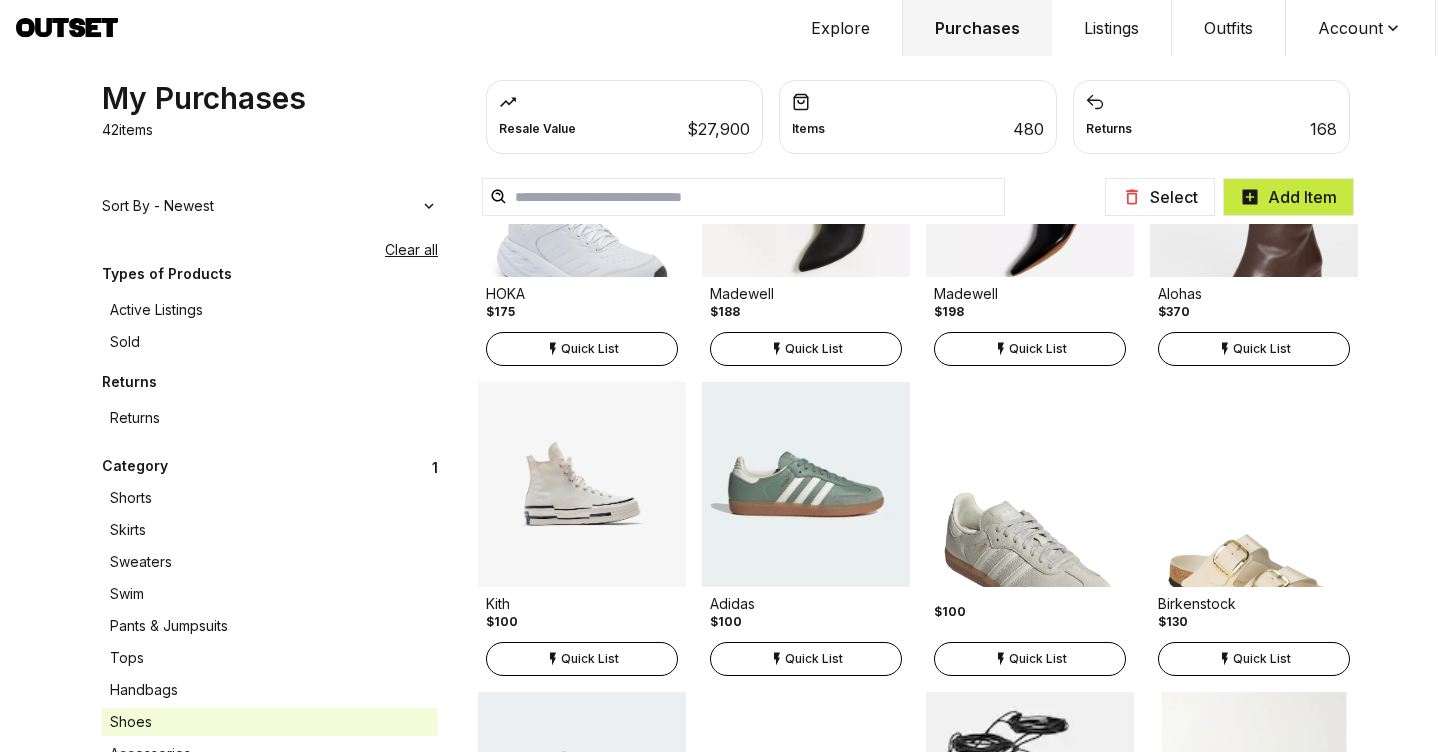 click on "Quick List" at bounding box center (1038, 349) 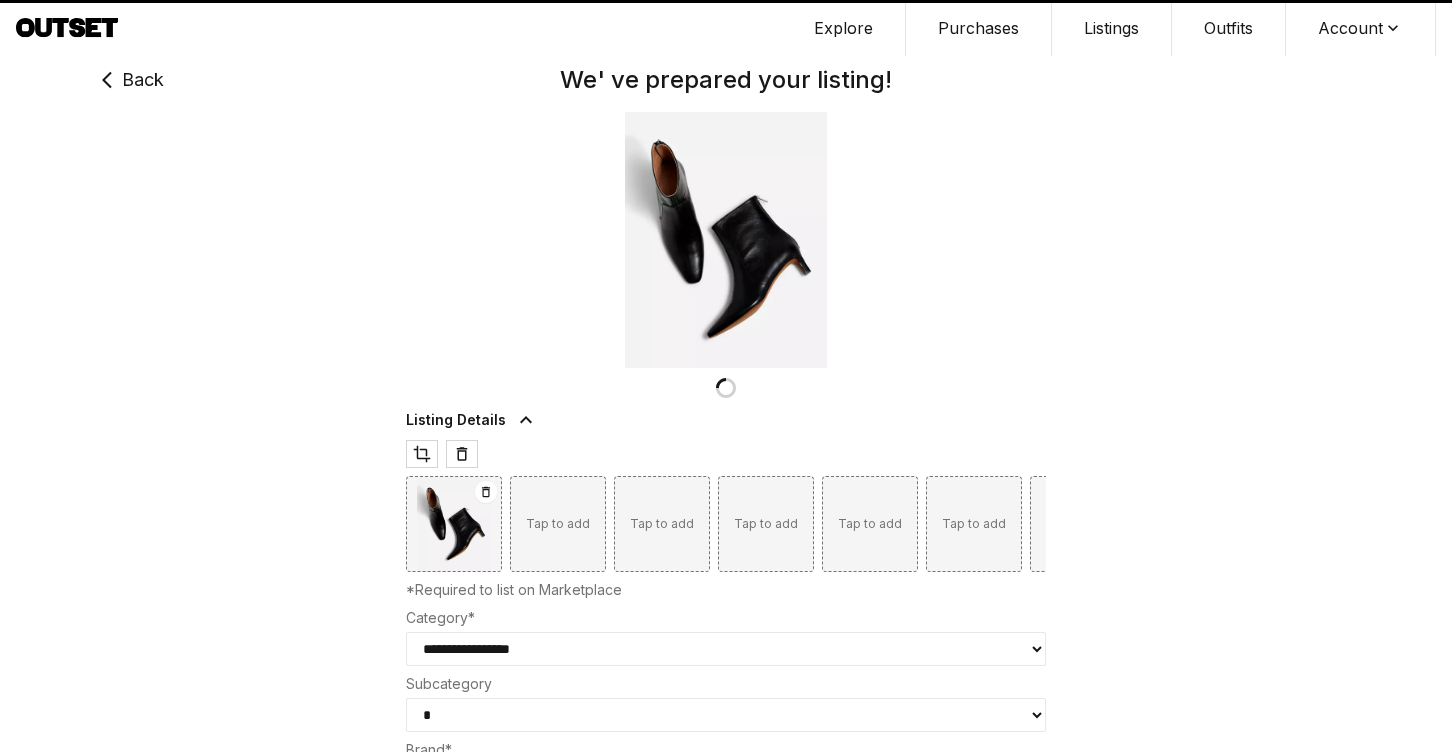 type on "***" 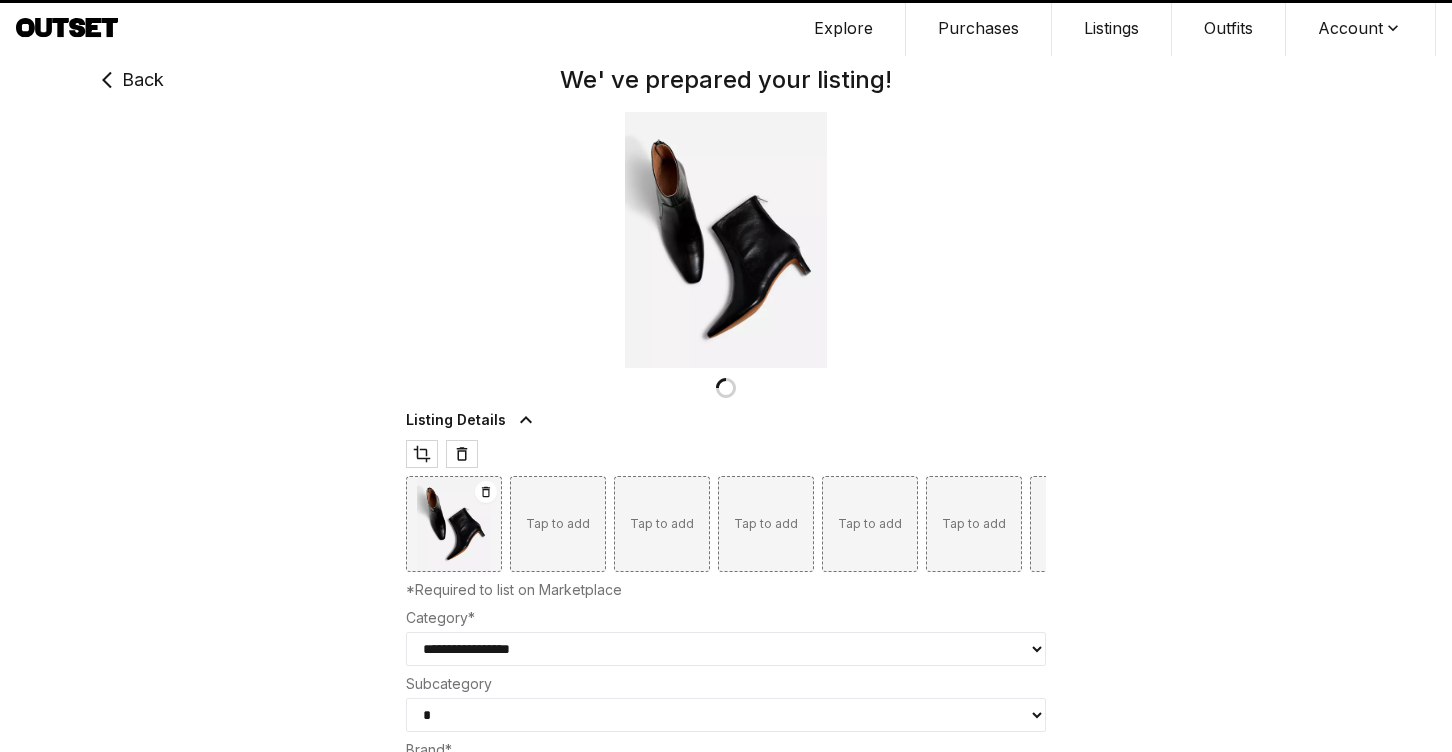 select on "*****" 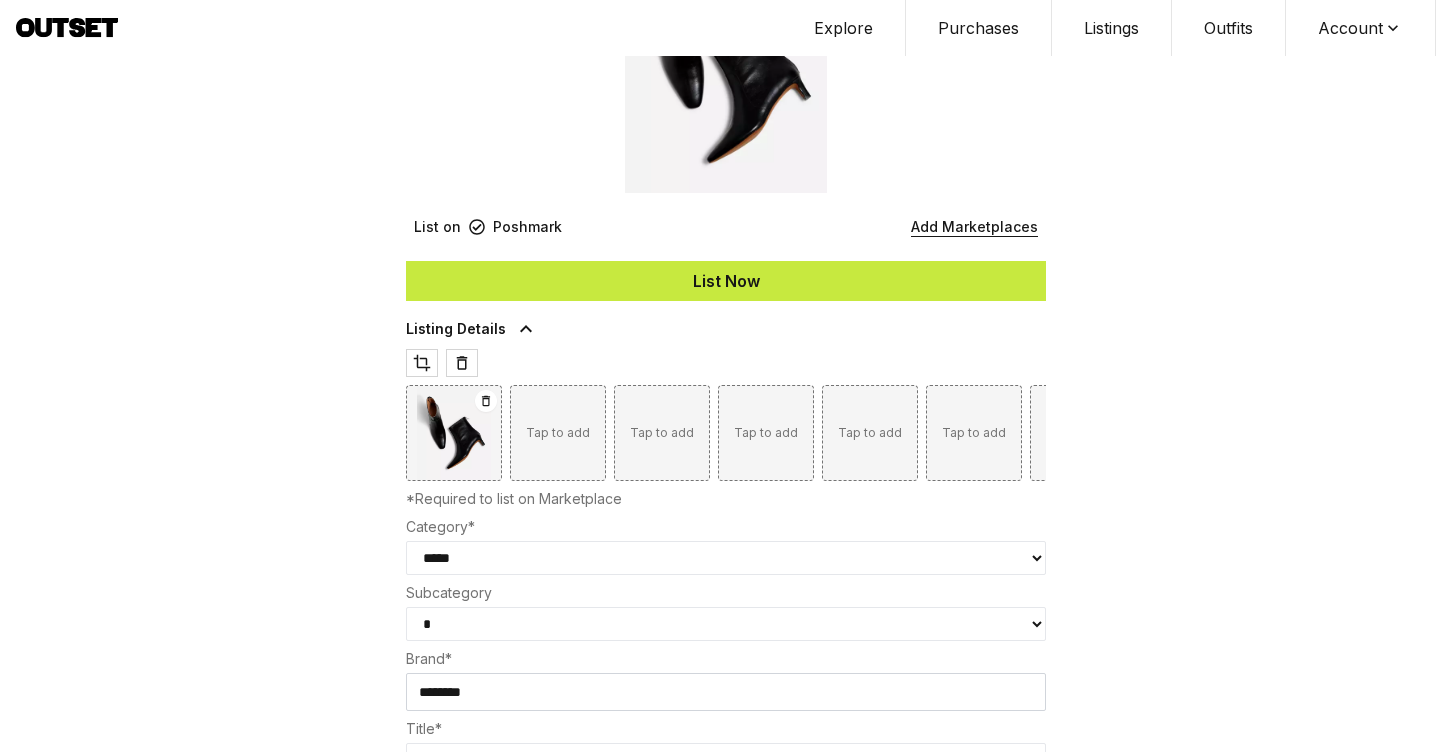 scroll, scrollTop: 261, scrollLeft: 0, axis: vertical 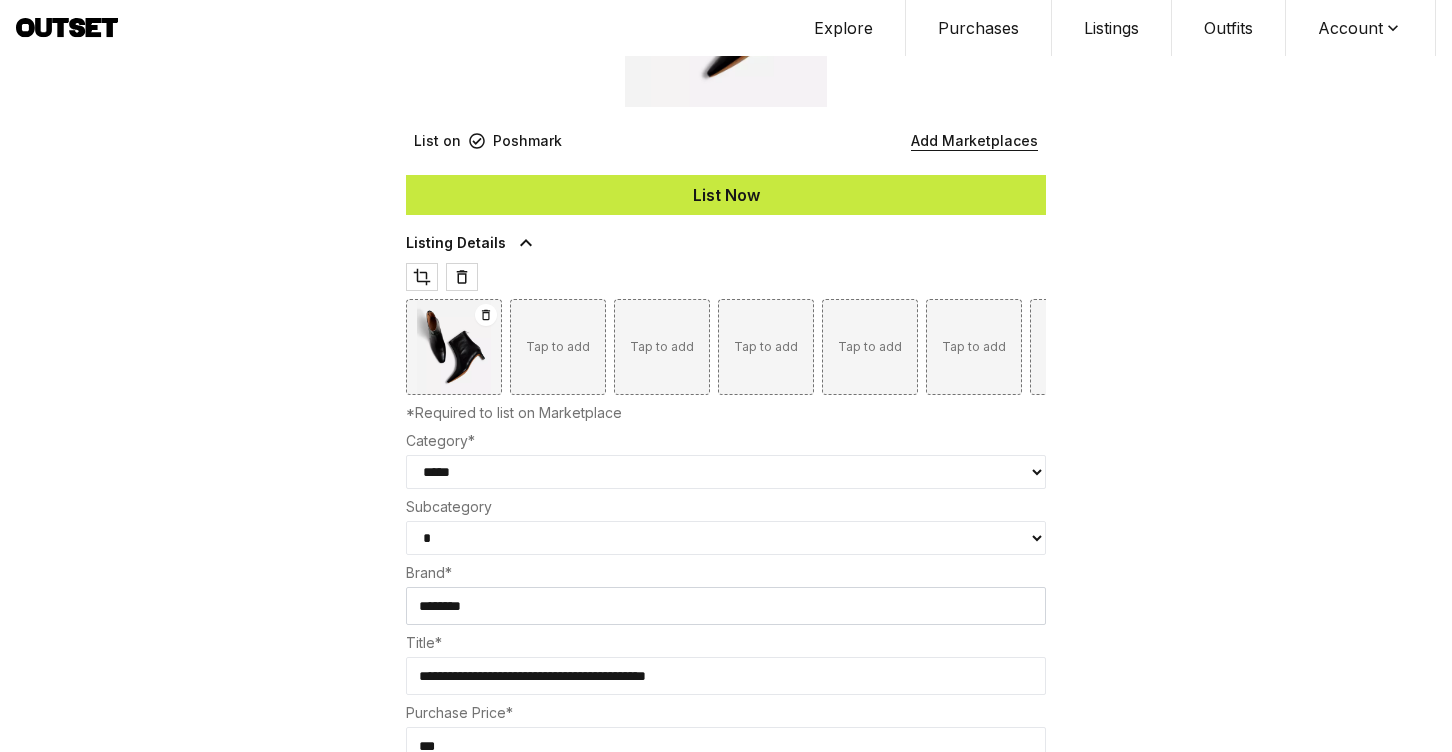 click on "**********" at bounding box center (726, 538) 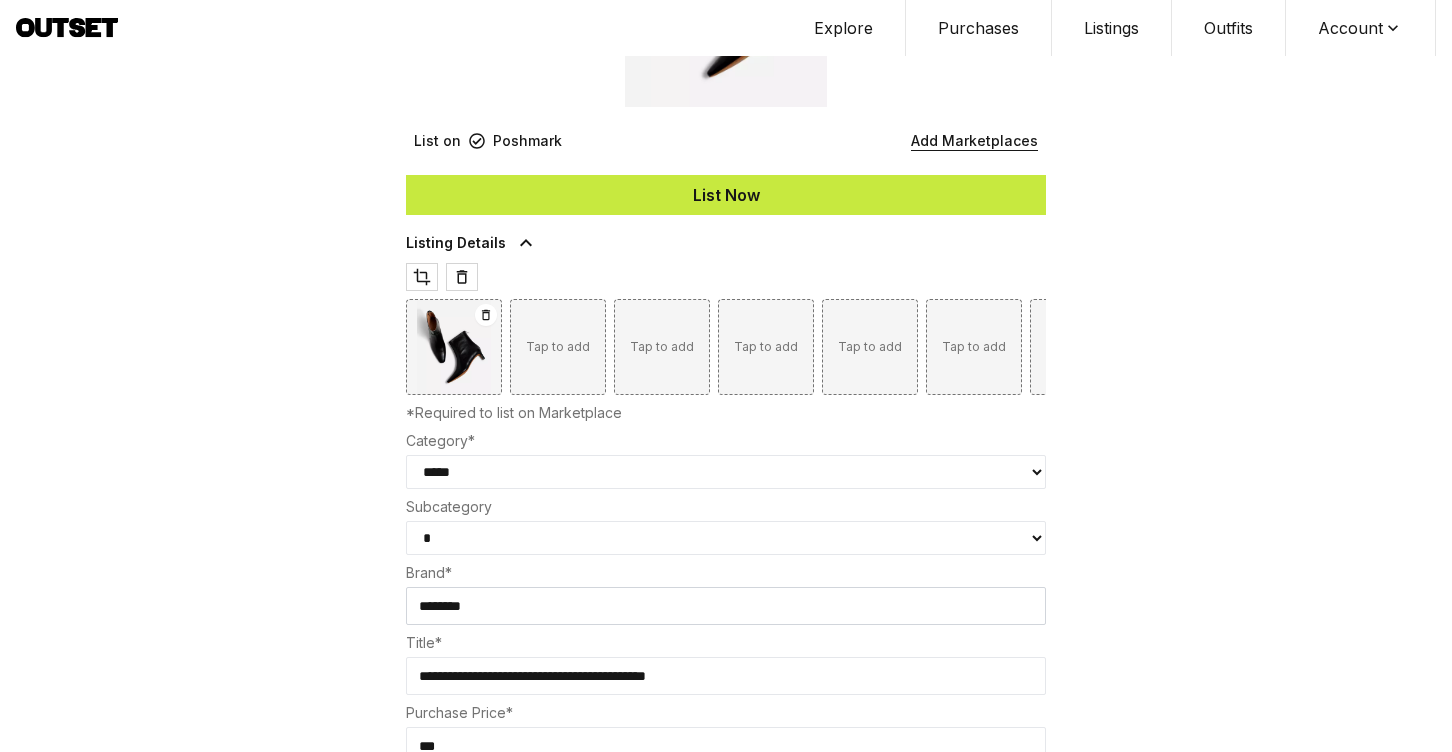 select on "**********" 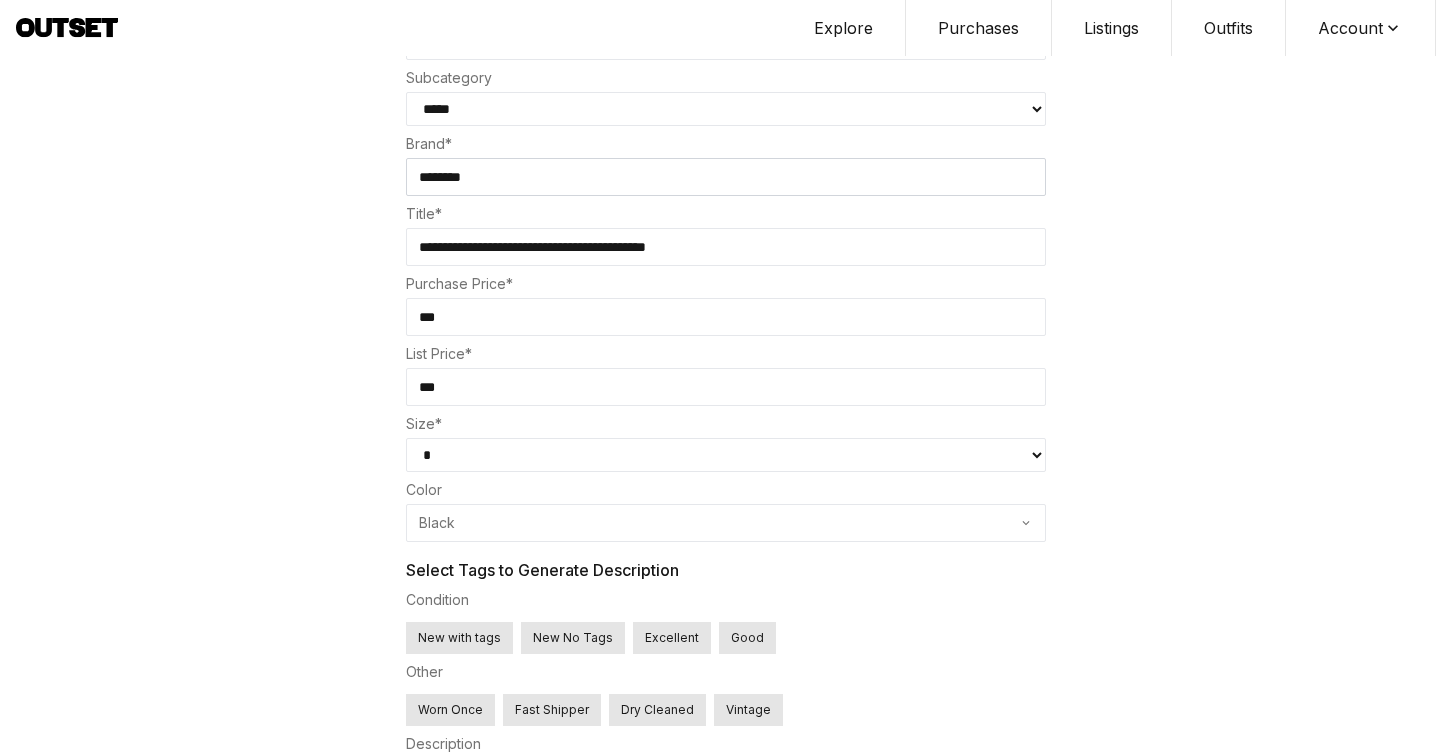 scroll, scrollTop: 738, scrollLeft: 0, axis: vertical 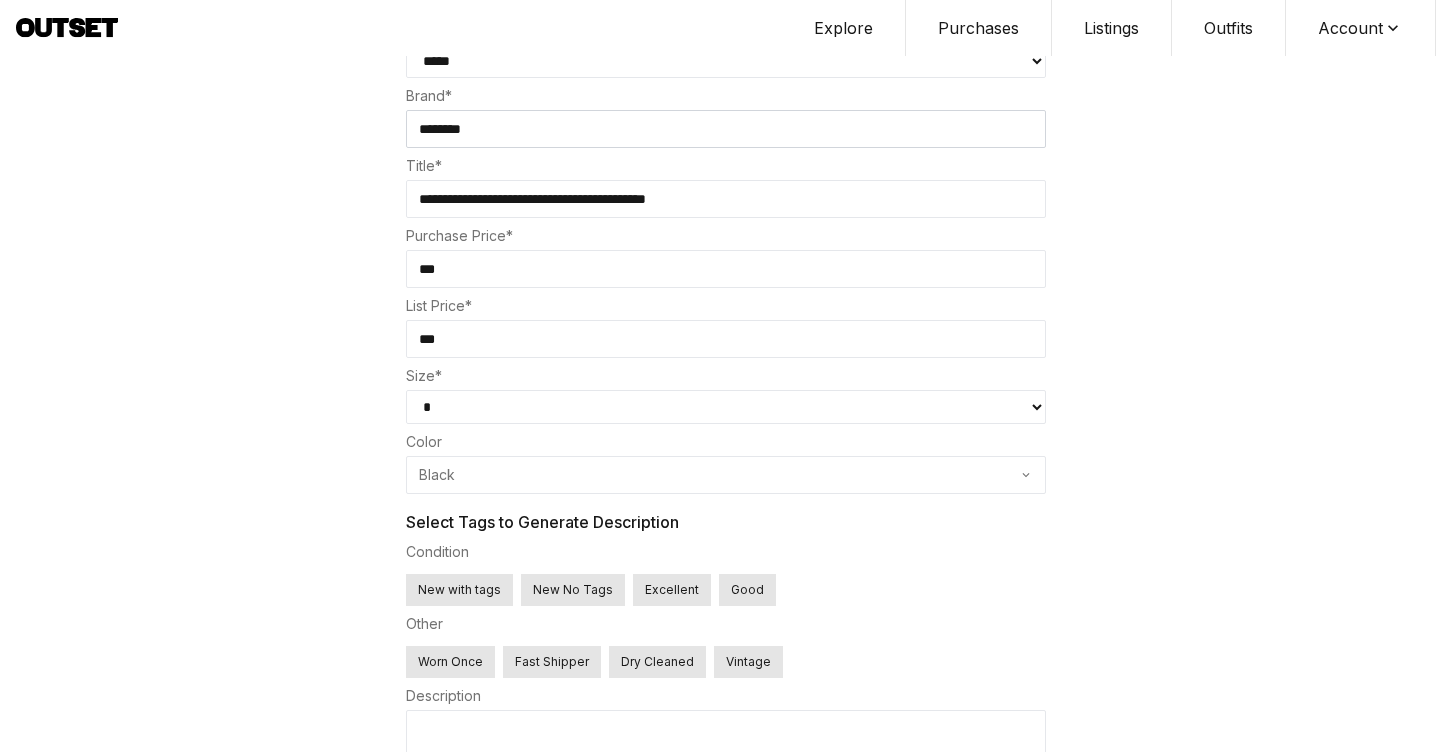 drag, startPoint x: 467, startPoint y: 346, endPoint x: 398, endPoint y: 346, distance: 69 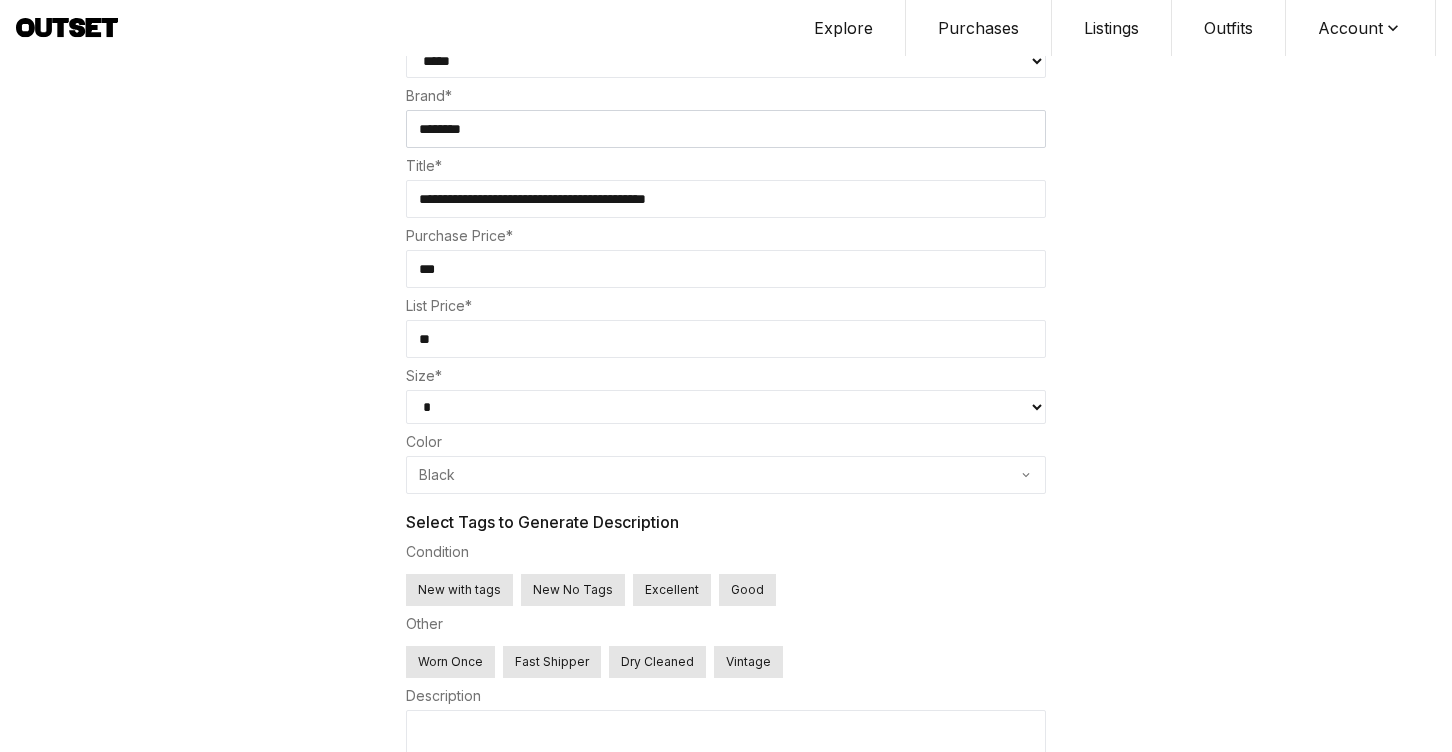 type on "**" 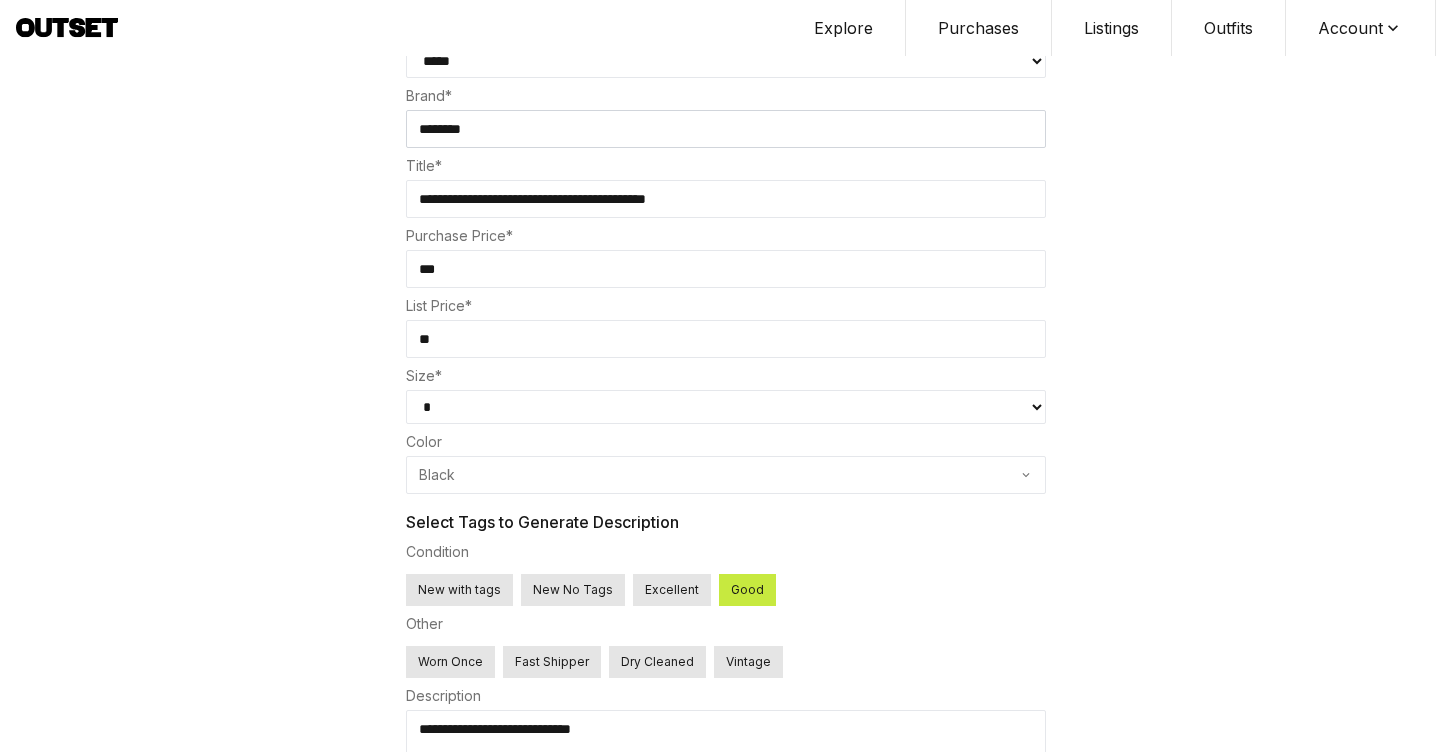 scroll, scrollTop: 823, scrollLeft: 0, axis: vertical 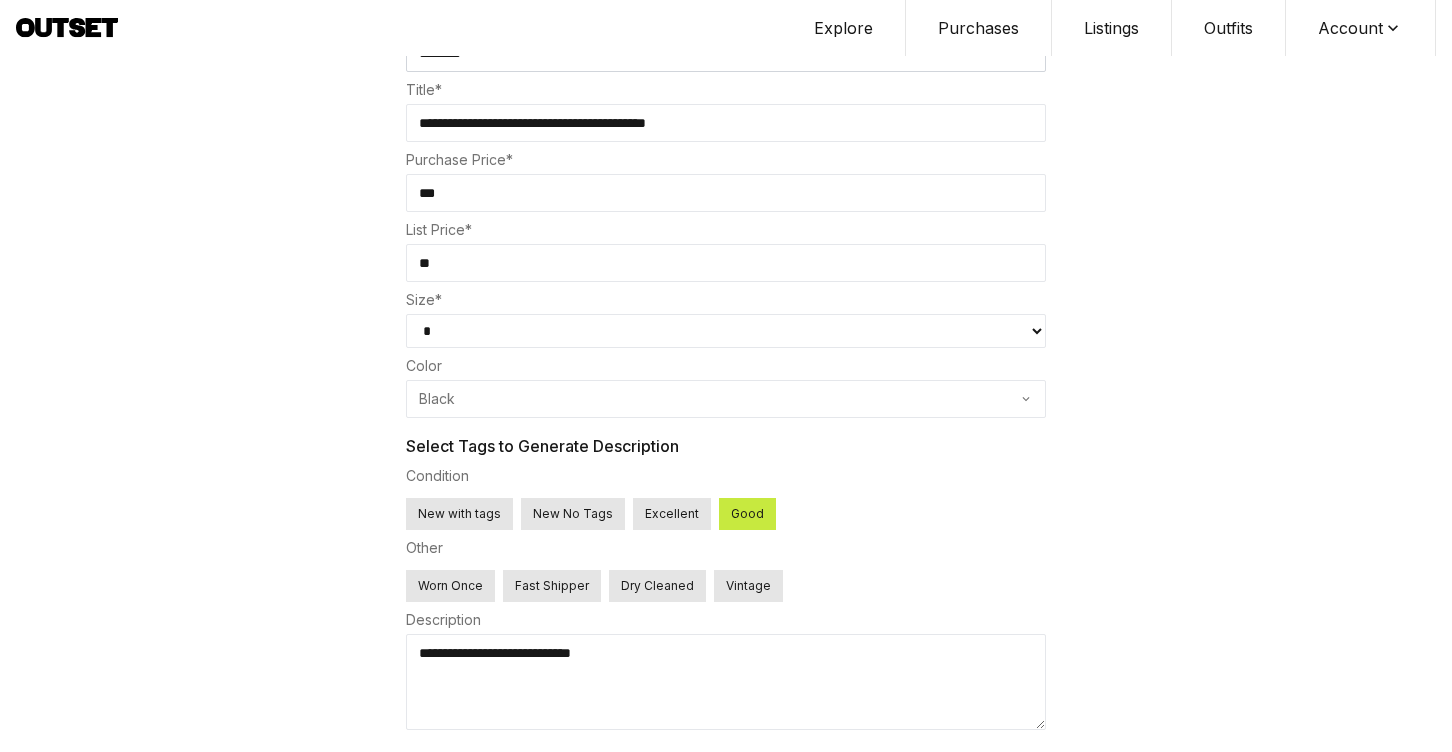 click on "Fast Shipper" at bounding box center (552, 586) 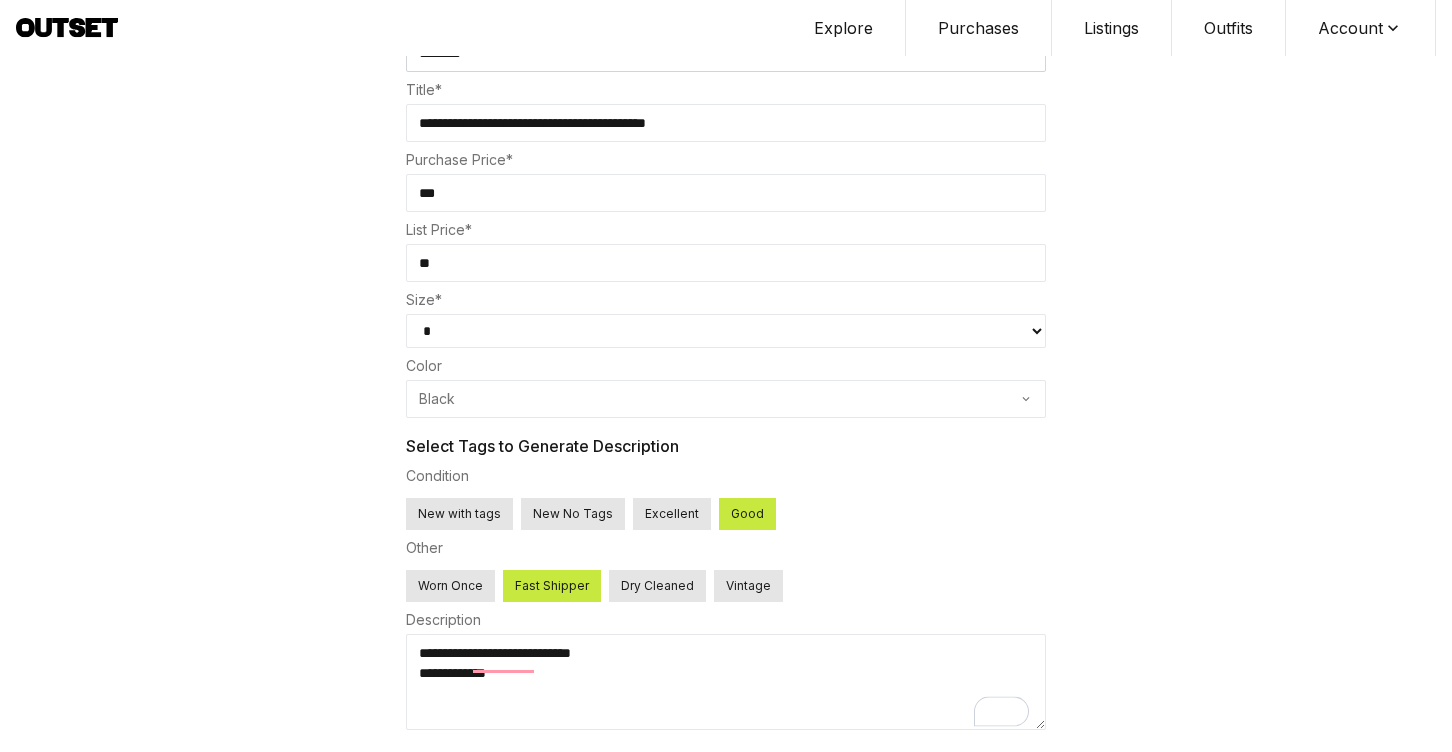 drag, startPoint x: 473, startPoint y: 649, endPoint x: 443, endPoint y: 648, distance: 30.016663 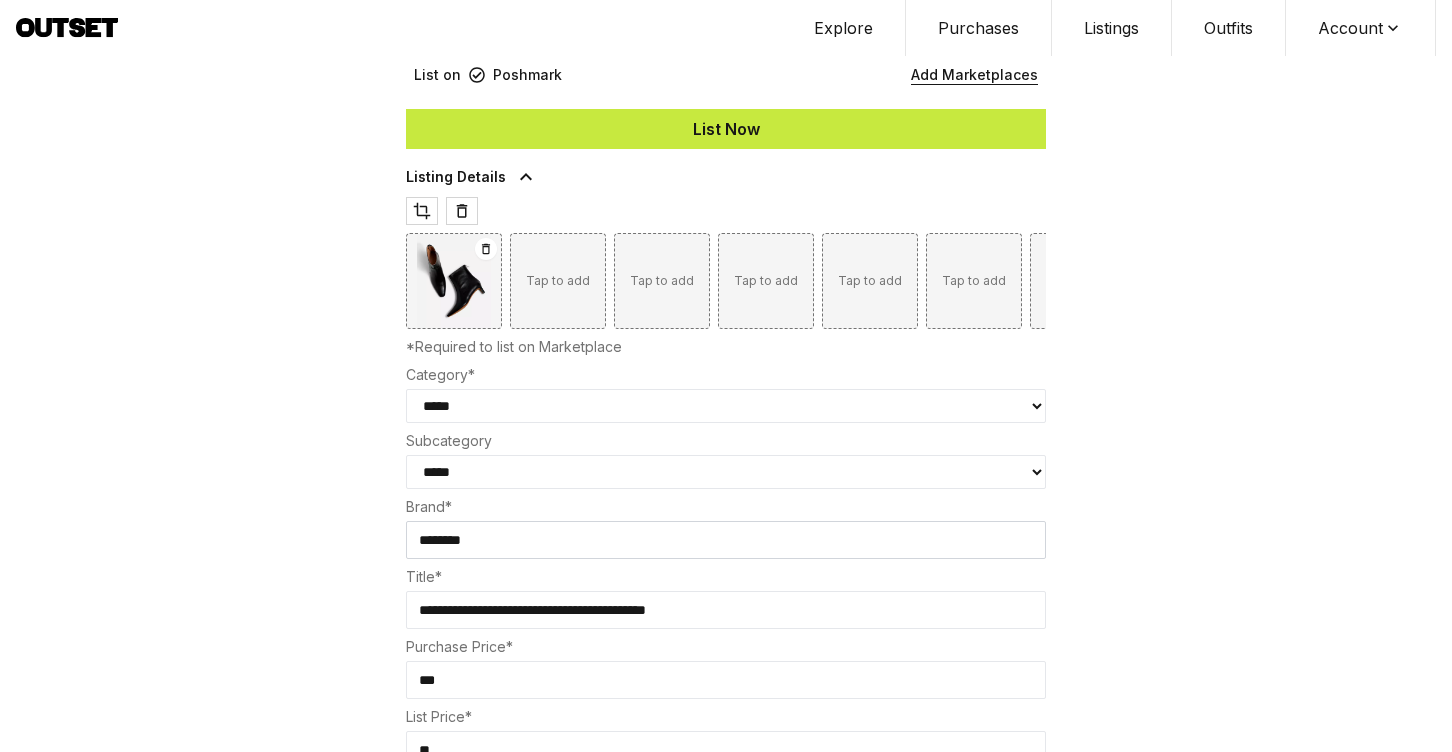 scroll, scrollTop: 790, scrollLeft: 0, axis: vertical 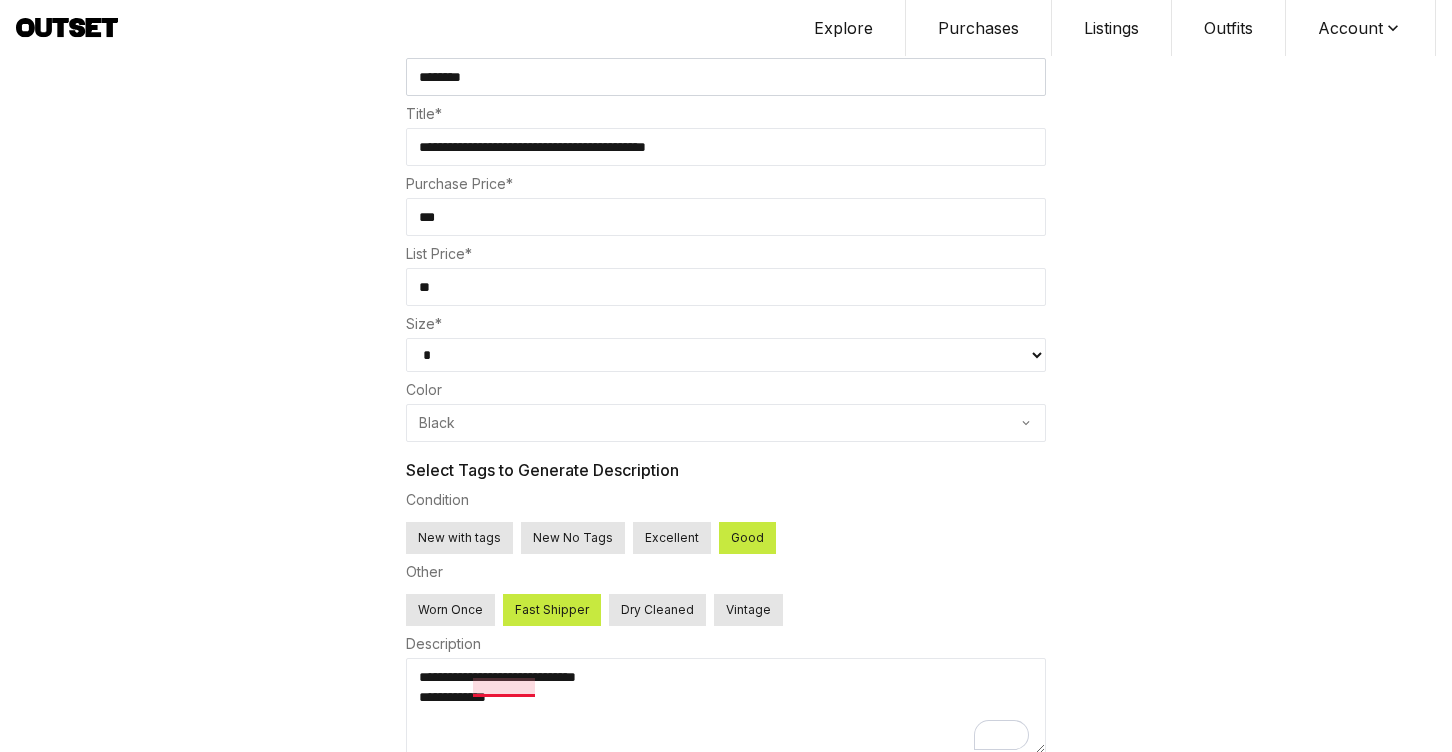 click on "**********" at bounding box center (726, 706) 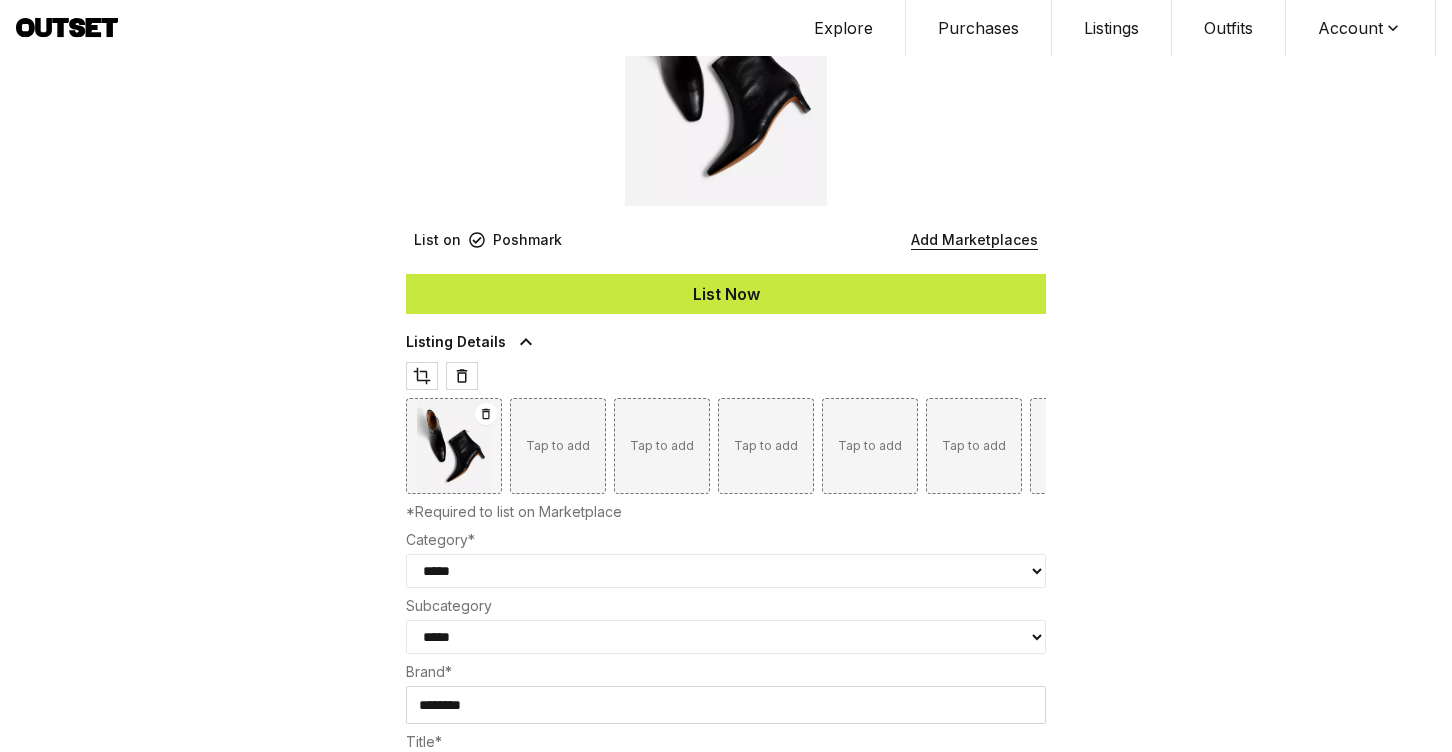 scroll, scrollTop: 10, scrollLeft: 0, axis: vertical 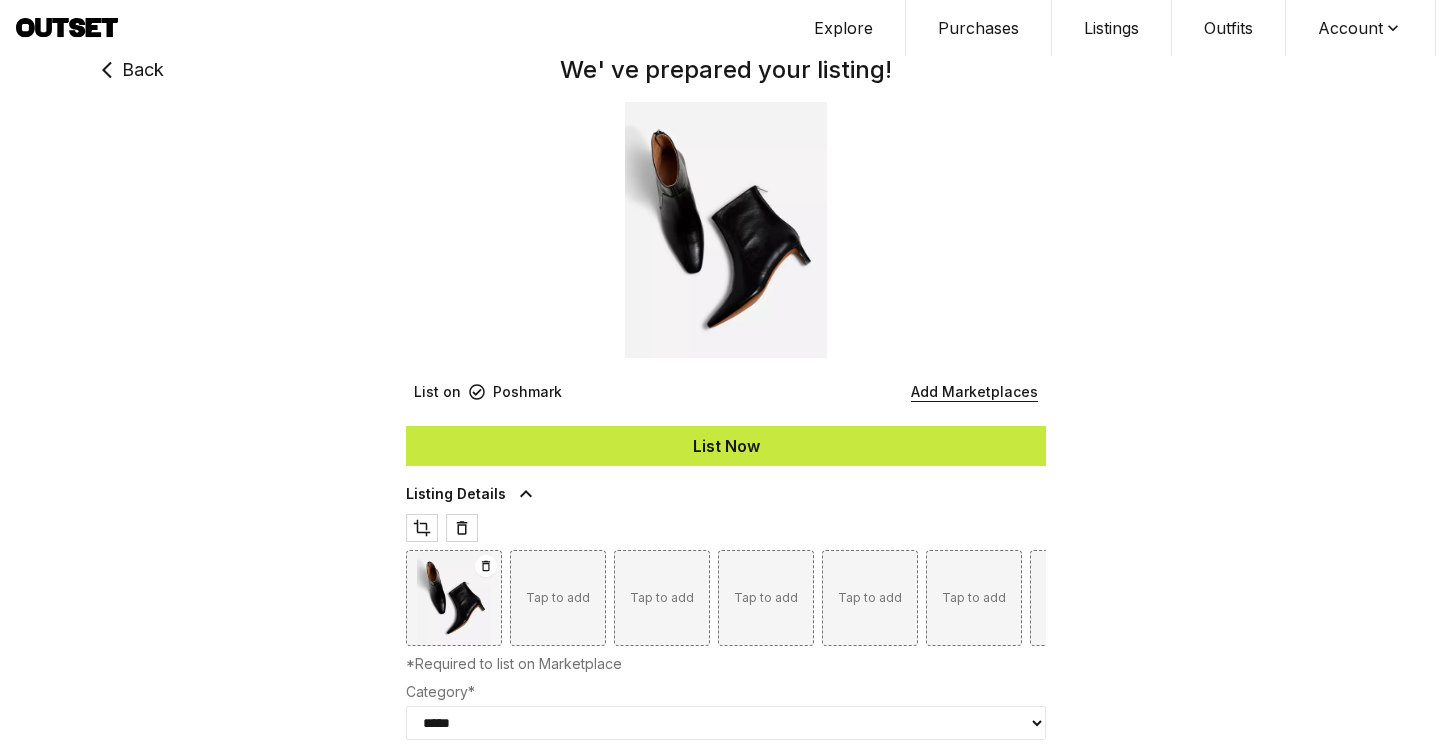 type on "**********" 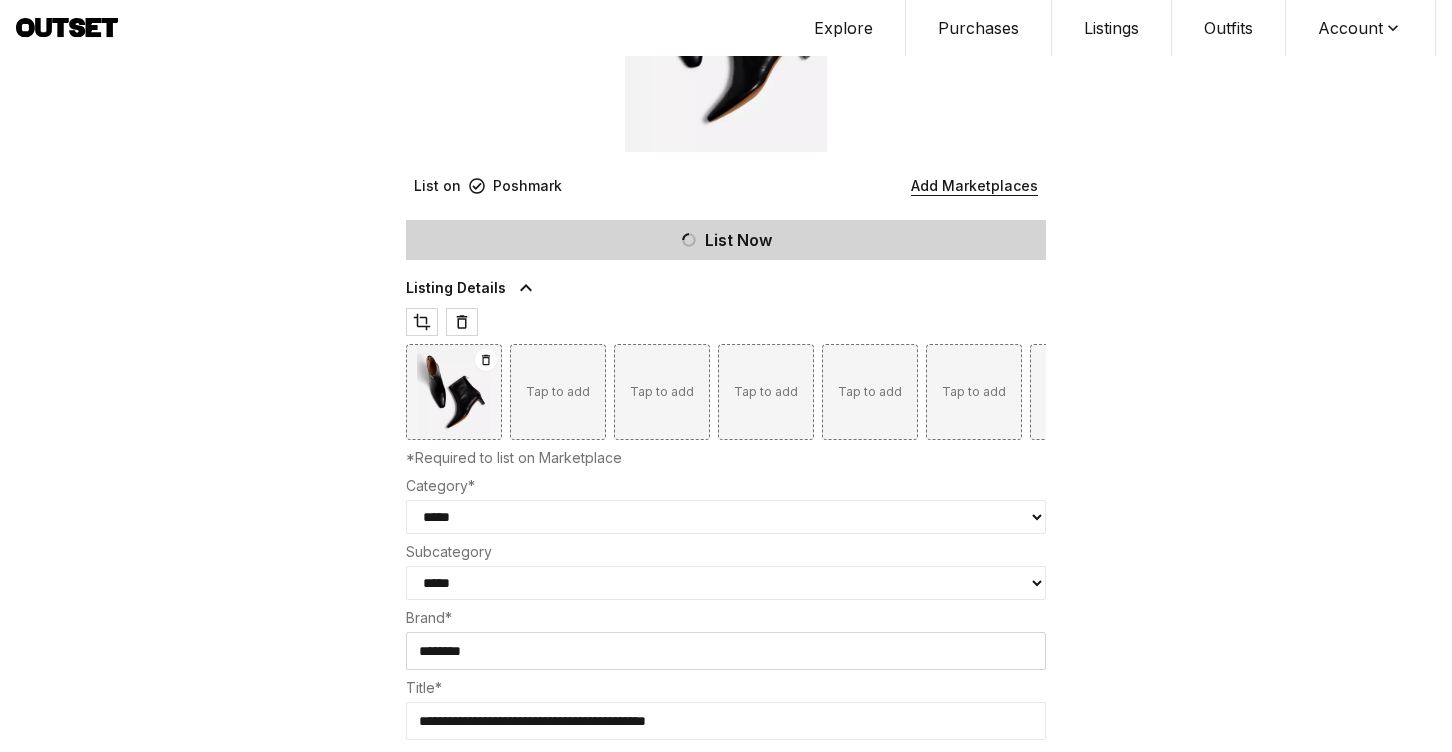 scroll, scrollTop: 331, scrollLeft: 0, axis: vertical 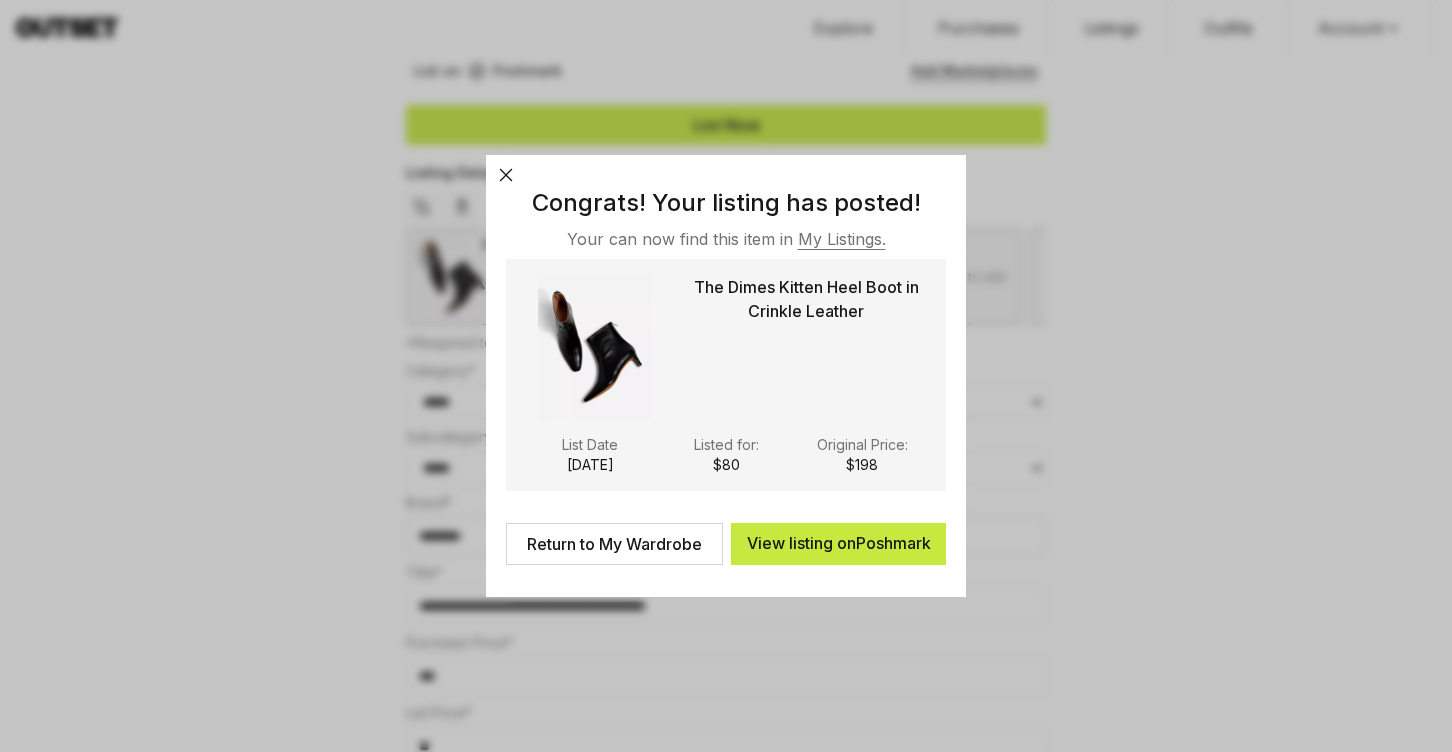 click 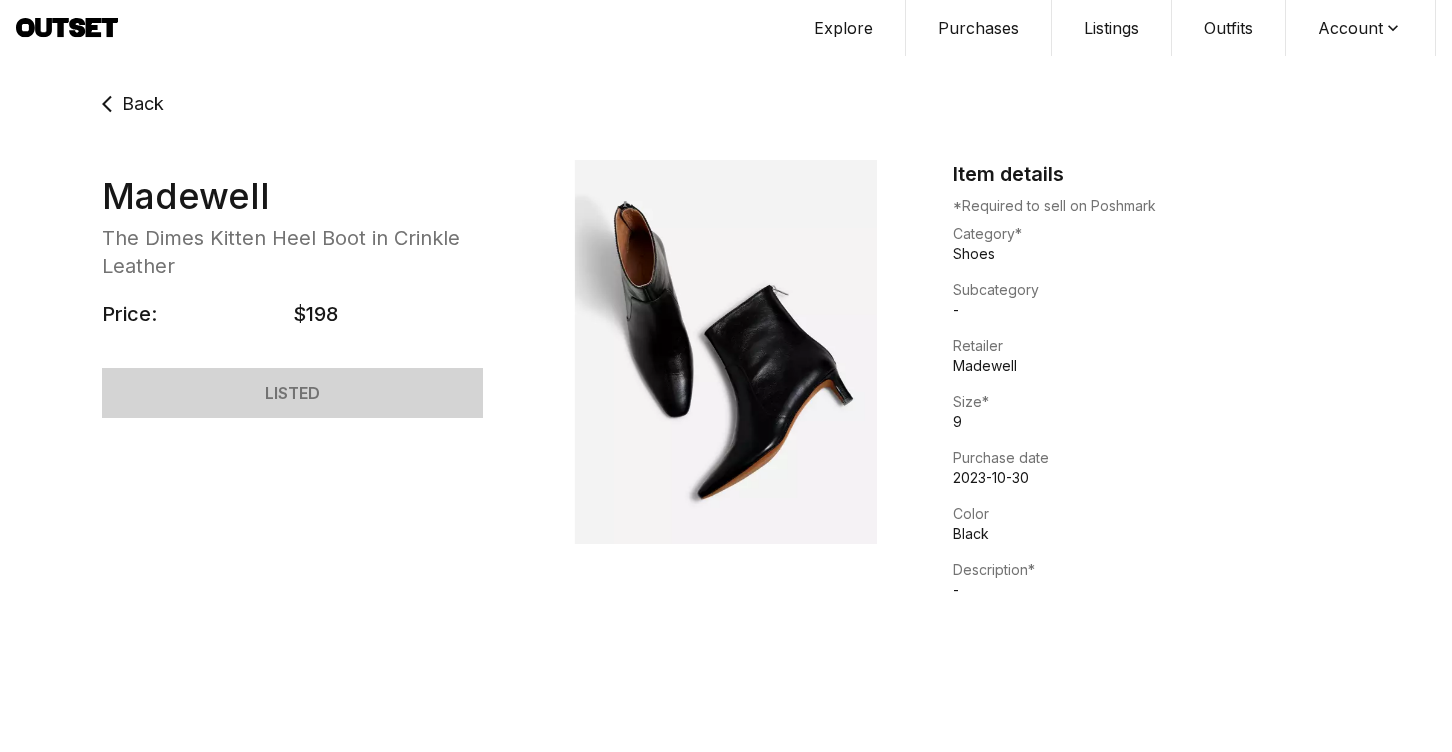 scroll, scrollTop: 0, scrollLeft: 0, axis: both 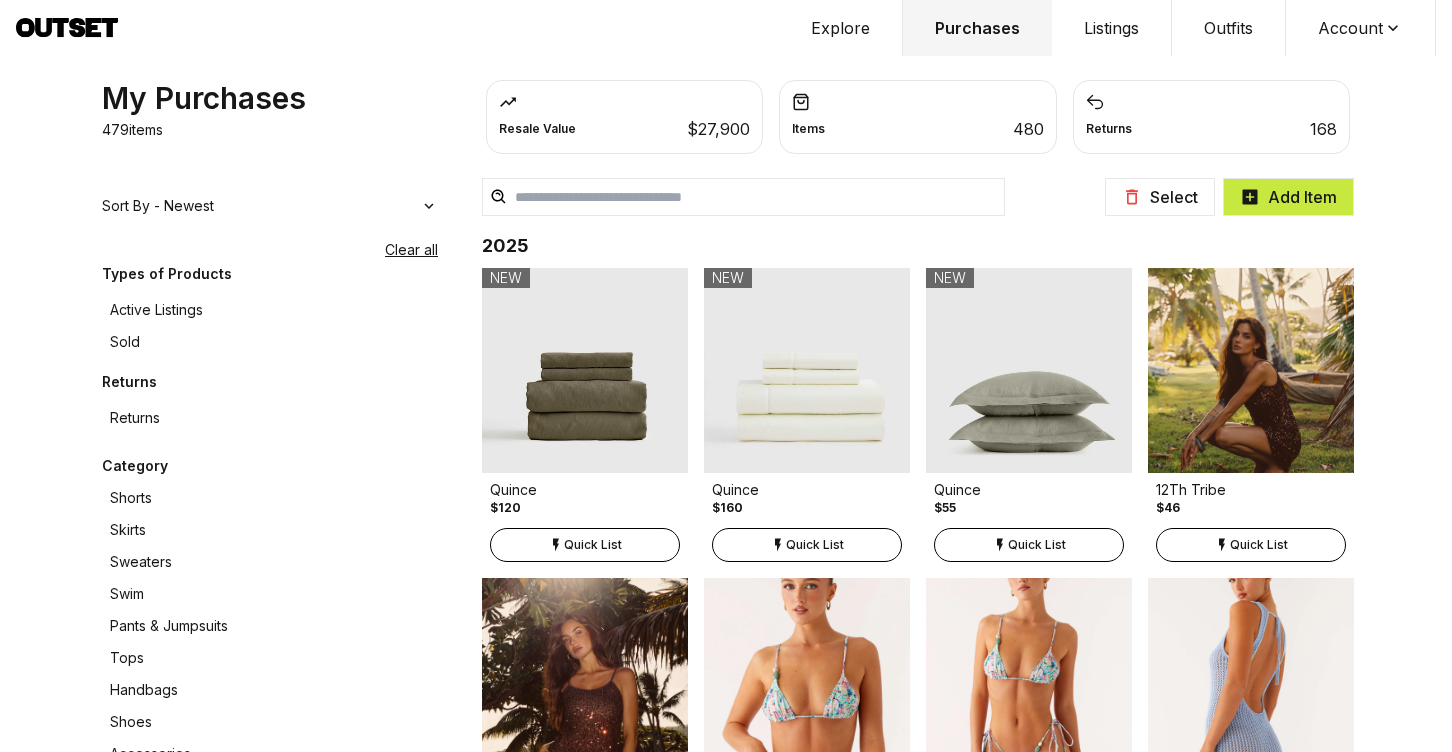click on "Shoes" at bounding box center (270, 722) 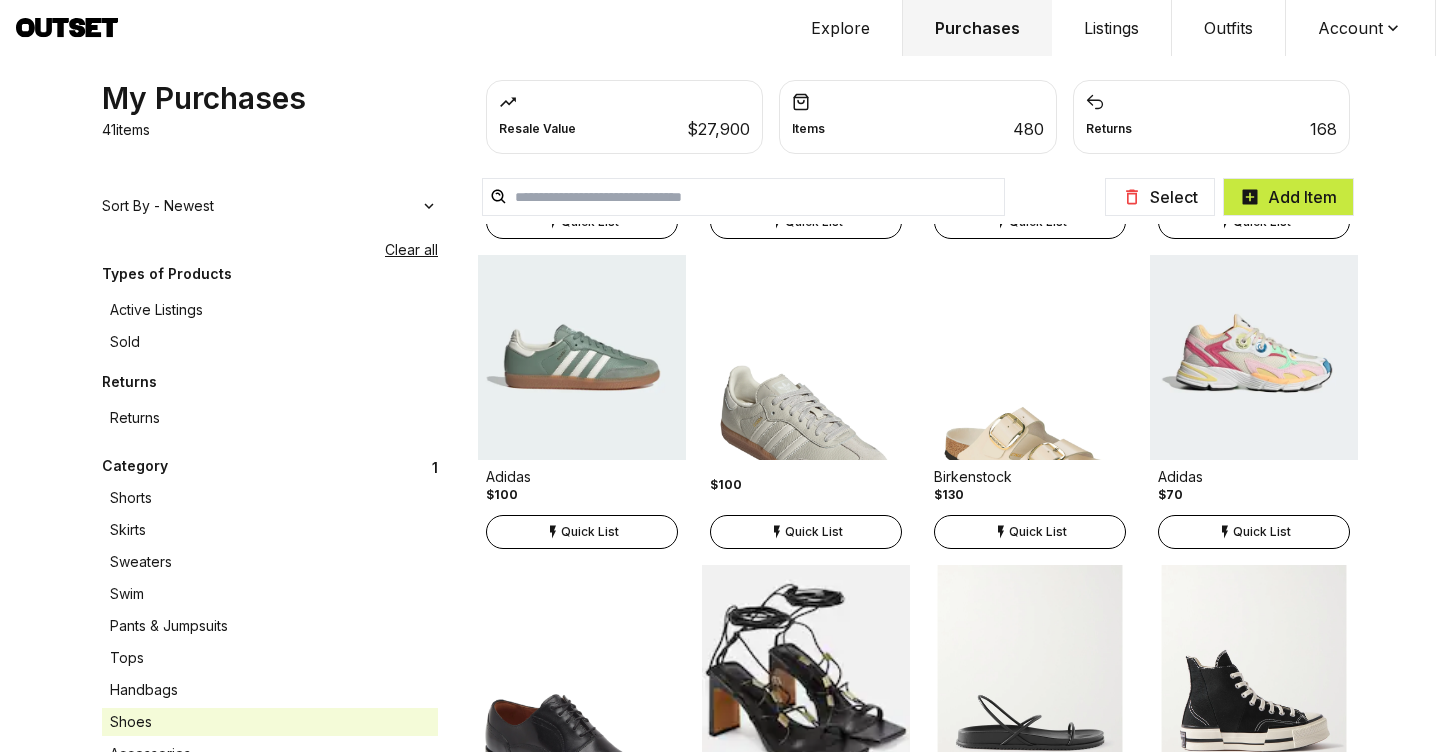 scroll, scrollTop: 2201, scrollLeft: 0, axis: vertical 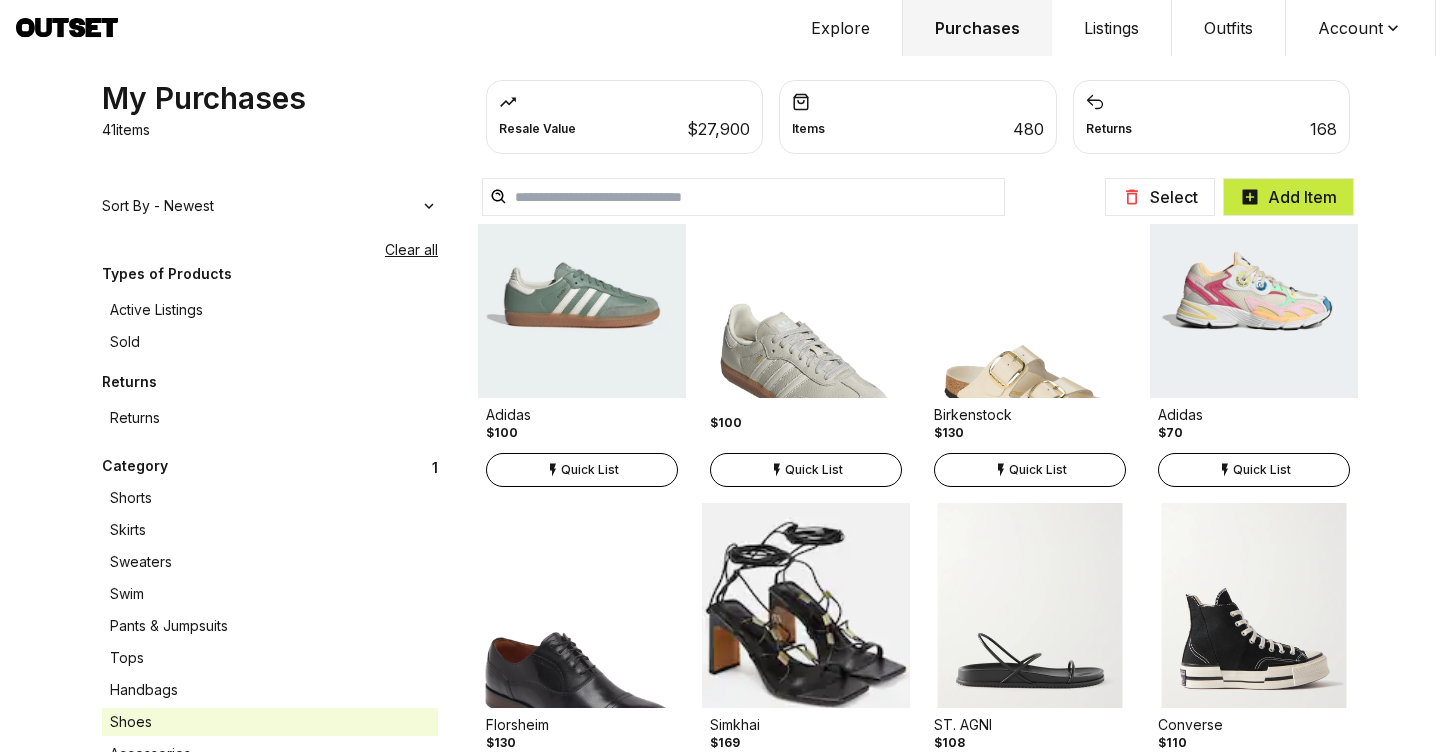 click on "Quick List" at bounding box center (814, 470) 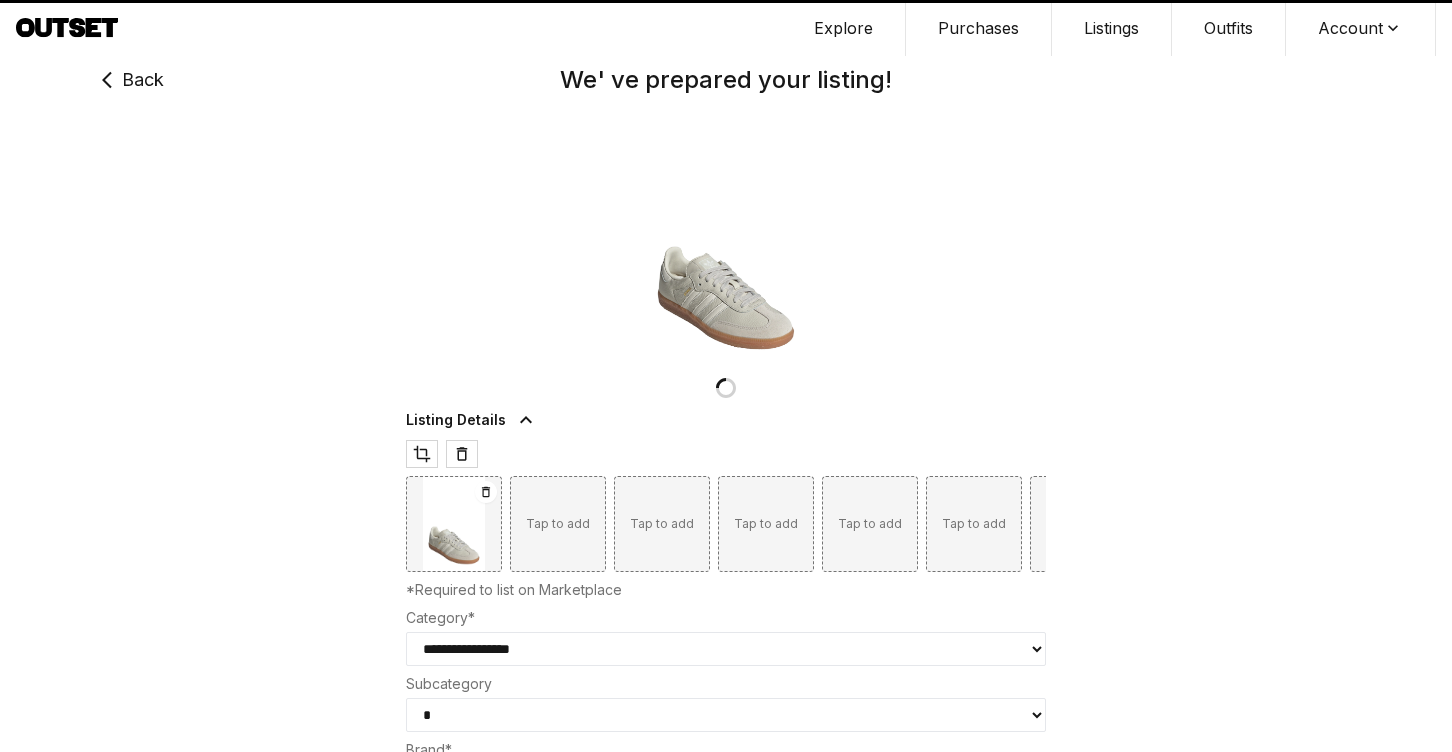 type on "**" 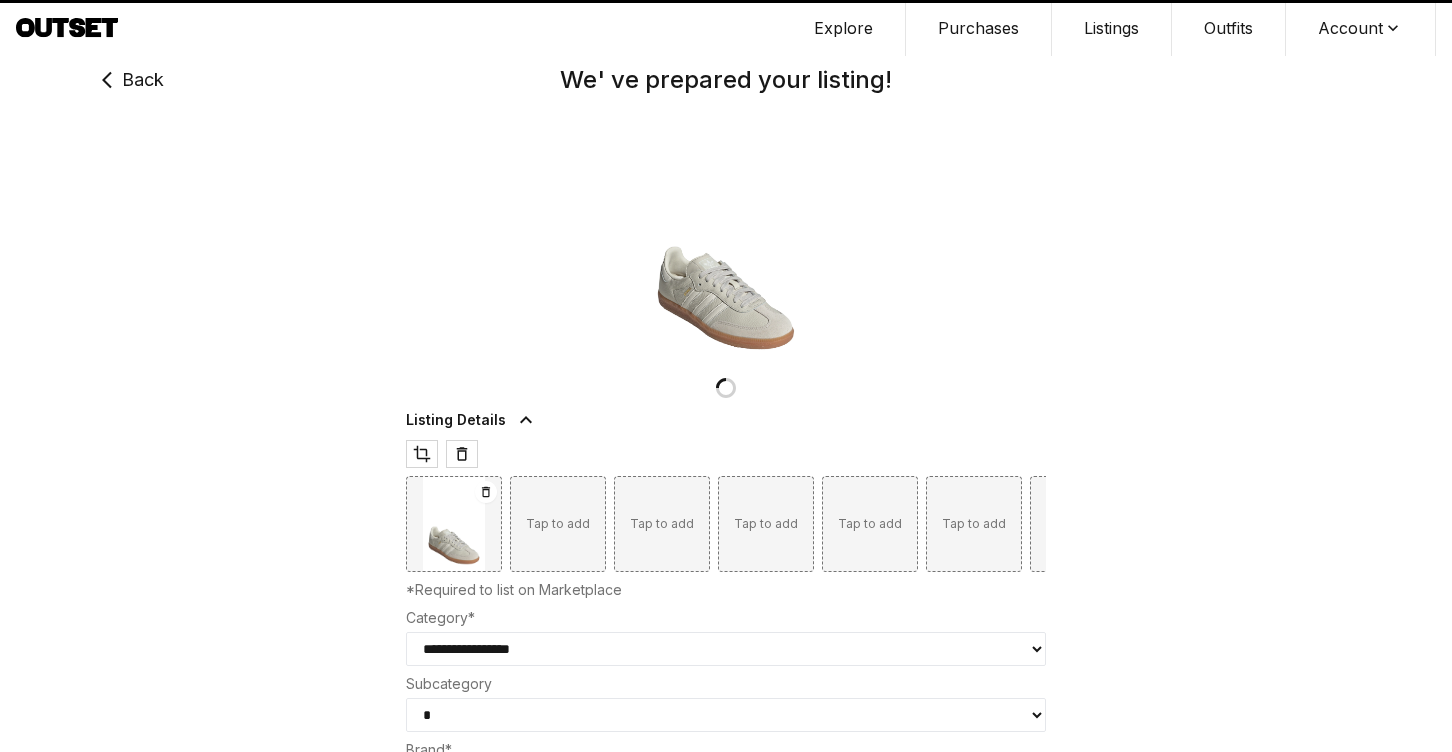 select on "*****" 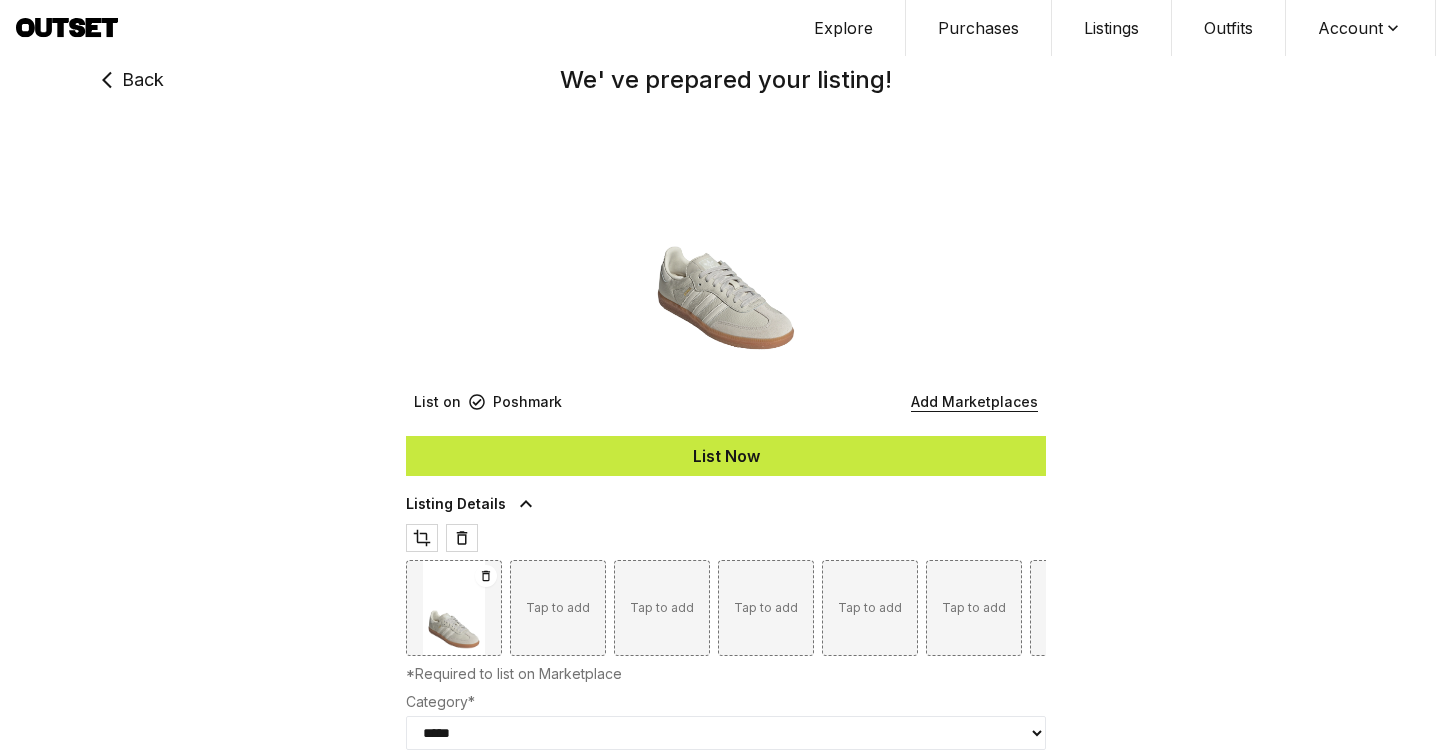 type on "**" 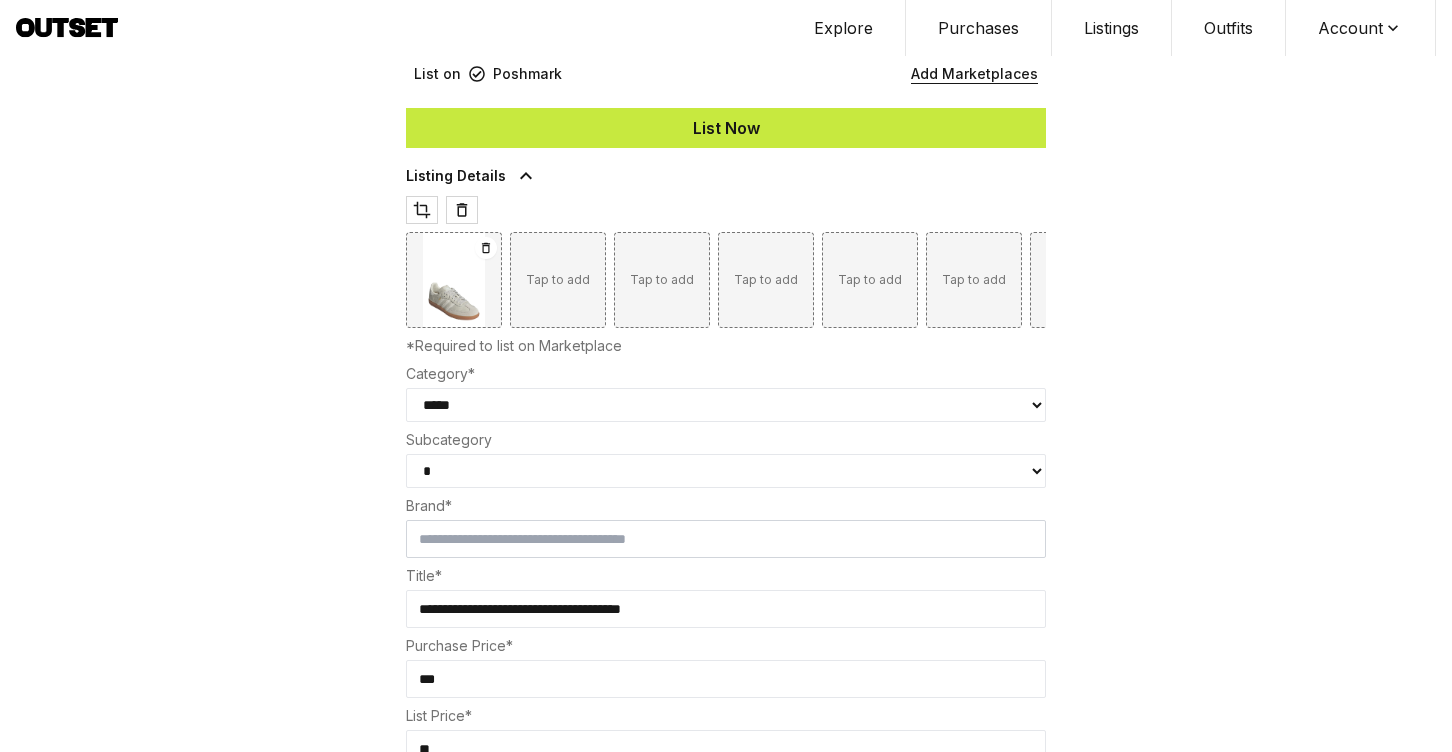 scroll, scrollTop: 439, scrollLeft: 0, axis: vertical 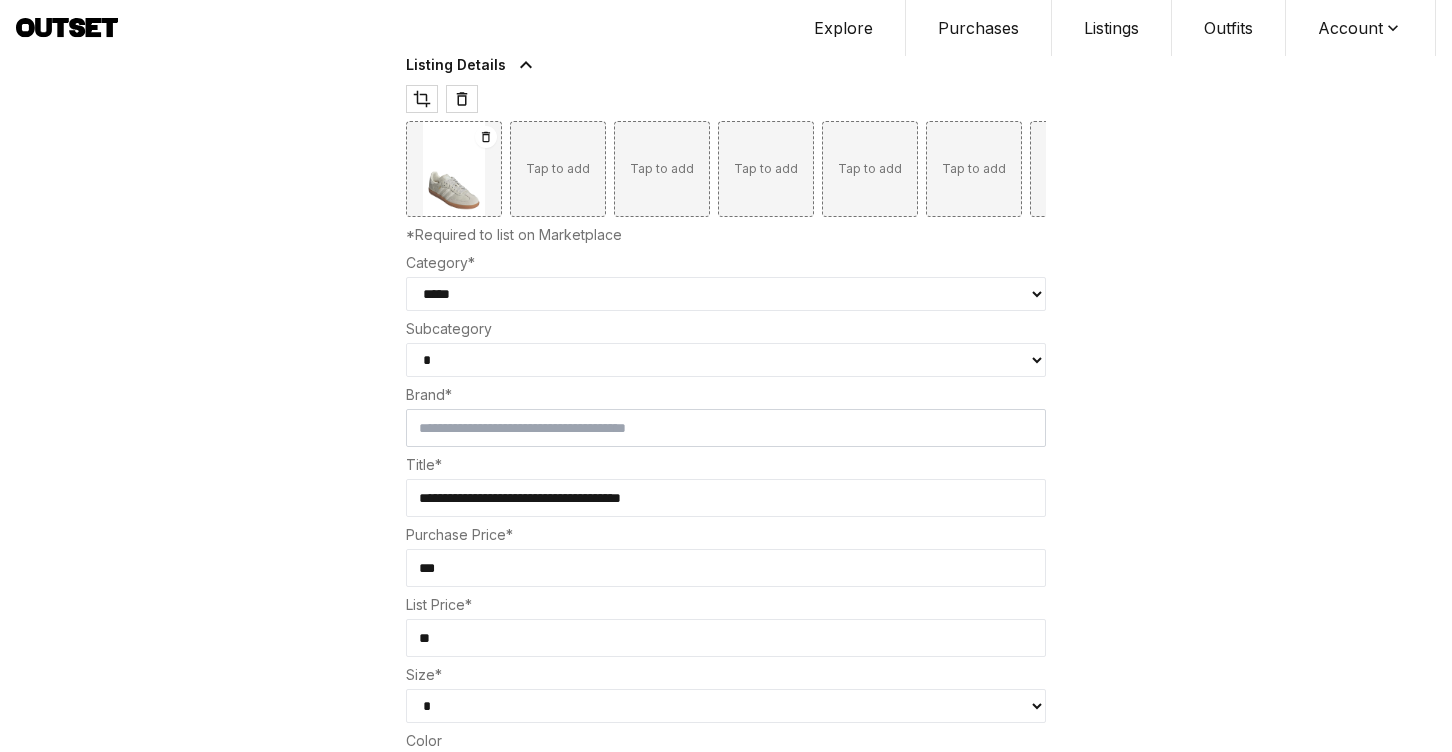 click on "**********" at bounding box center [726, 360] 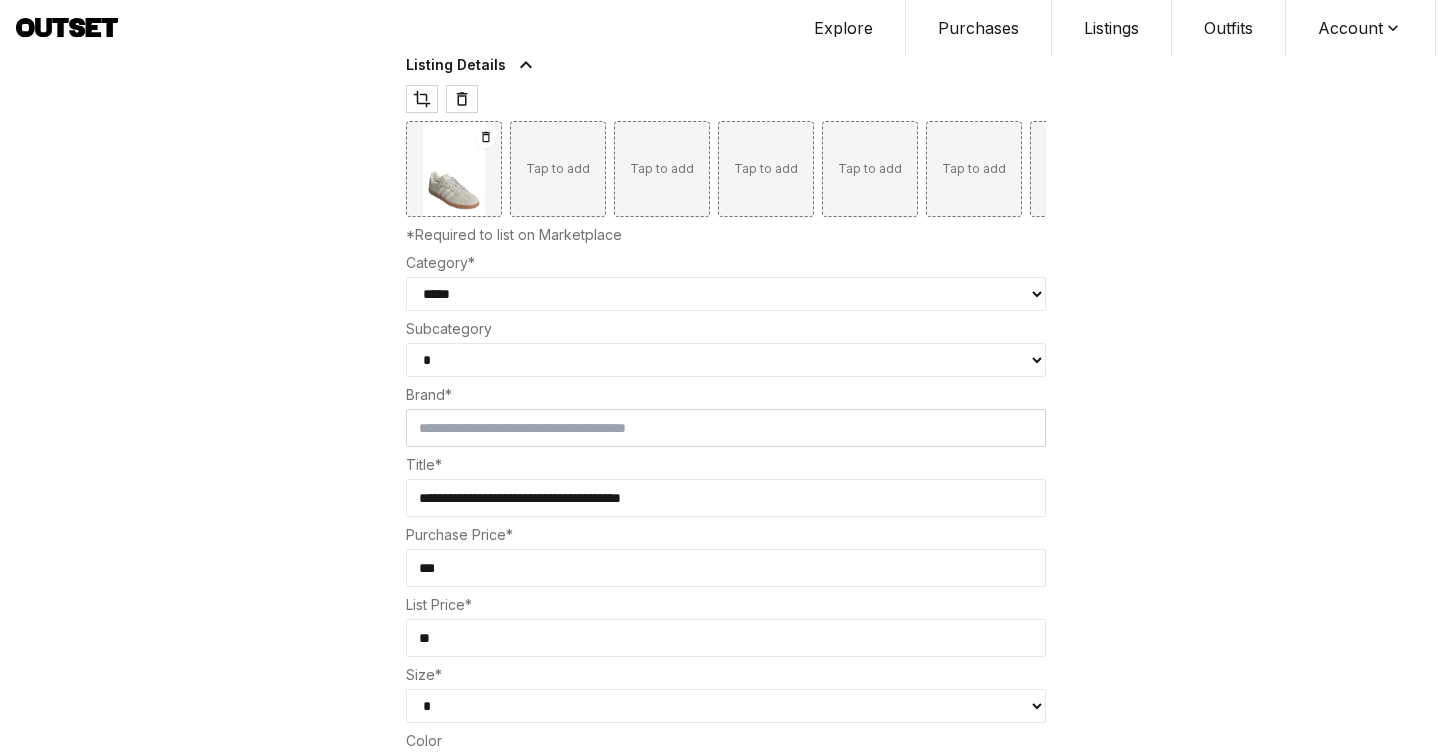 select on "**********" 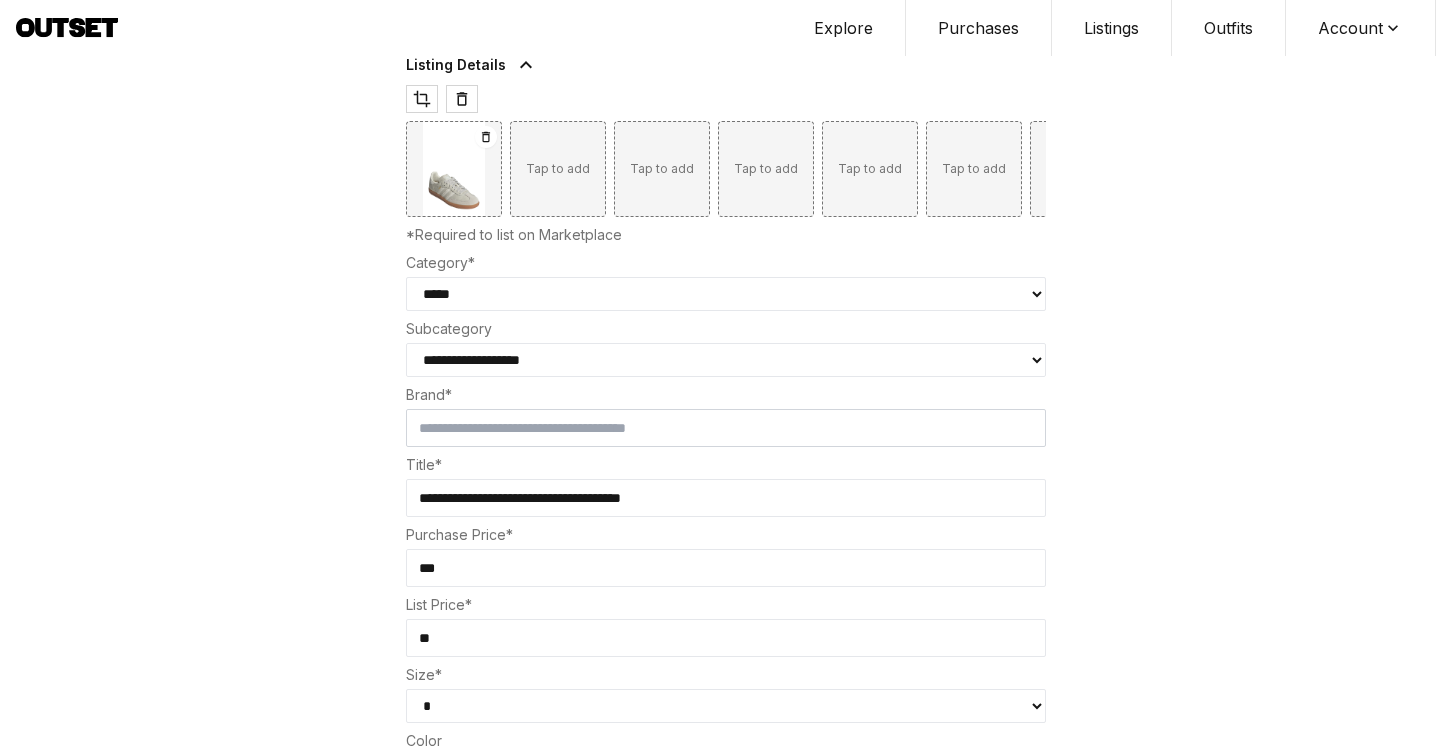 click at bounding box center [726, 428] 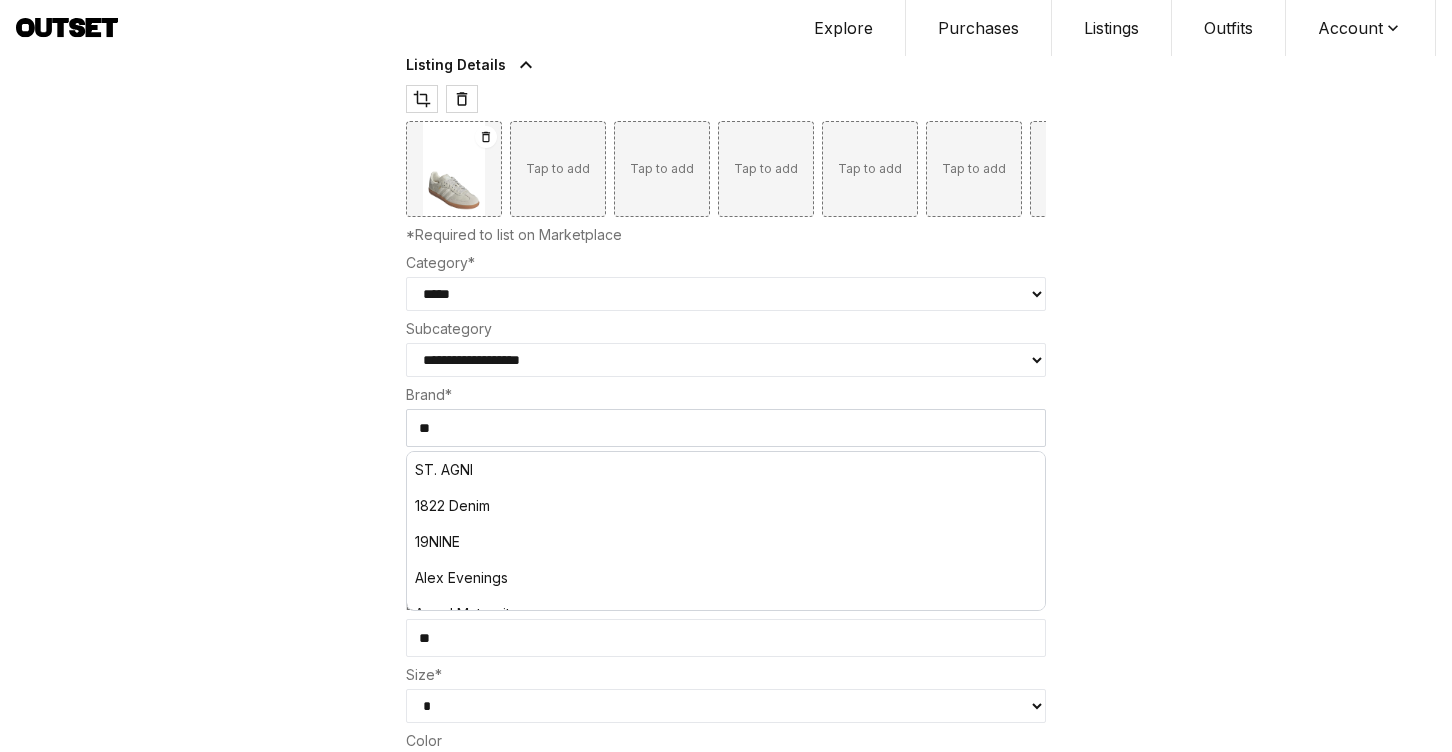 type on "*" 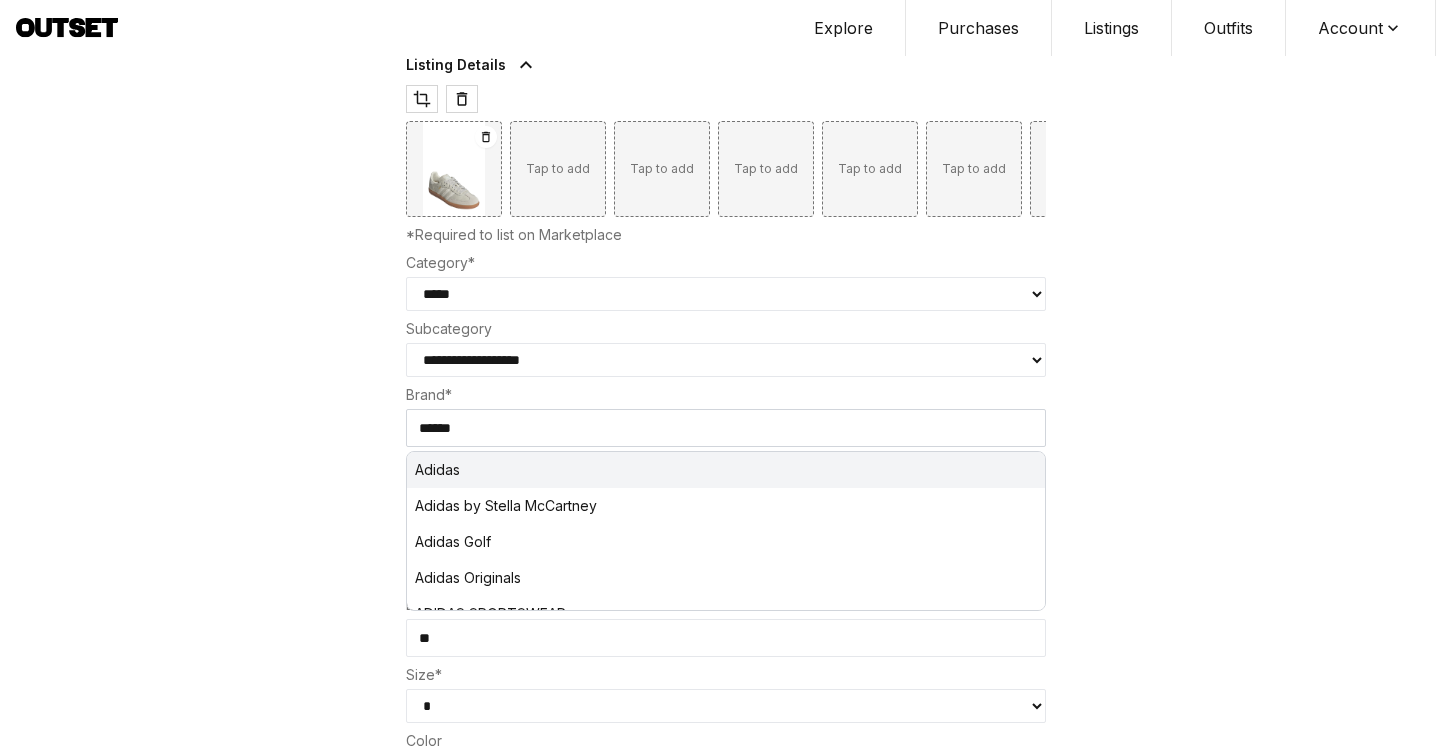 type on "******" 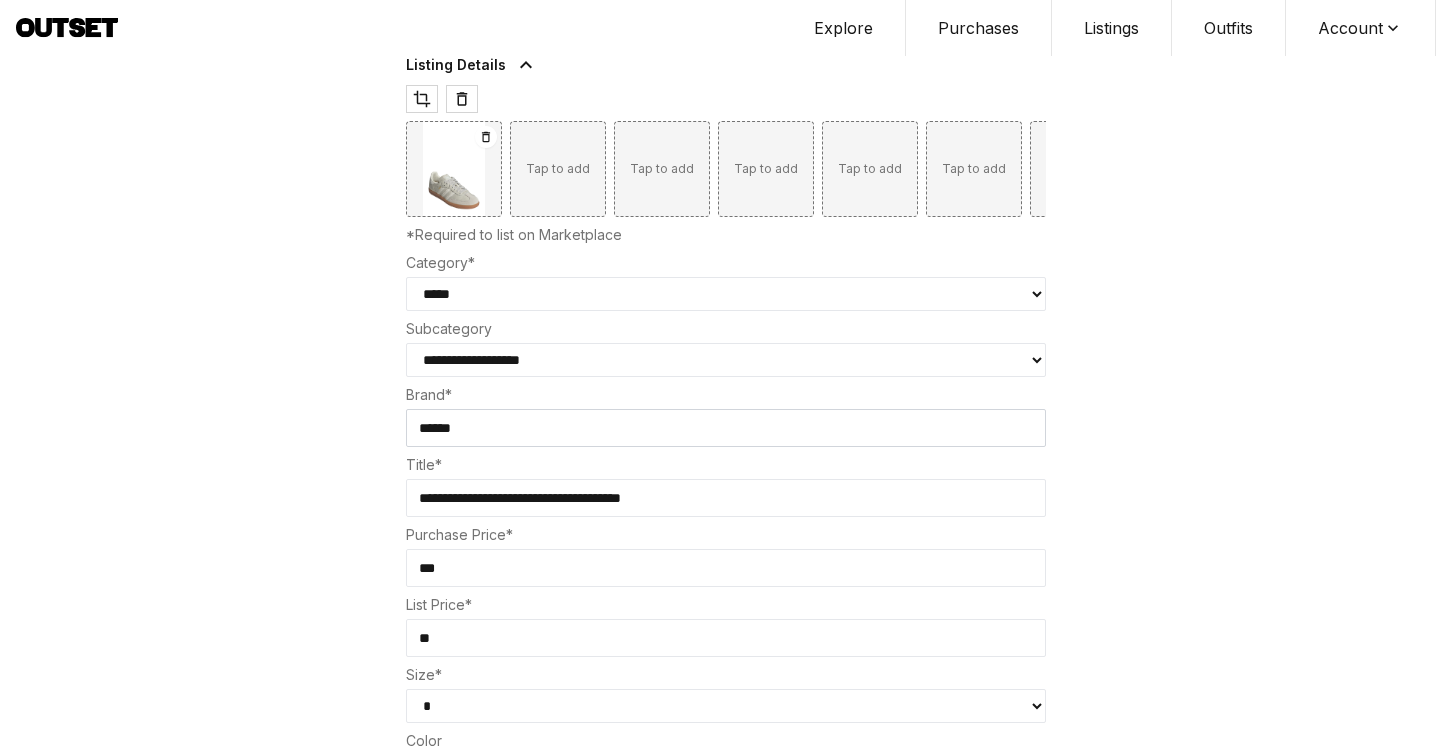 scroll, scrollTop: 568, scrollLeft: 0, axis: vertical 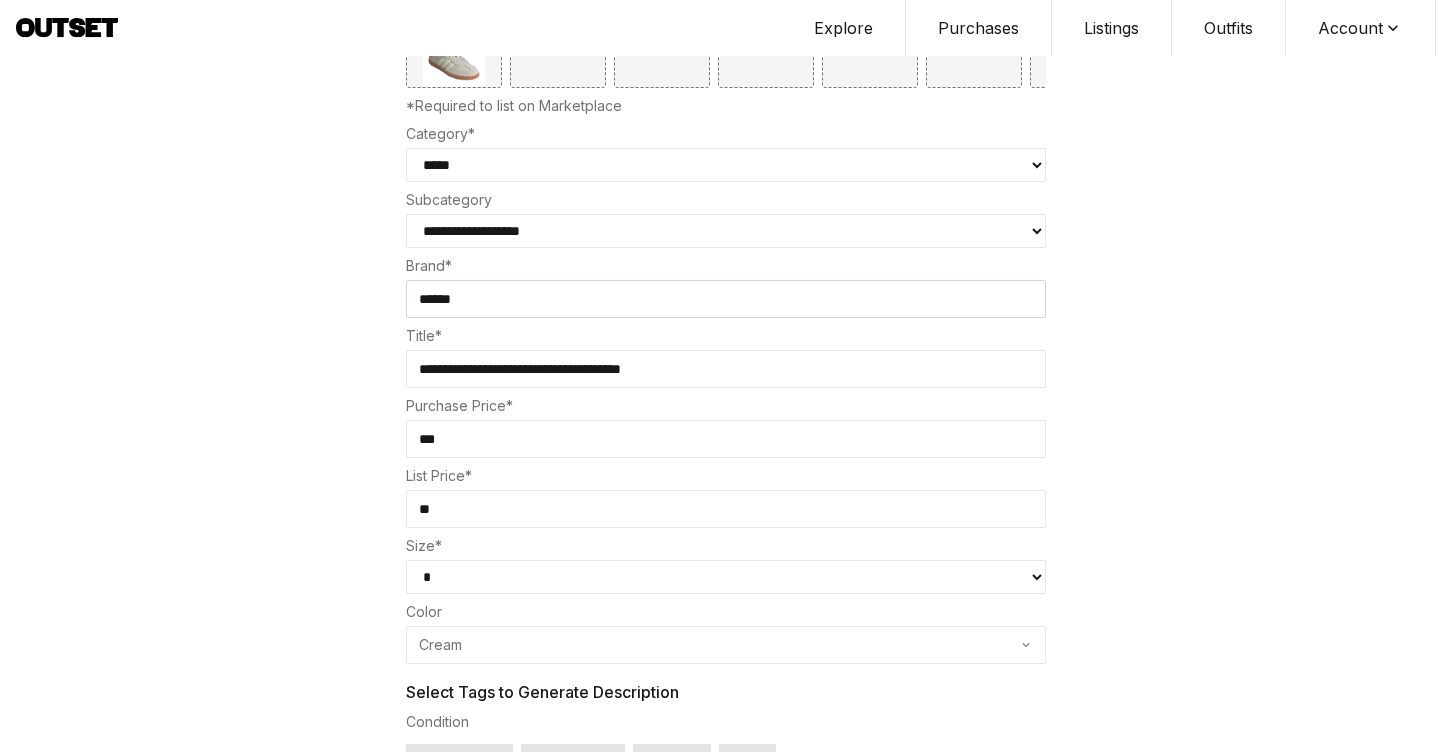drag, startPoint x: 573, startPoint y: 374, endPoint x: 489, endPoint y: 370, distance: 84.095184 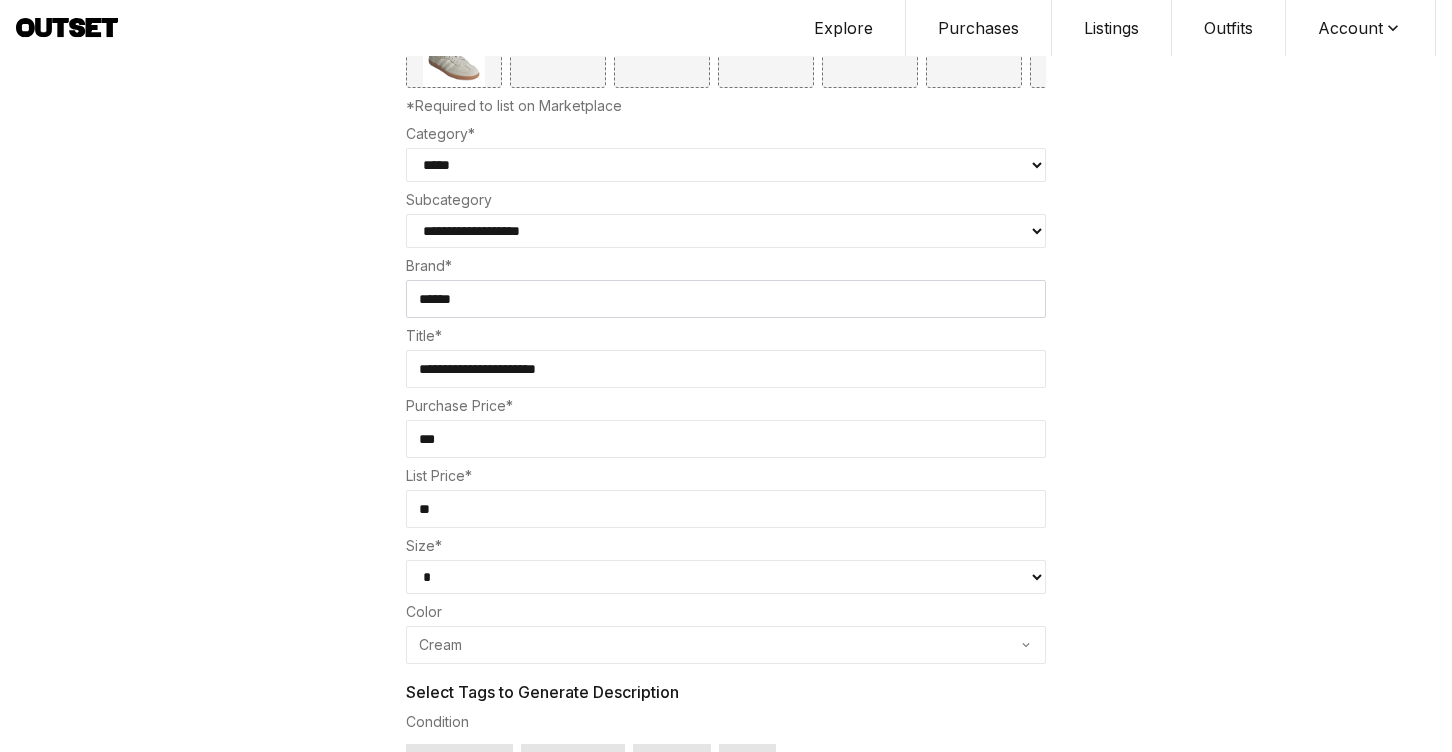 type on "**********" 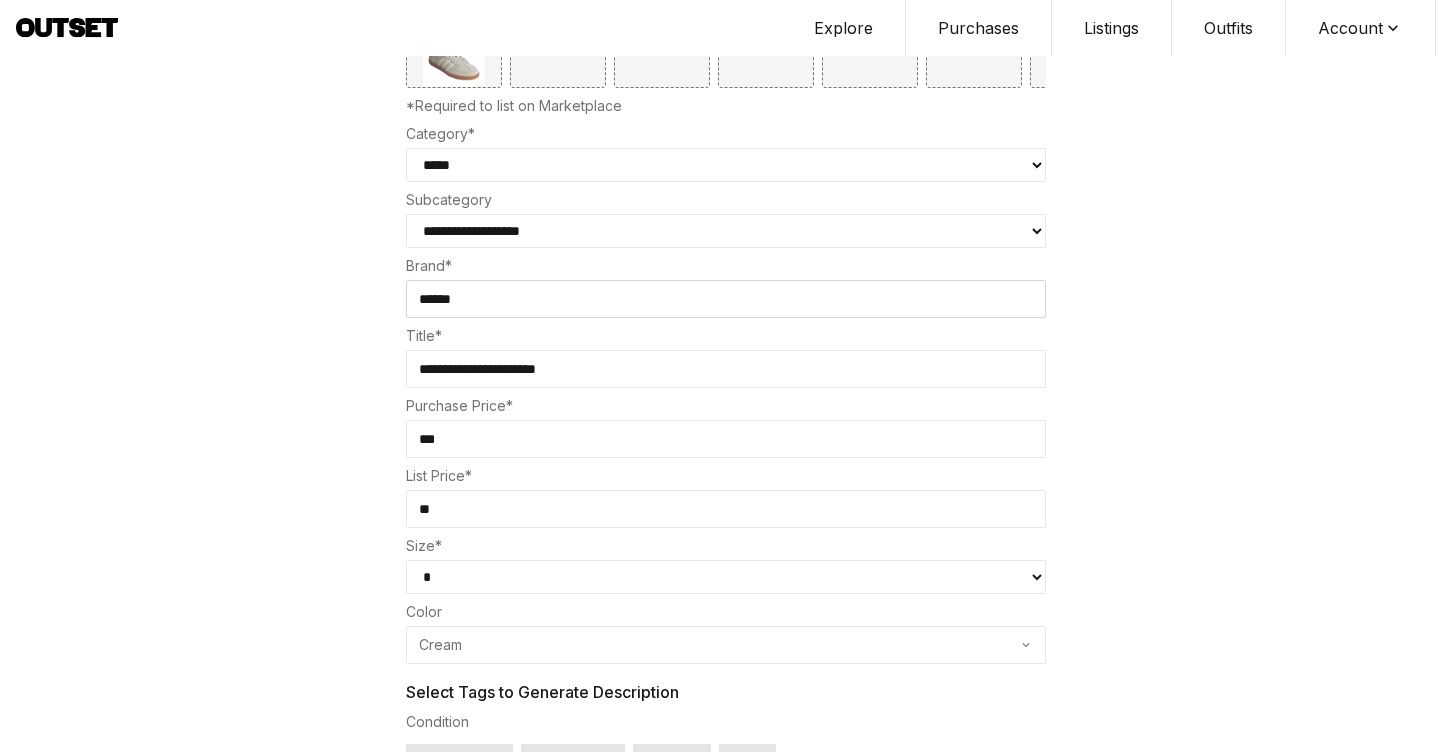 drag, startPoint x: 522, startPoint y: 525, endPoint x: 352, endPoint y: 507, distance: 170.95029 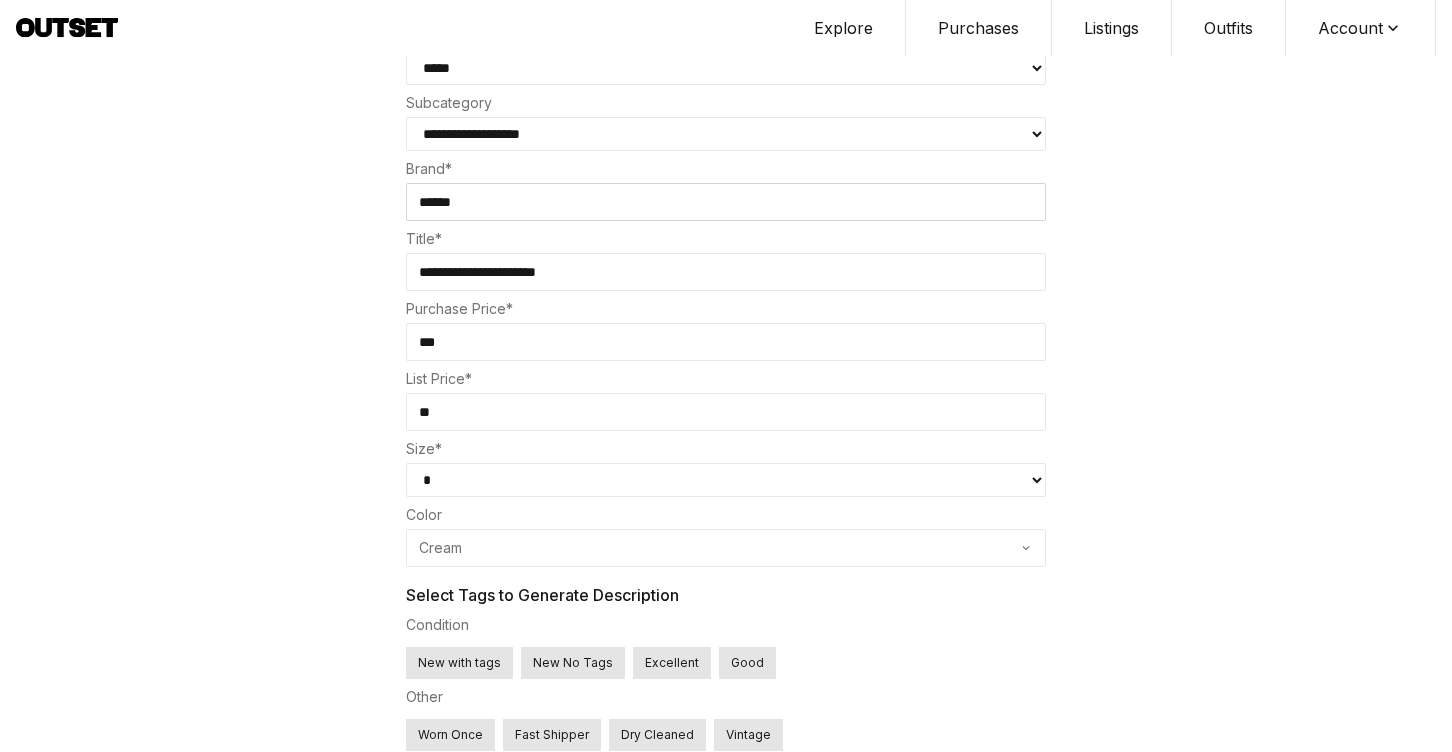 scroll, scrollTop: 695, scrollLeft: 0, axis: vertical 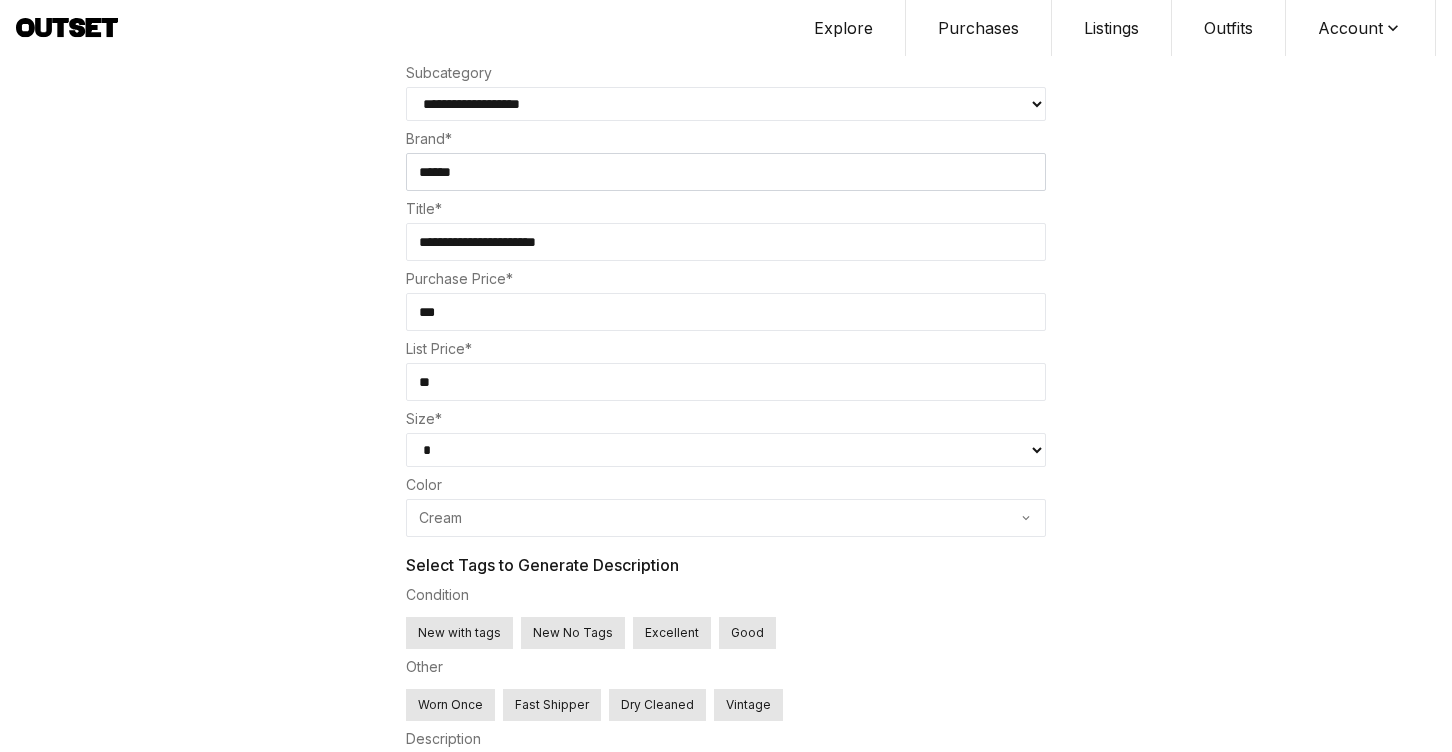 type on "**" 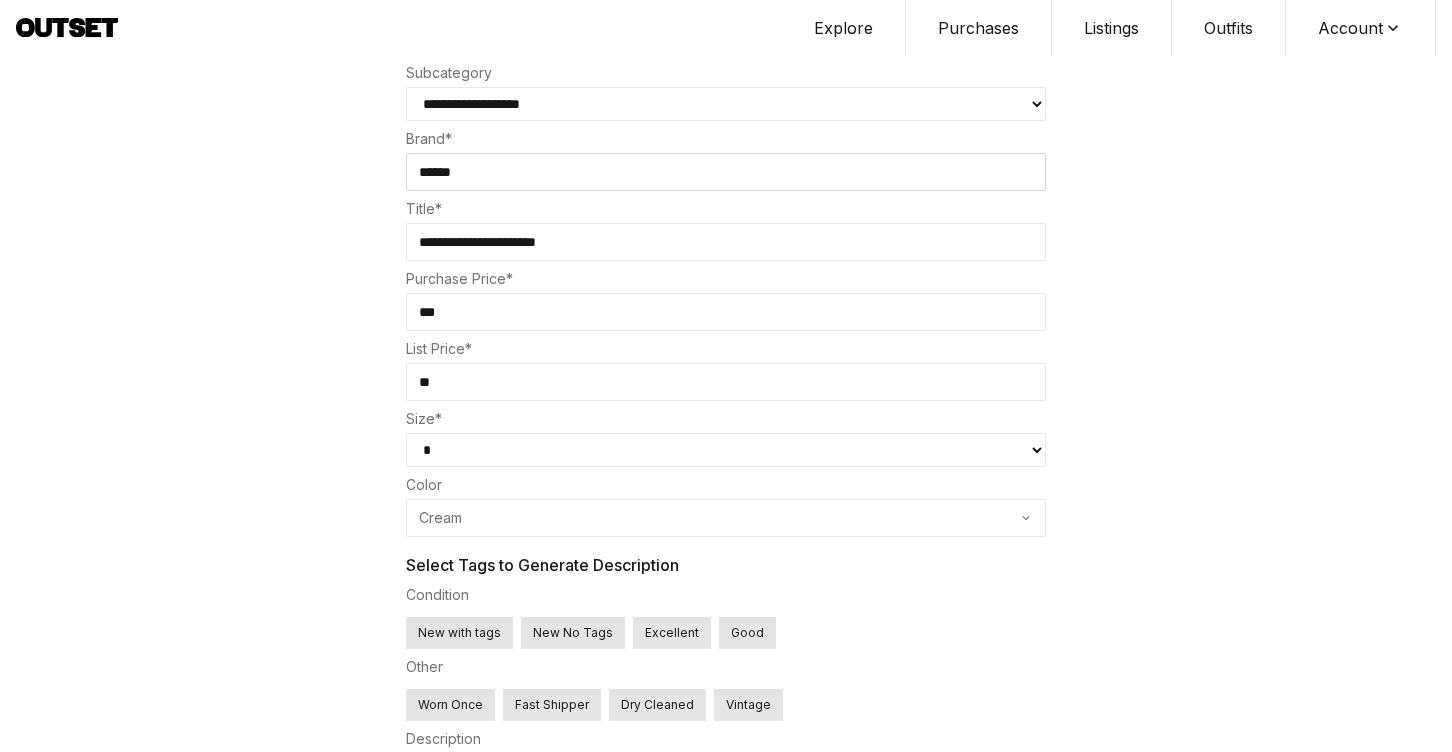 click on "* * * ** ** * *** *** * *** *** * *** **** ** **** **** ** ****" at bounding box center (726, 450) 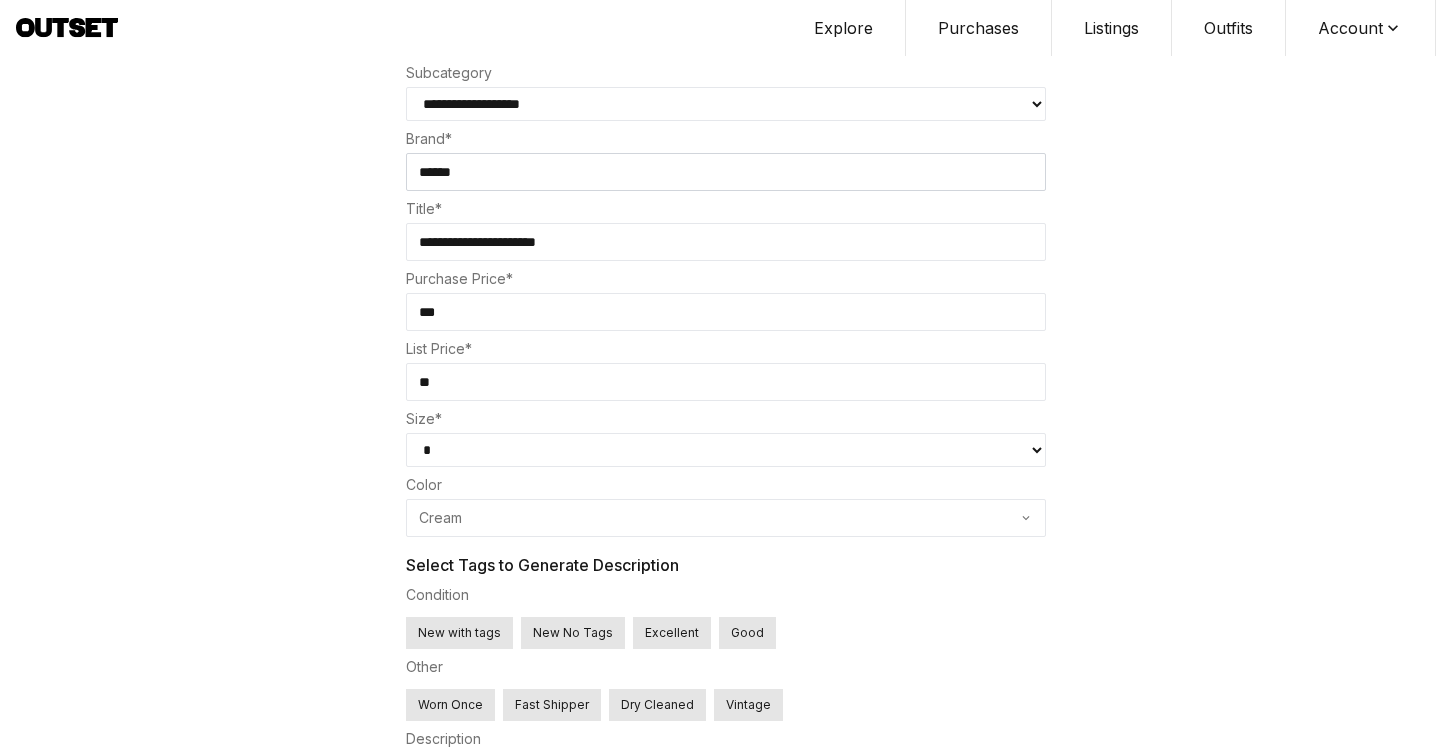 select on "*" 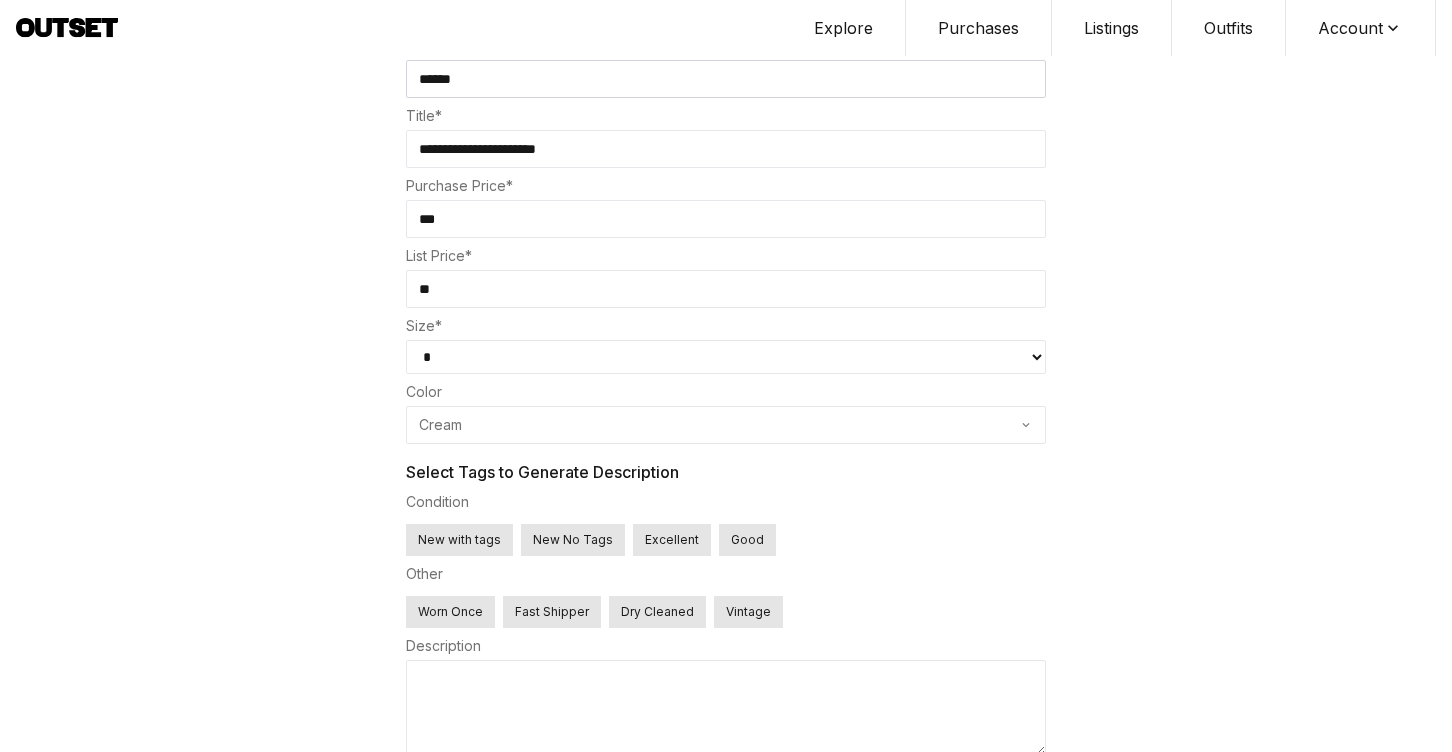 scroll, scrollTop: 791, scrollLeft: 0, axis: vertical 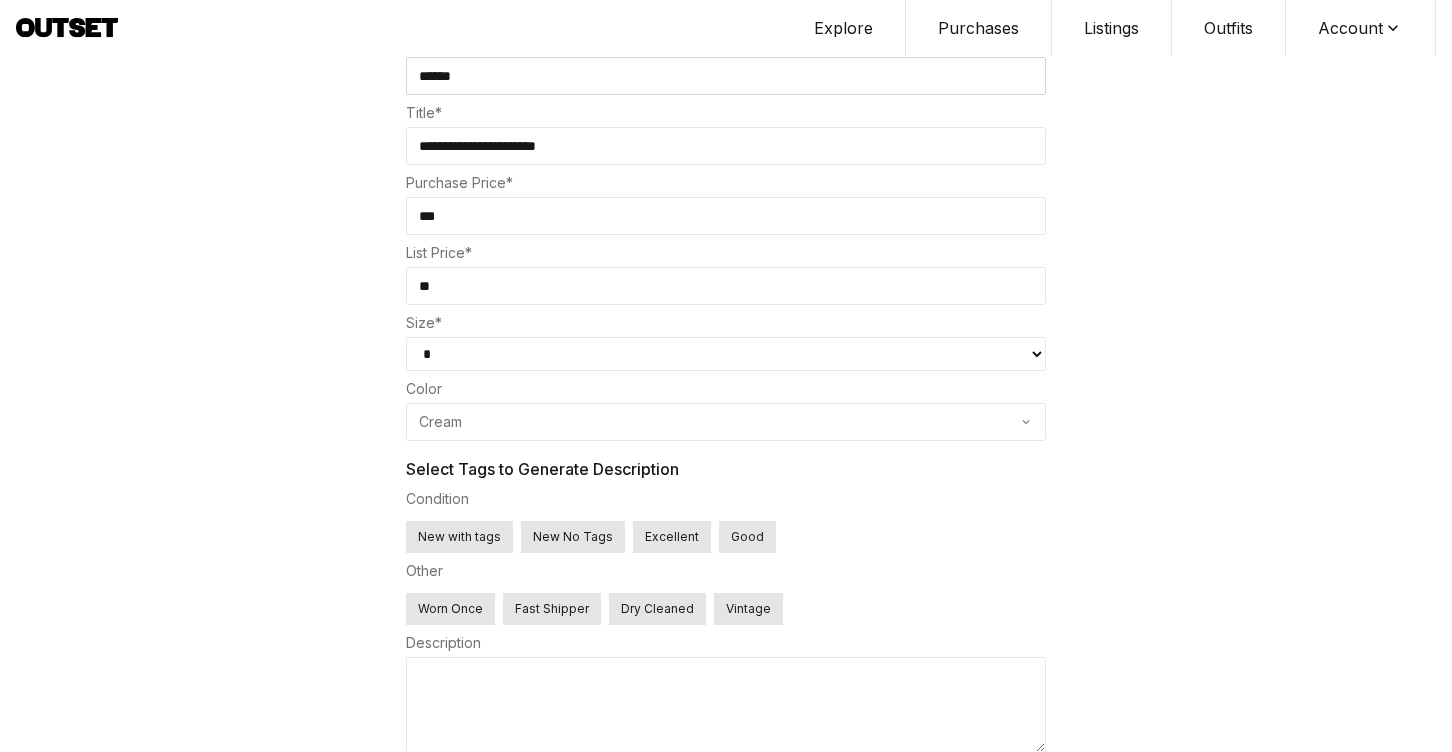 click on "Excellent" at bounding box center [672, 537] 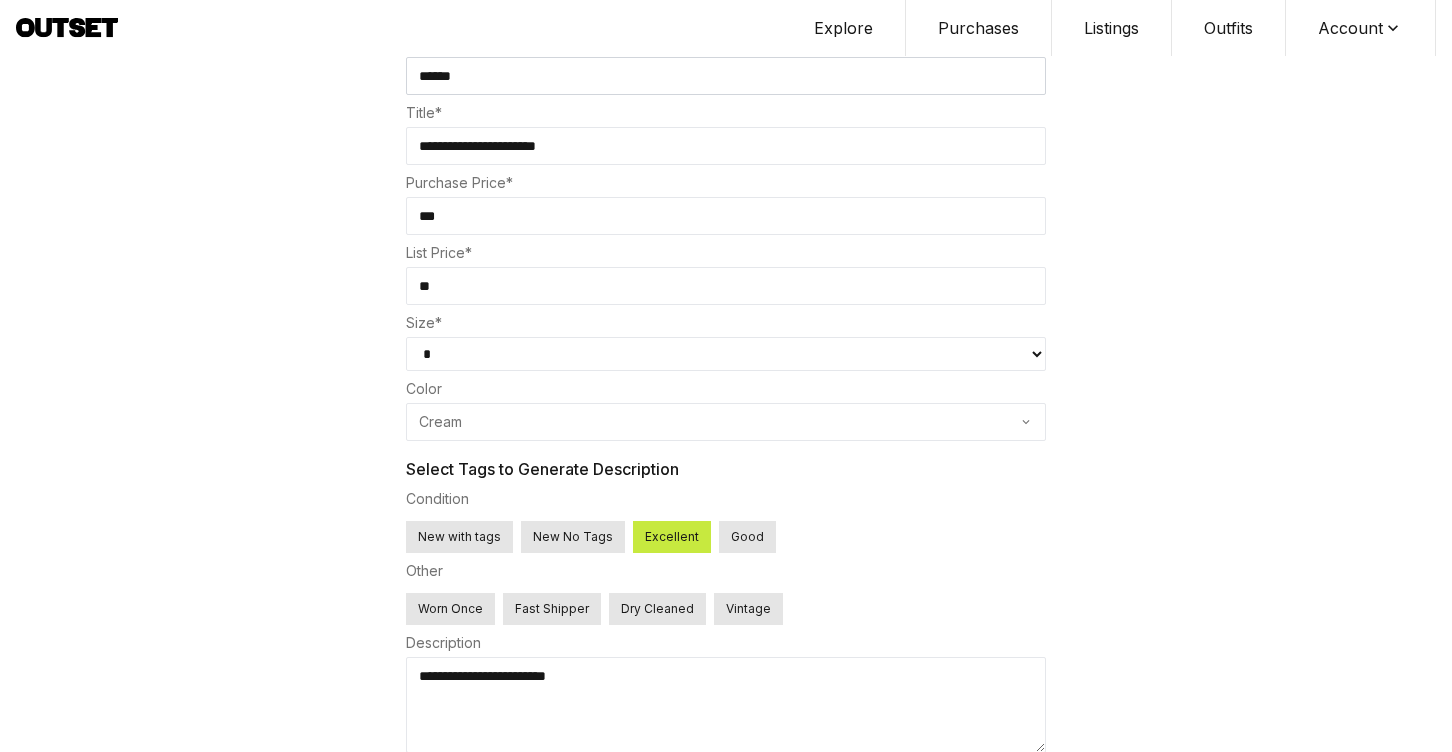 click on "Worn Once" at bounding box center [450, 609] 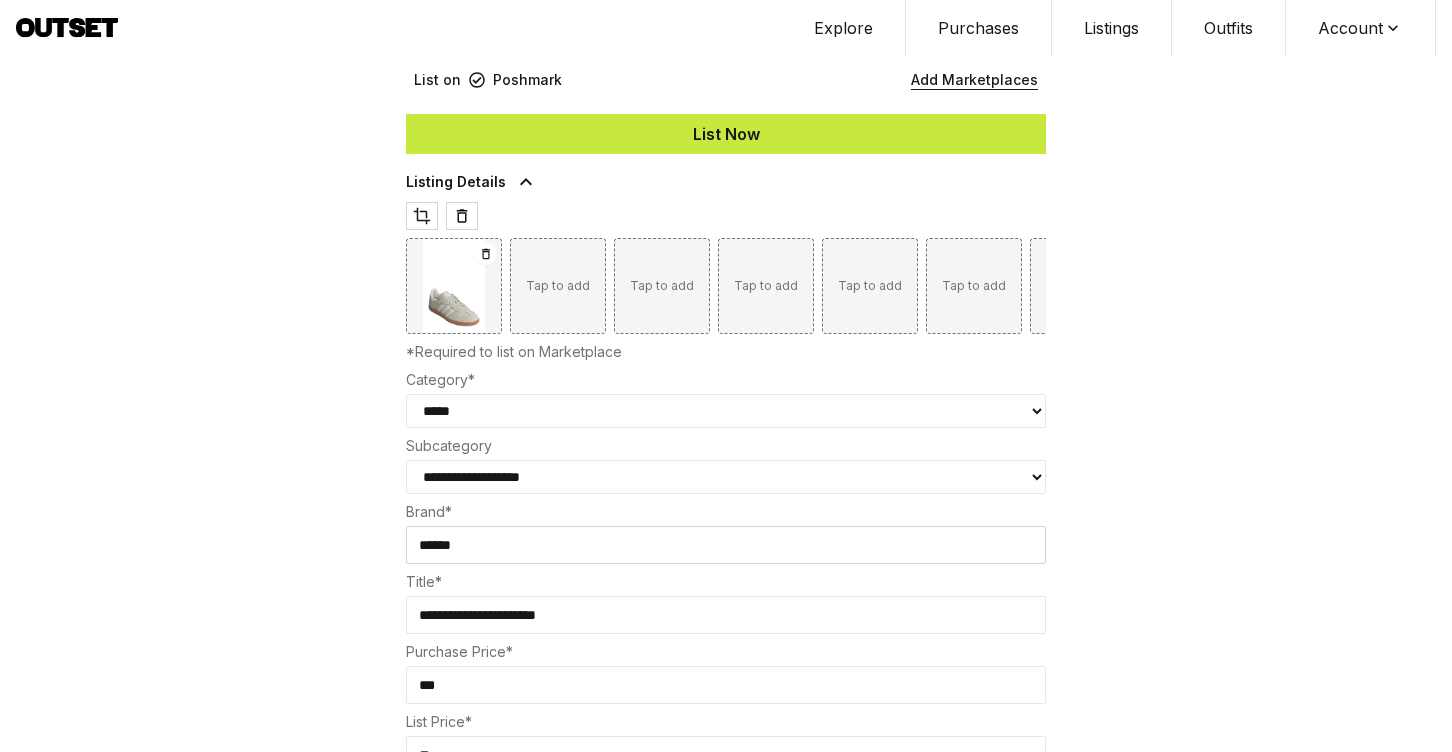 scroll, scrollTop: 24, scrollLeft: 0, axis: vertical 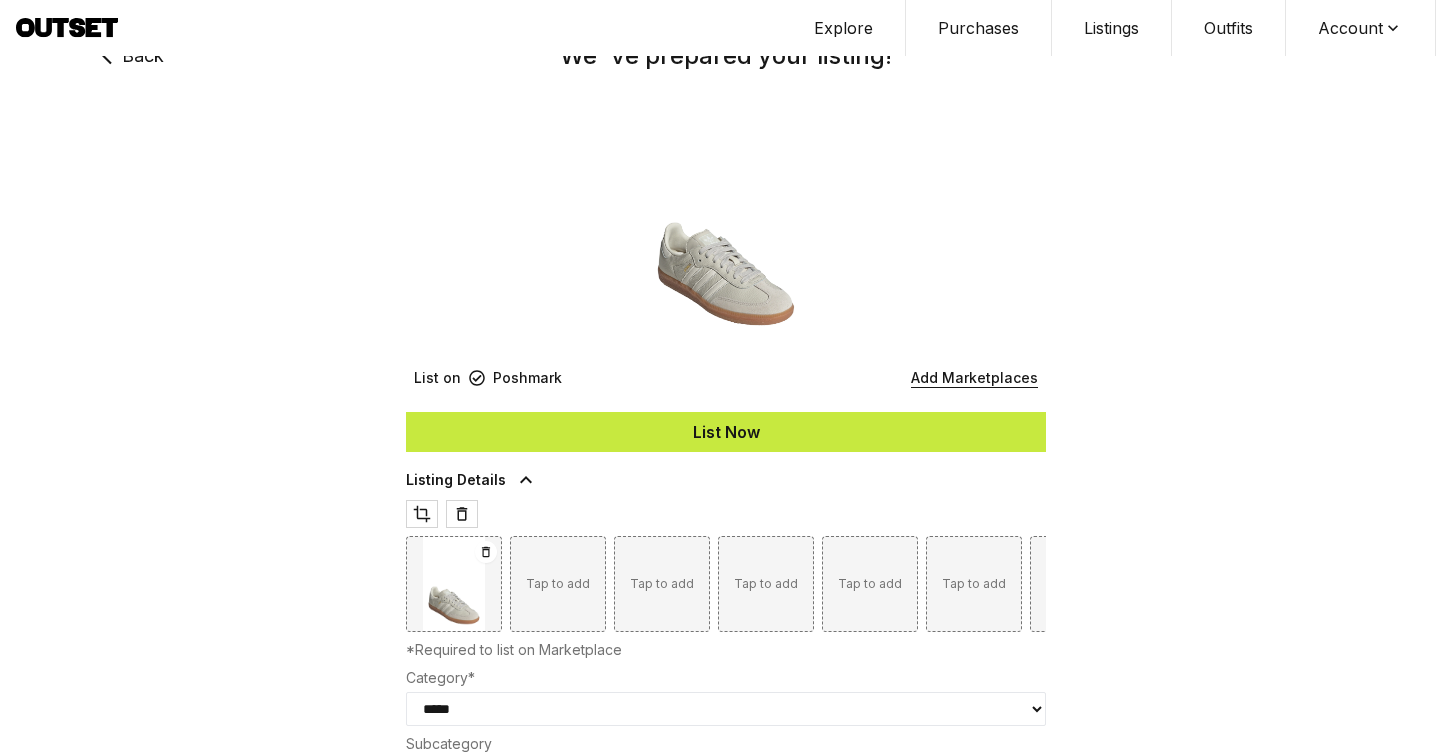 click on "List Now" at bounding box center (726, 432) 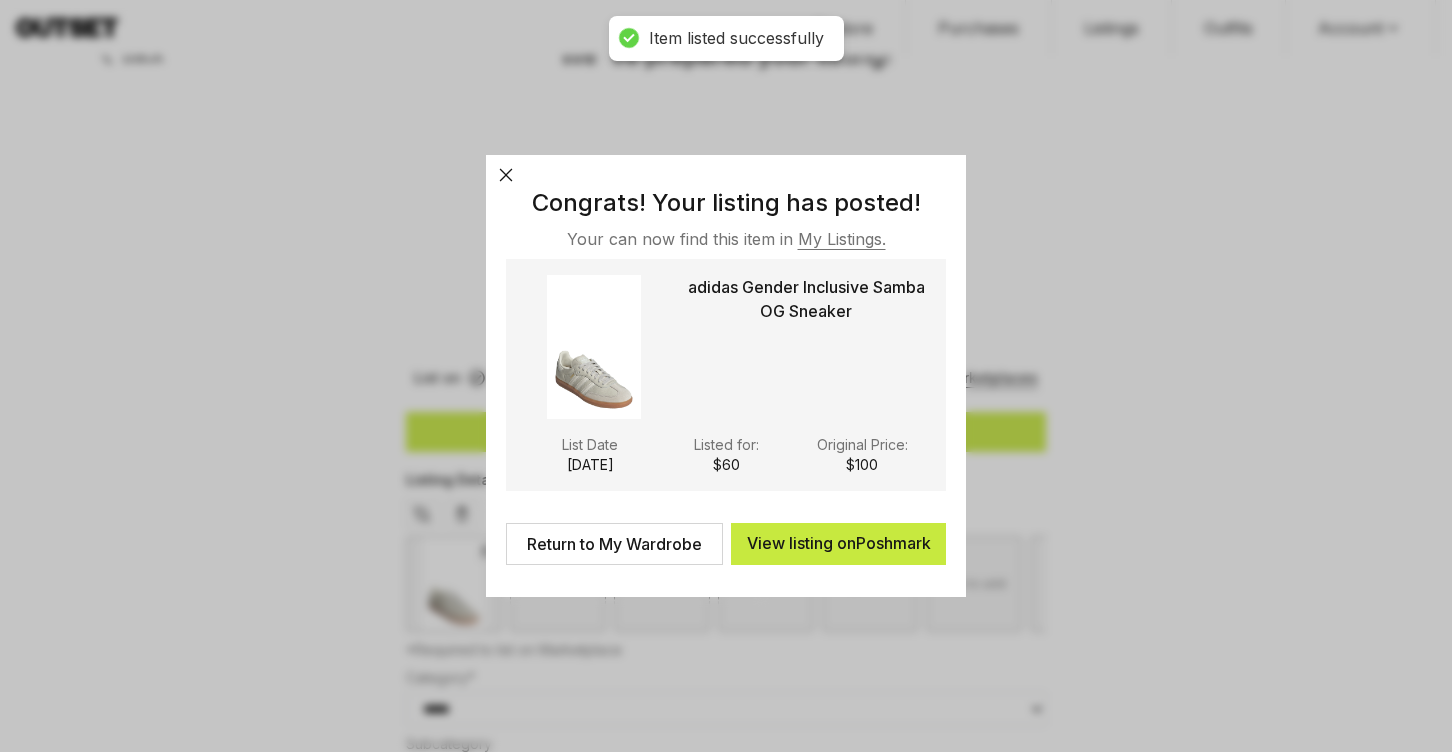 click on "Return to My Wardrobe" at bounding box center (614, 544) 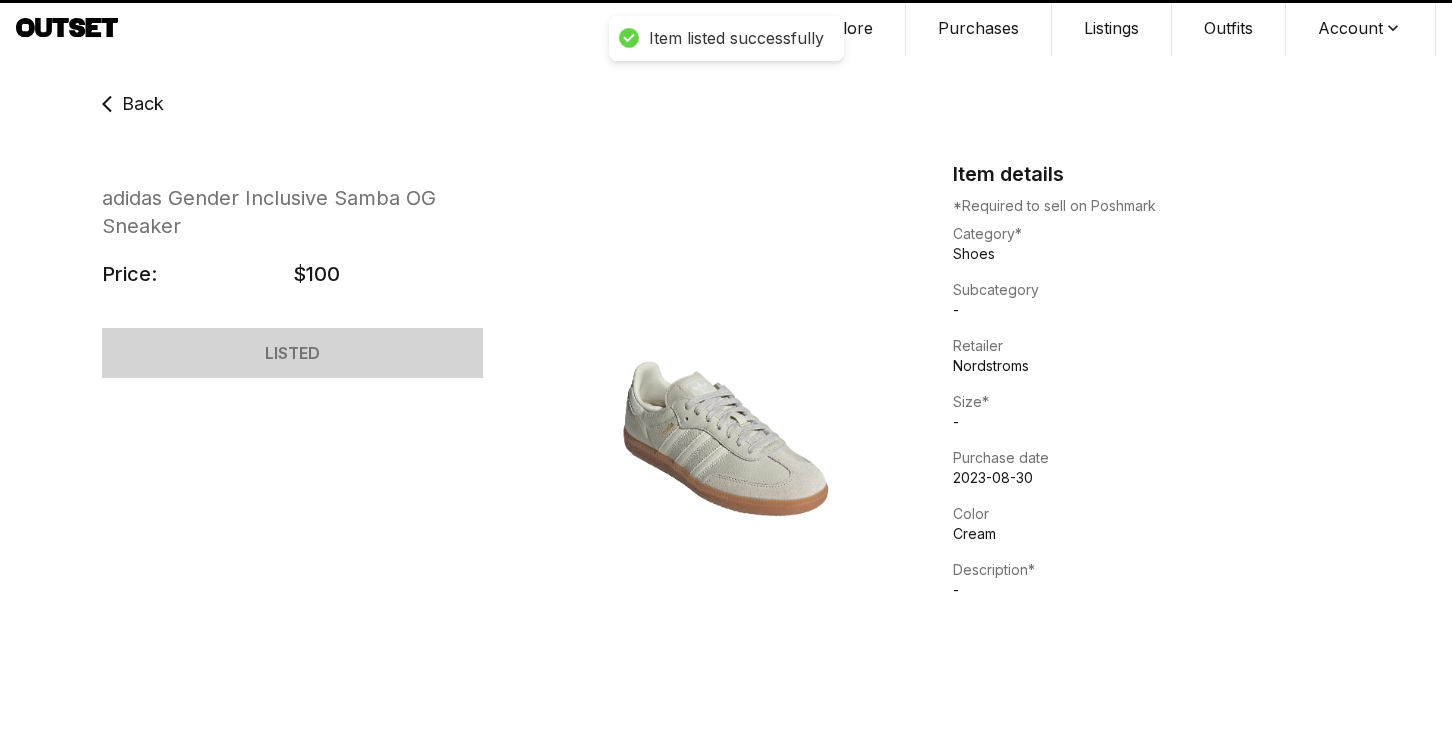 scroll, scrollTop: 0, scrollLeft: 0, axis: both 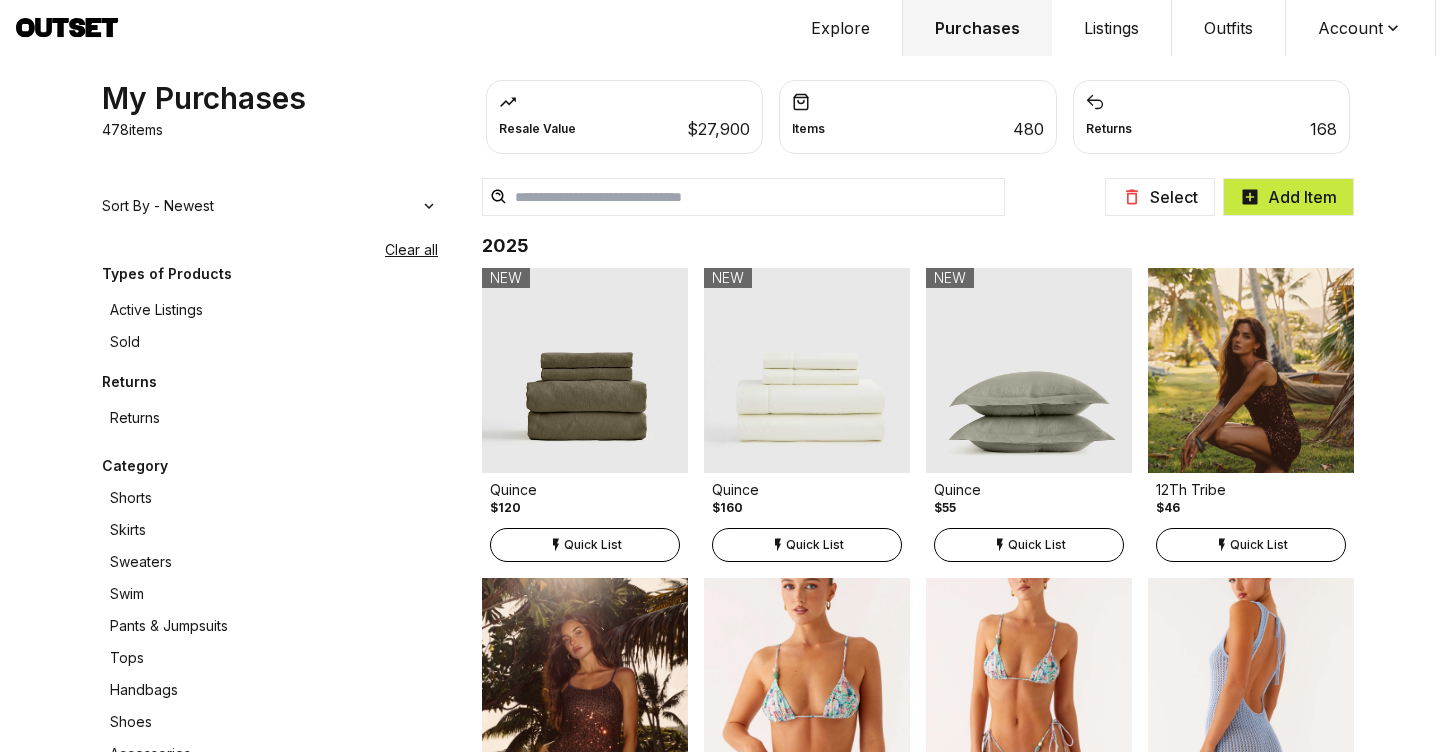 click on "Shoes" at bounding box center (270, 722) 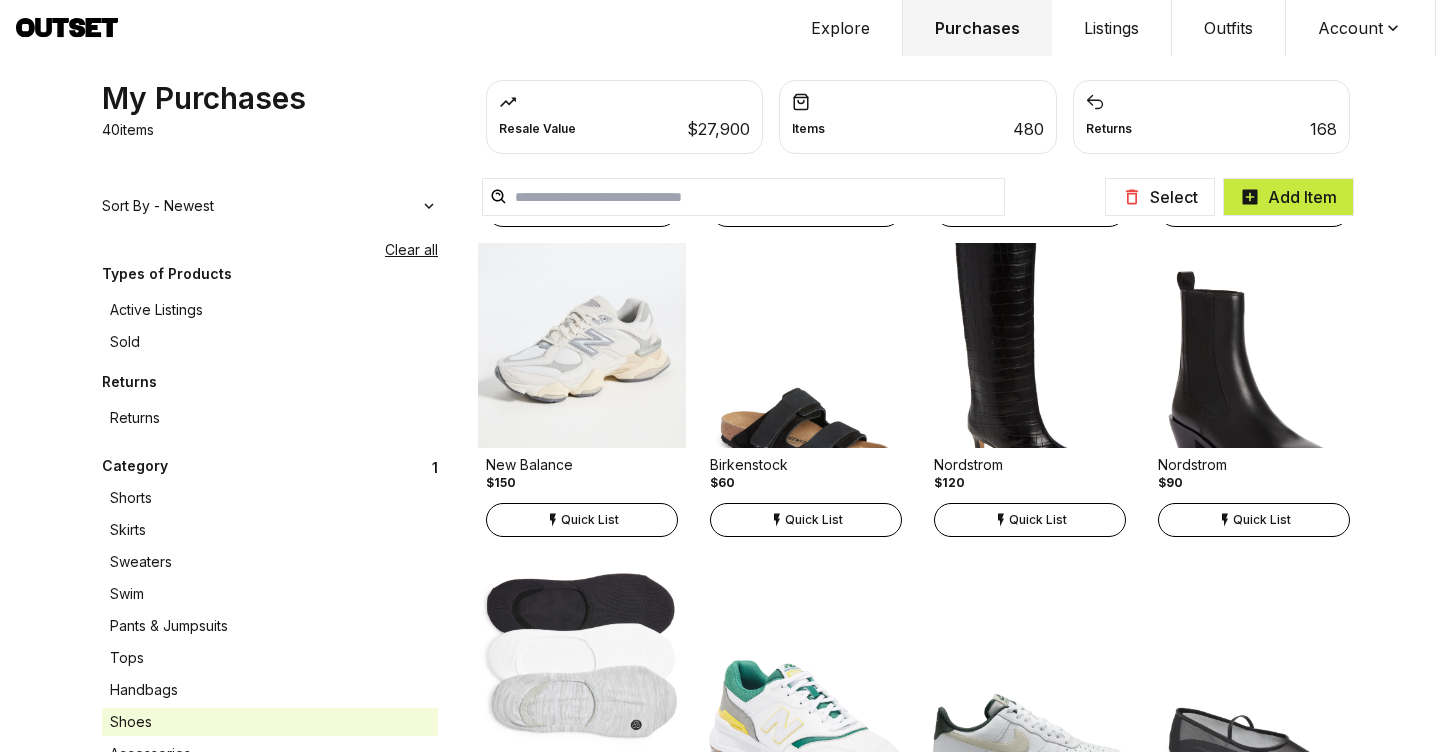 scroll, scrollTop: 916, scrollLeft: 0, axis: vertical 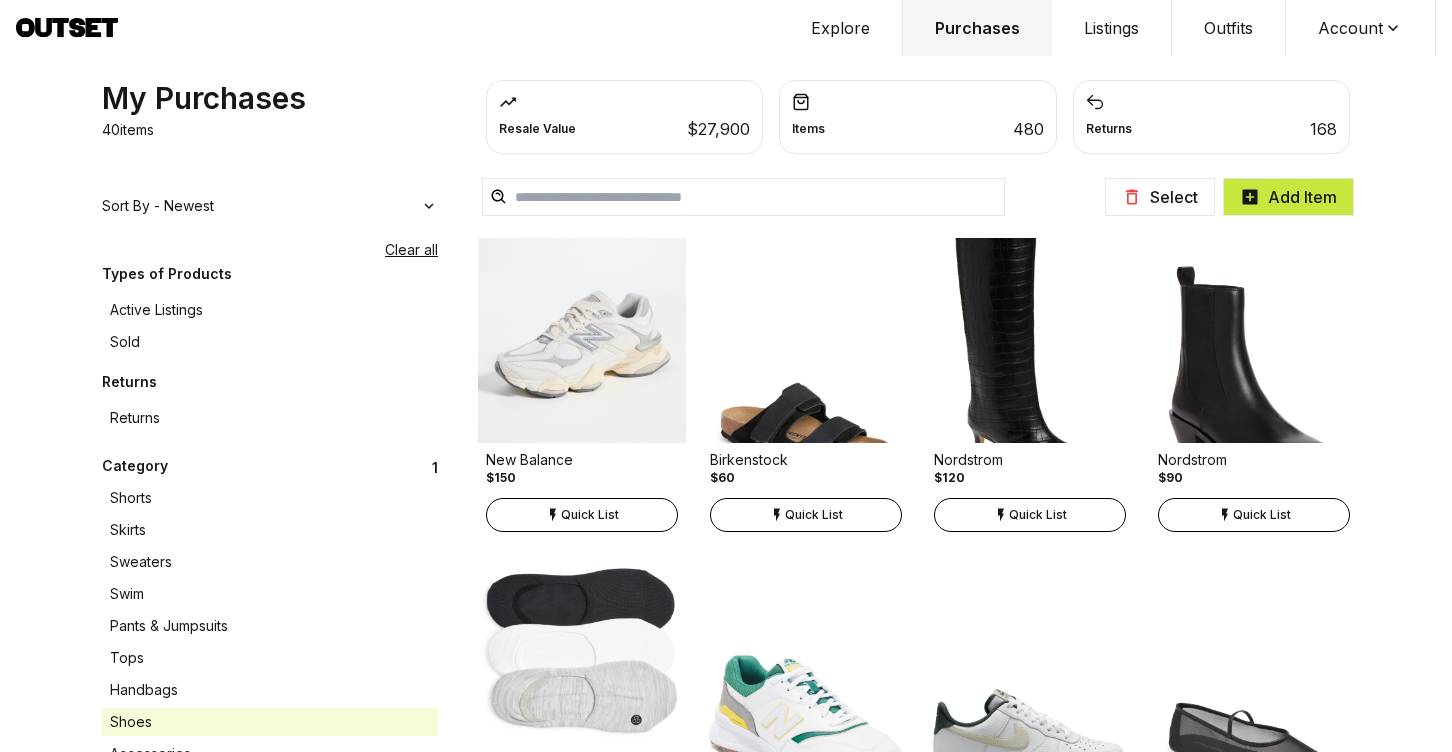 click on "Quick List" at bounding box center [806, 515] 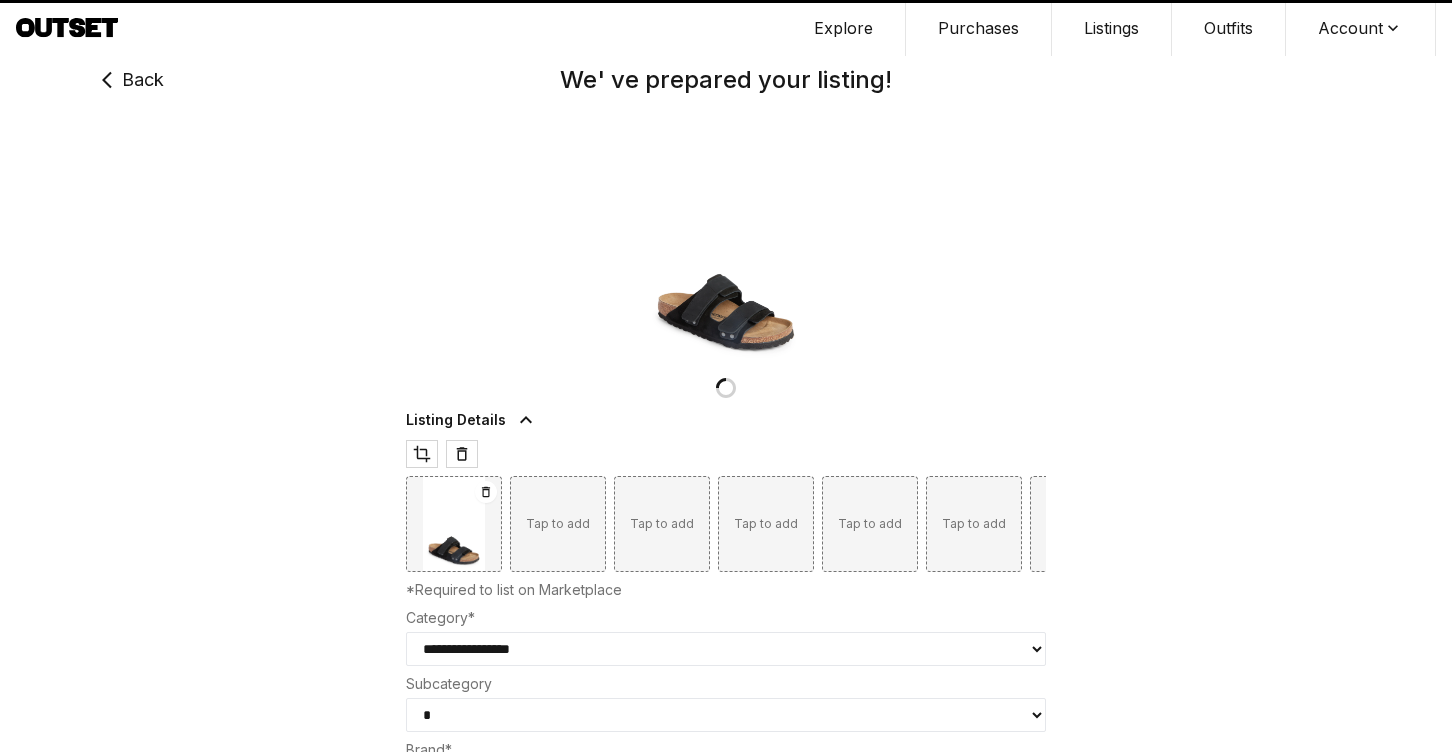 type on "**" 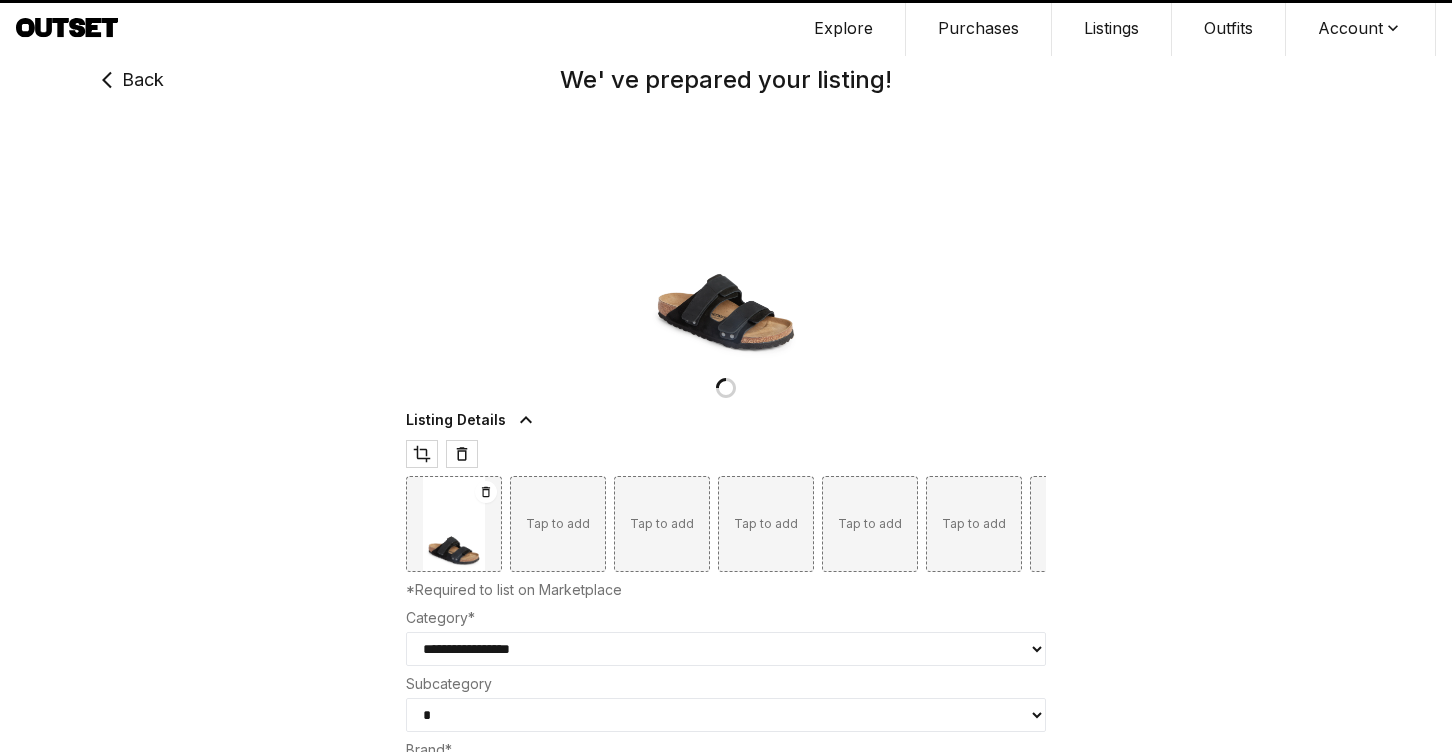 select on "*****" 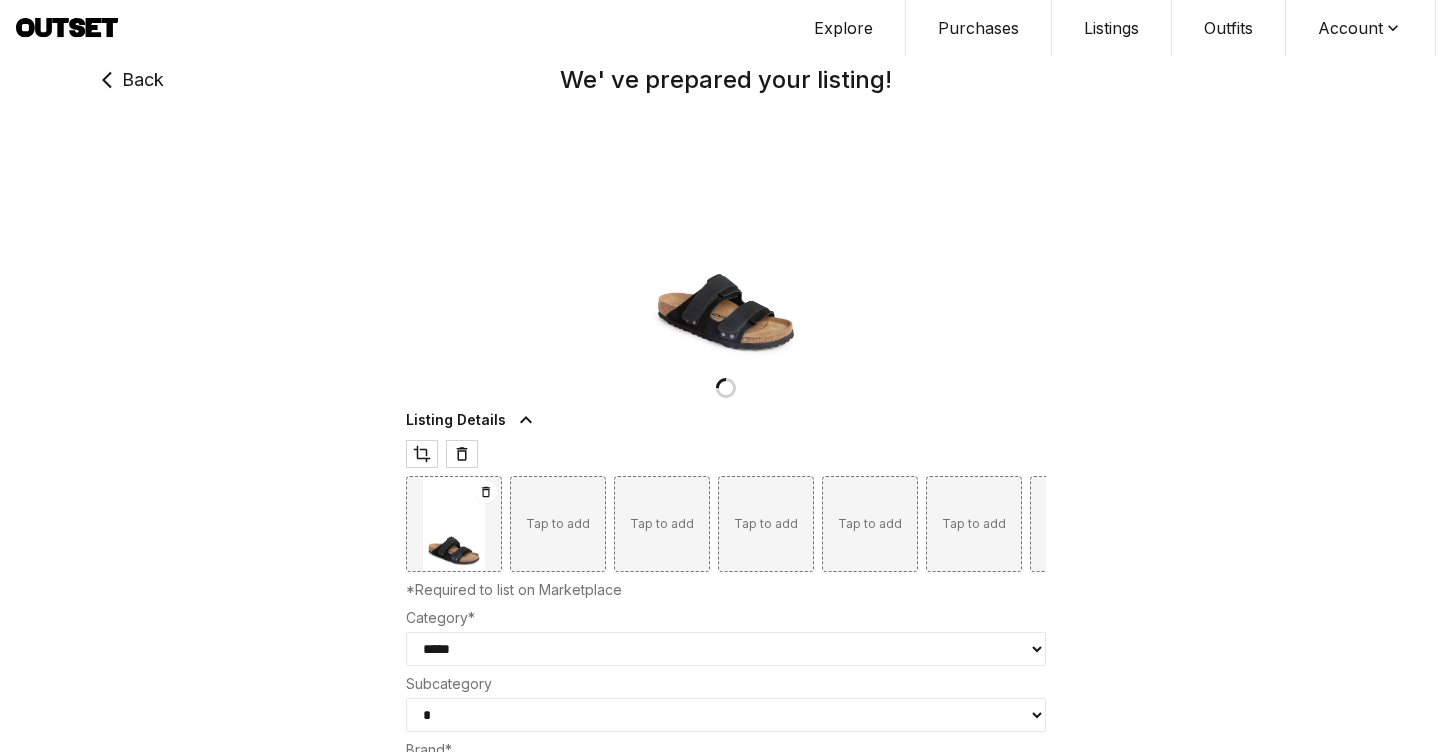 type on "**" 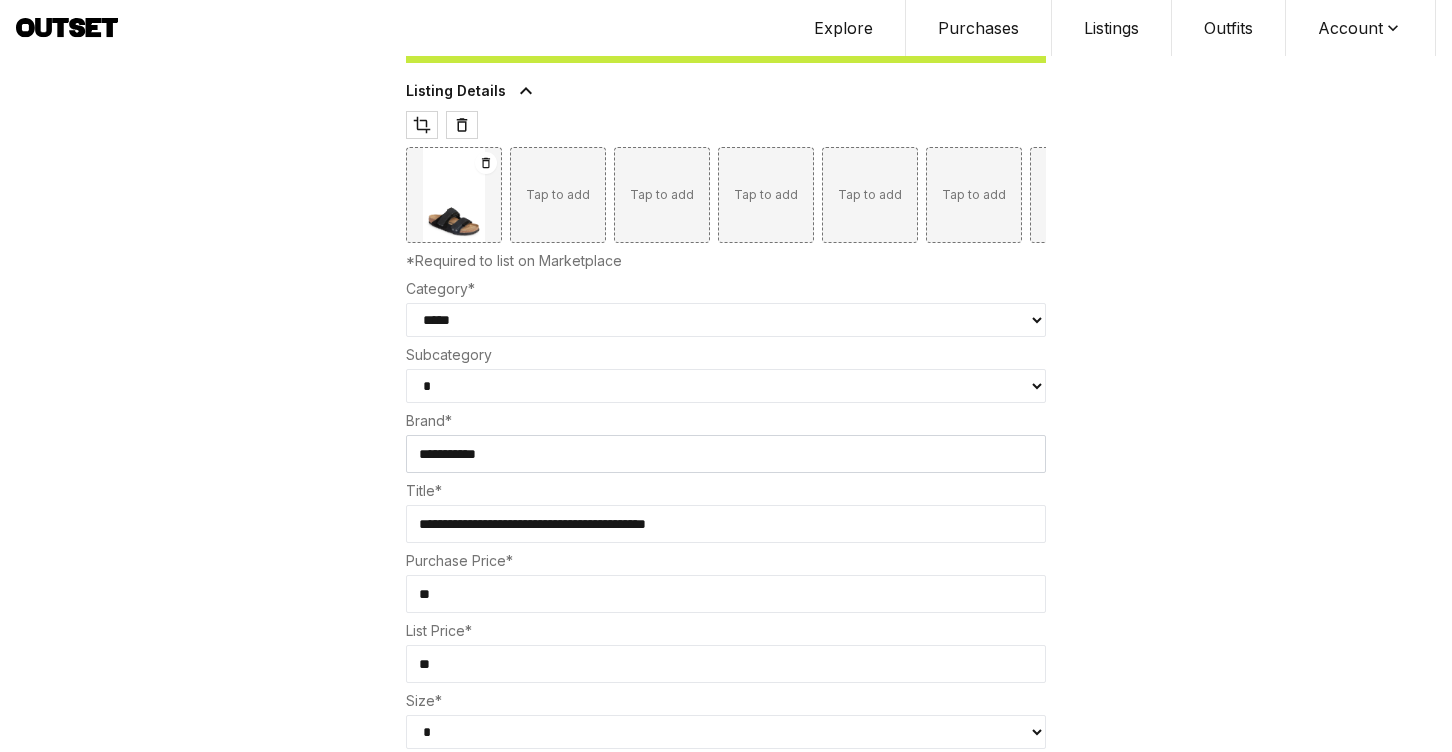 scroll, scrollTop: 478, scrollLeft: 0, axis: vertical 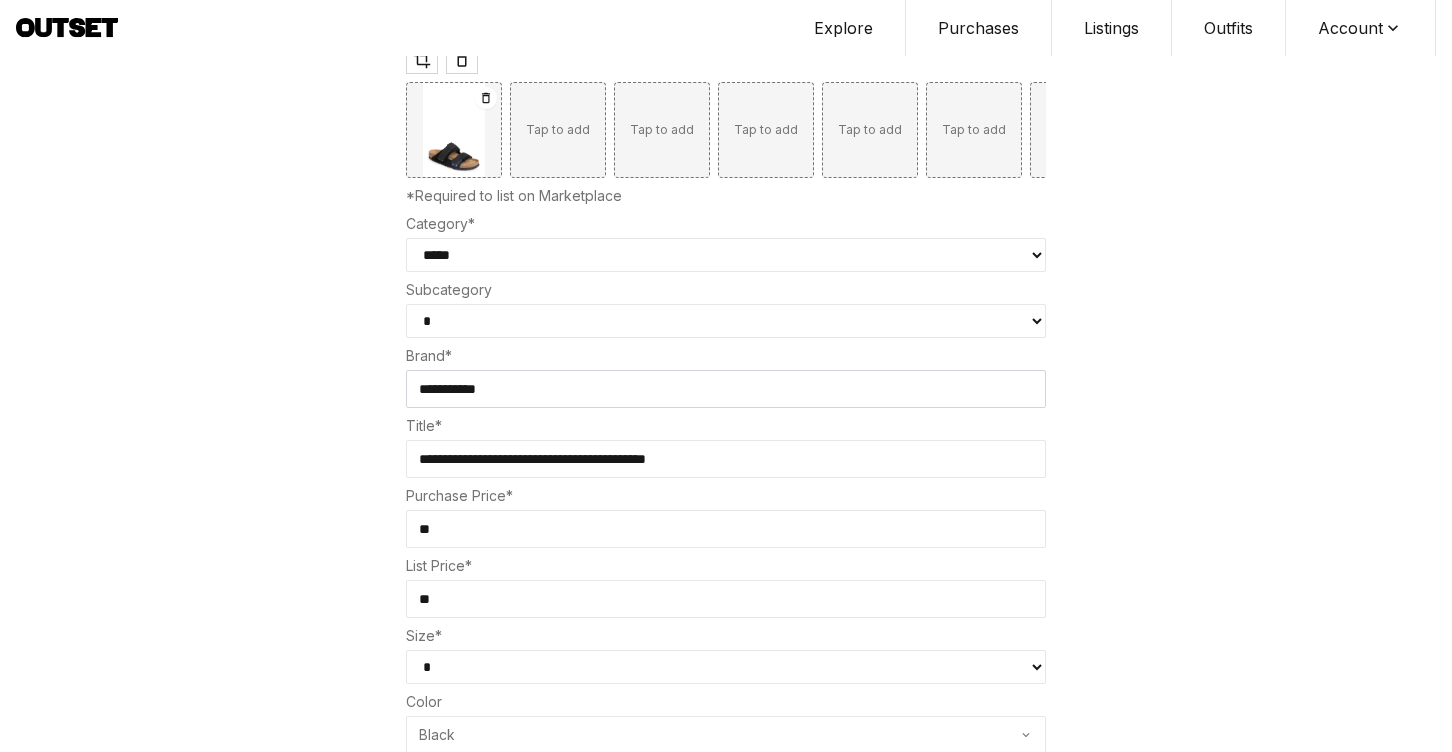 drag, startPoint x: 439, startPoint y: 531, endPoint x: 380, endPoint y: 529, distance: 59.03389 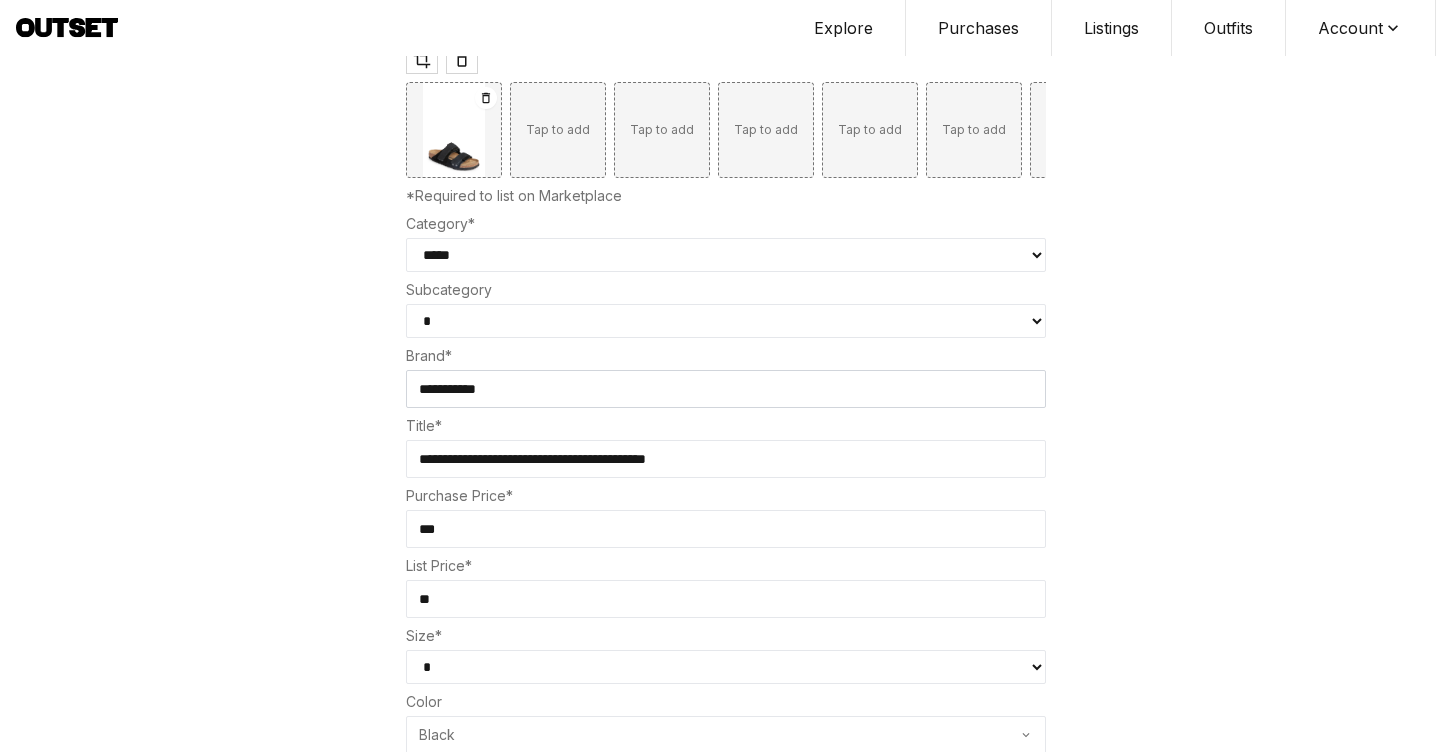 type on "***" 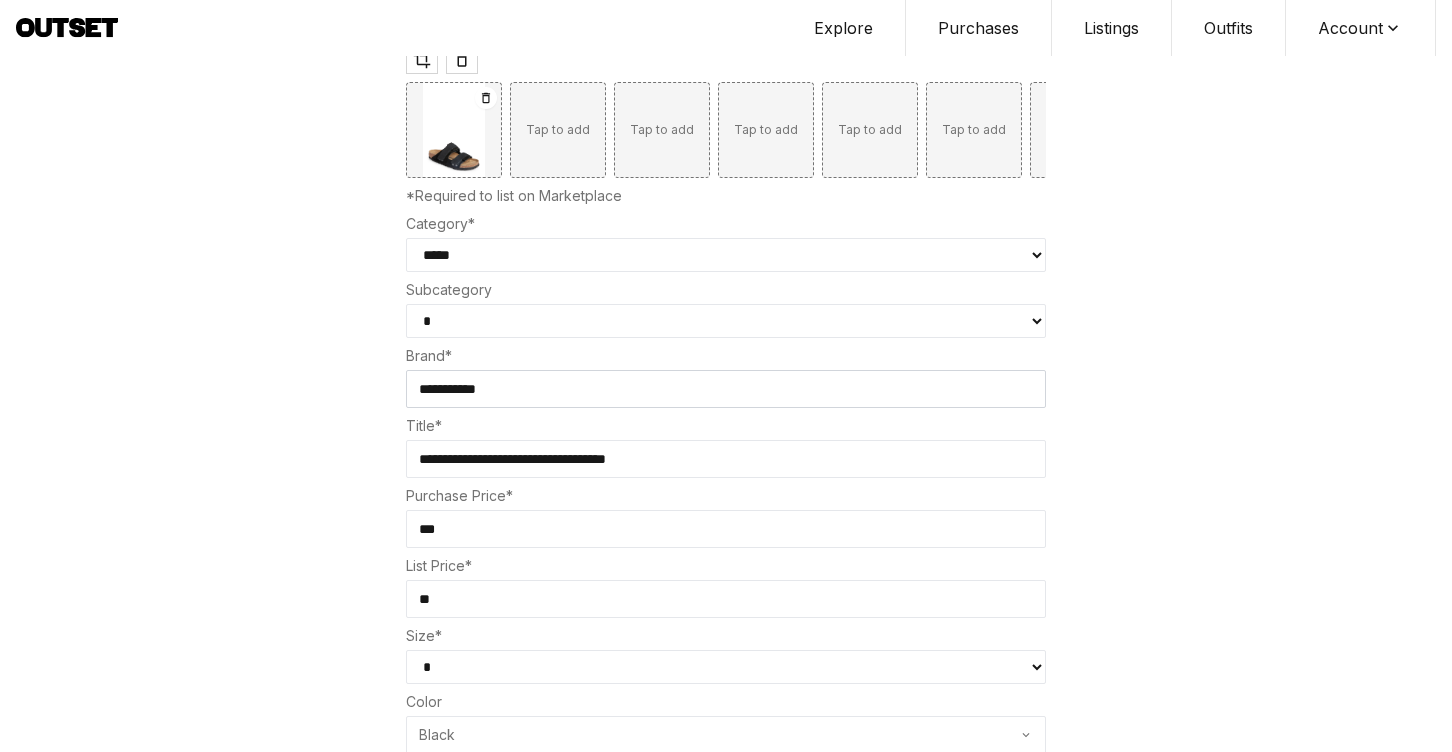 type on "**********" 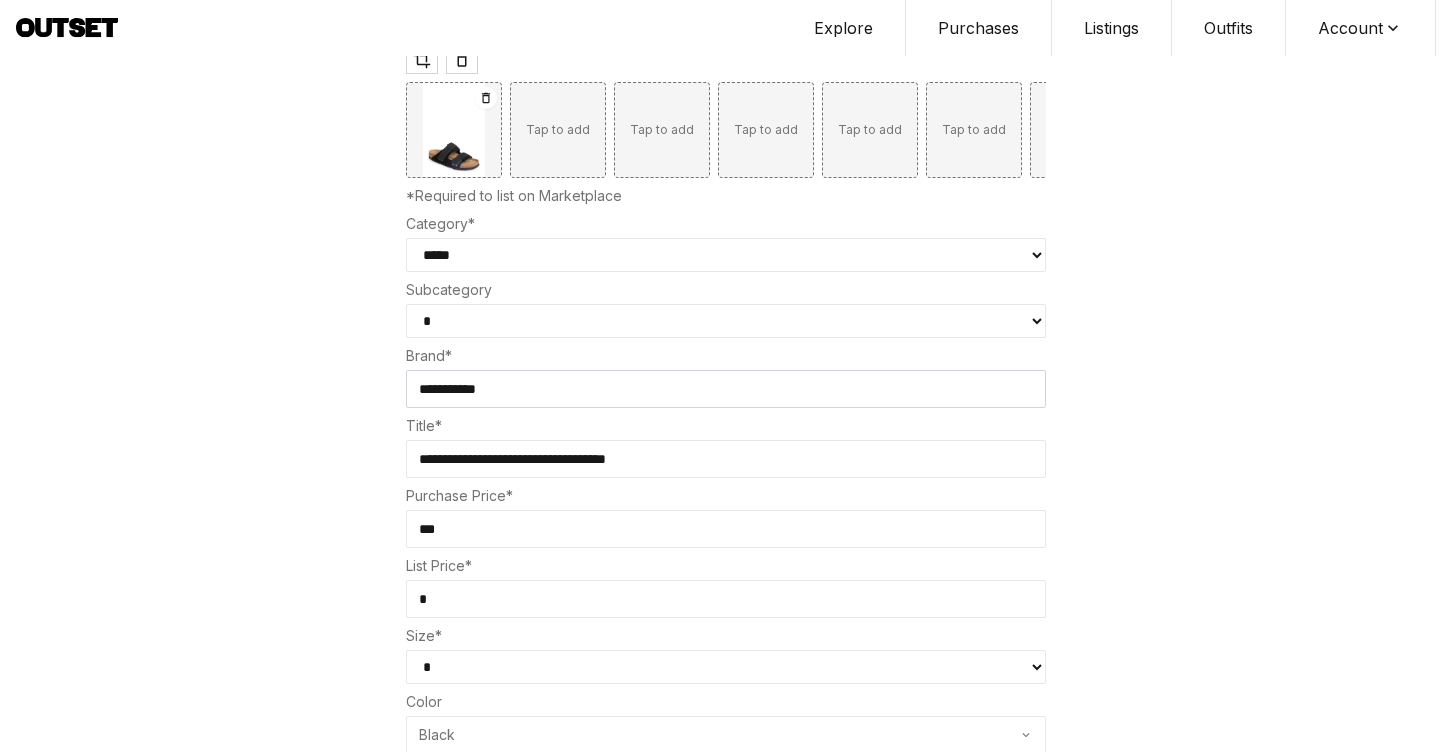 type 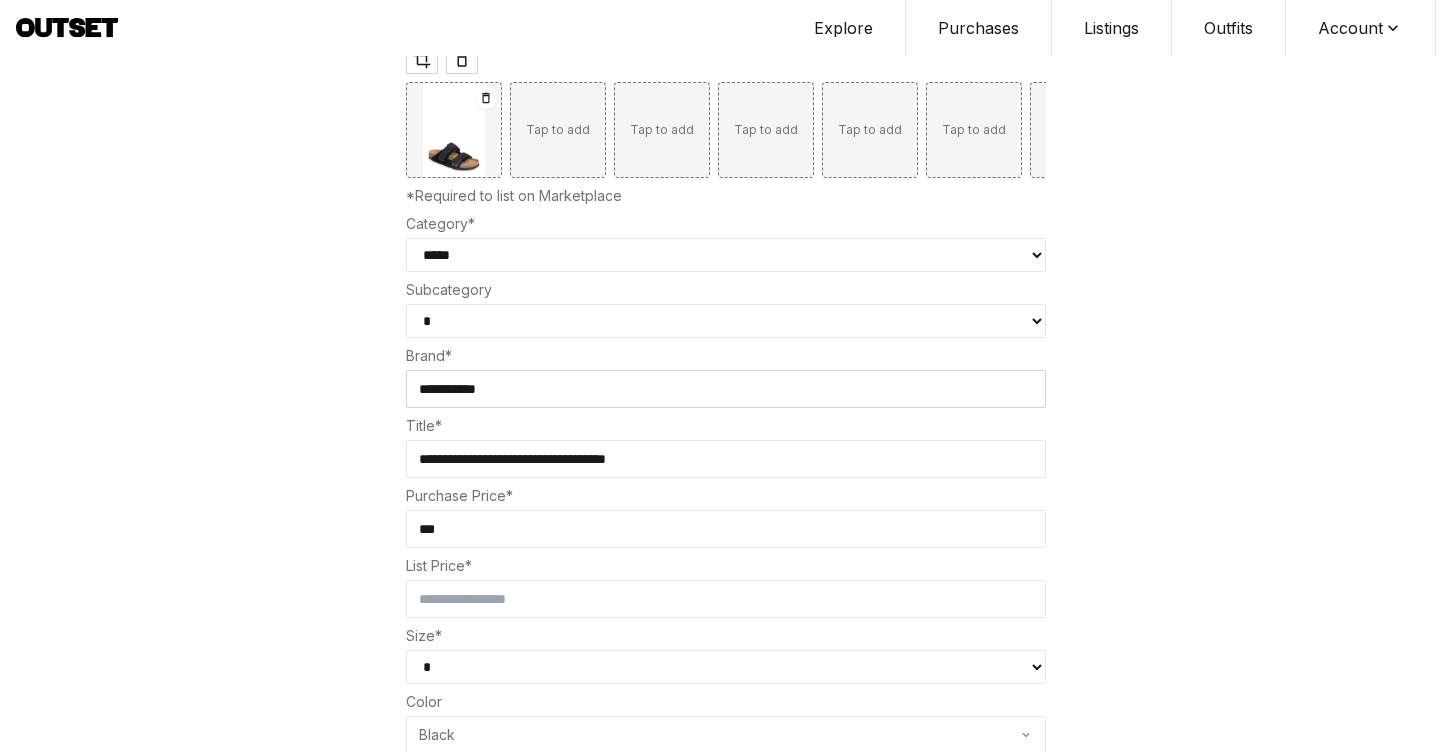 type on "**" 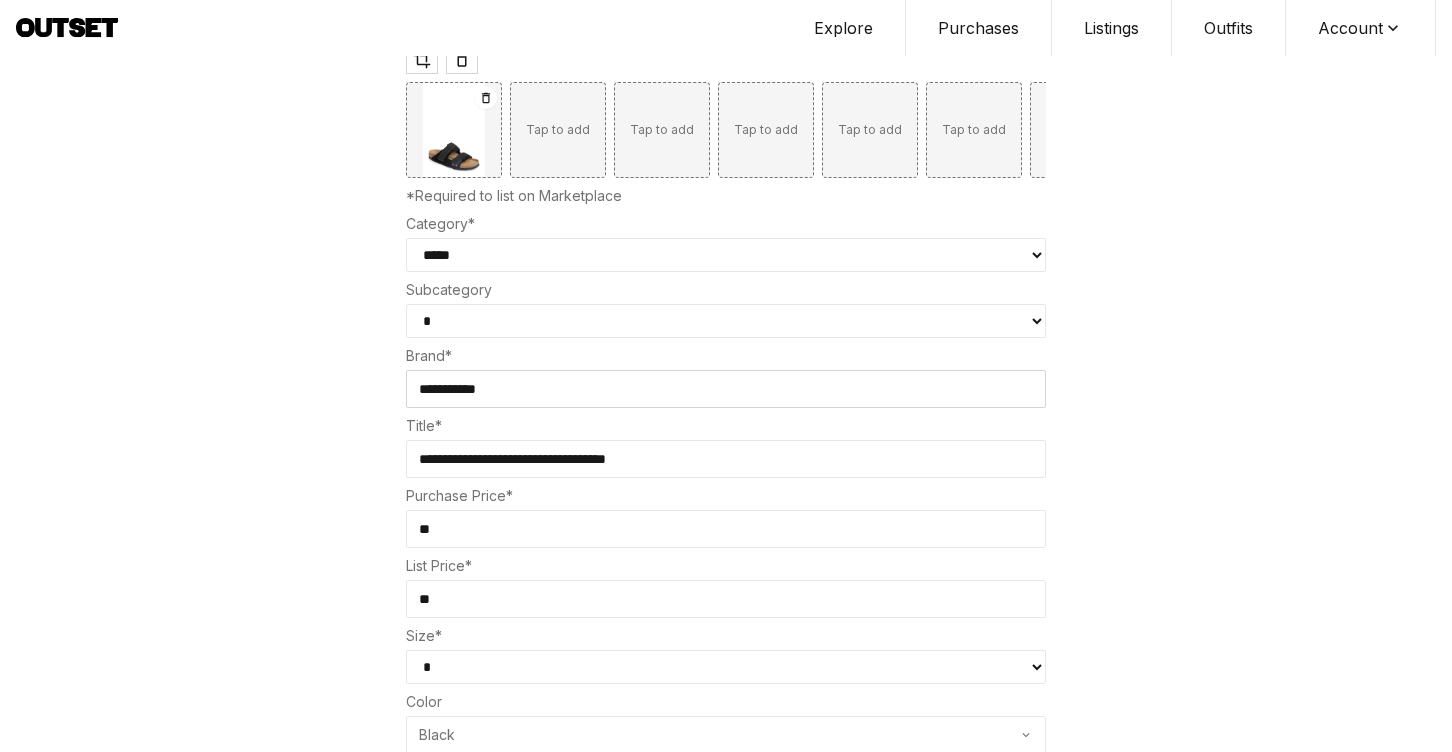 type on "*" 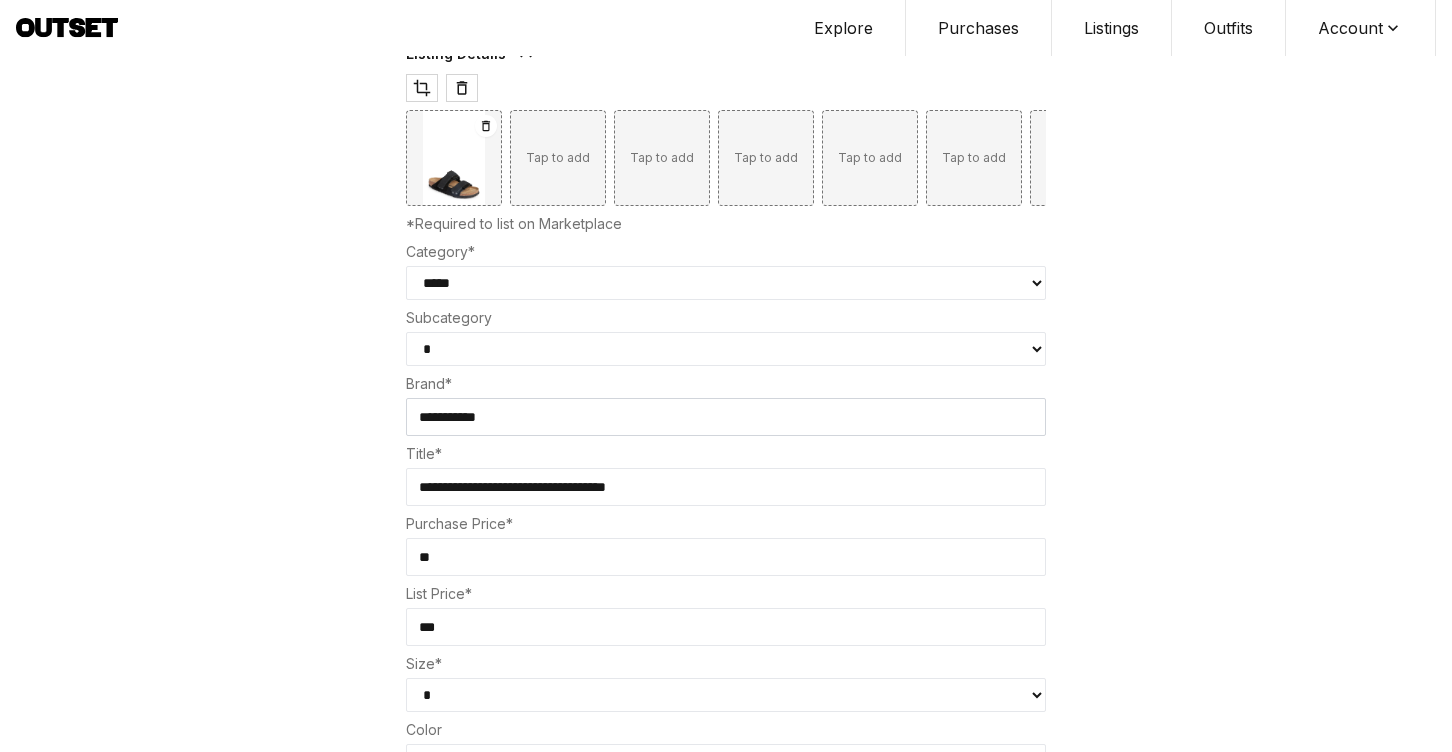 scroll, scrollTop: 446, scrollLeft: 0, axis: vertical 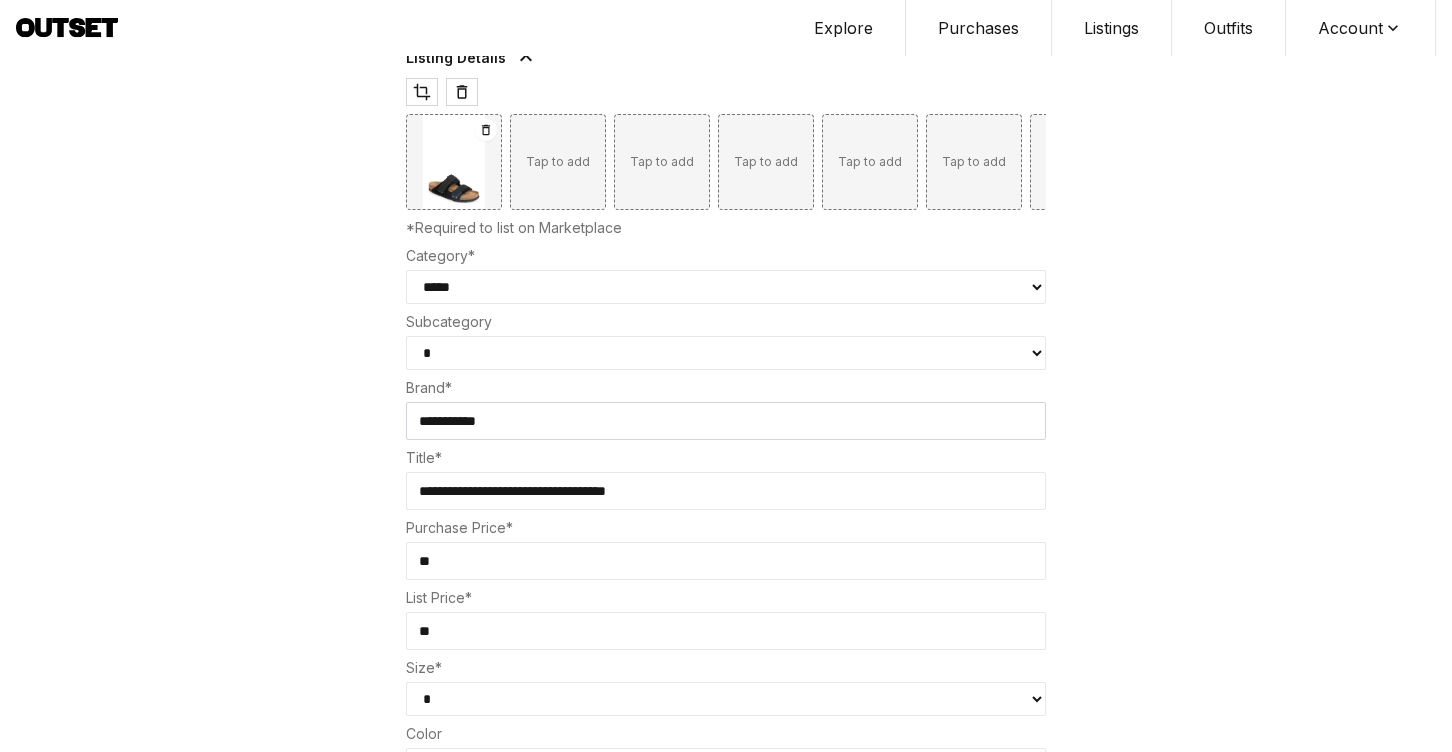 type on "*" 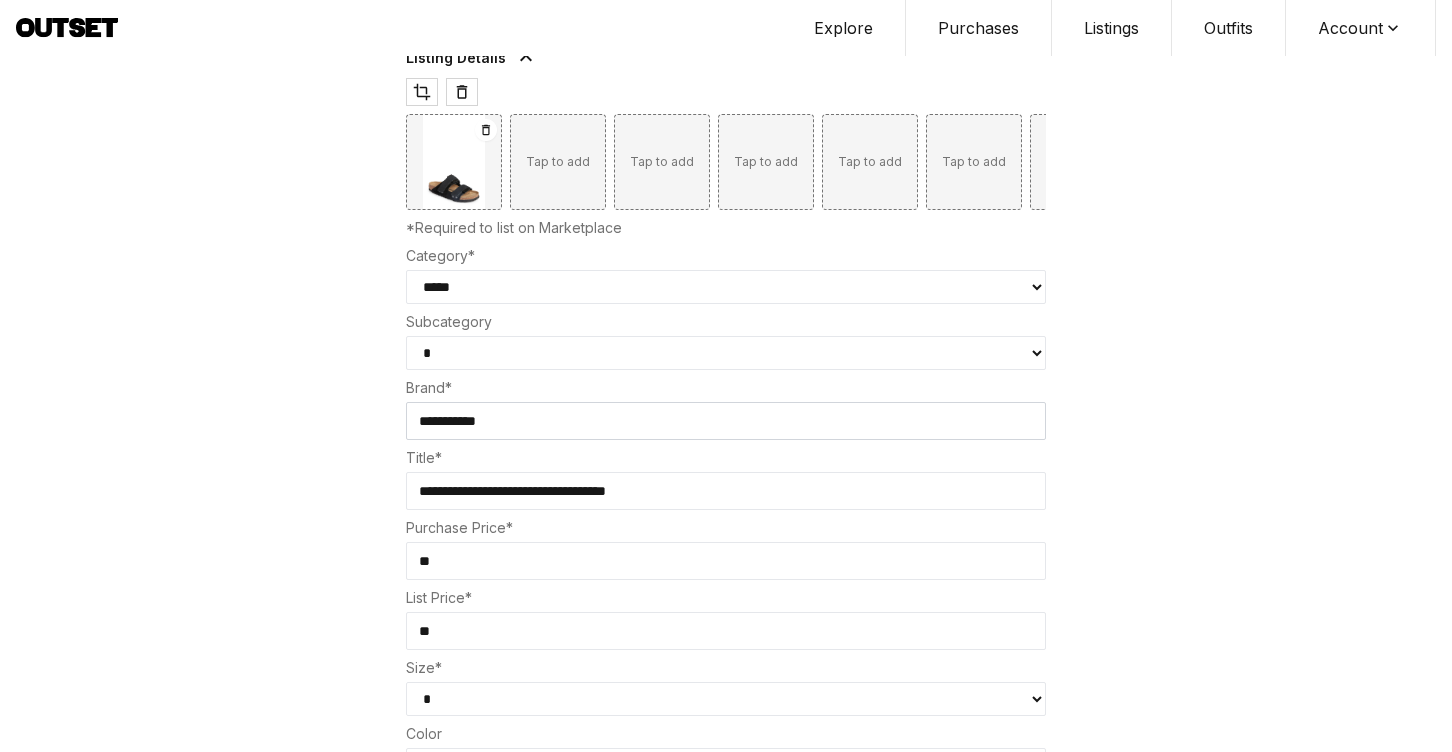 click on "* * * ** ** * *** *** * *** *** * *** **** ** **** **** ** ****" at bounding box center (726, 699) 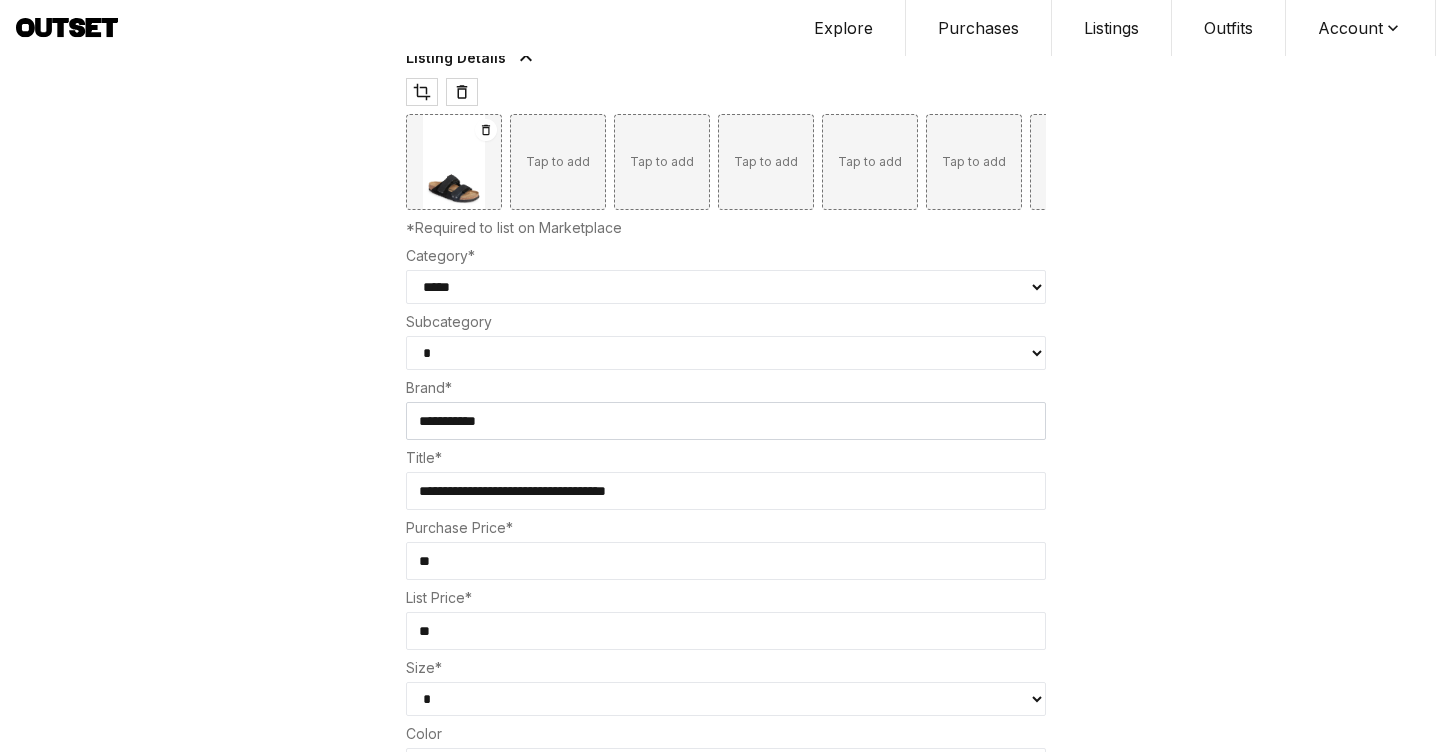 drag, startPoint x: 514, startPoint y: 642, endPoint x: 295, endPoint y: 620, distance: 220.10225 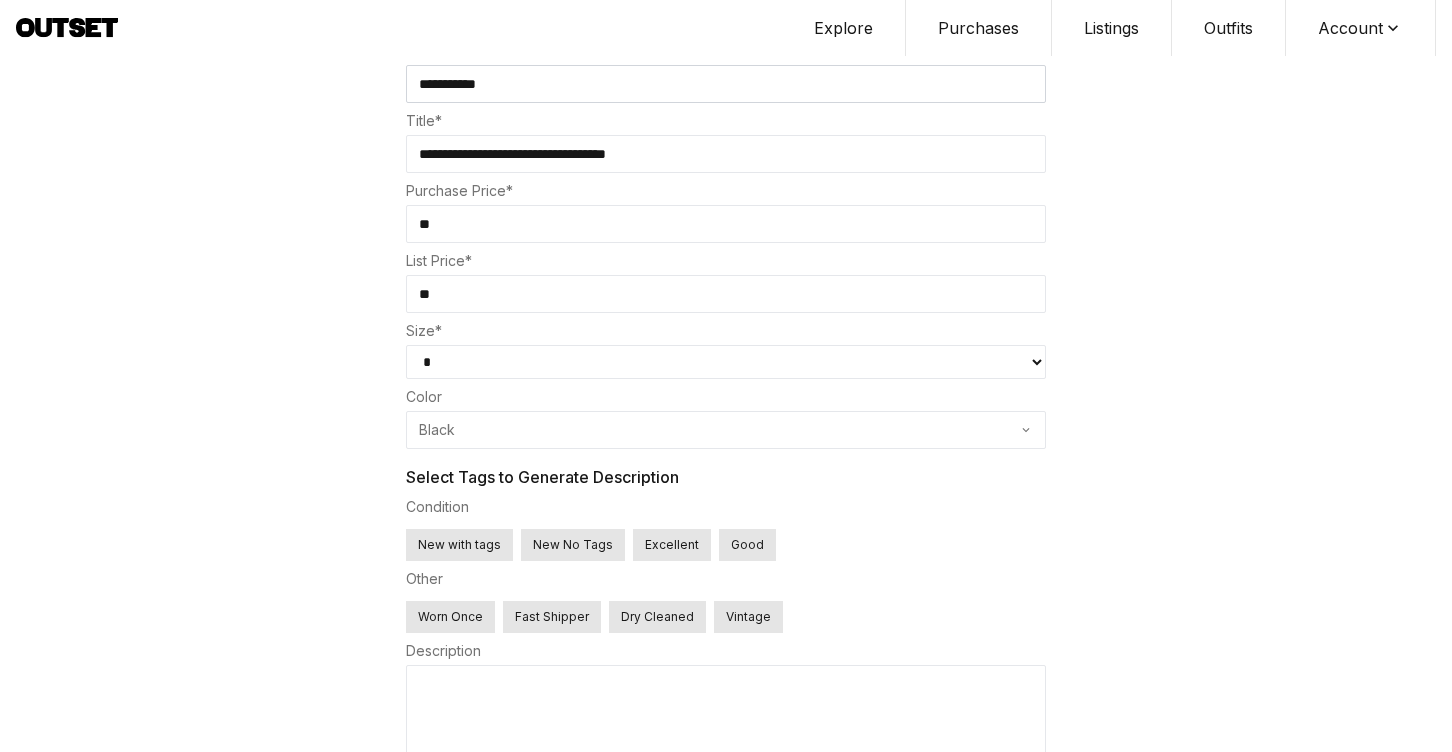 scroll, scrollTop: 823, scrollLeft: 0, axis: vertical 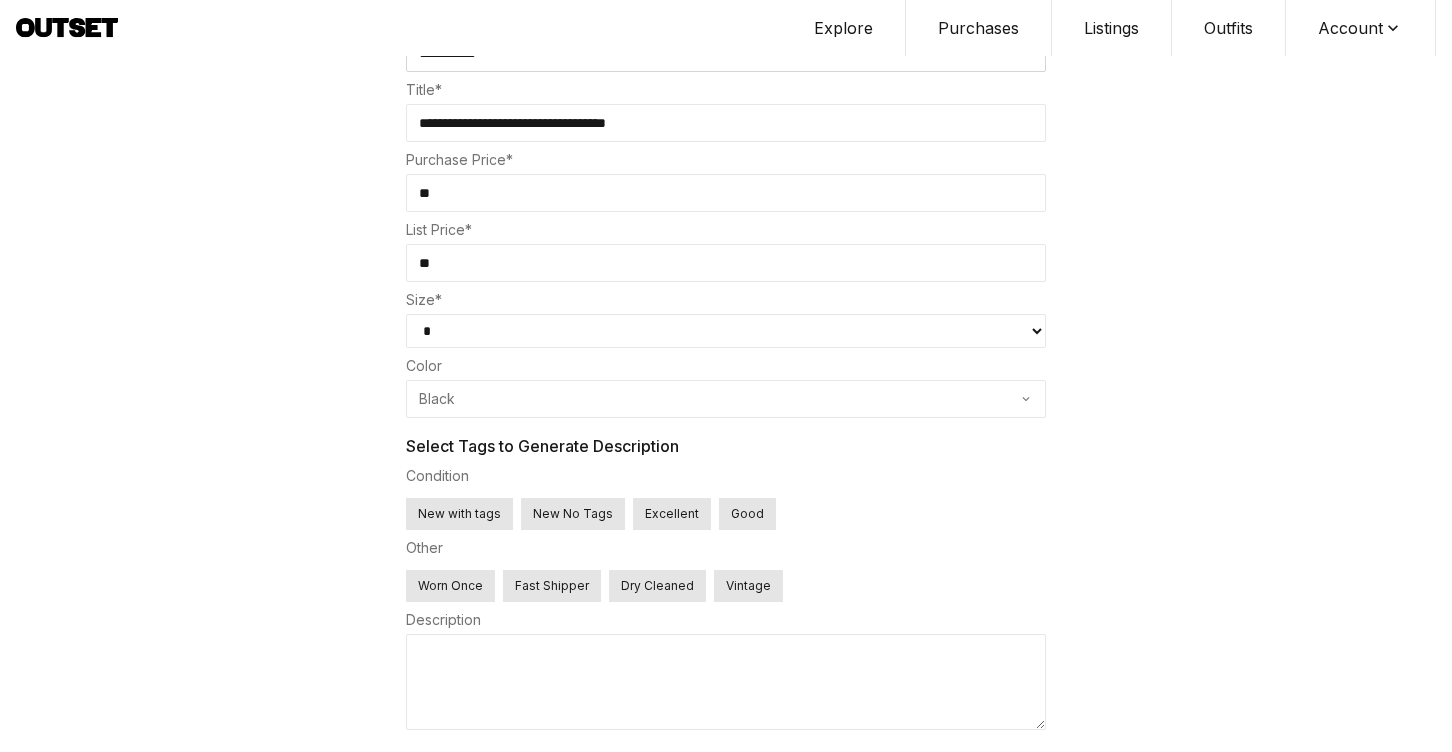 type on "**" 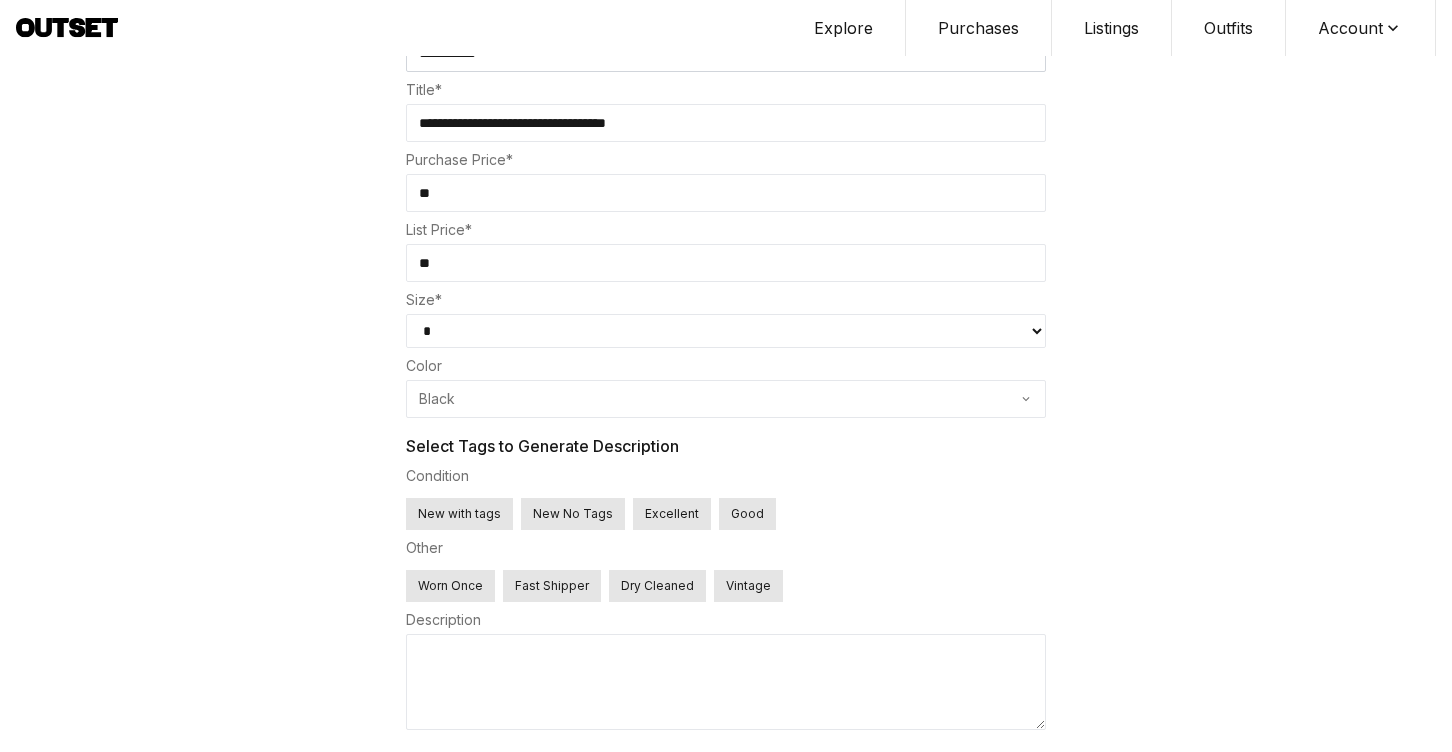 drag, startPoint x: 489, startPoint y: 195, endPoint x: 352, endPoint y: 194, distance: 137.00365 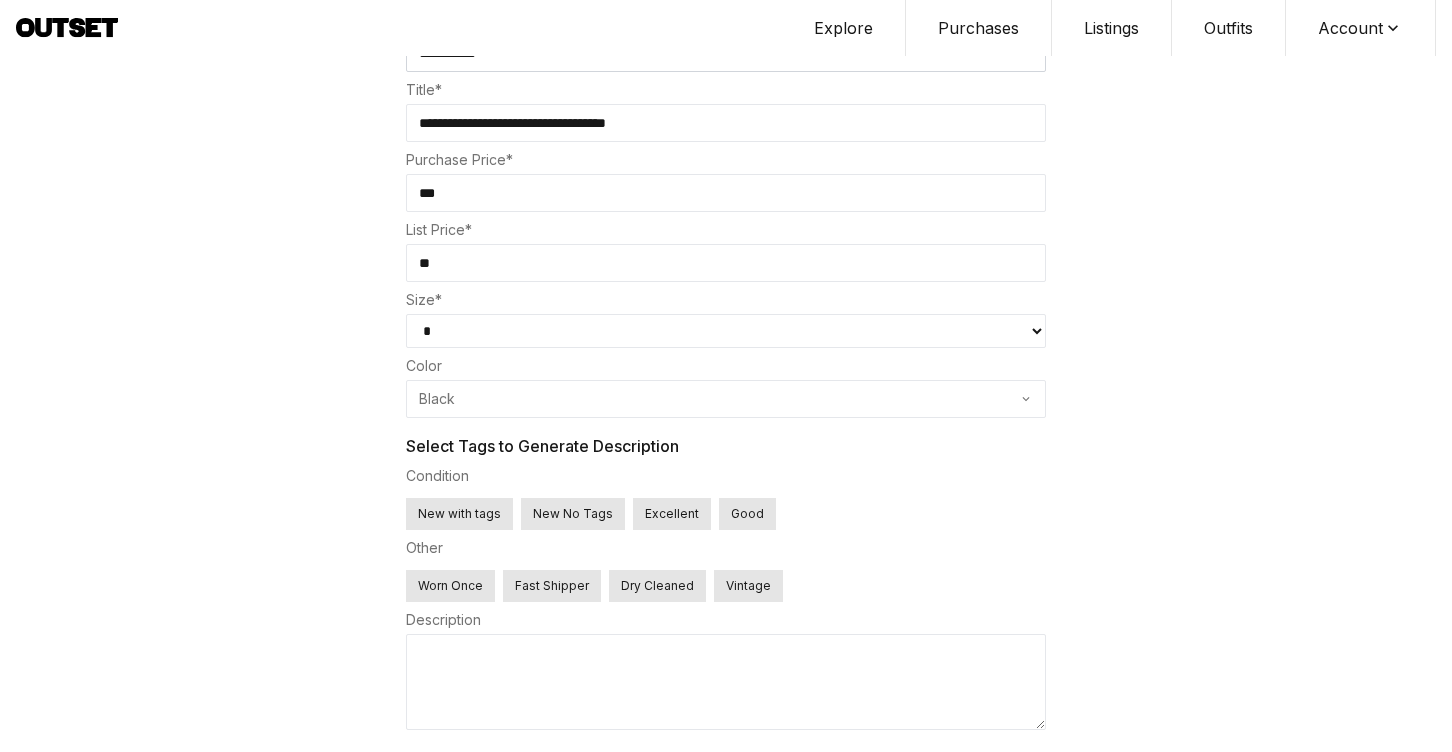 type on "***" 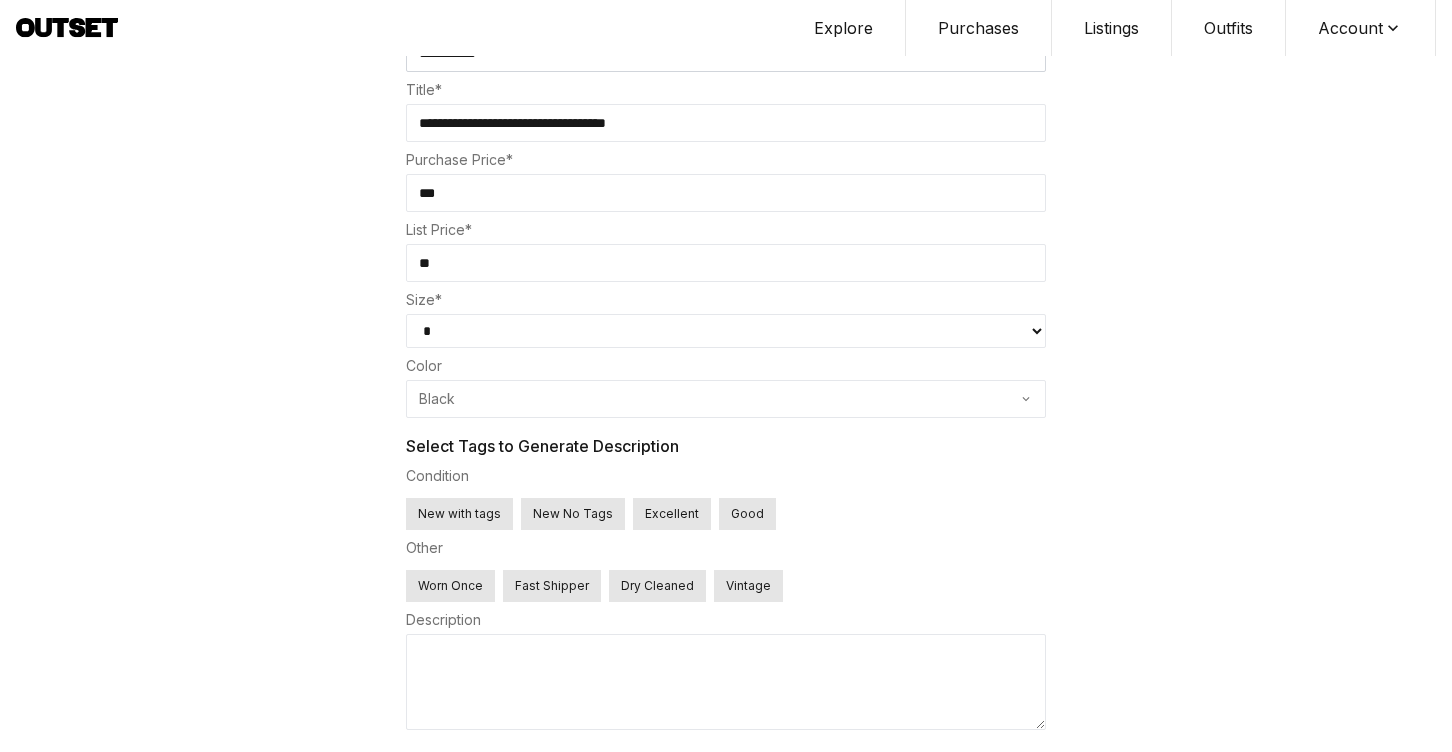 click on "* * * ** ** * *** *** * *** *** * *** **** ** **** **** ** ****" at bounding box center [726, 331] 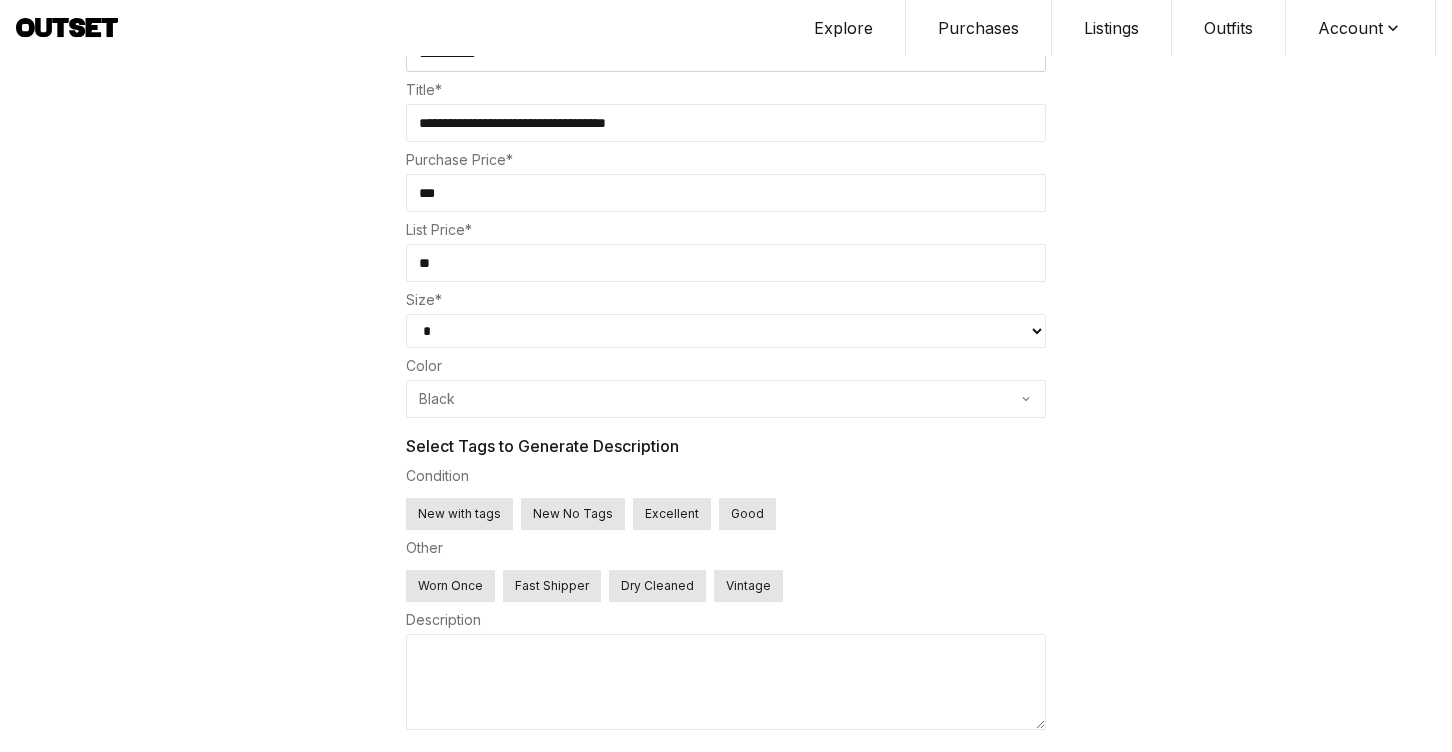 select on "*" 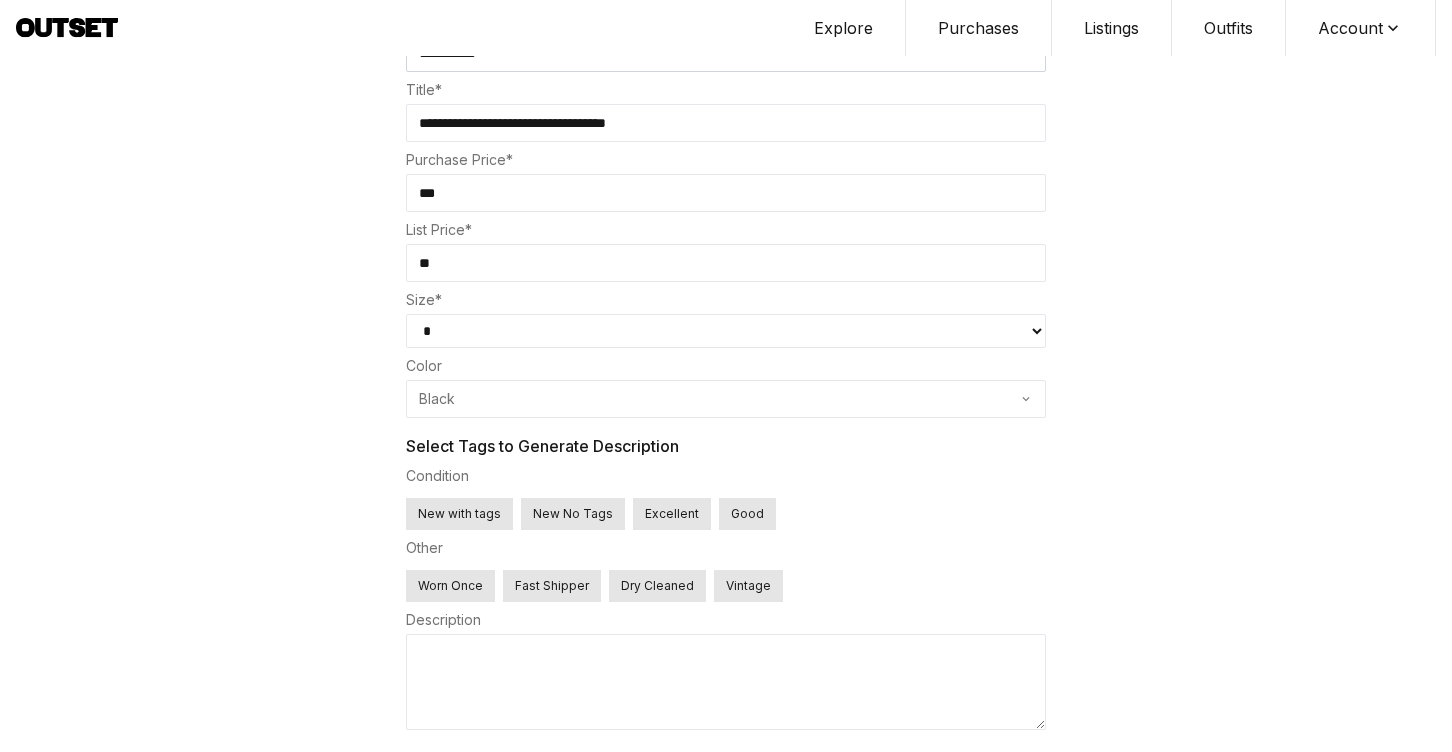 click on "Excellent" at bounding box center (672, 514) 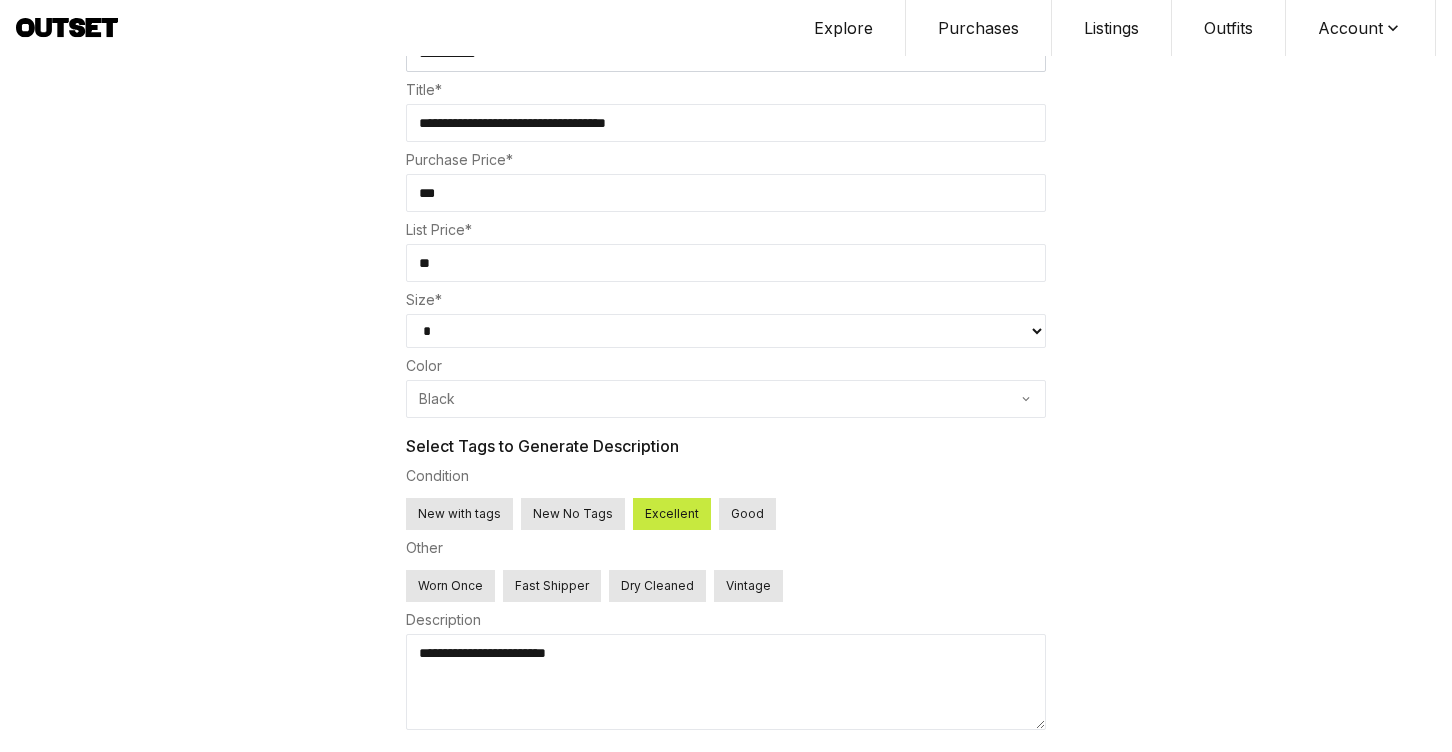 click on "Worn Once" at bounding box center [450, 586] 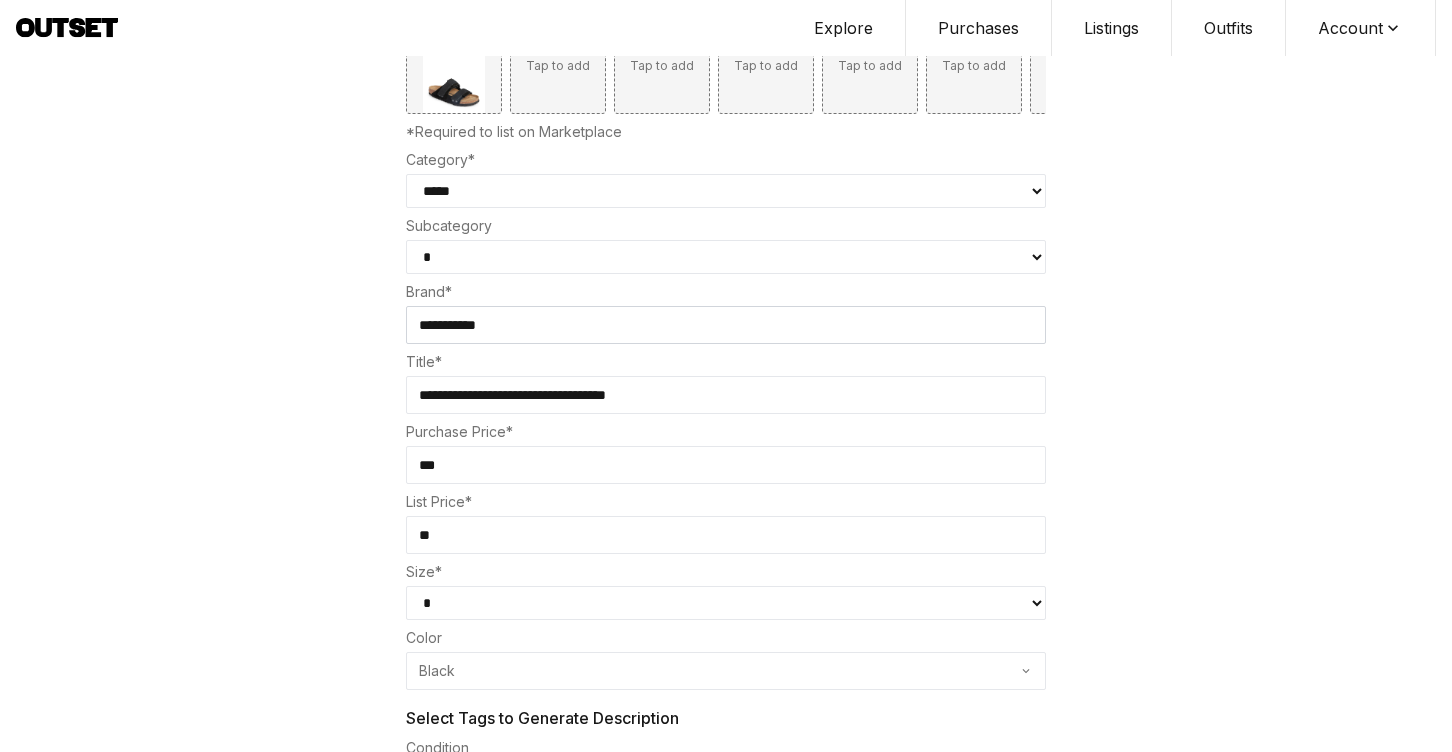 scroll, scrollTop: 451, scrollLeft: 0, axis: vertical 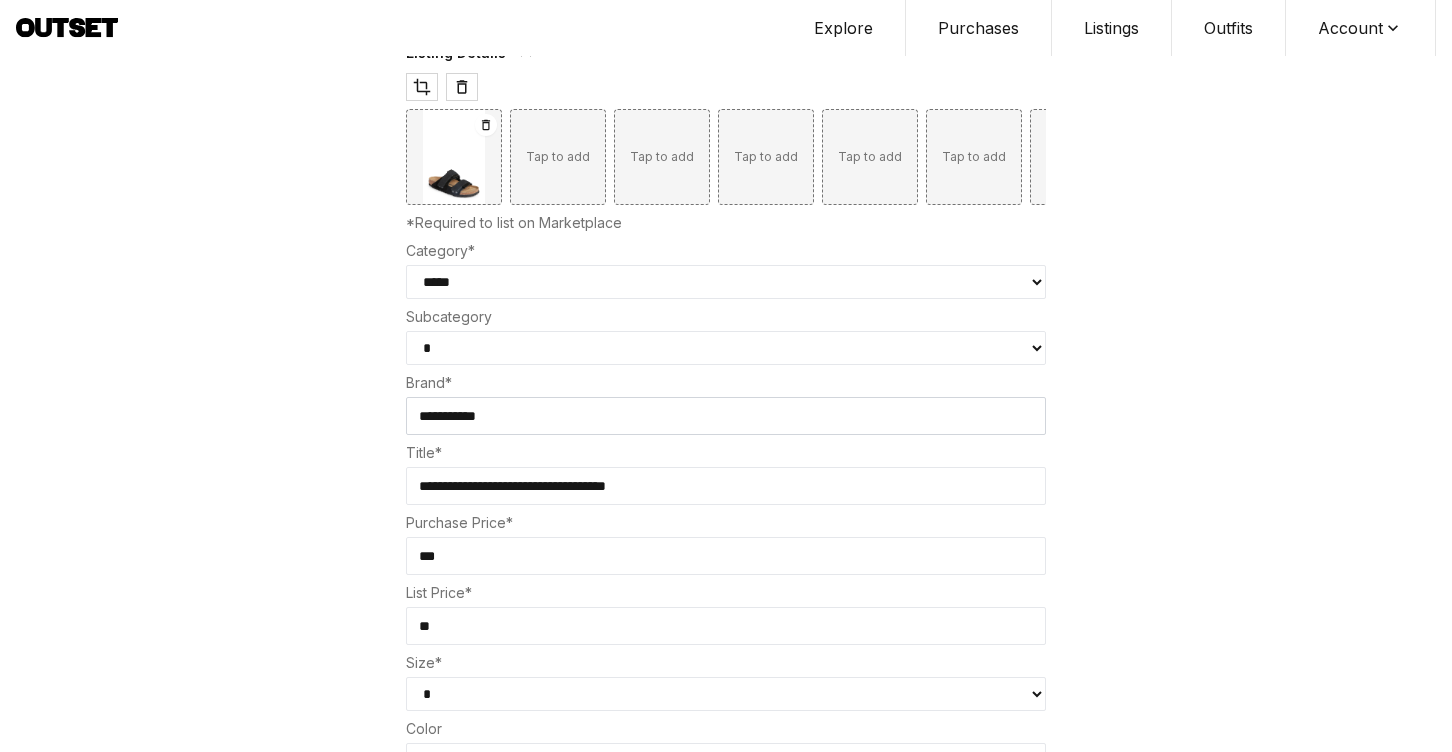 click on "**********" at bounding box center (726, 348) 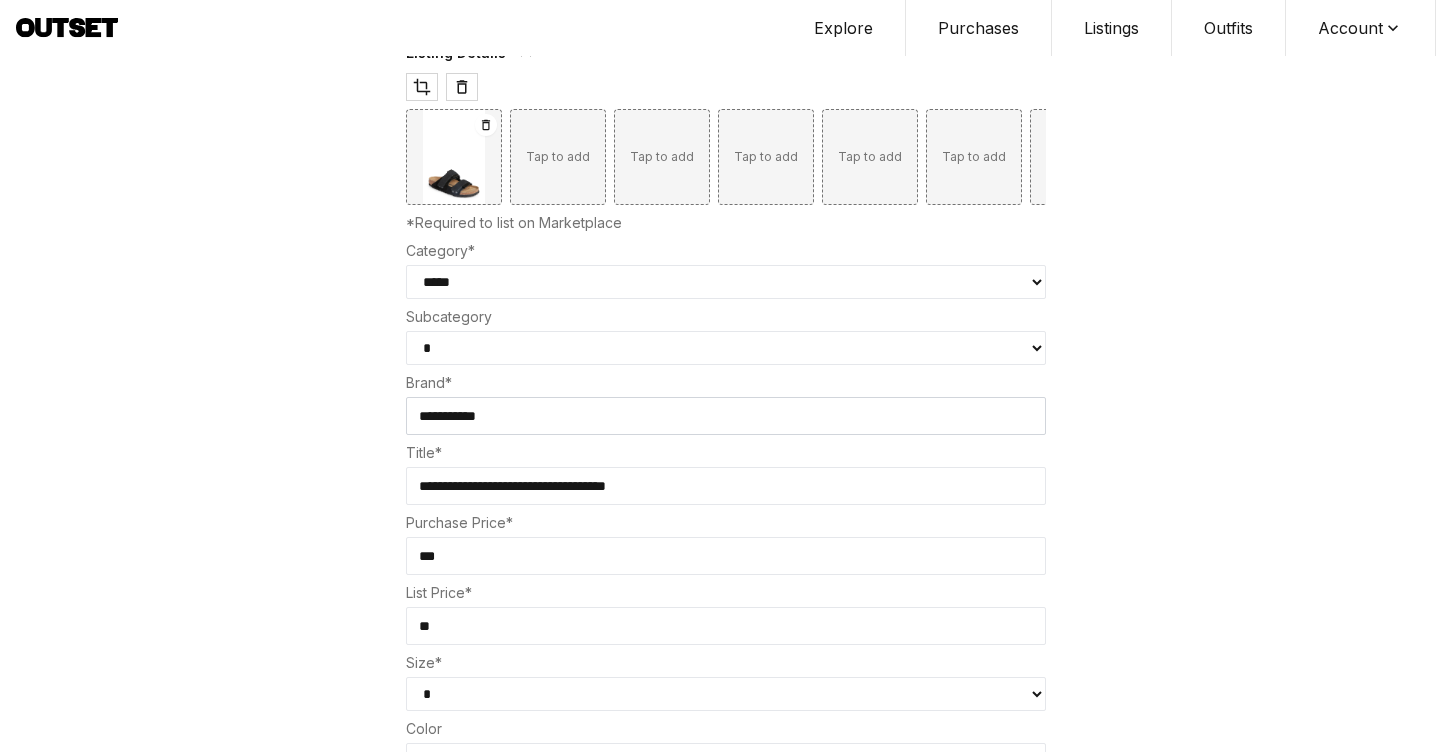 select on "*******" 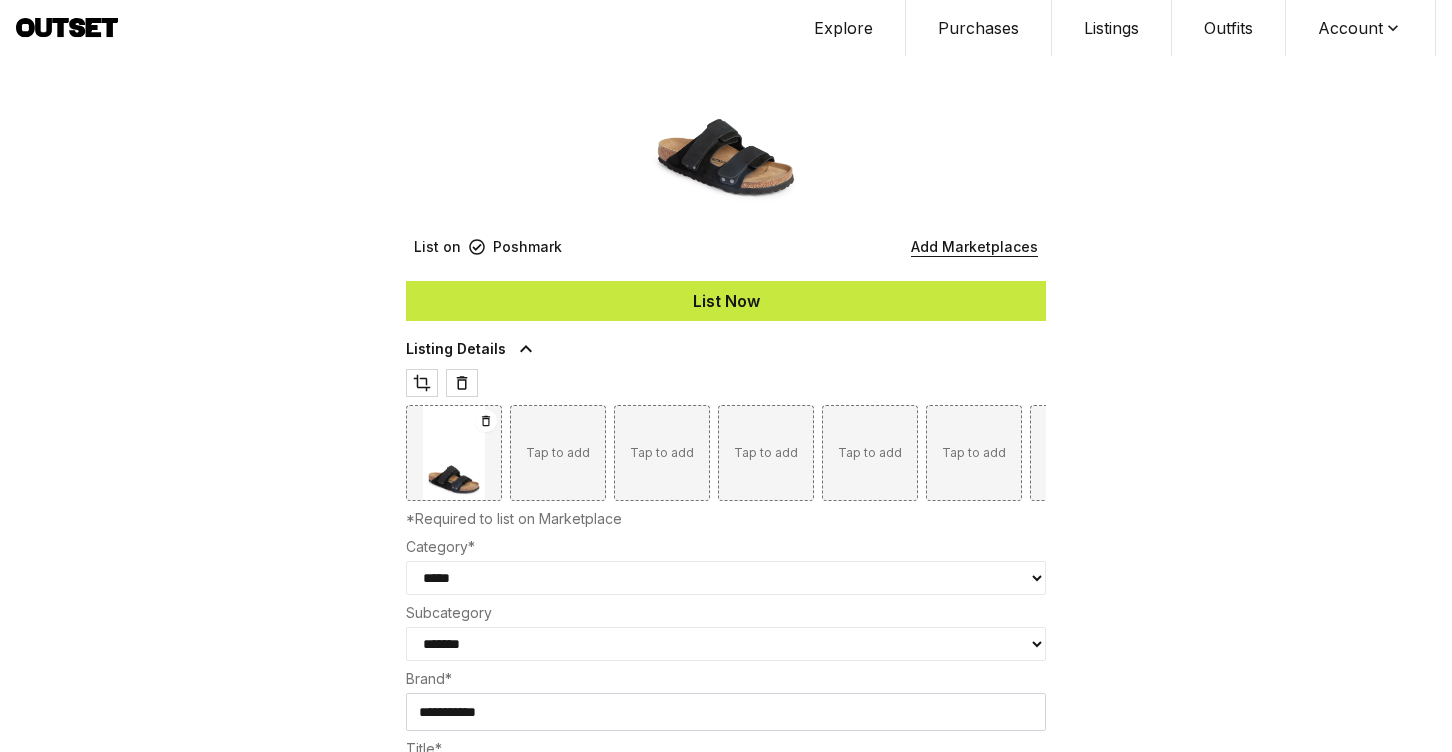 scroll, scrollTop: 0, scrollLeft: 0, axis: both 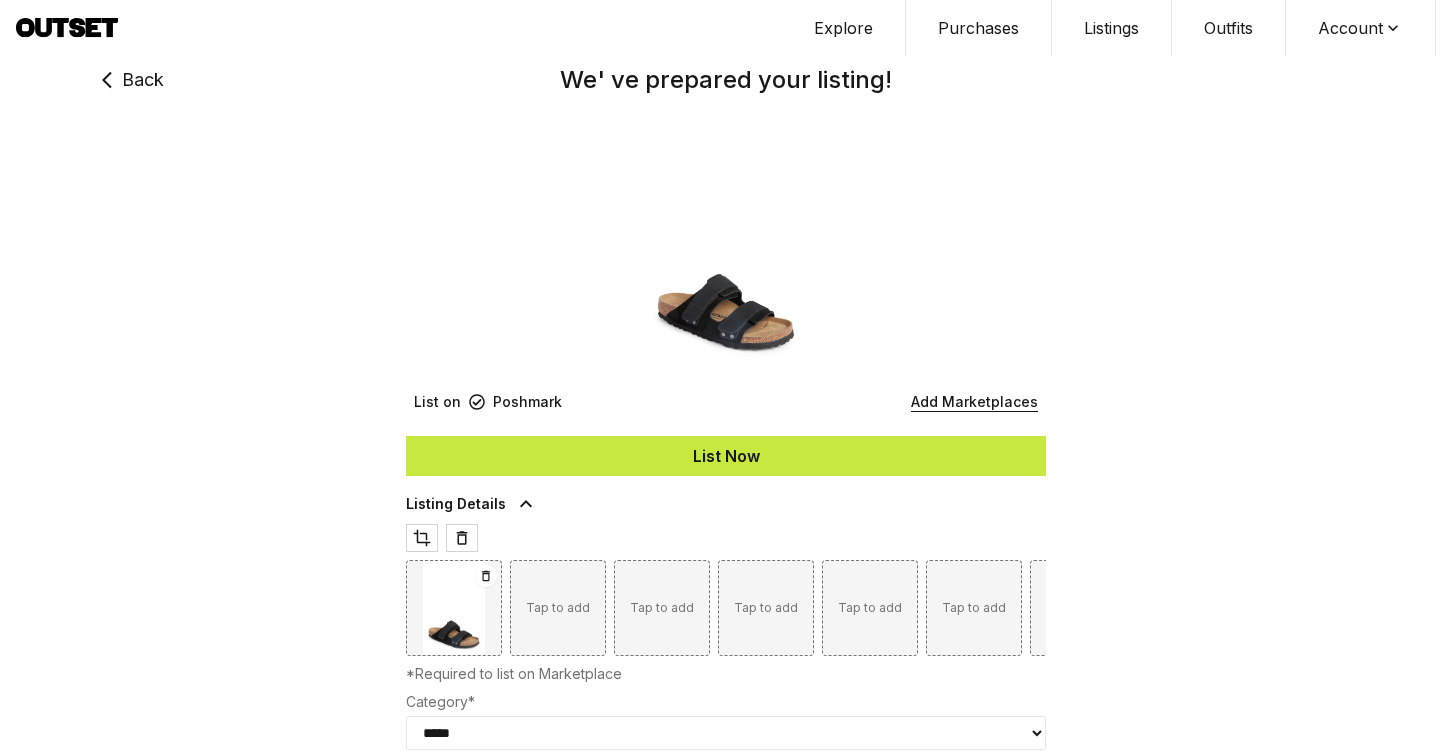 click on "List Now" at bounding box center [726, 456] 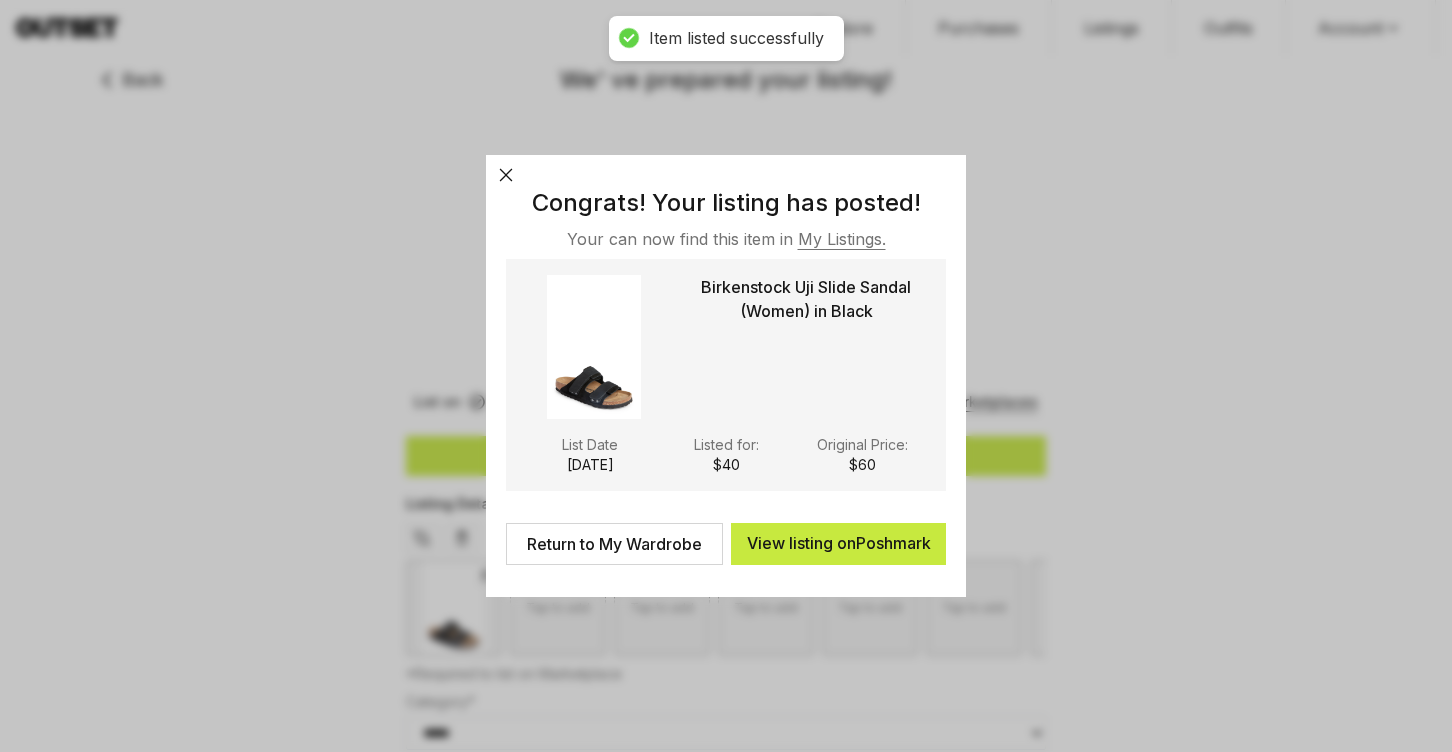 click on "Return to My Wardrobe" at bounding box center [614, 544] 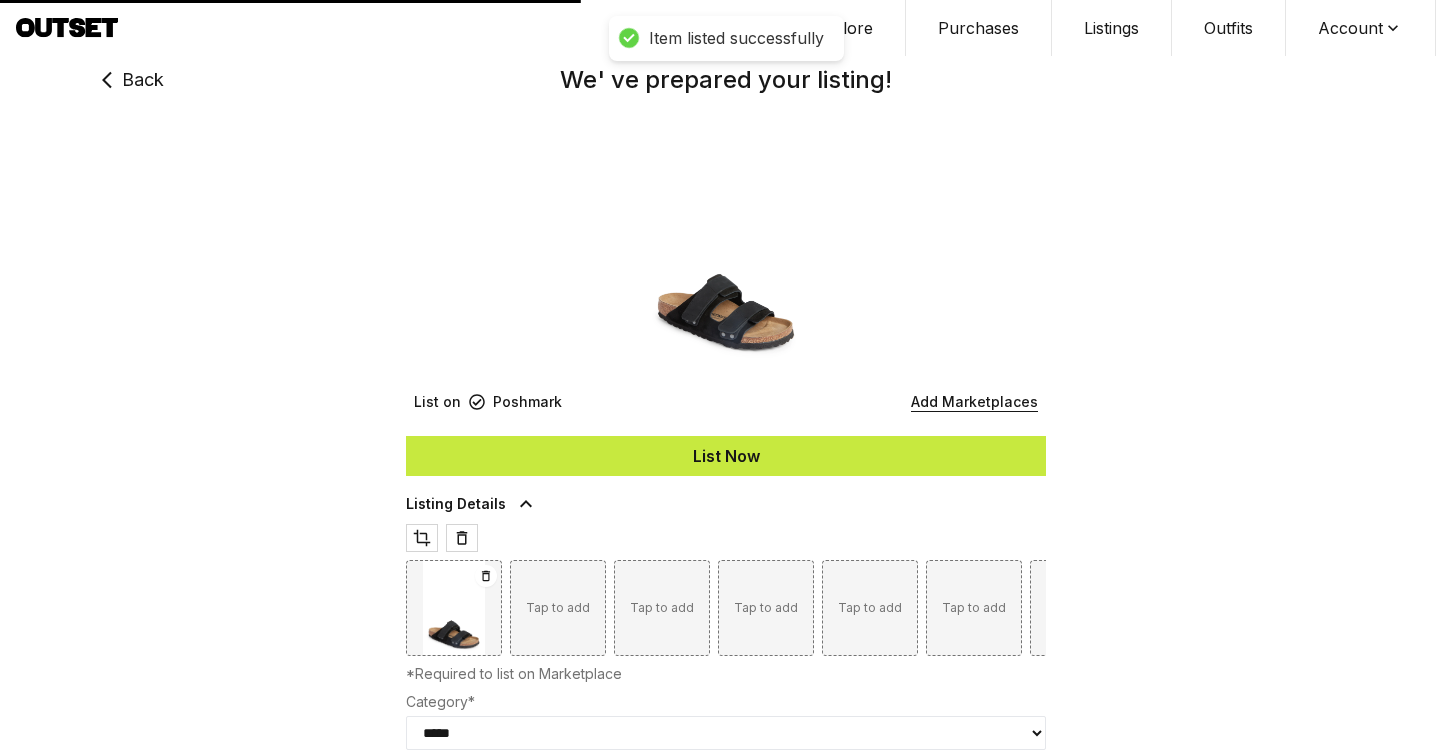 select 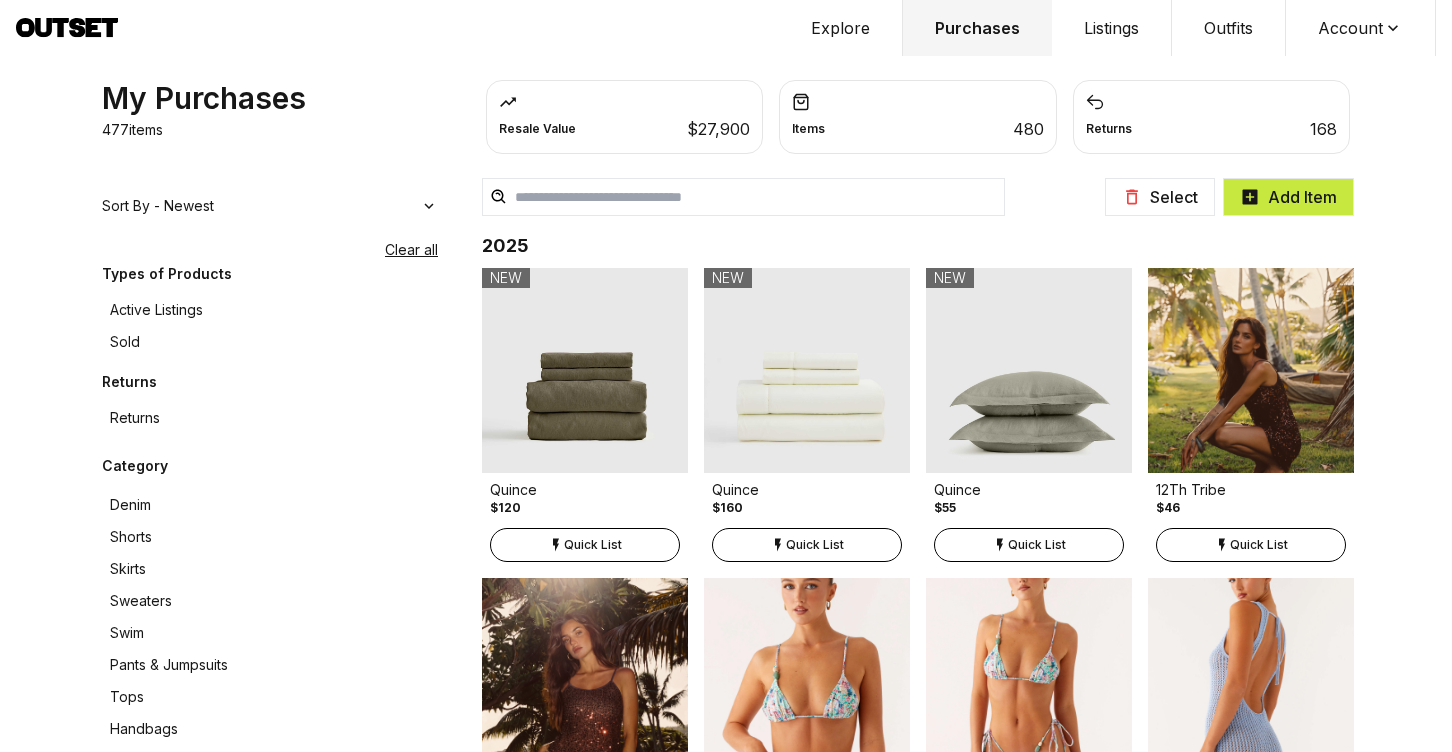 scroll, scrollTop: 132, scrollLeft: 0, axis: vertical 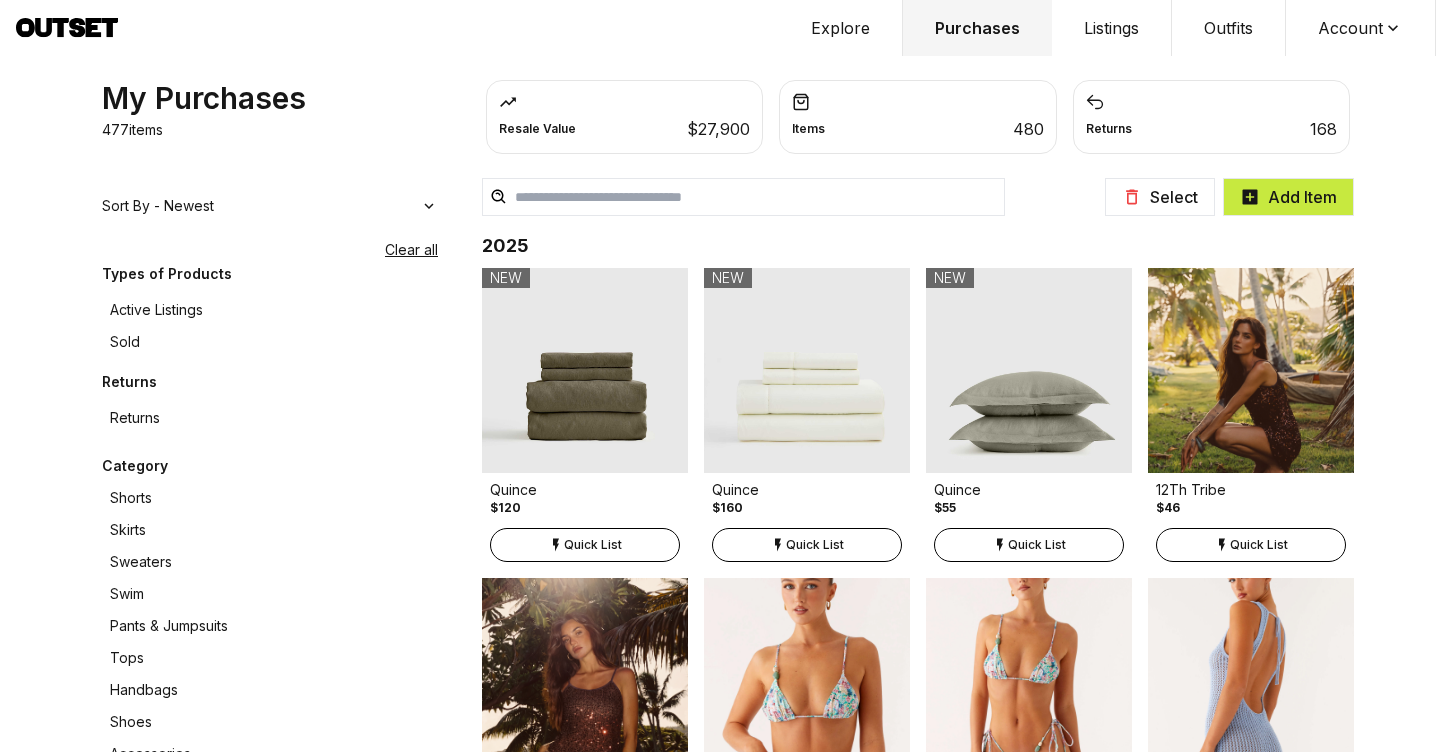 click on "Shoes" at bounding box center [270, 722] 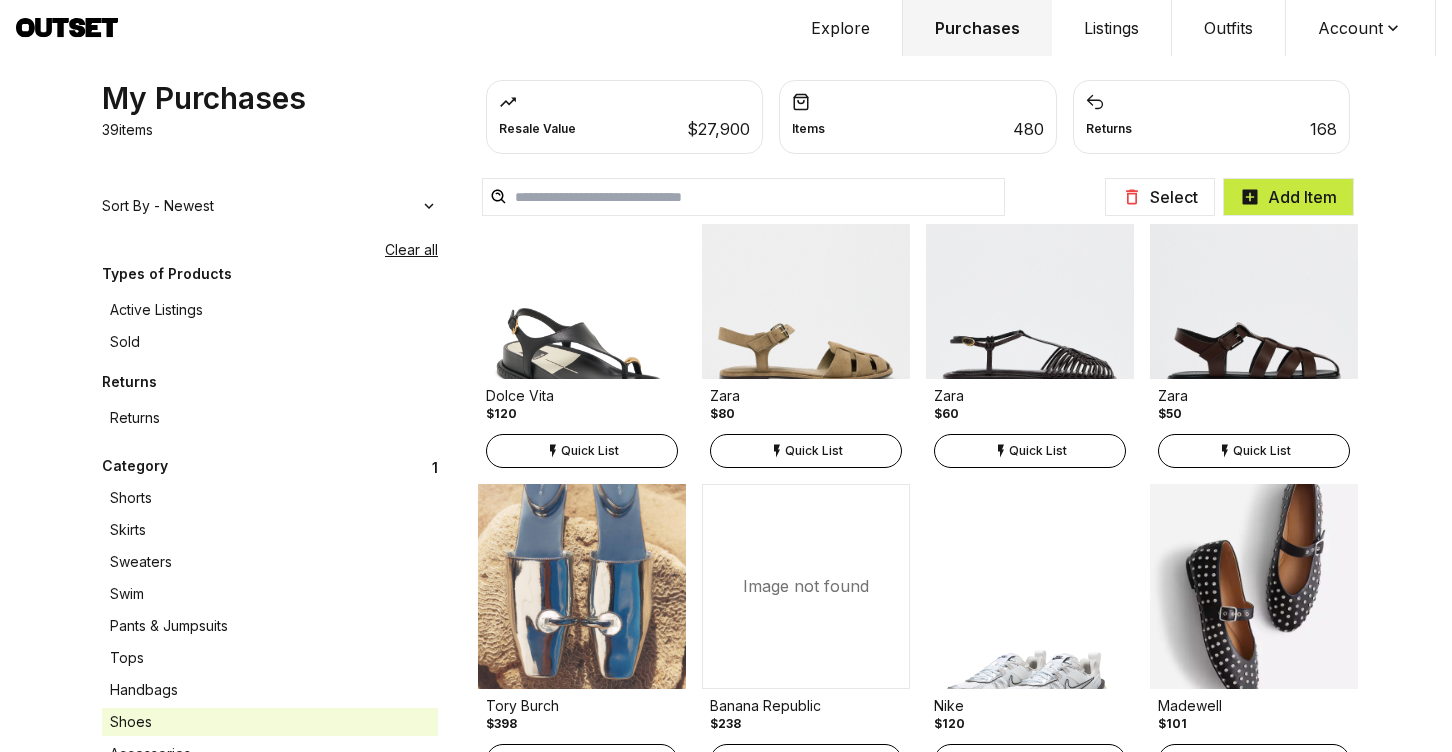 scroll, scrollTop: 0, scrollLeft: 0, axis: both 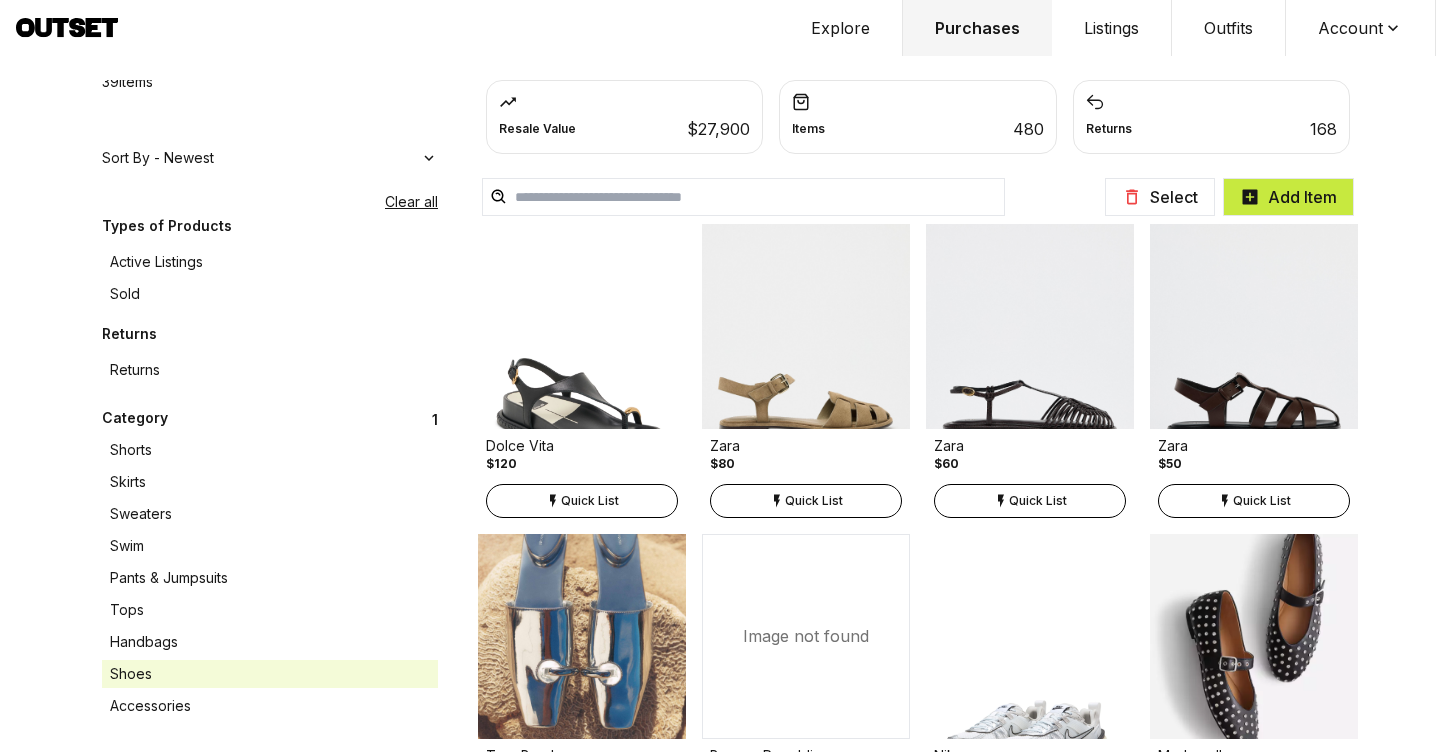 click on "Accessories" at bounding box center (270, 706) 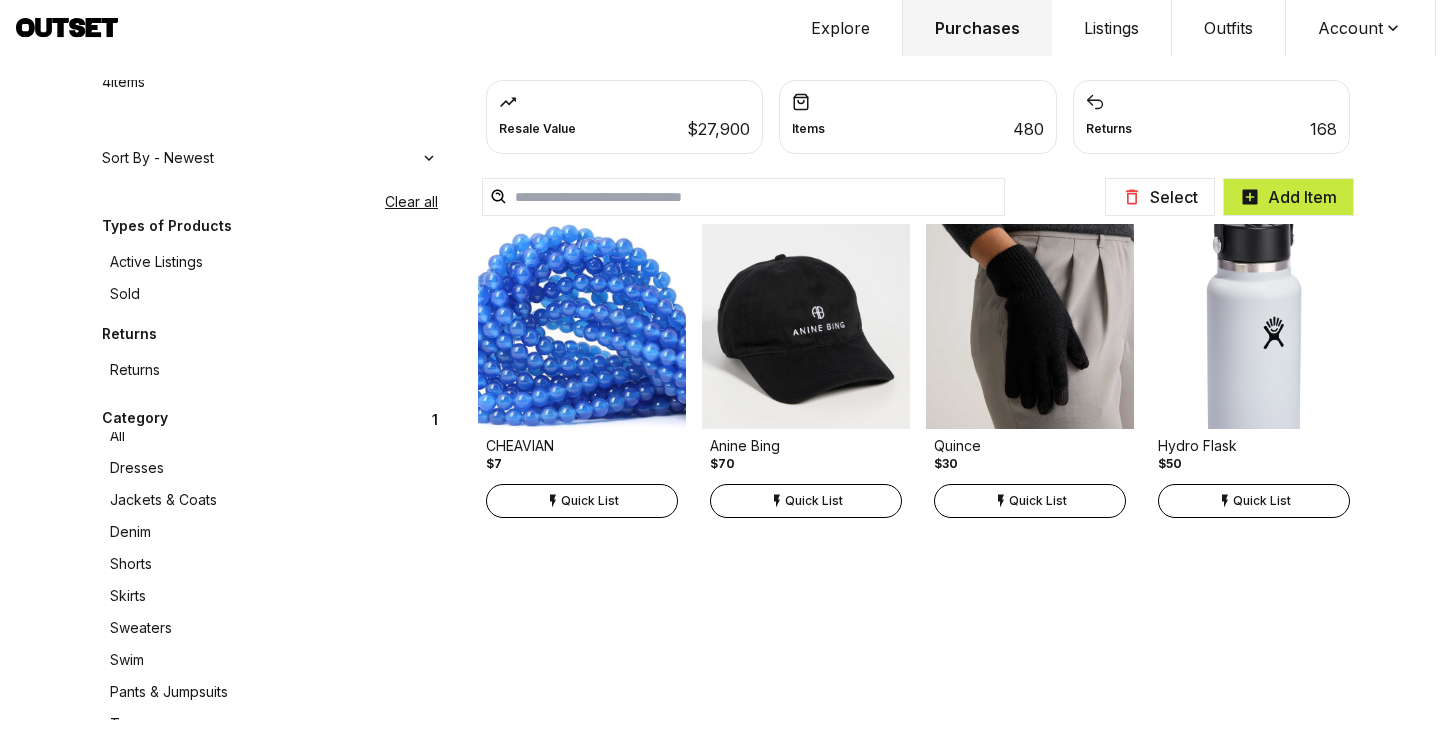 scroll, scrollTop: 0, scrollLeft: 0, axis: both 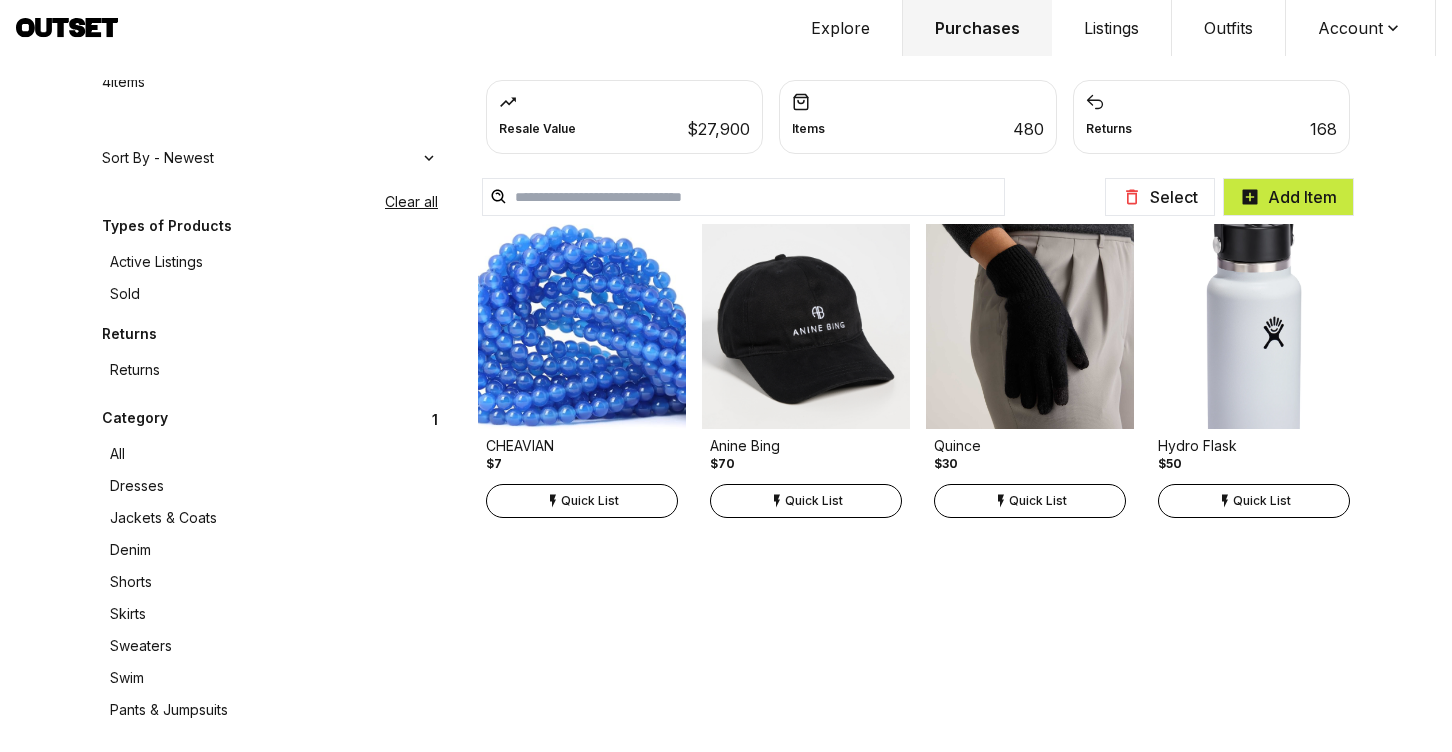 click on "Sold" at bounding box center (270, 294) 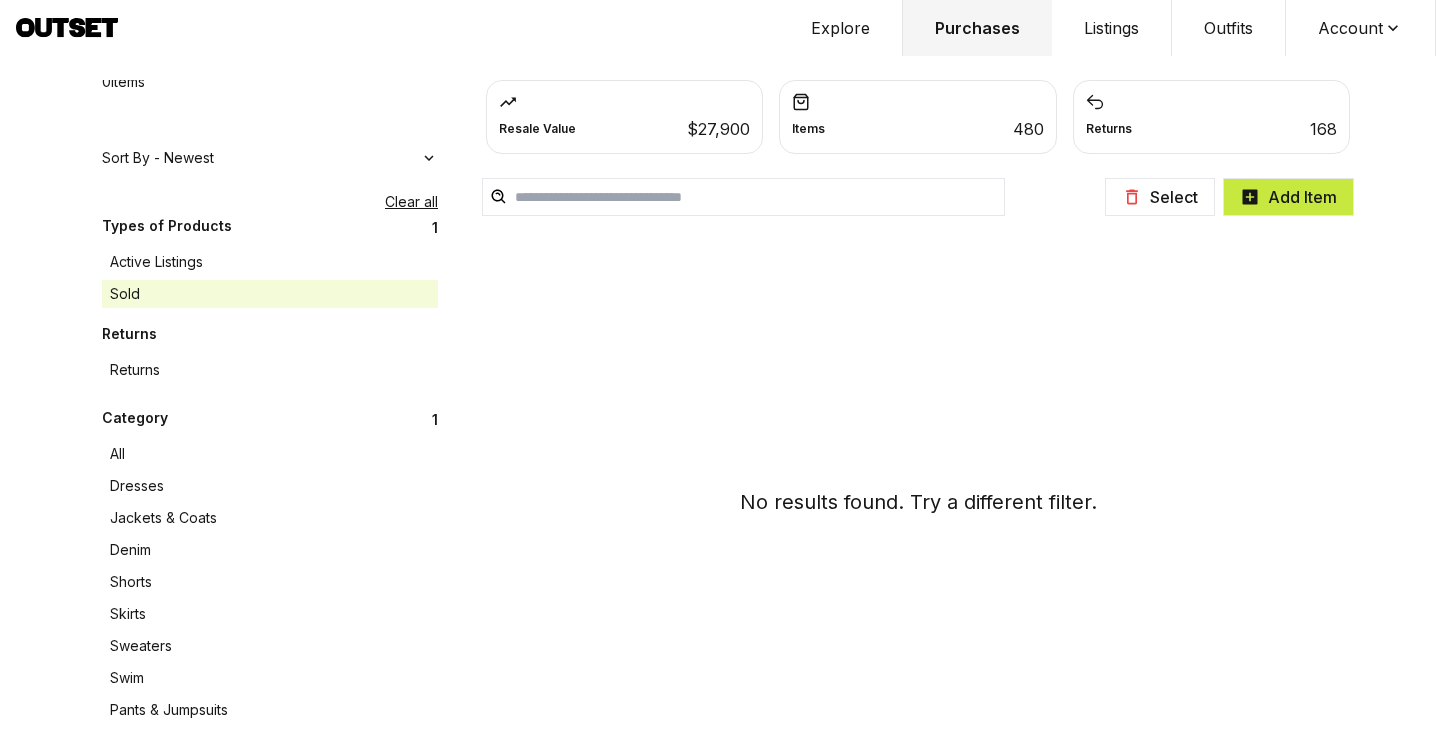click on "Sort By -  Newest" at bounding box center [158, 158] 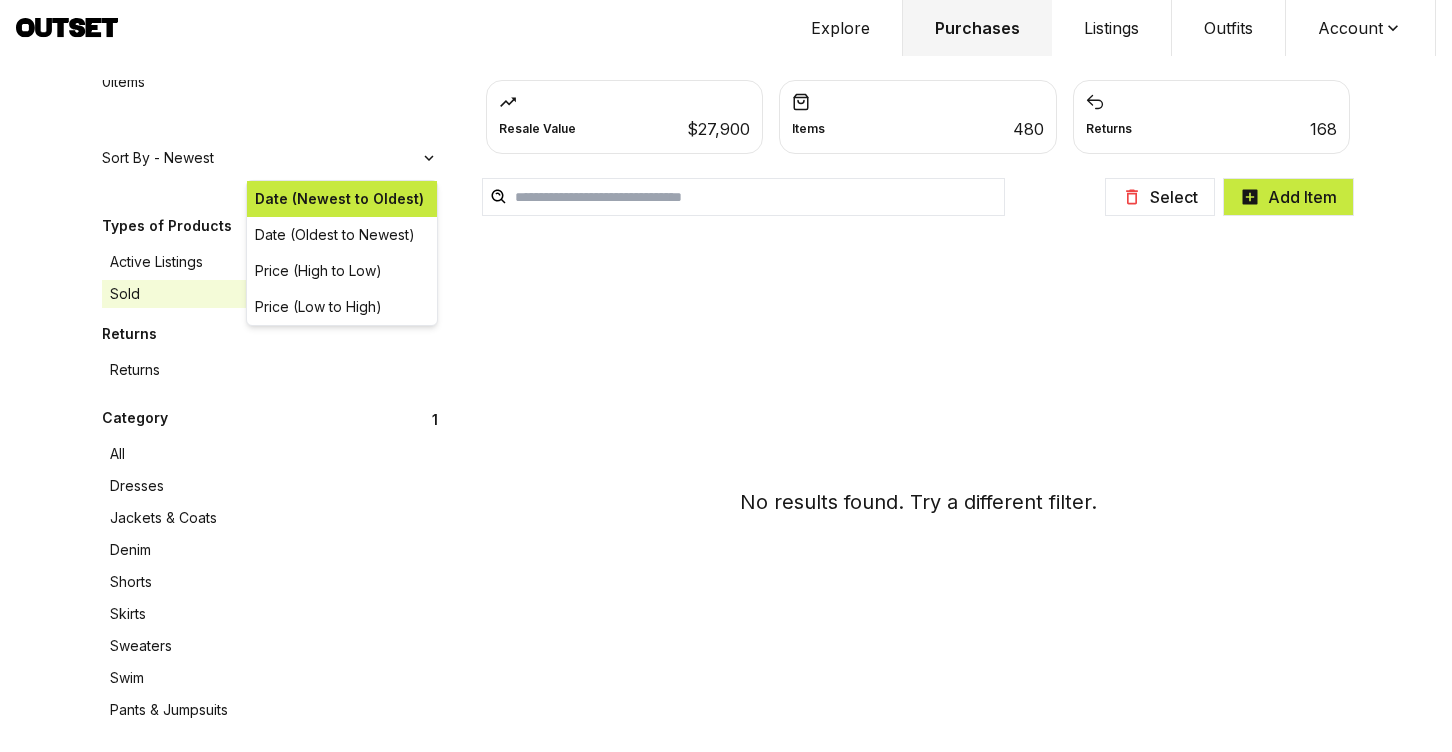 click on "Sort By -  Newest" at bounding box center (158, 158) 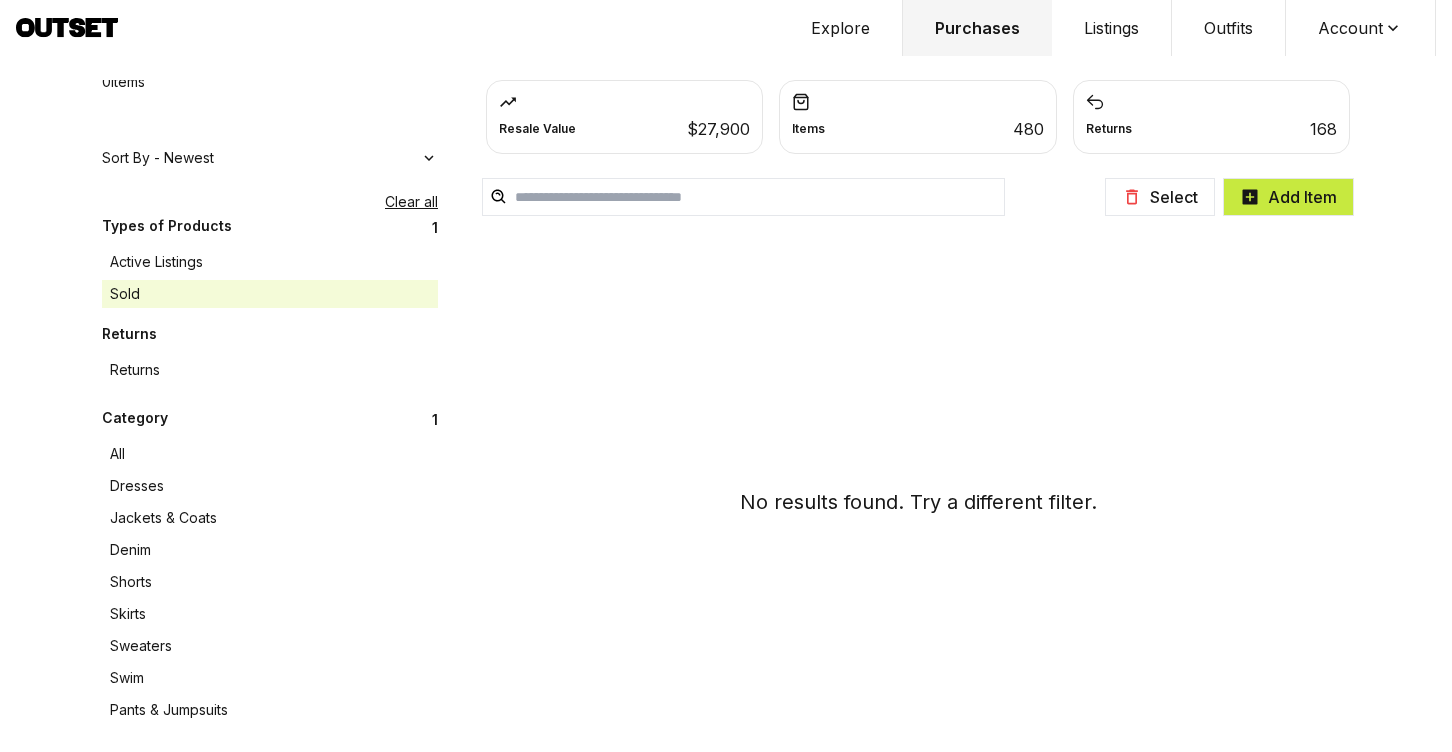 click on "Sort By -  Newest" at bounding box center [158, 158] 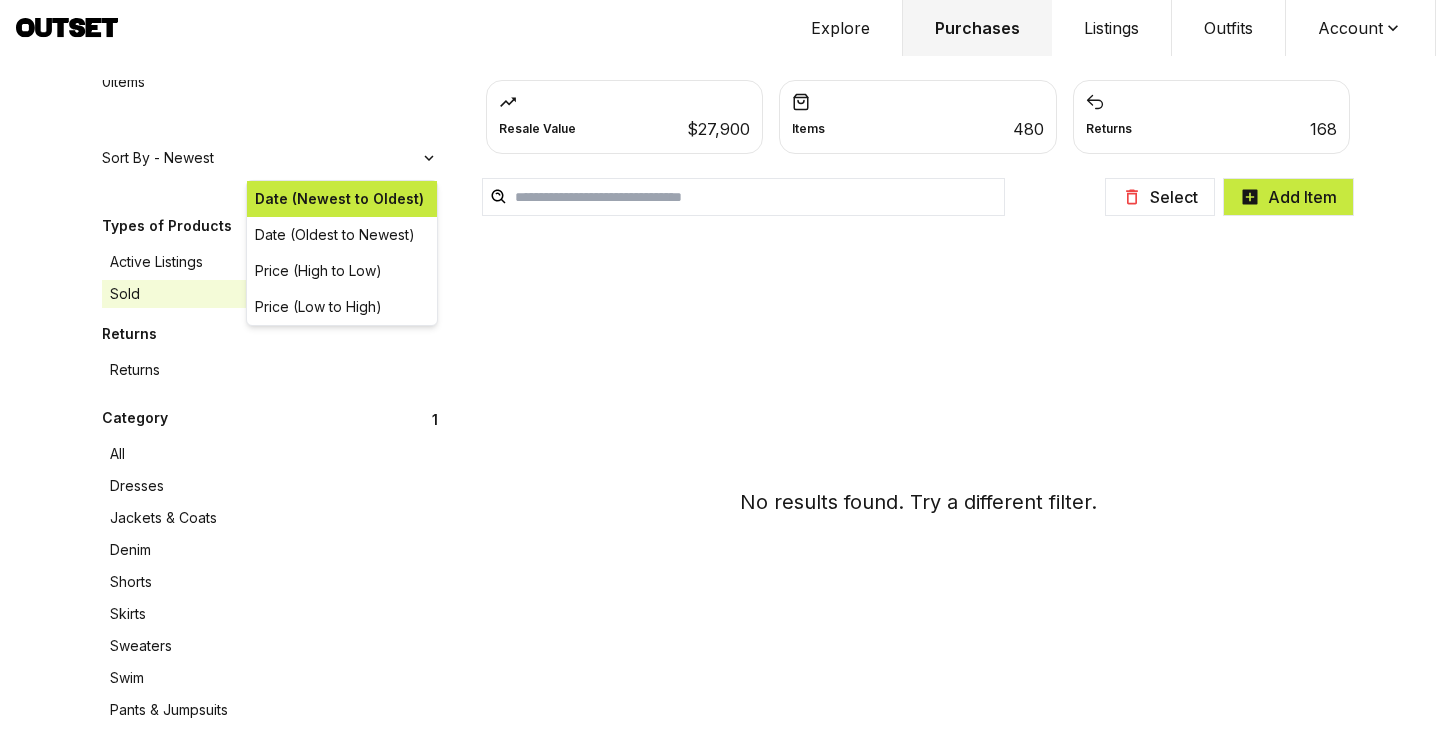 scroll, scrollTop: 0, scrollLeft: 0, axis: both 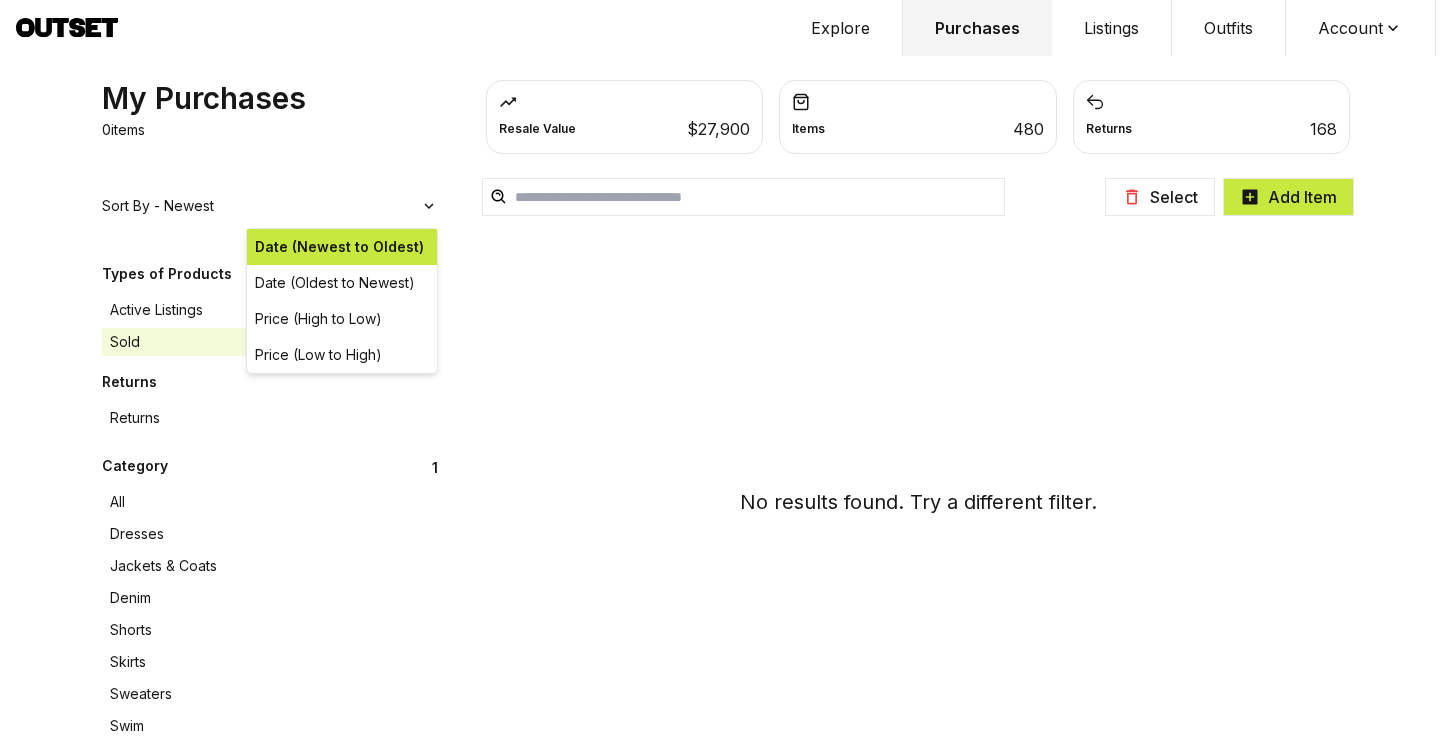 click on "0  items" at bounding box center (123, 130) 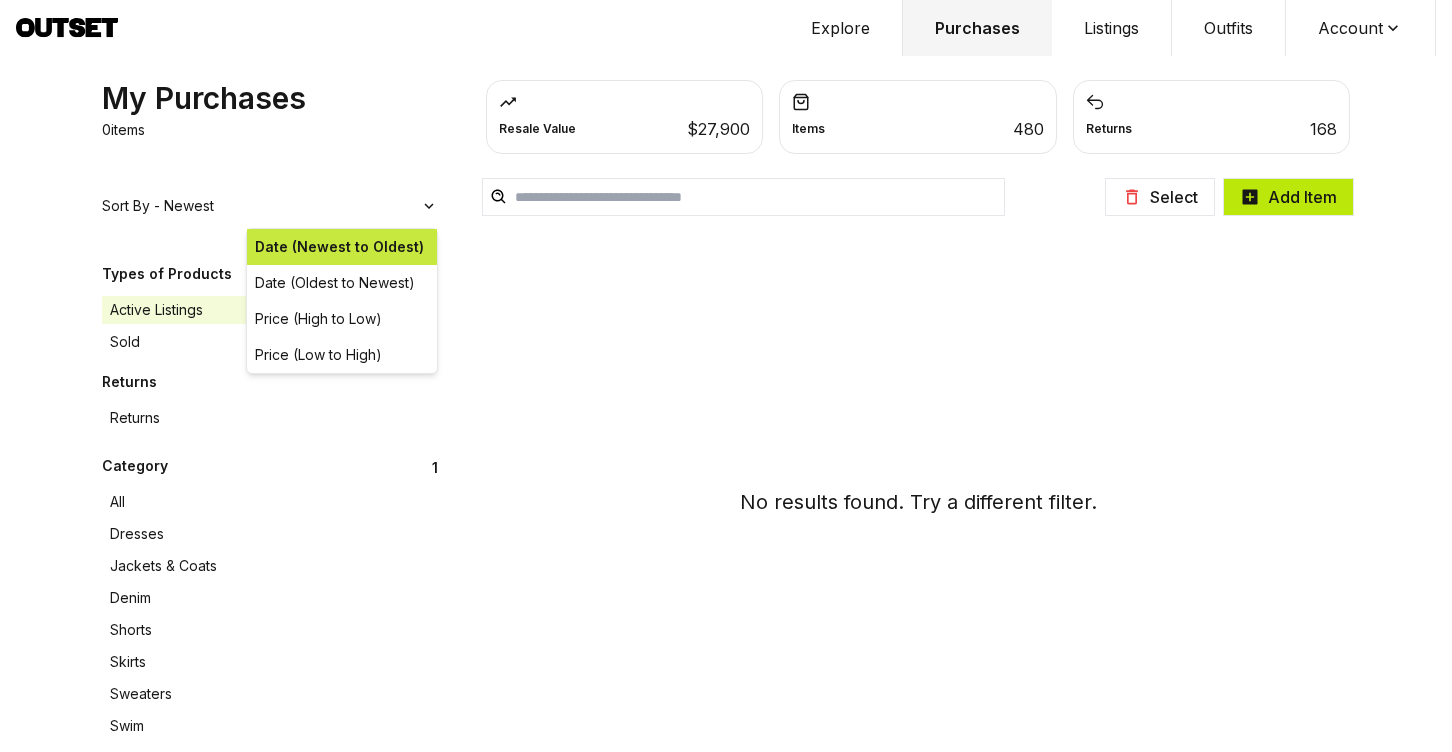 click on "Add Item" at bounding box center [1288, 197] 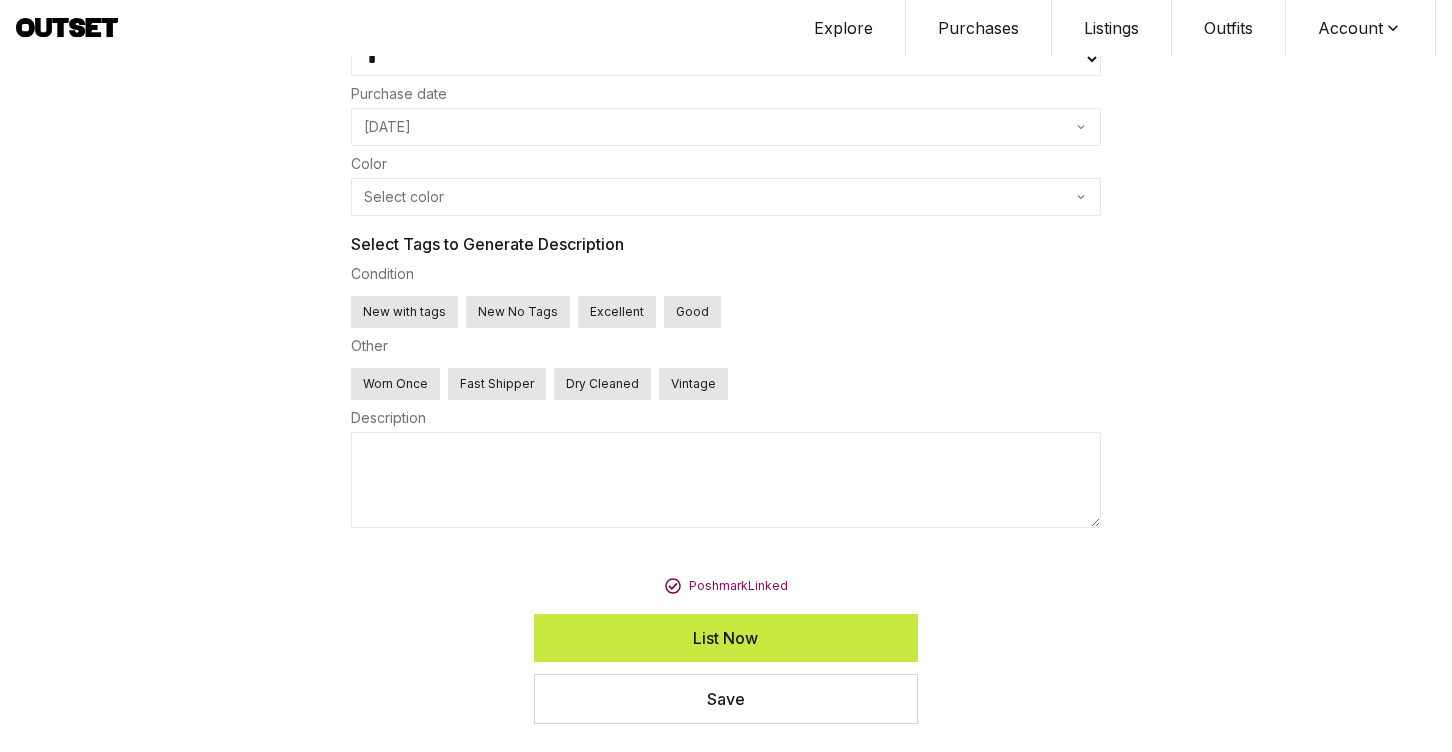scroll, scrollTop: 0, scrollLeft: 0, axis: both 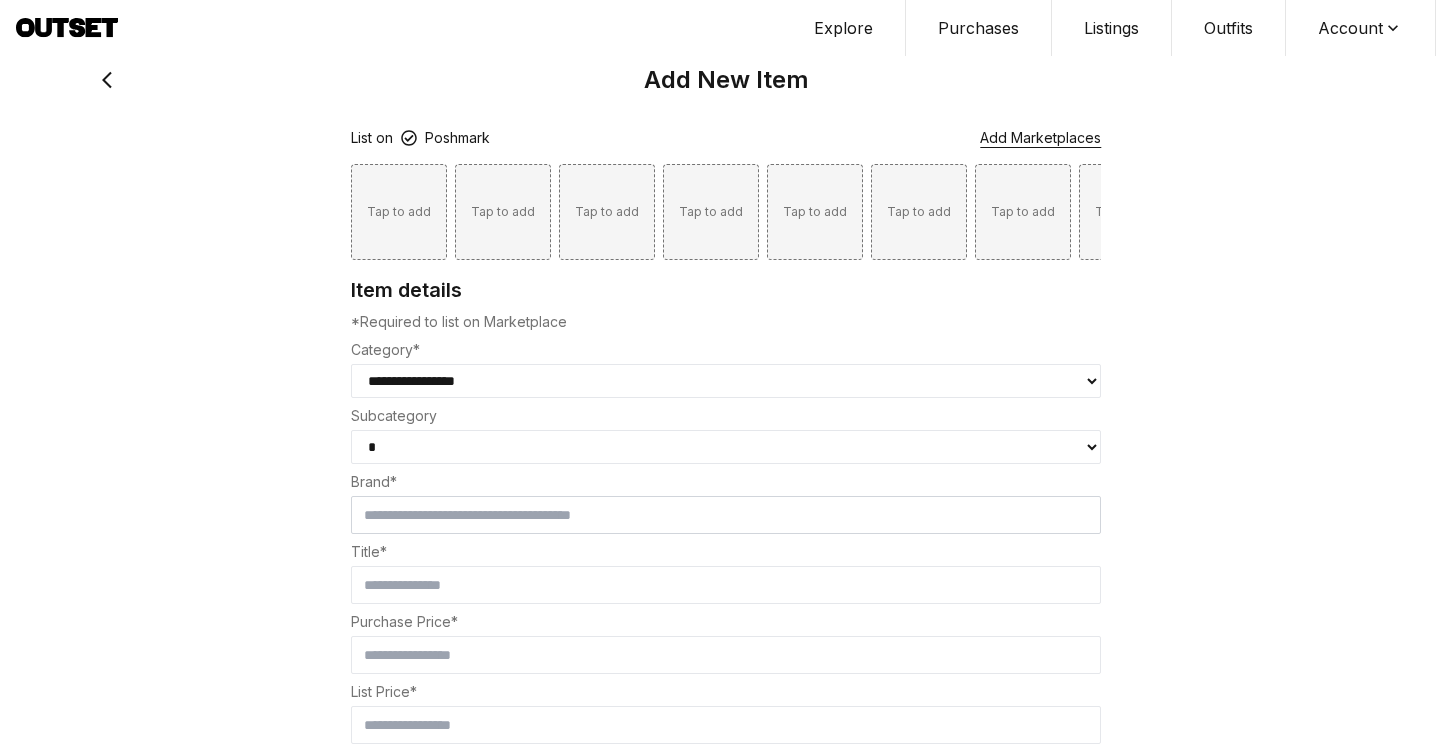 click on "Purchases" at bounding box center (979, 28) 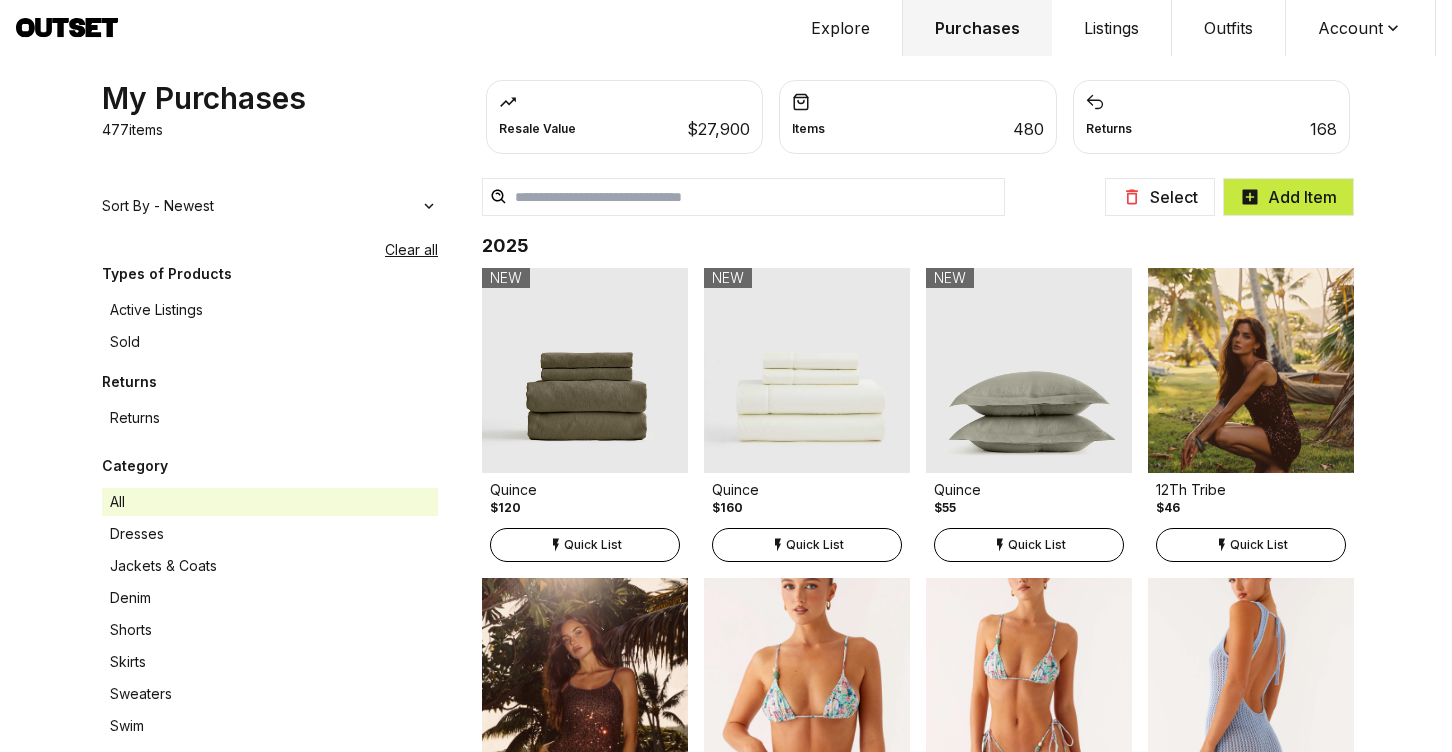 click at bounding box center [743, 197] 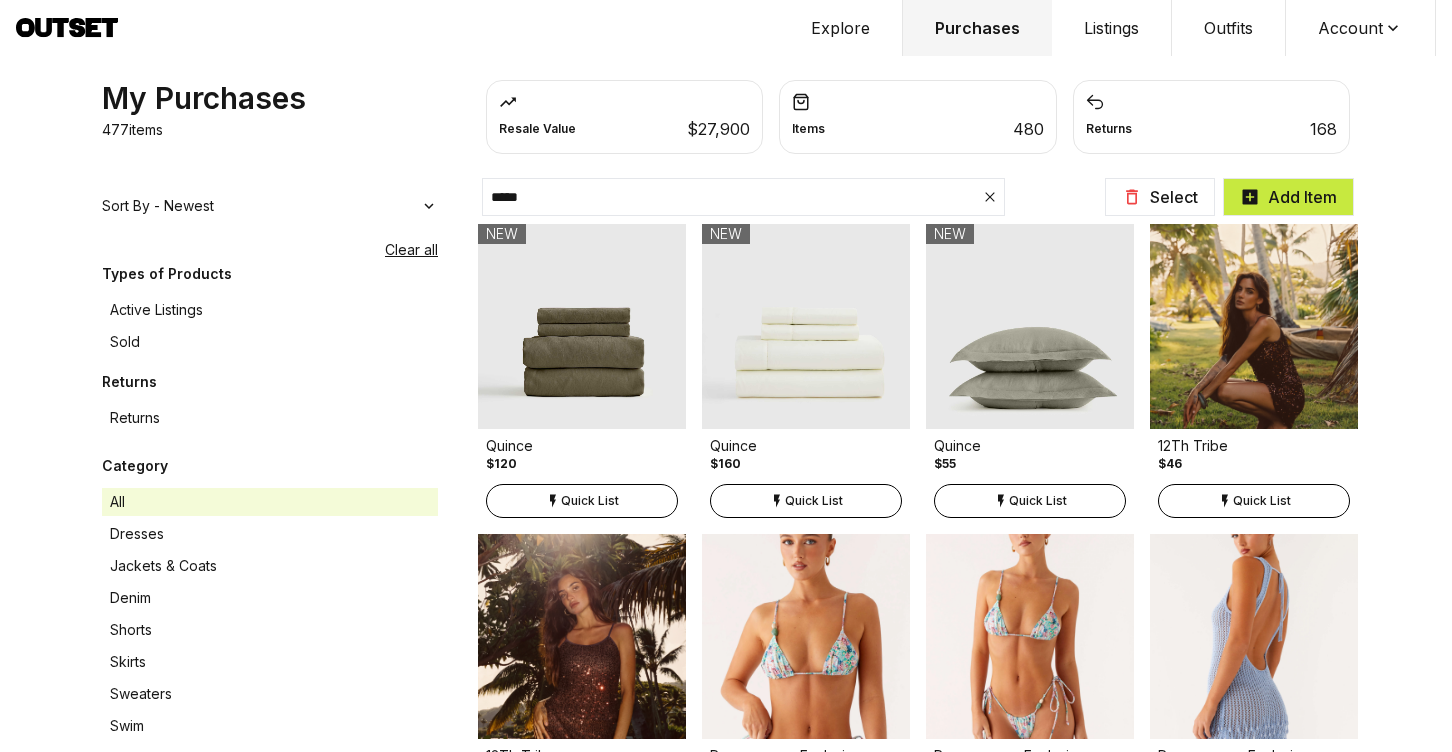 type on "*****" 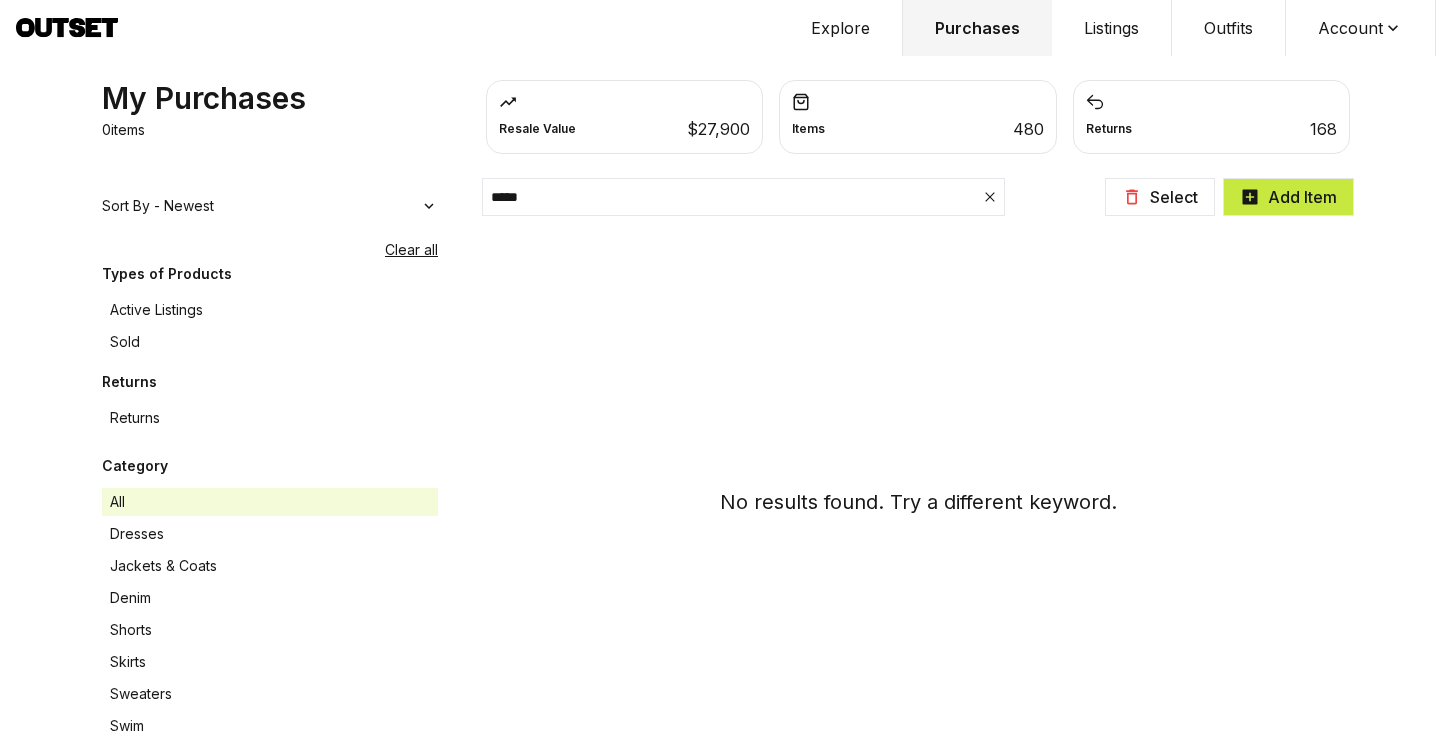 click on "*****" at bounding box center [743, 197] 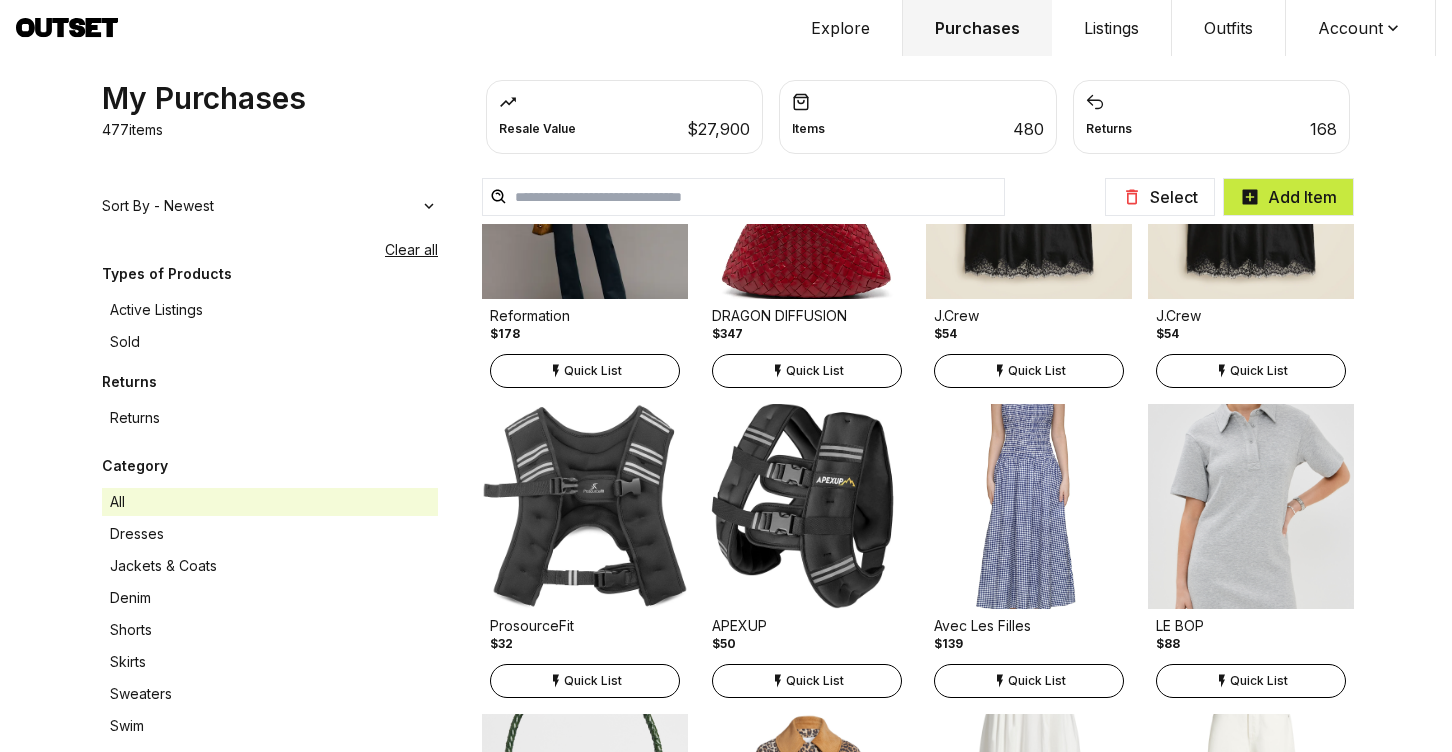 scroll, scrollTop: 3879, scrollLeft: 0, axis: vertical 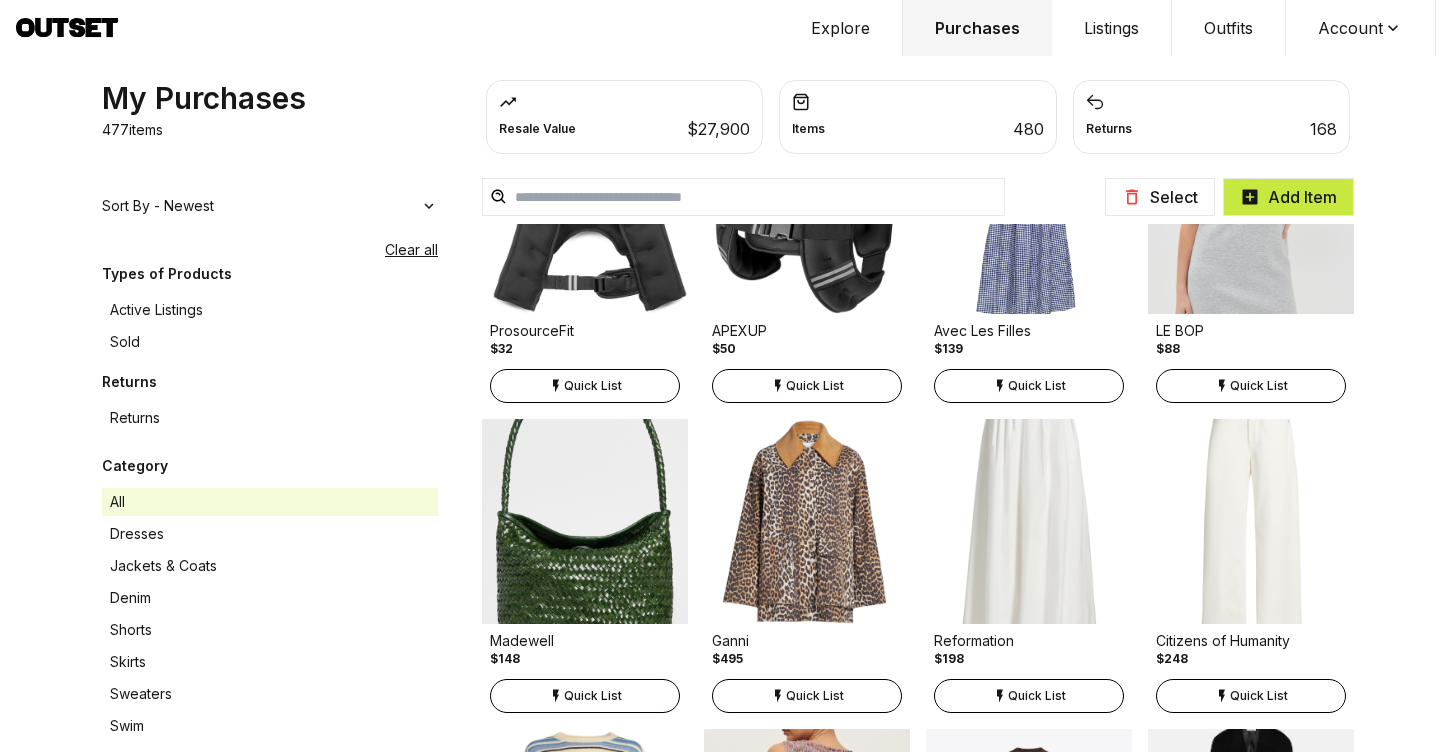 click on "Select  Add Item" at bounding box center (918, 189) 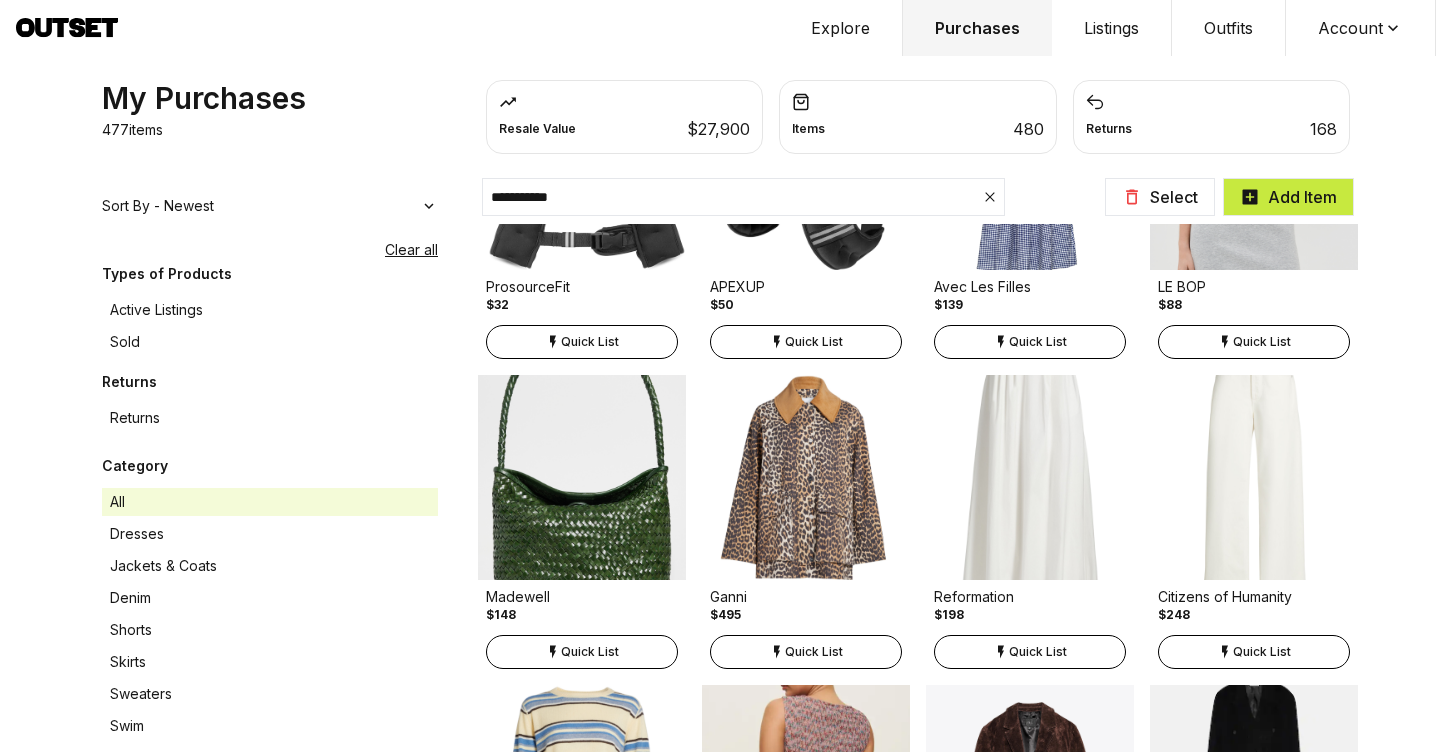 type on "**********" 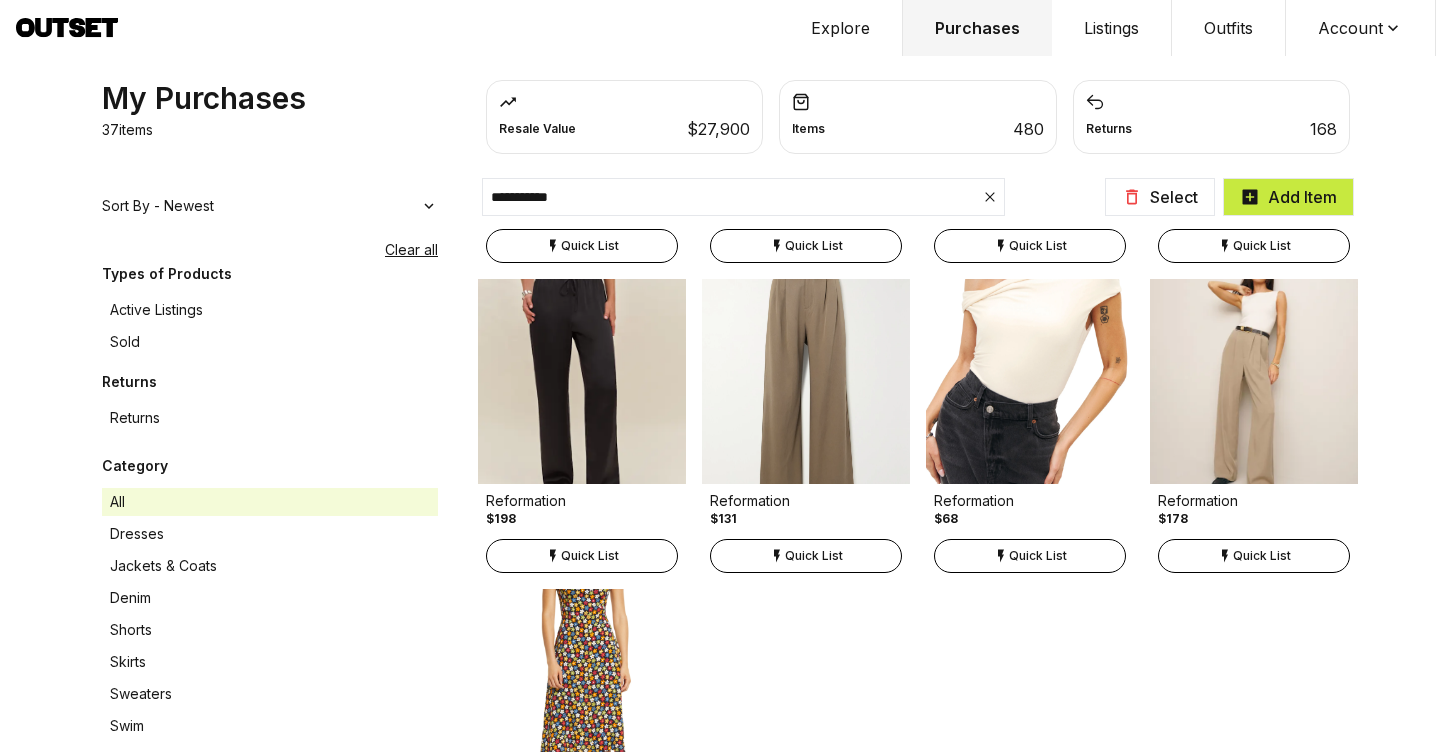 scroll, scrollTop: 2411, scrollLeft: 0, axis: vertical 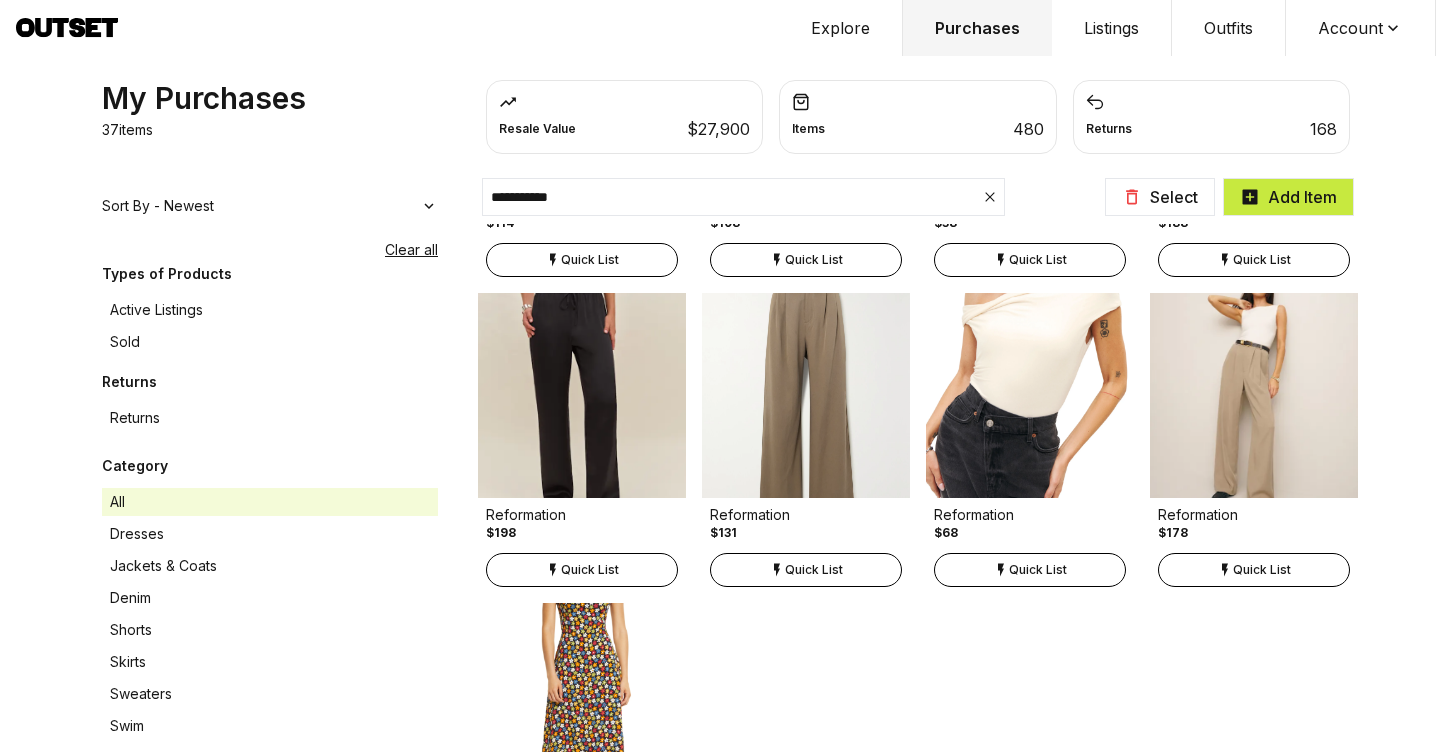 click on "Quick List" at bounding box center (590, 260) 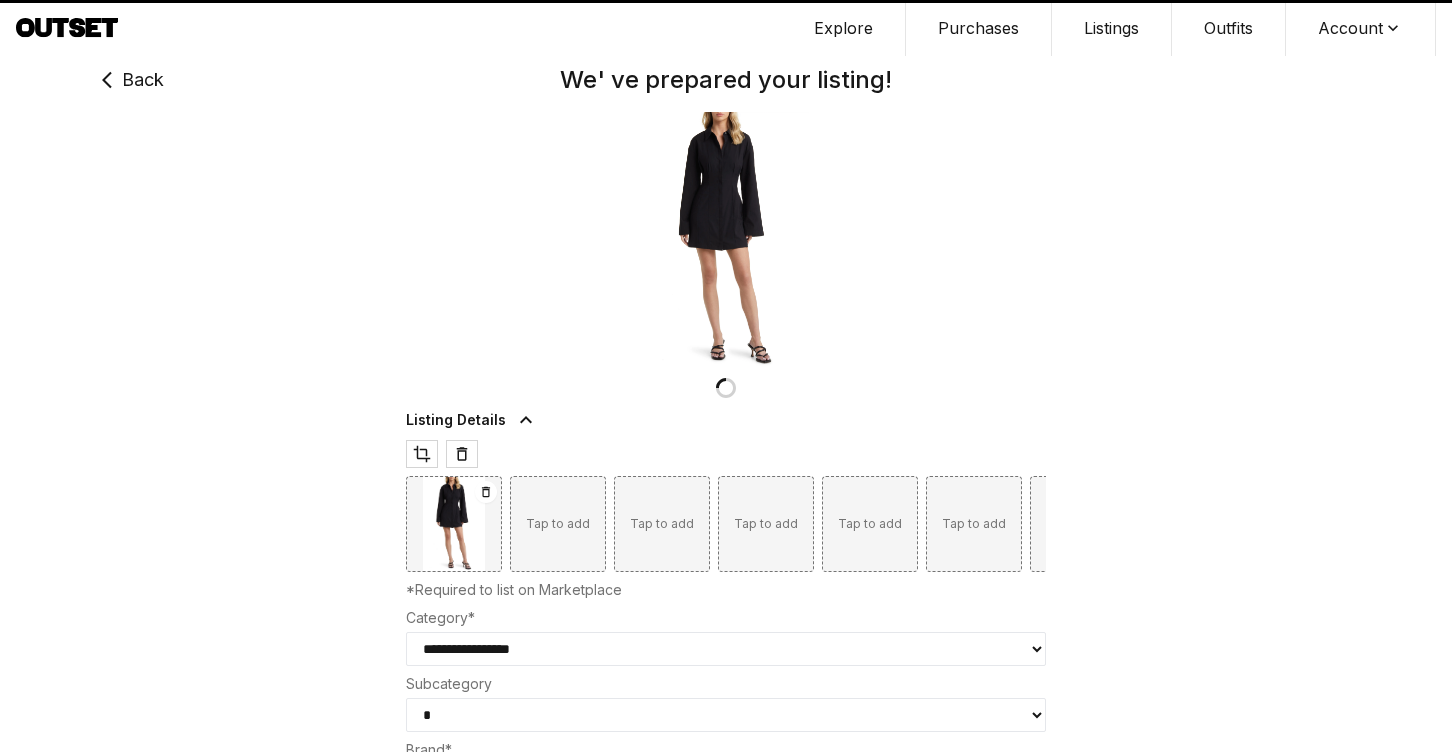 type on "**" 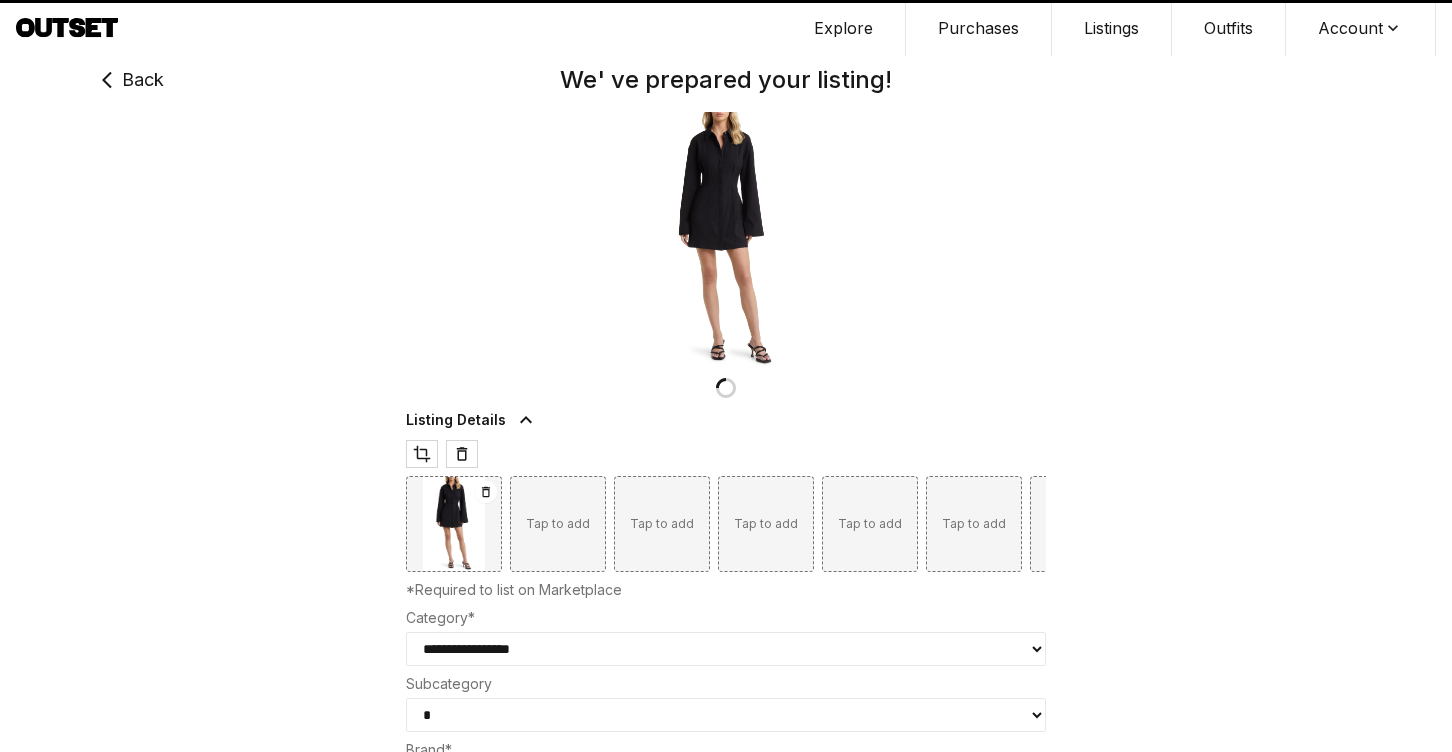 select on "****" 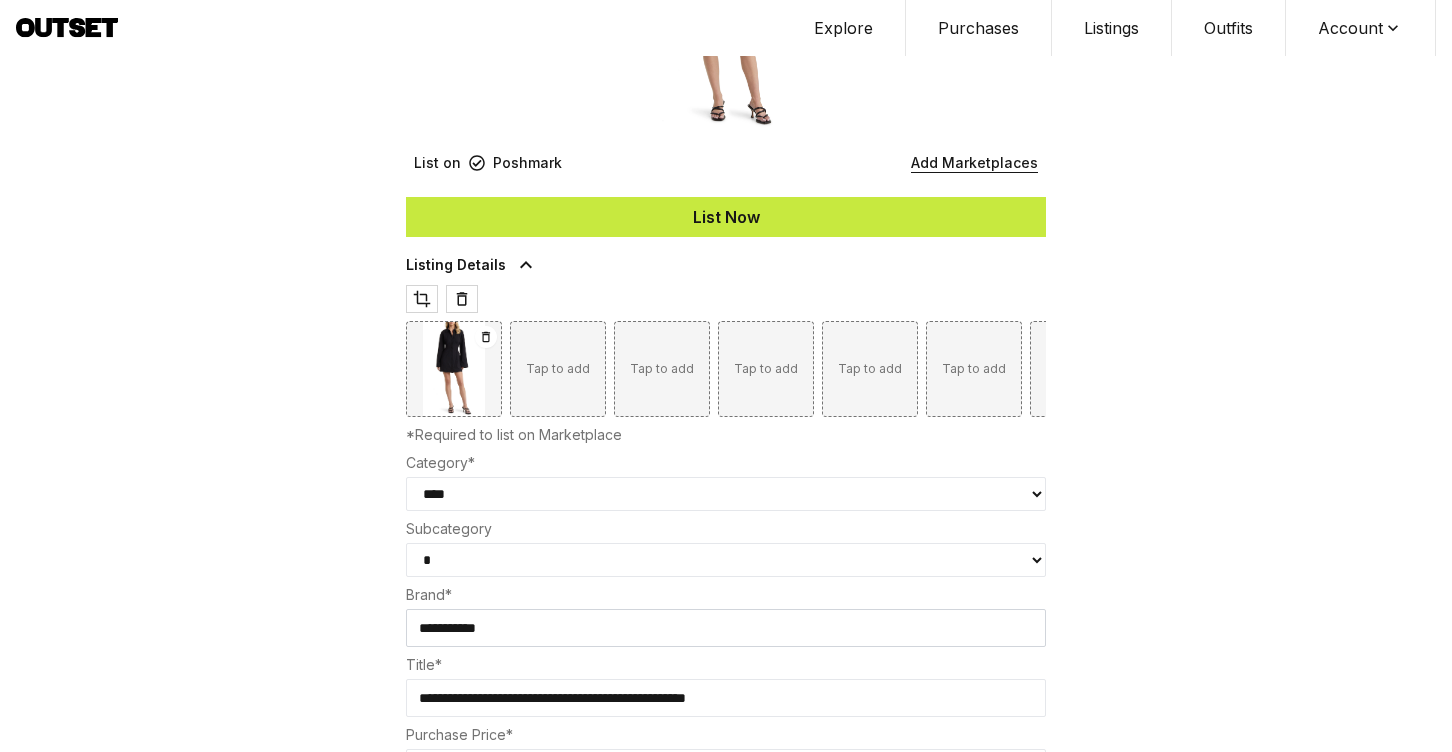 scroll, scrollTop: 430, scrollLeft: 0, axis: vertical 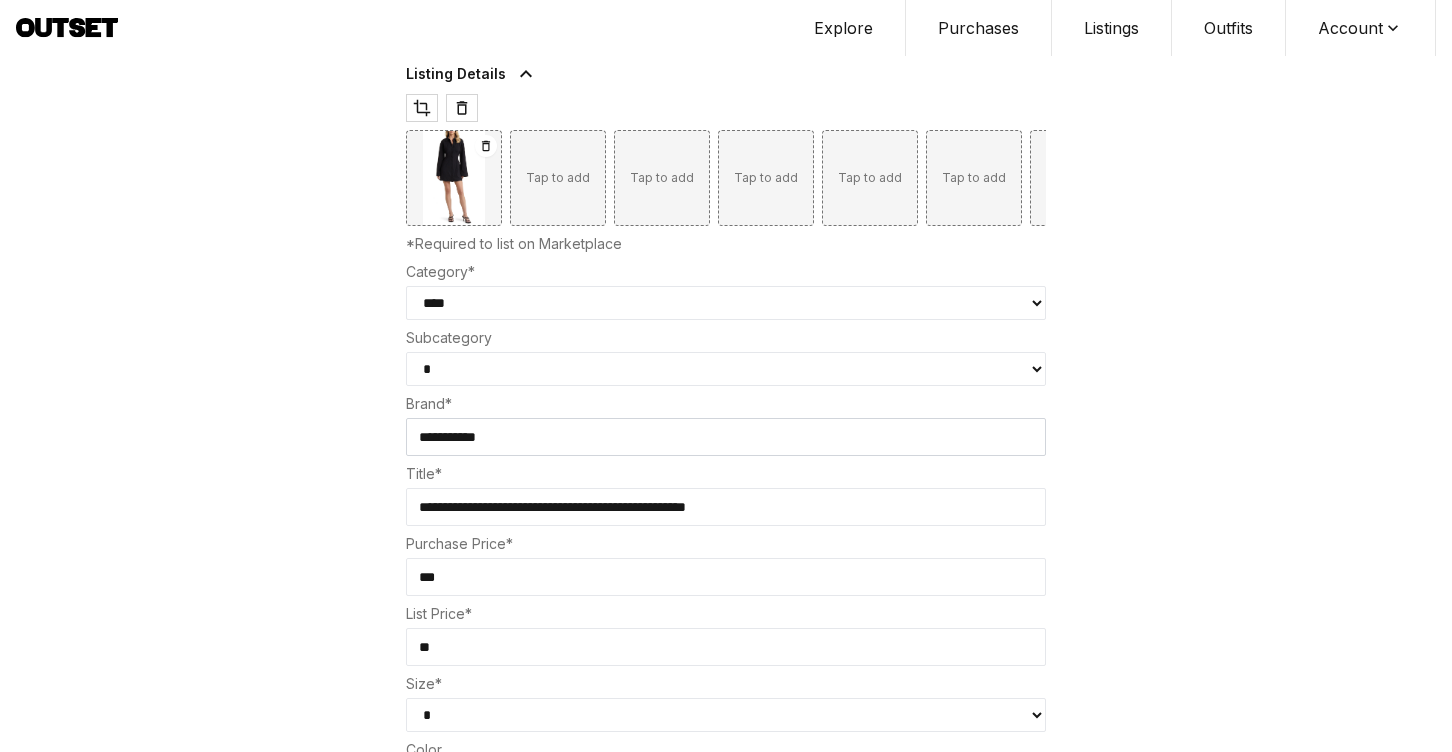 click on "**********" at bounding box center [726, 369] 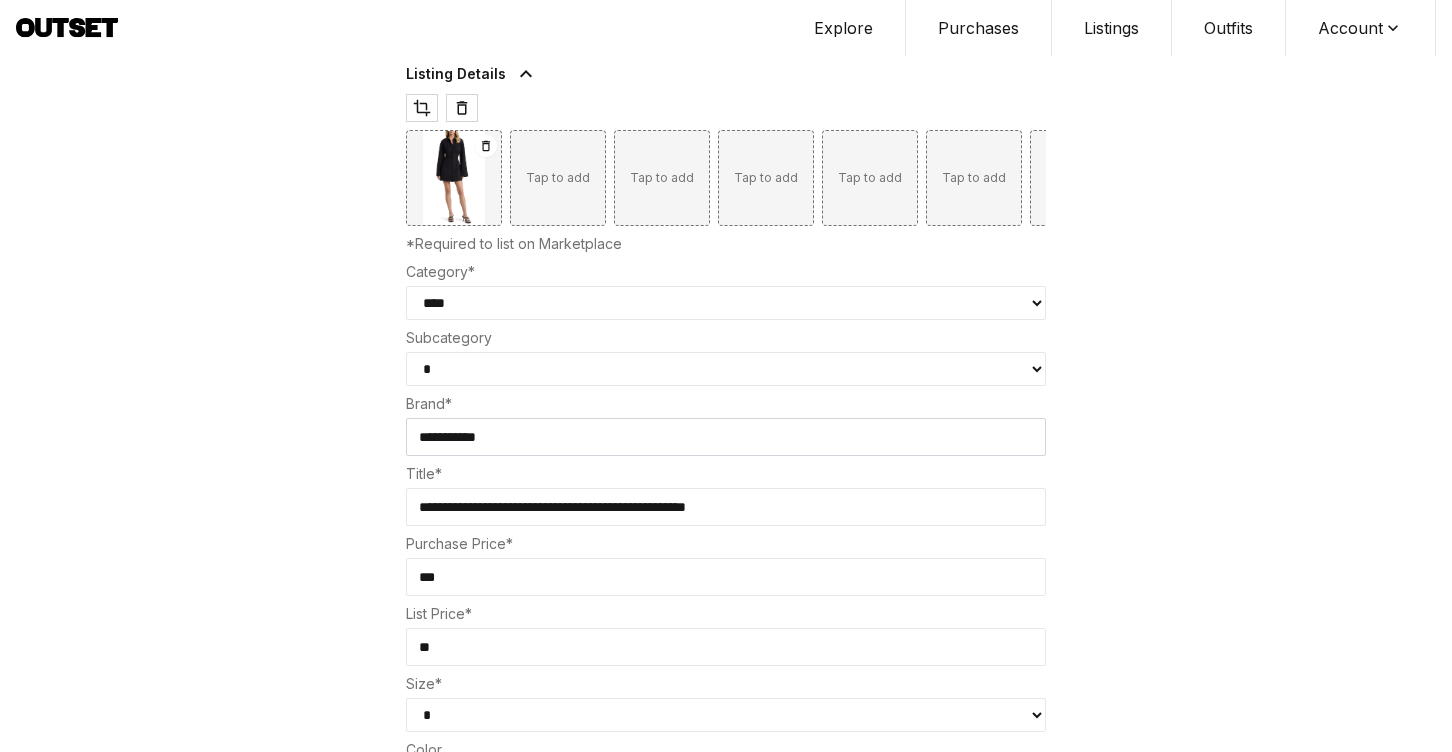 click on "**********" at bounding box center [726, 303] 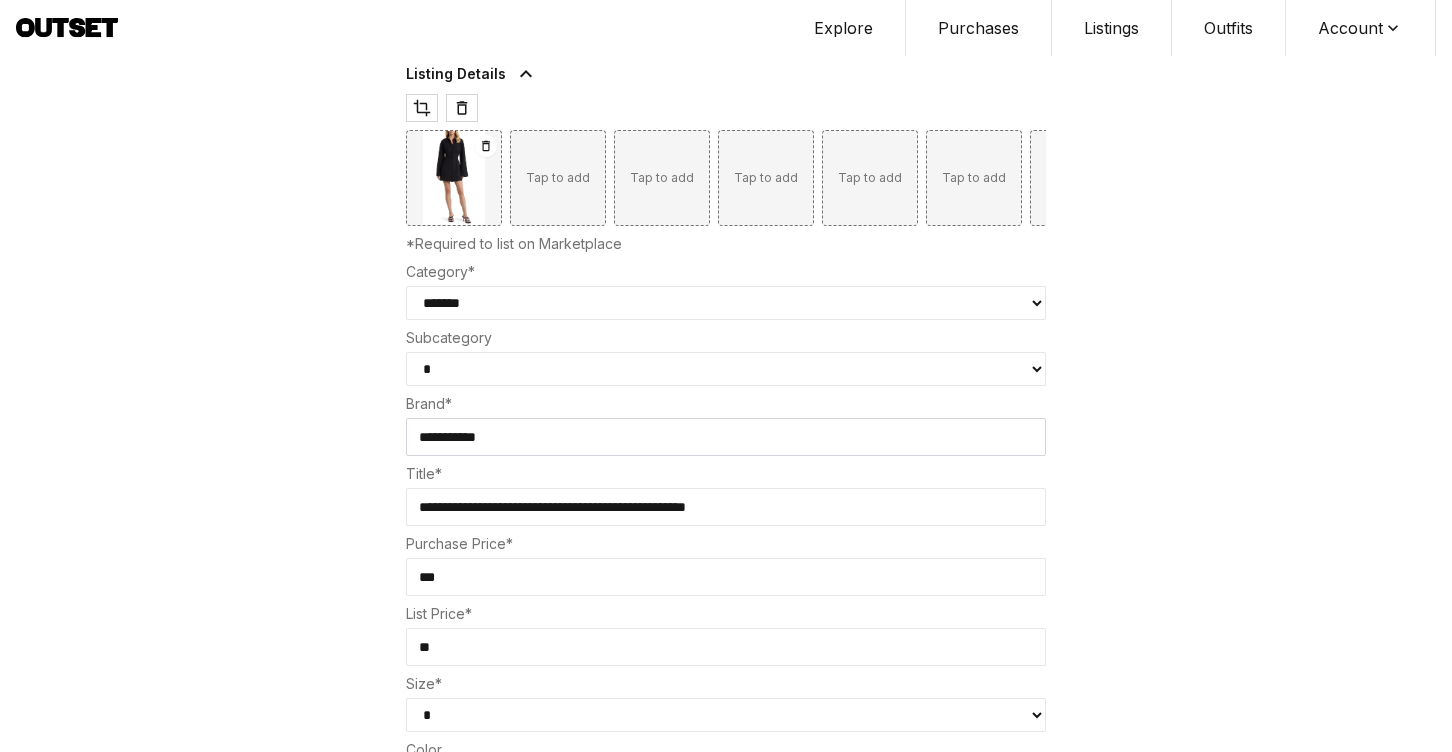select 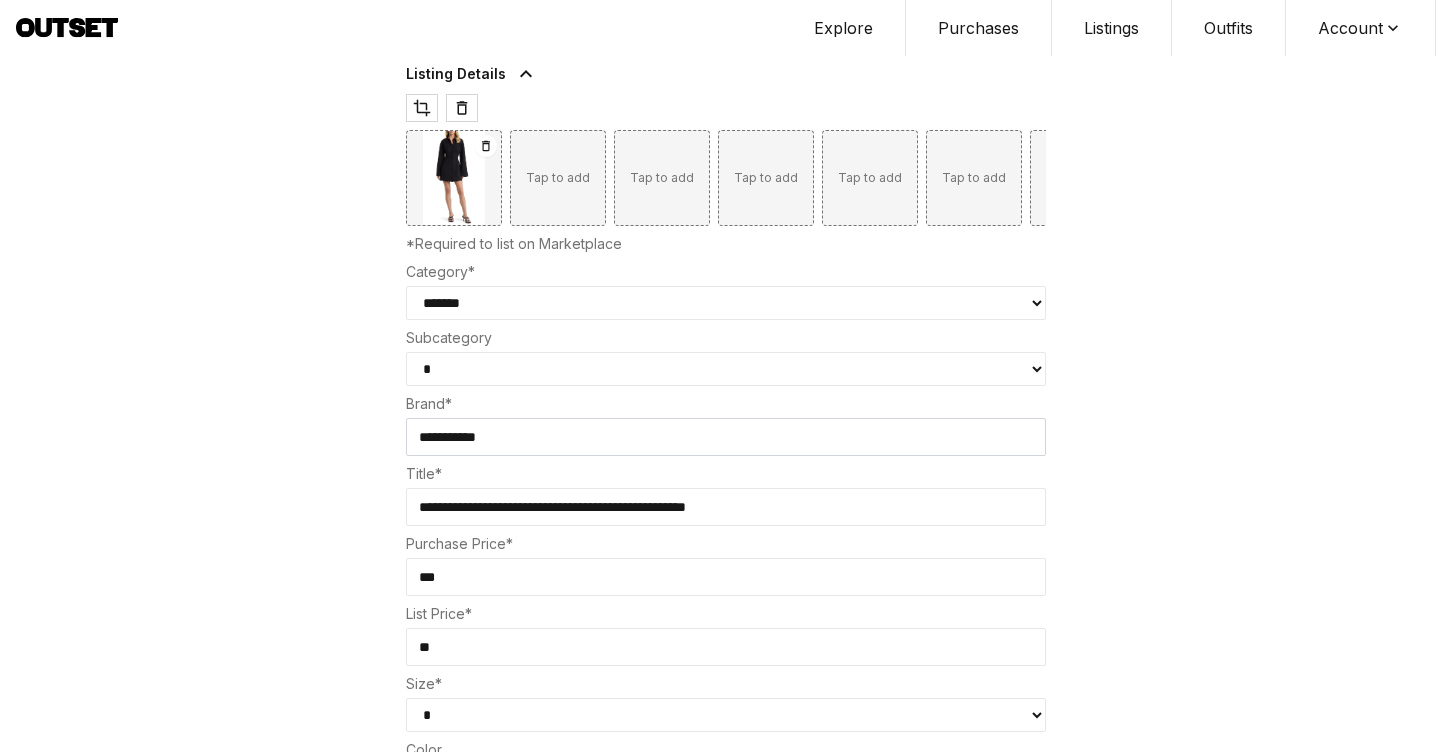 click on "* **** **** ****" at bounding box center [726, 369] 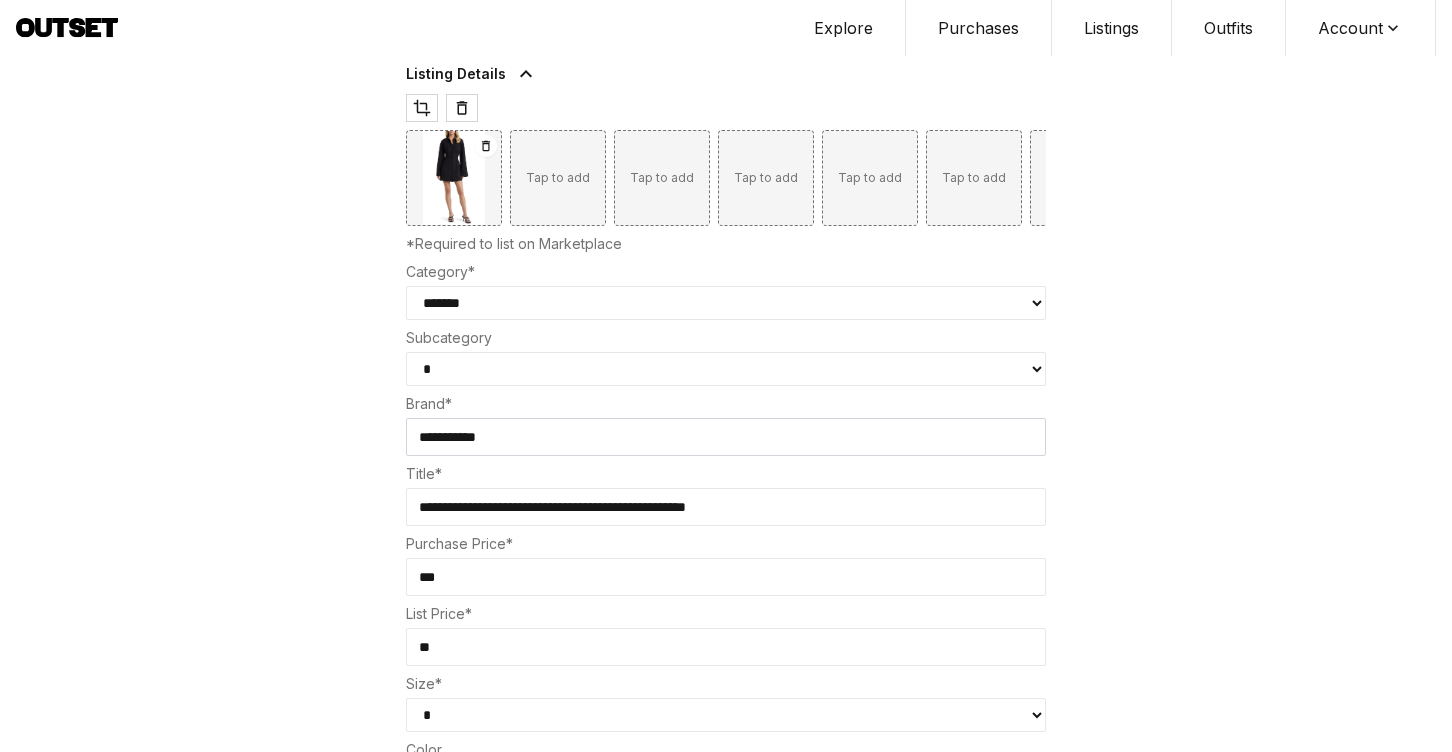 select on "****" 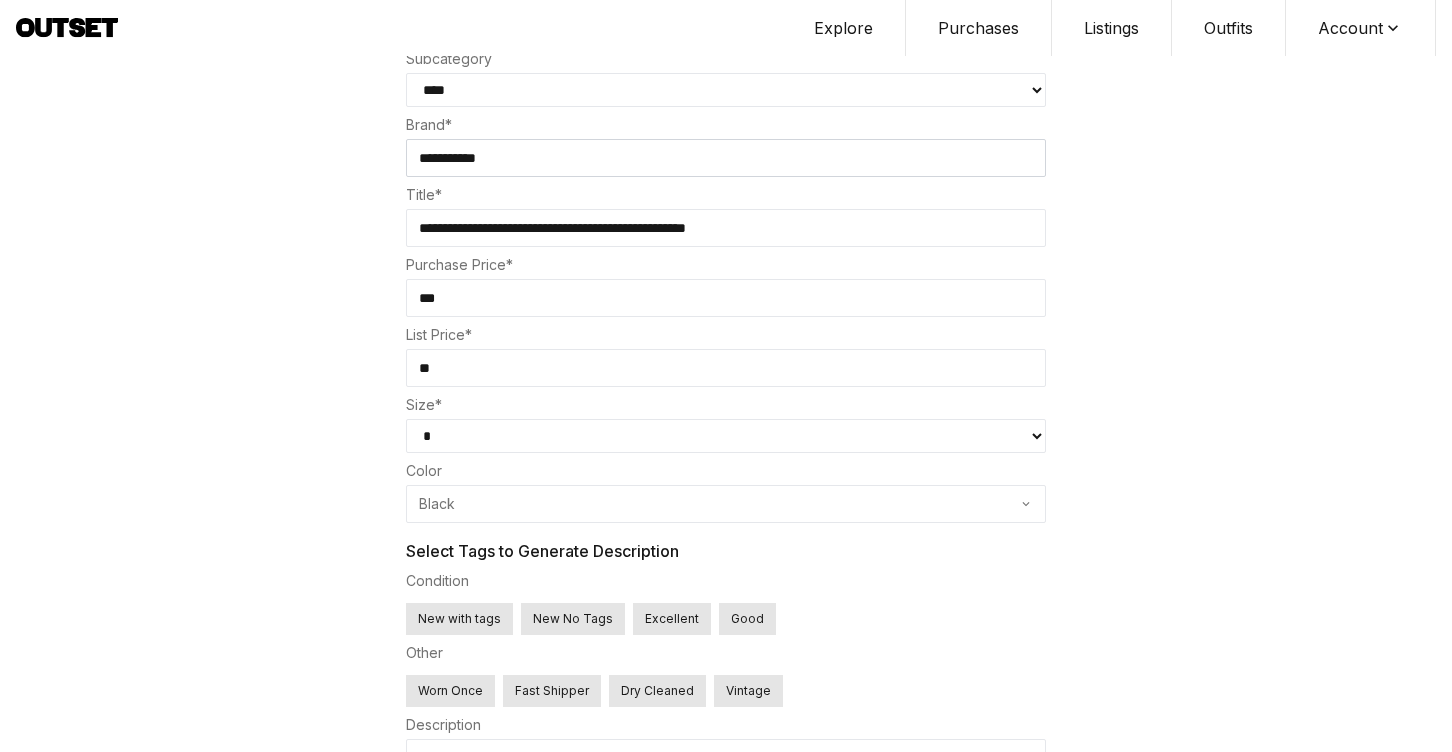 scroll, scrollTop: 737, scrollLeft: 0, axis: vertical 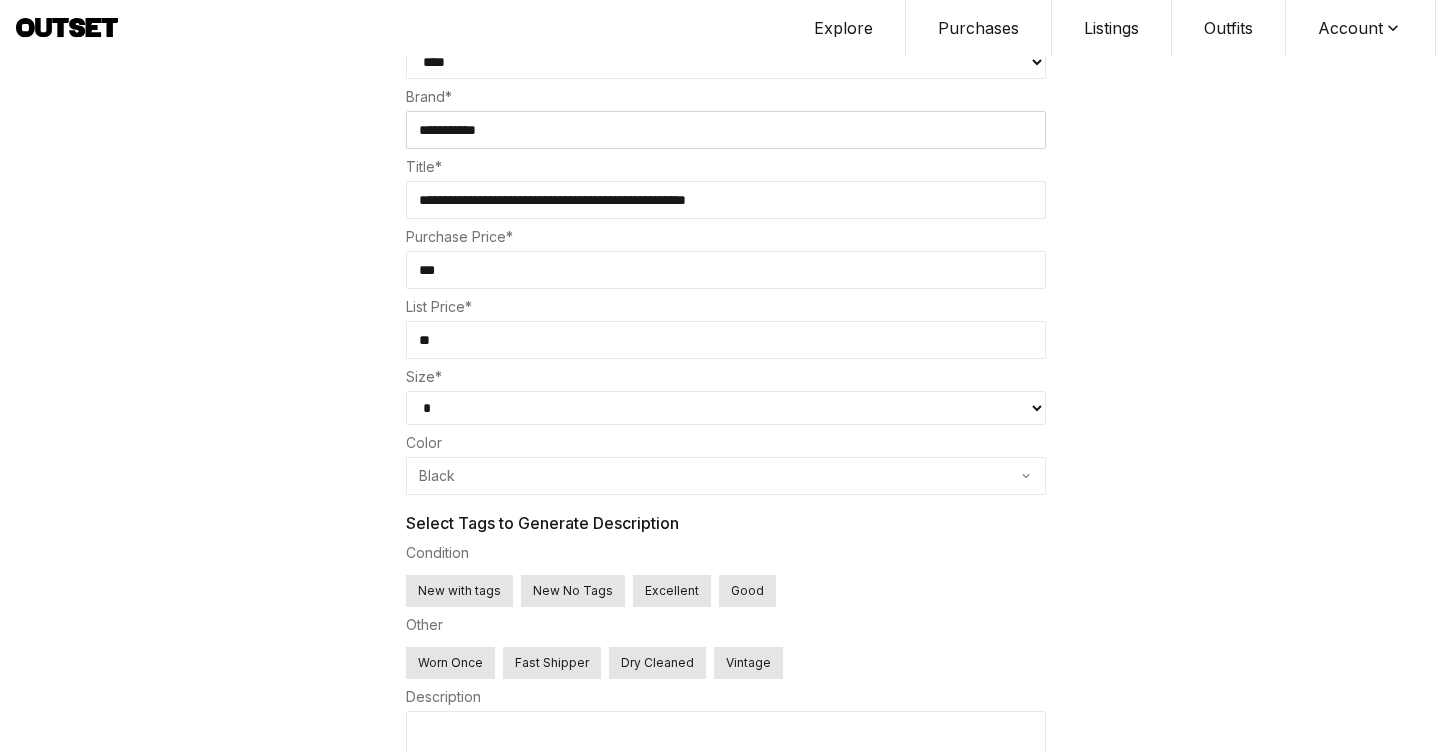 drag, startPoint x: 450, startPoint y: 276, endPoint x: 413, endPoint y: 276, distance: 37 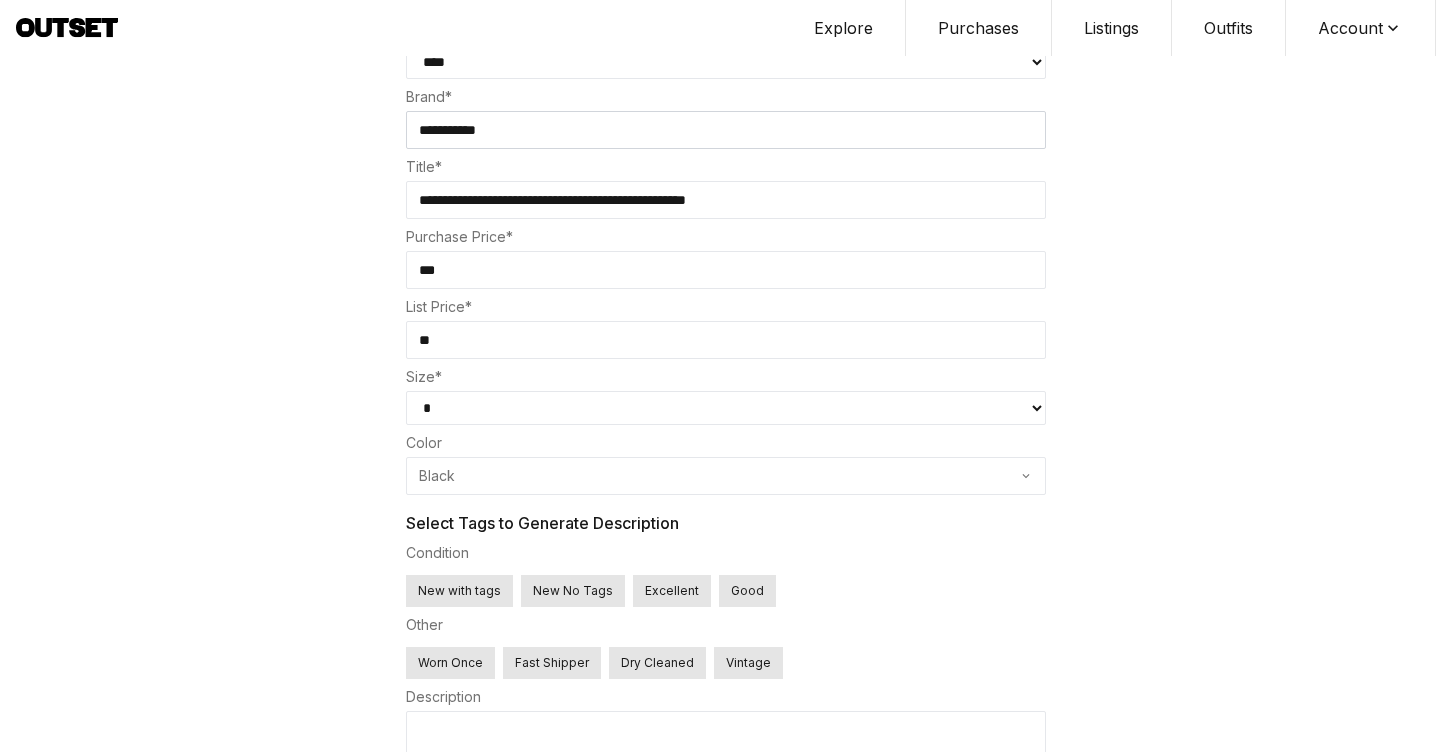 type on "***" 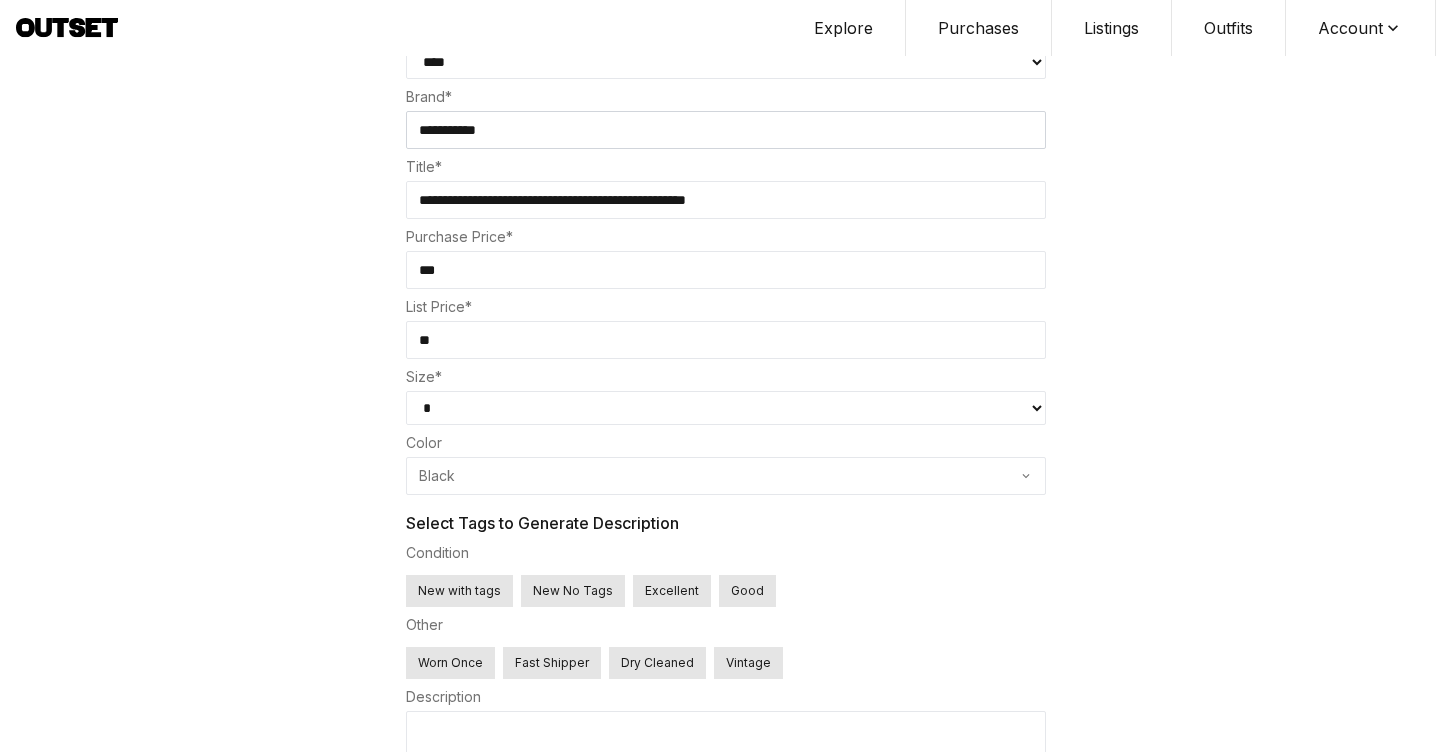drag, startPoint x: 454, startPoint y: 345, endPoint x: 376, endPoint y: 344, distance: 78.00641 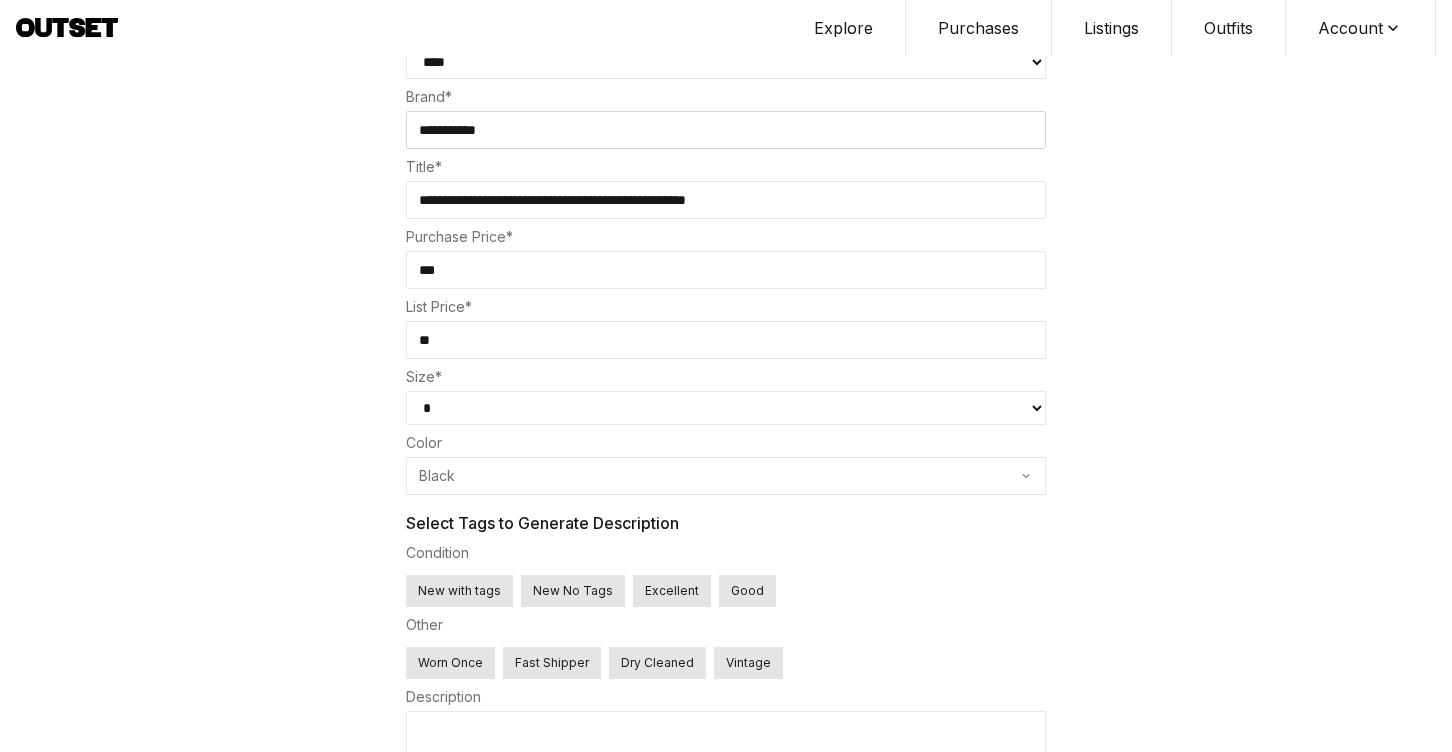 type on "**" 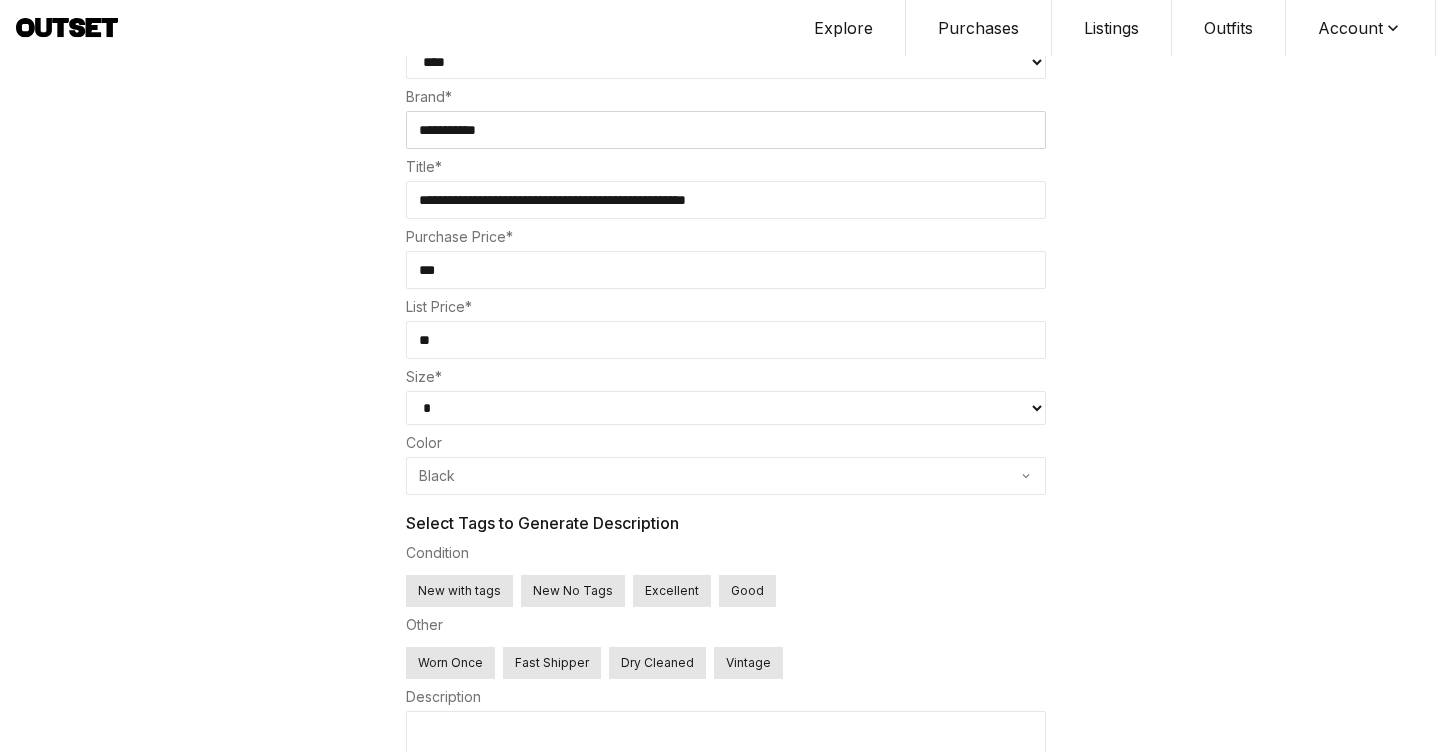click on "* ** * * * * * ** ** *** ** * * * **" at bounding box center (726, 408) 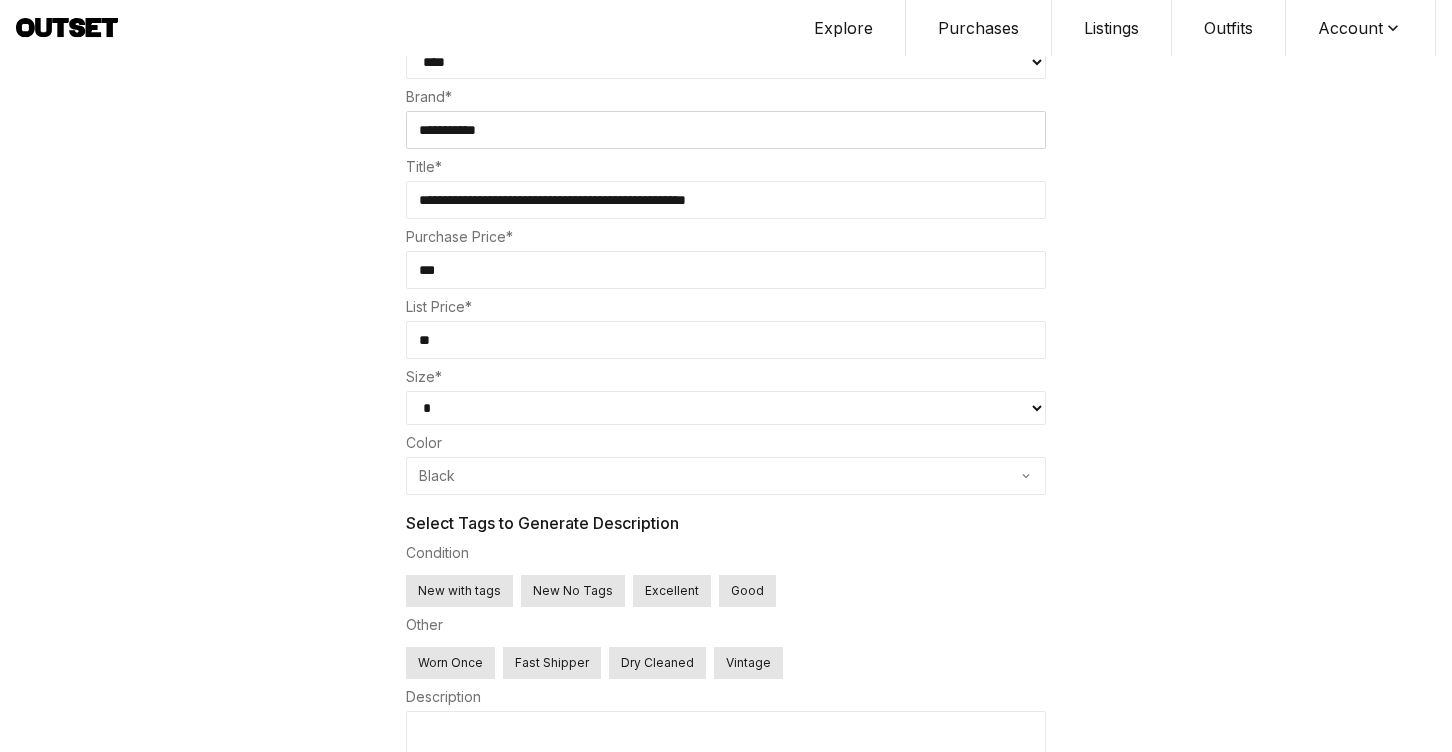 select on "*" 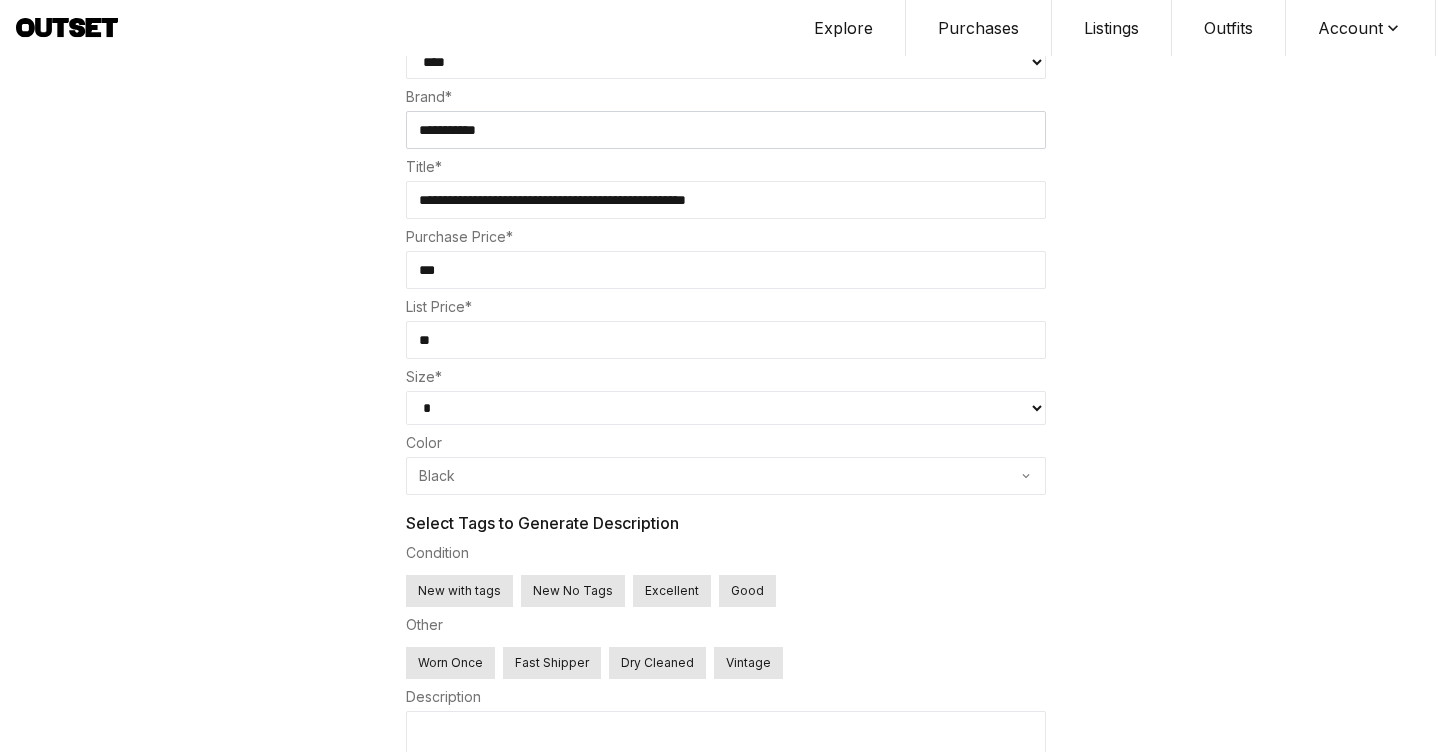 scroll, scrollTop: 823, scrollLeft: 0, axis: vertical 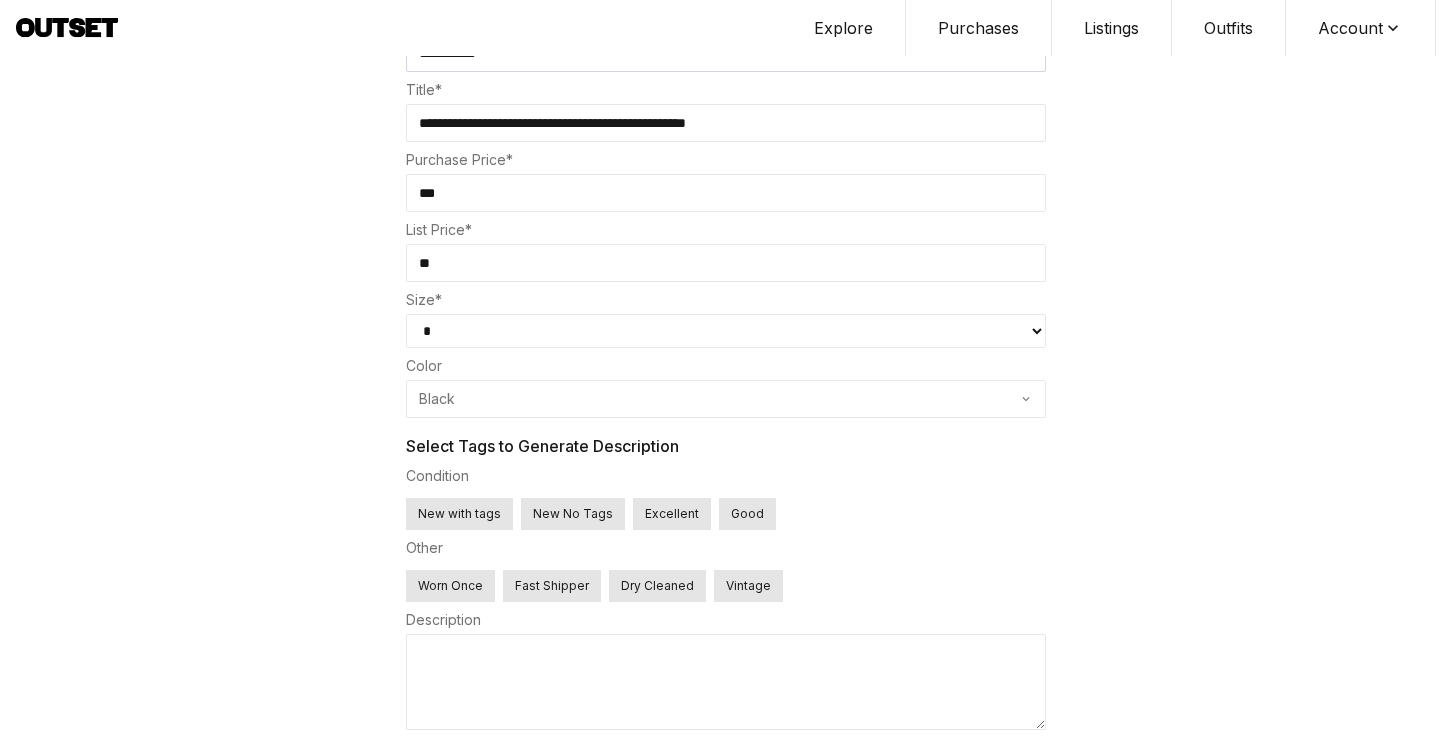 click on "New No Tags" at bounding box center (573, 514) 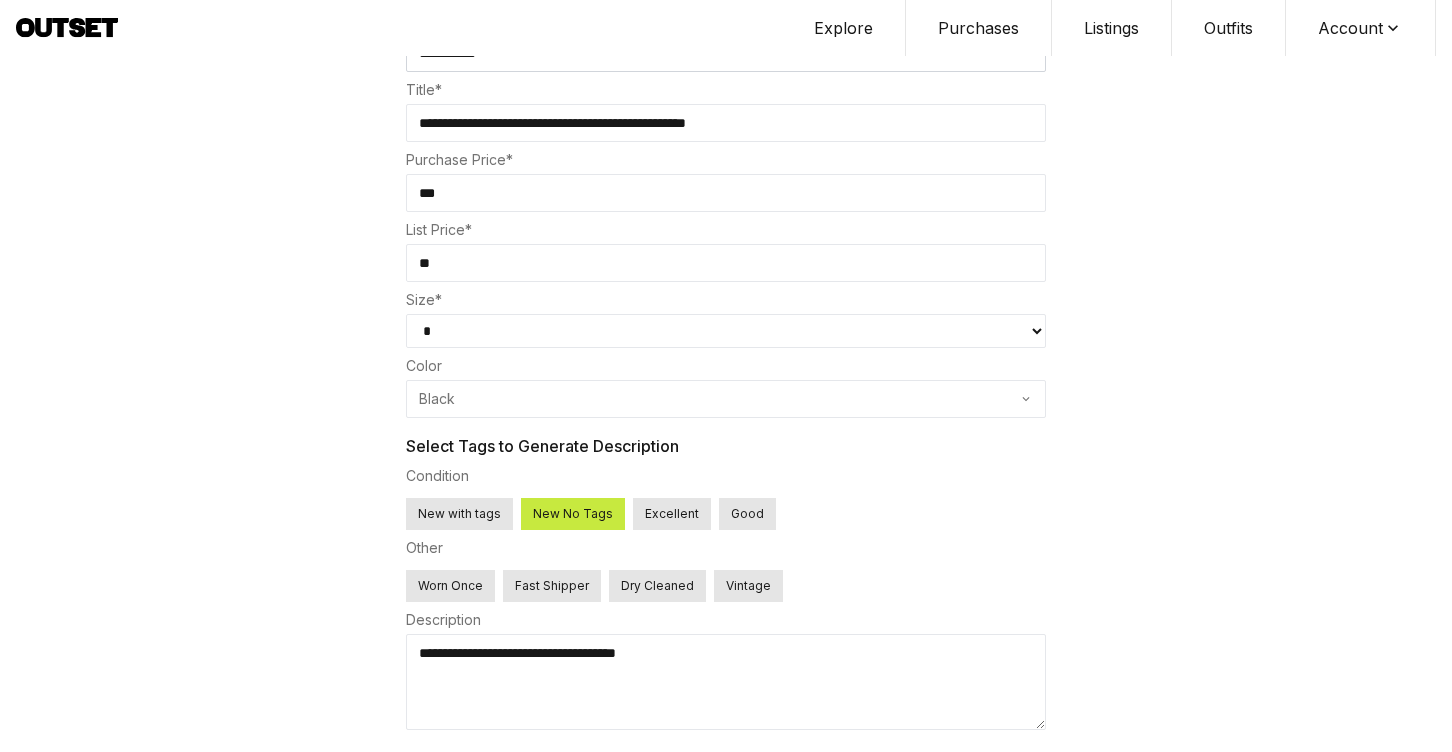 click on "Worn Once" at bounding box center [450, 586] 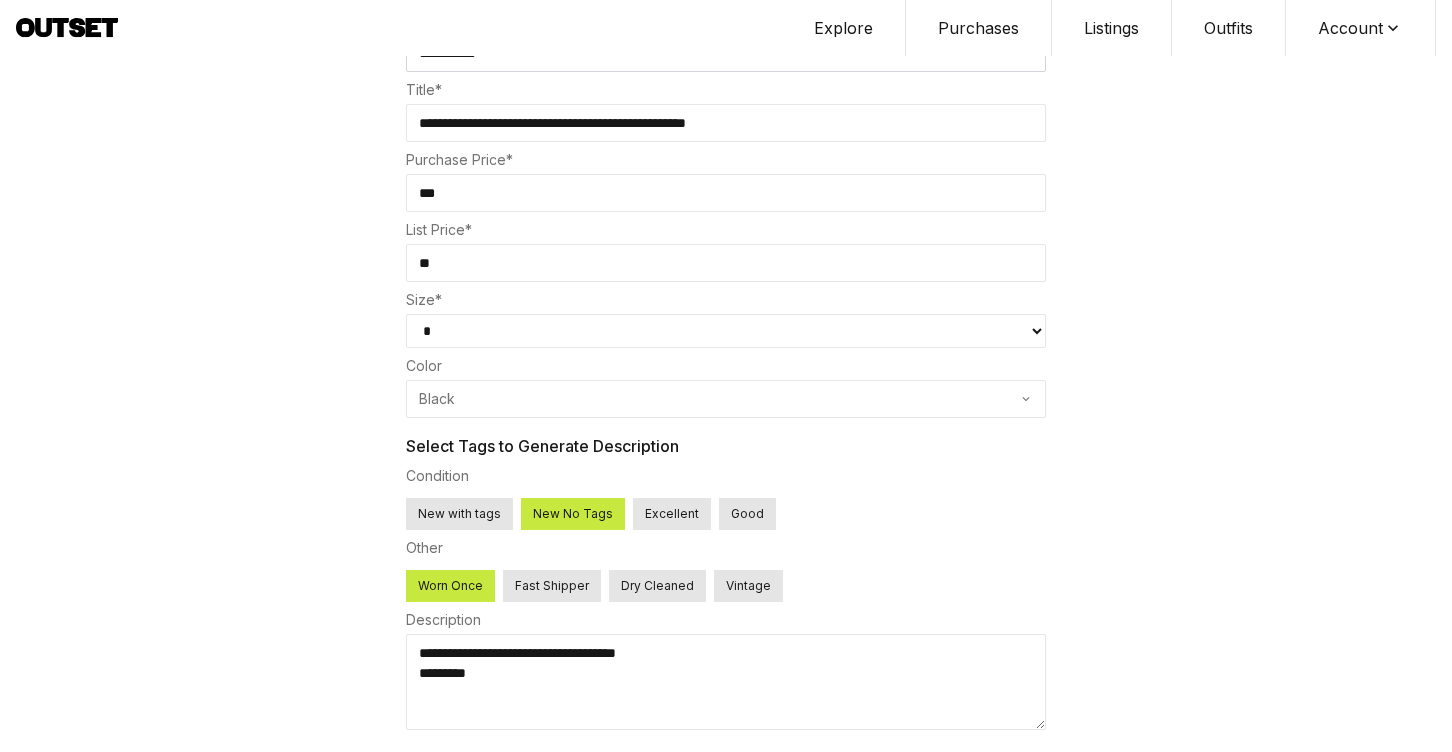 click on "Worn Once" at bounding box center [450, 586] 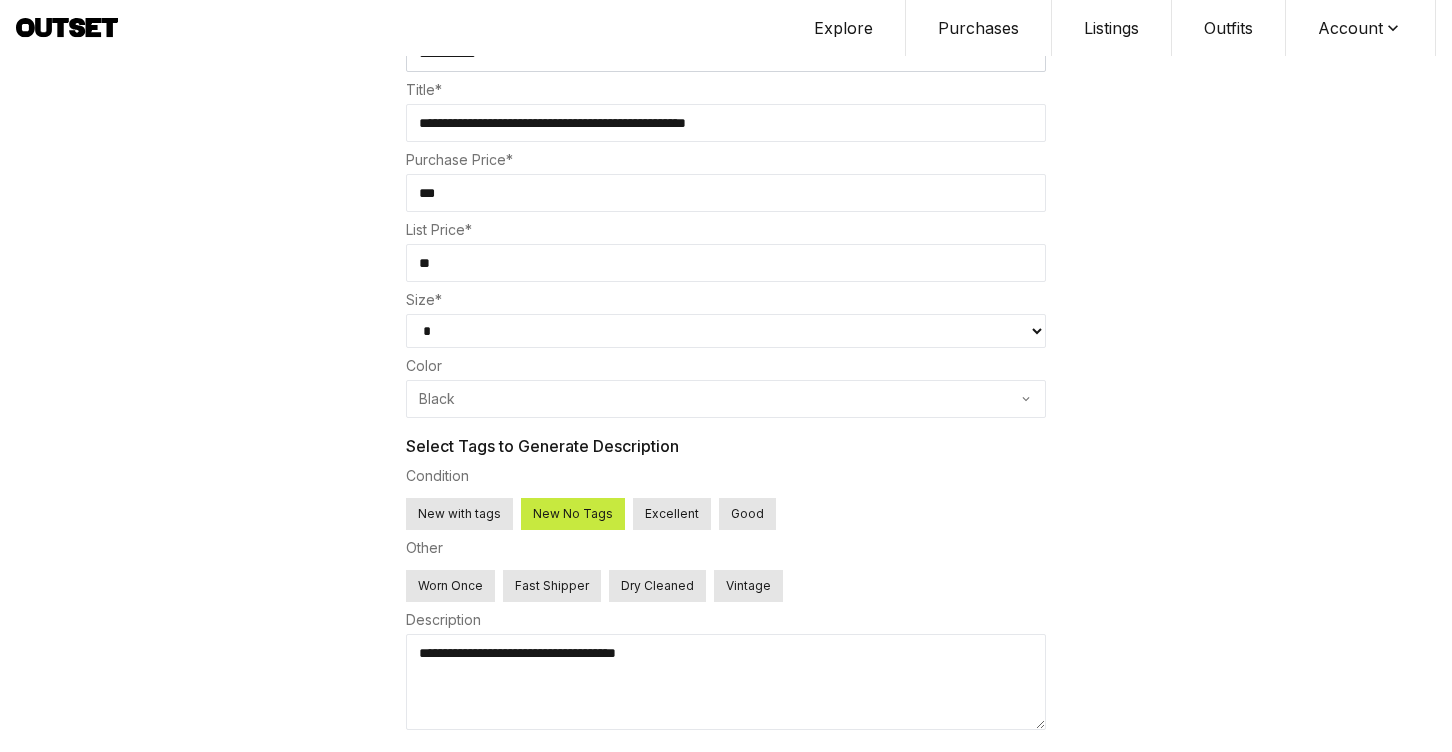 click on "Worn Once" at bounding box center [450, 586] 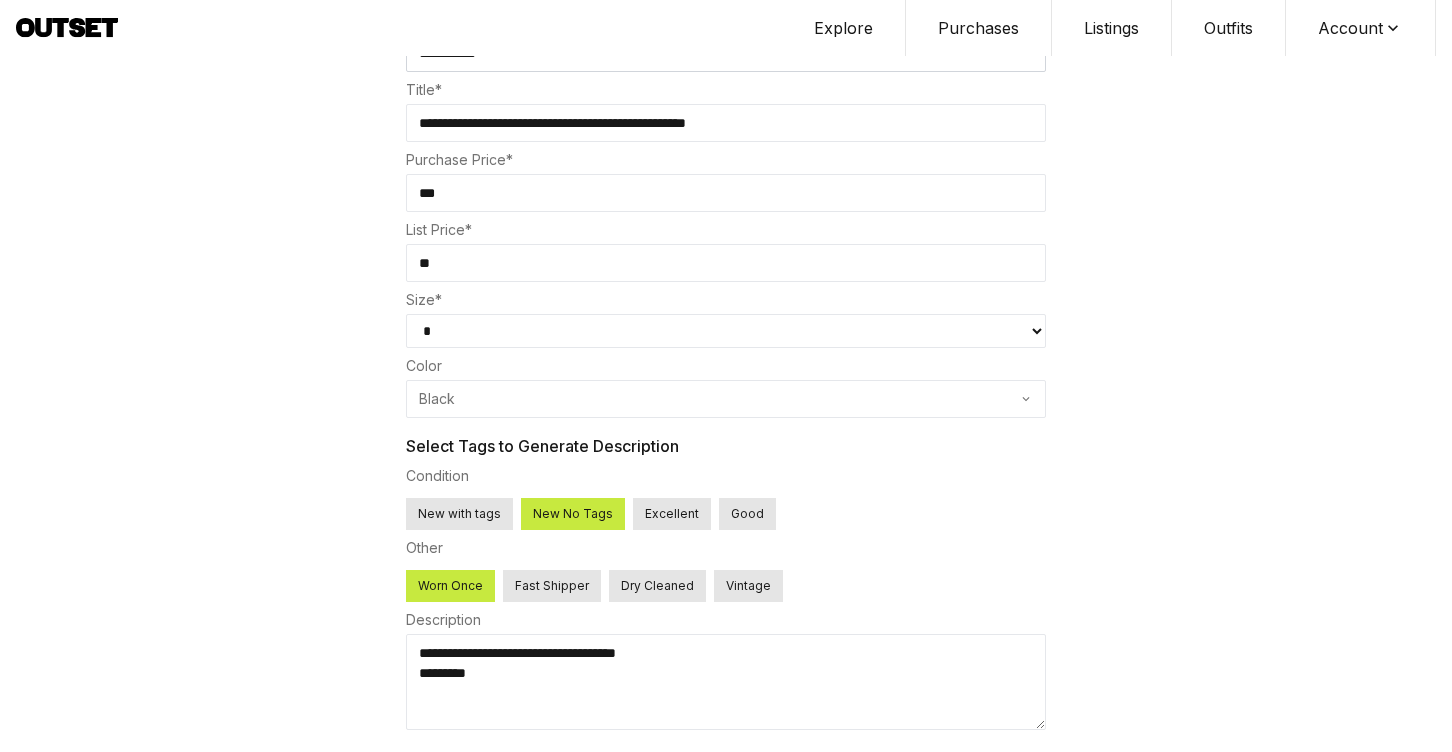 click on "Worn Once" at bounding box center [450, 586] 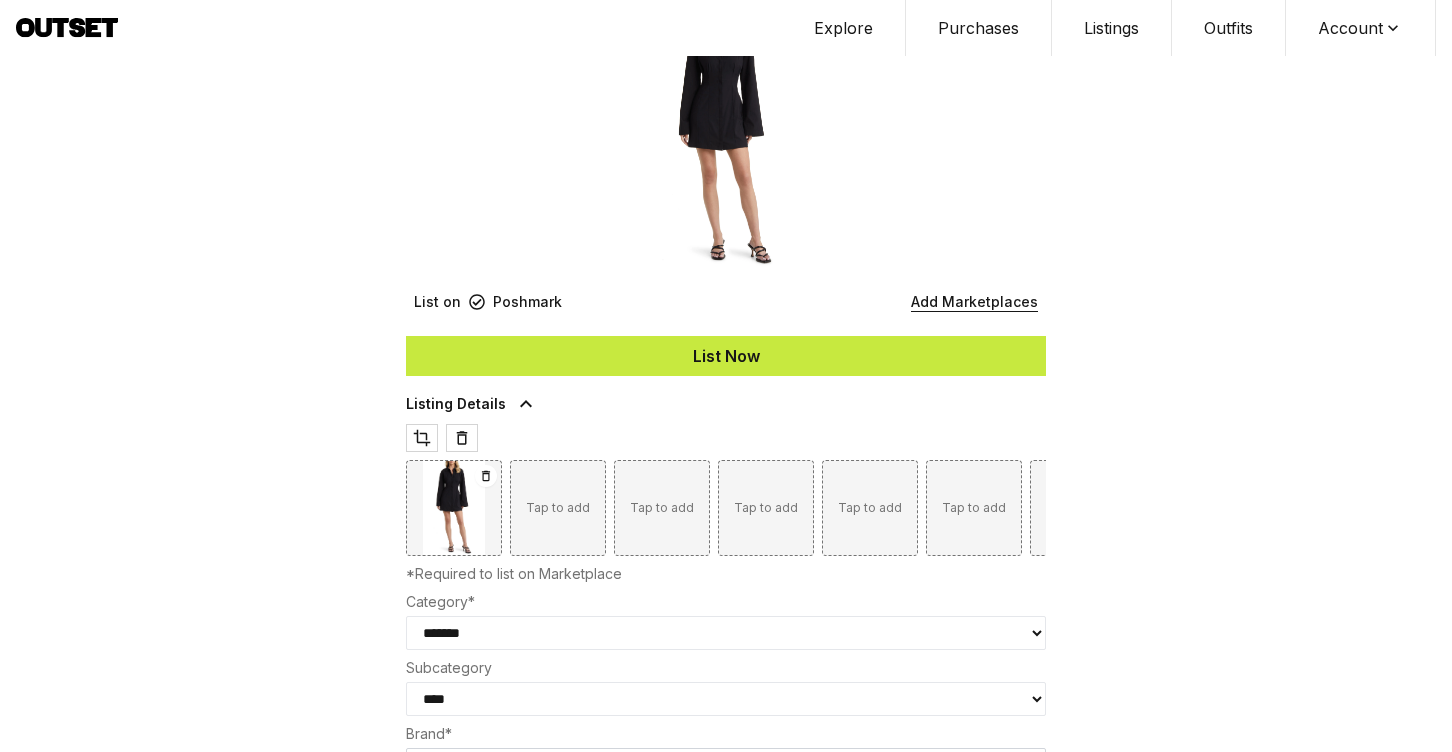scroll, scrollTop: 0, scrollLeft: 0, axis: both 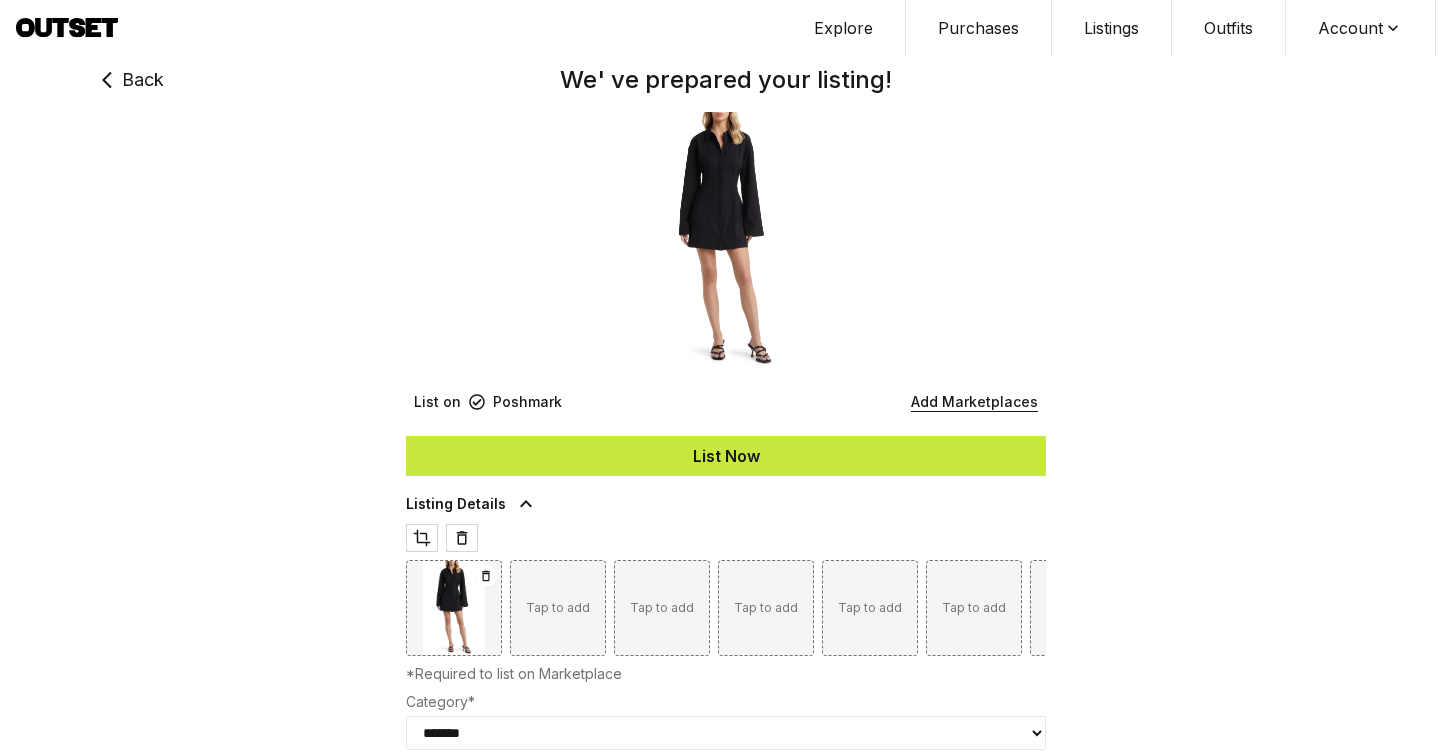 click on "List Now" at bounding box center (726, 456) 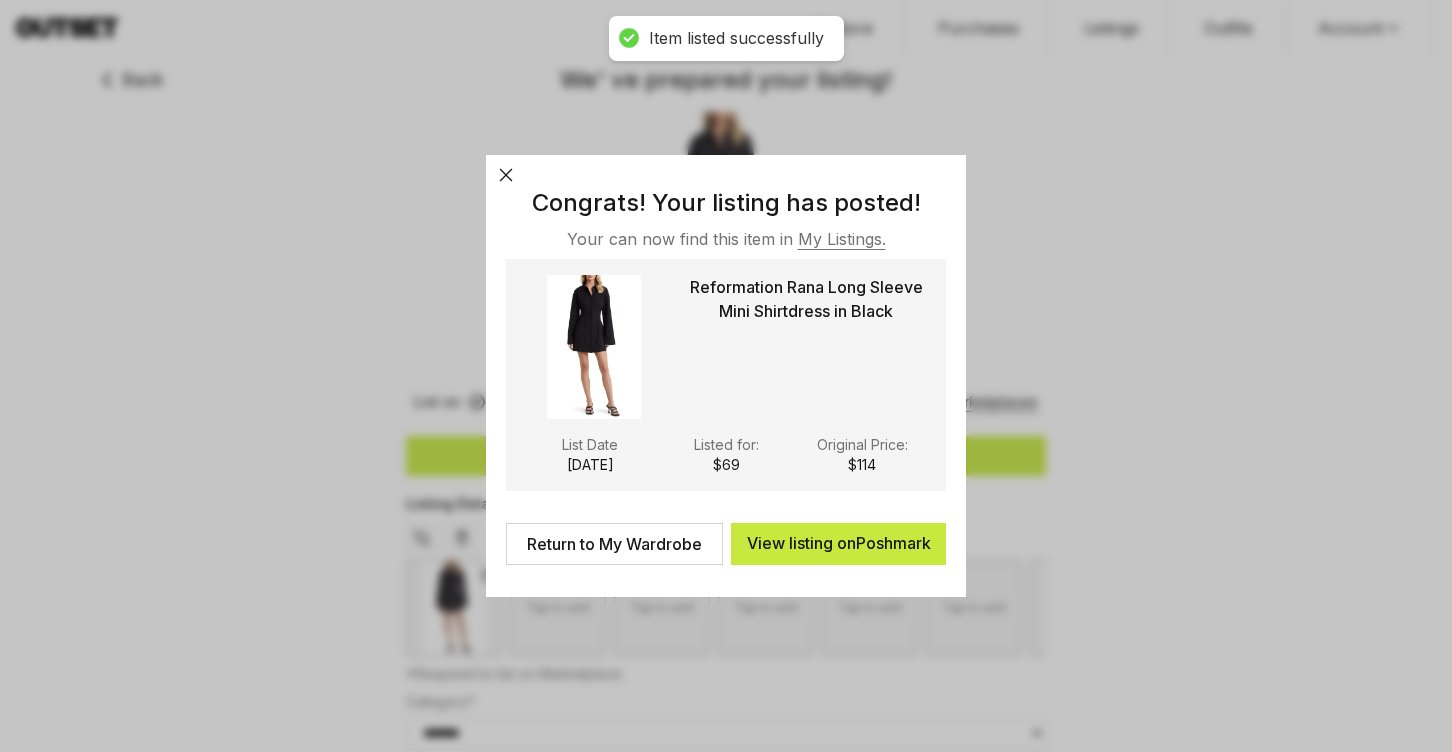 click on "Return to My Wardrobe" at bounding box center (614, 544) 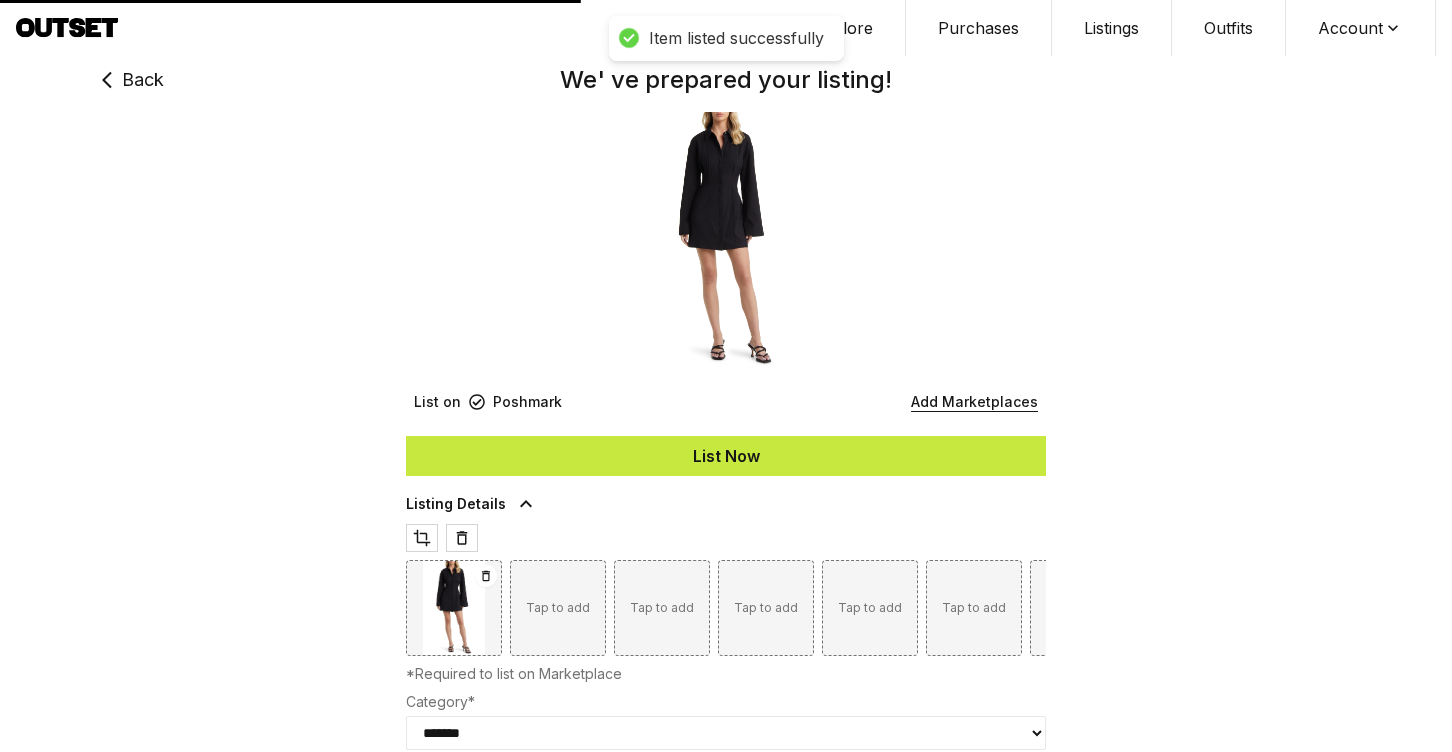select on "****" 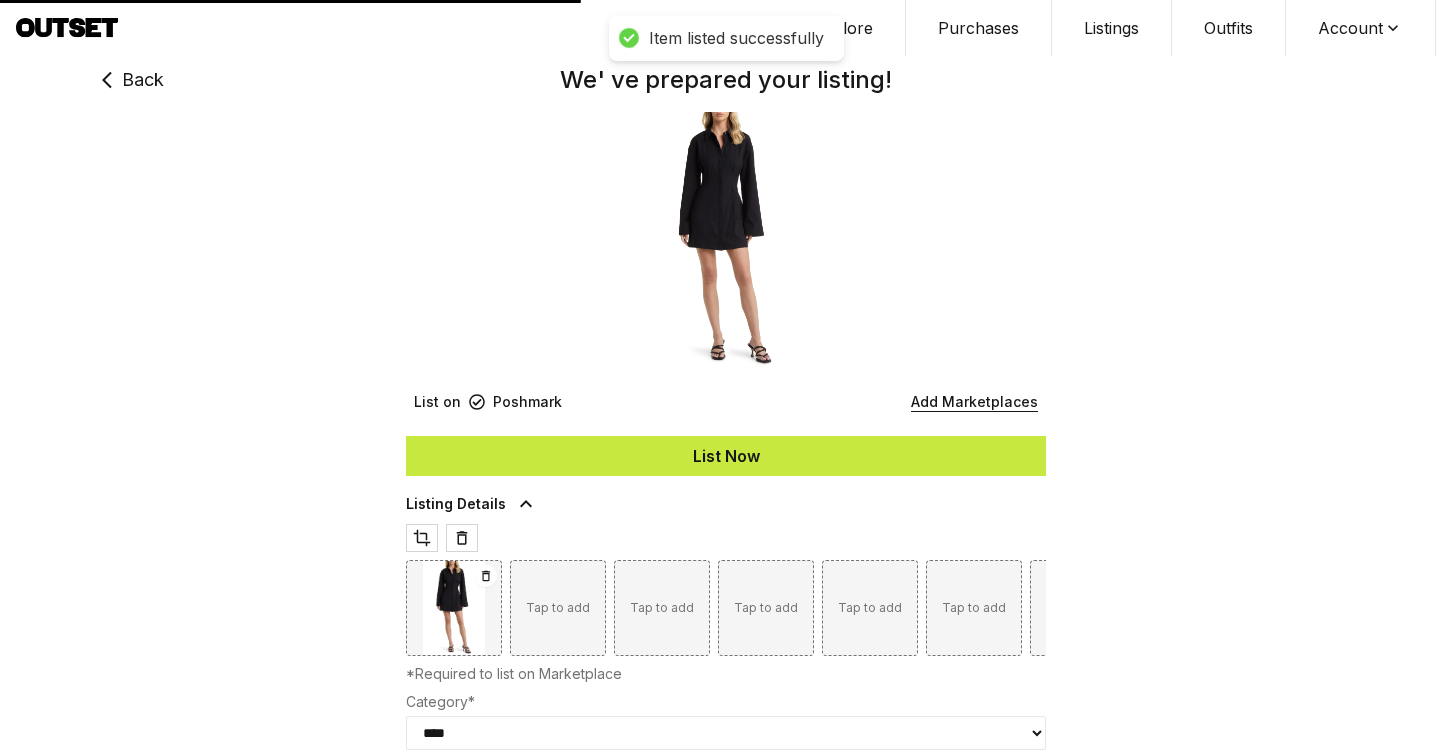 select 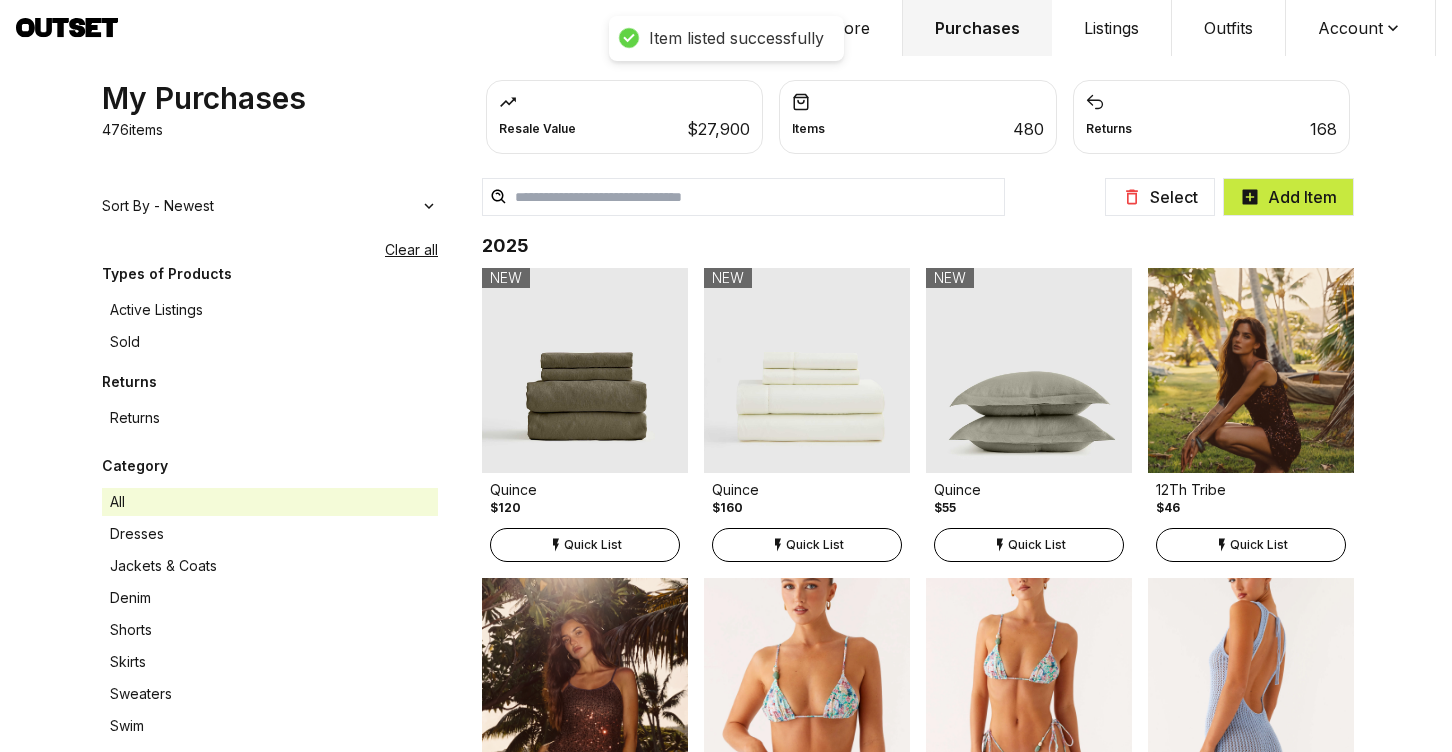 click on "Items 480" at bounding box center [917, 117] 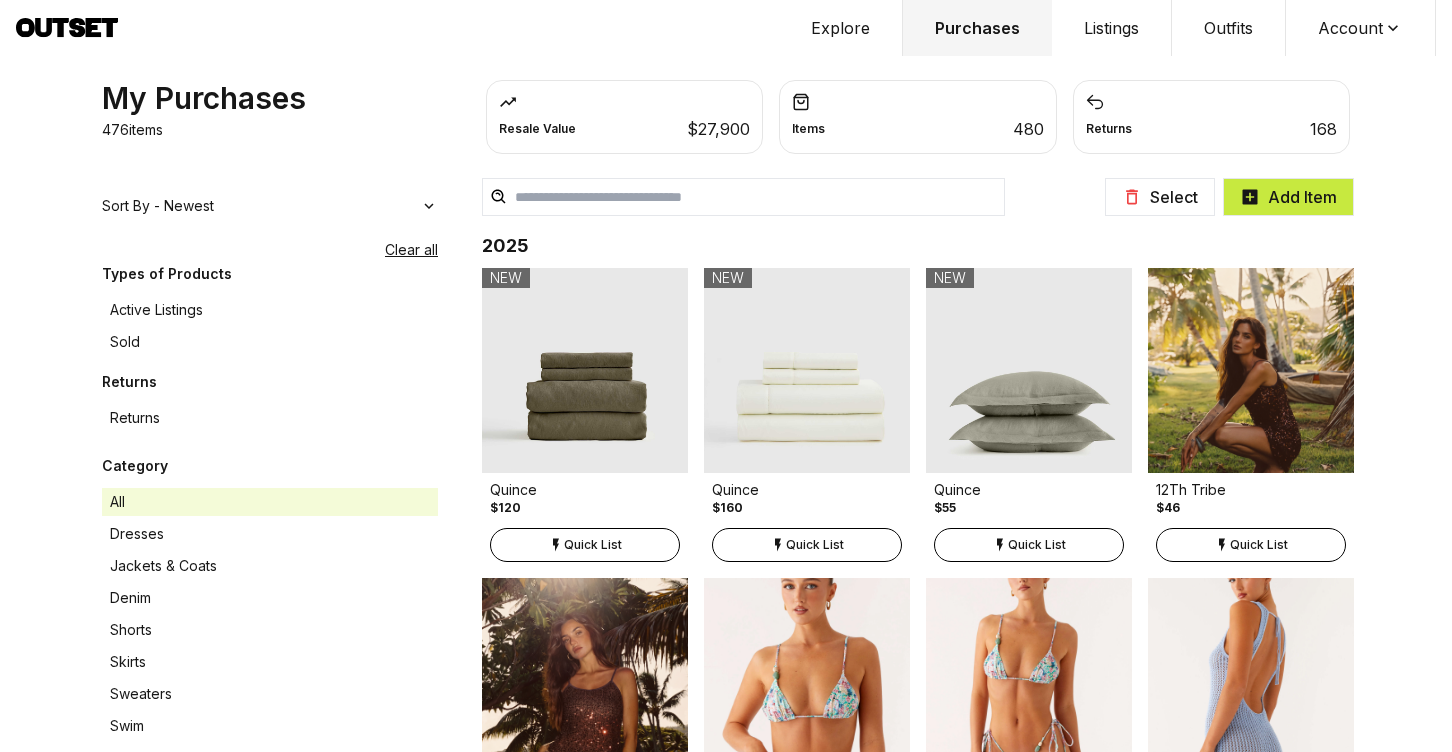 click at bounding box center (743, 197) 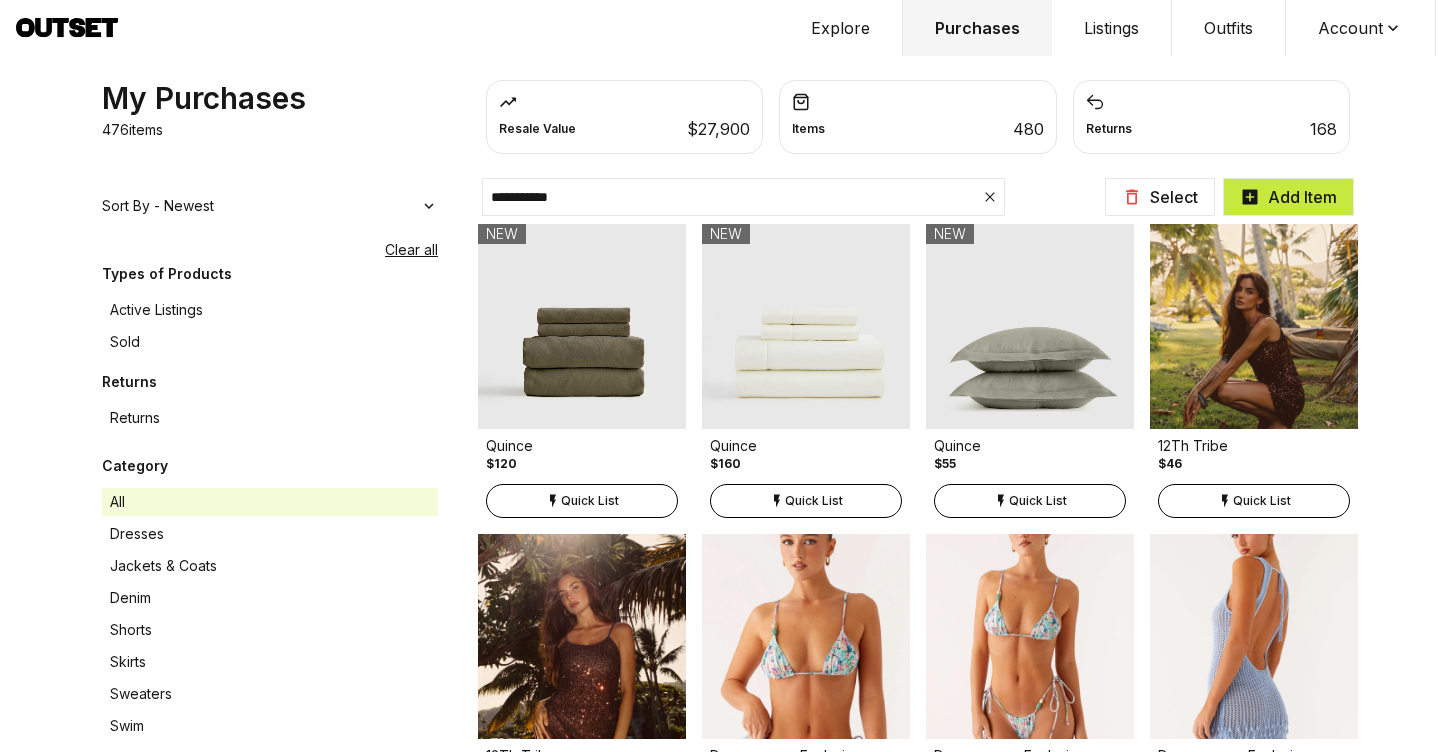 type on "**********" 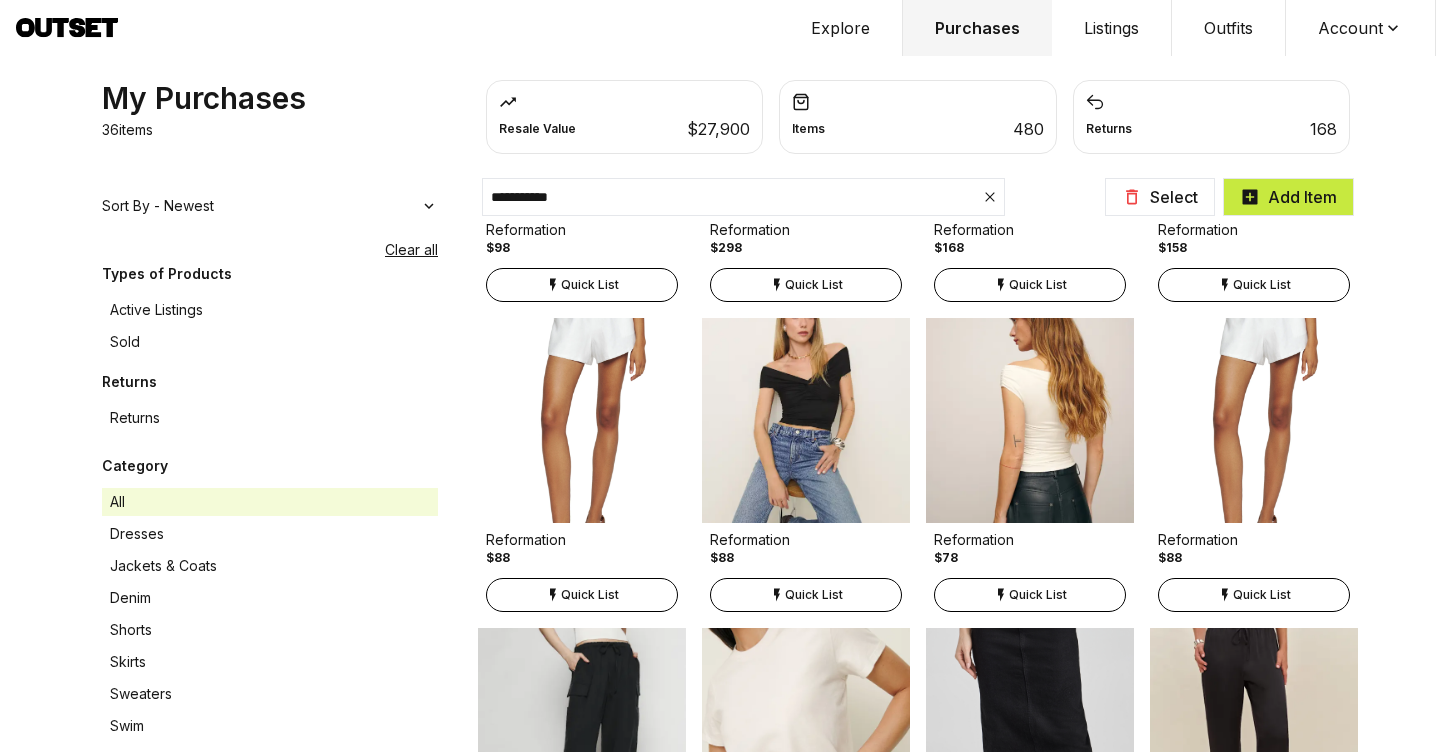 scroll, scrollTop: 1745, scrollLeft: 0, axis: vertical 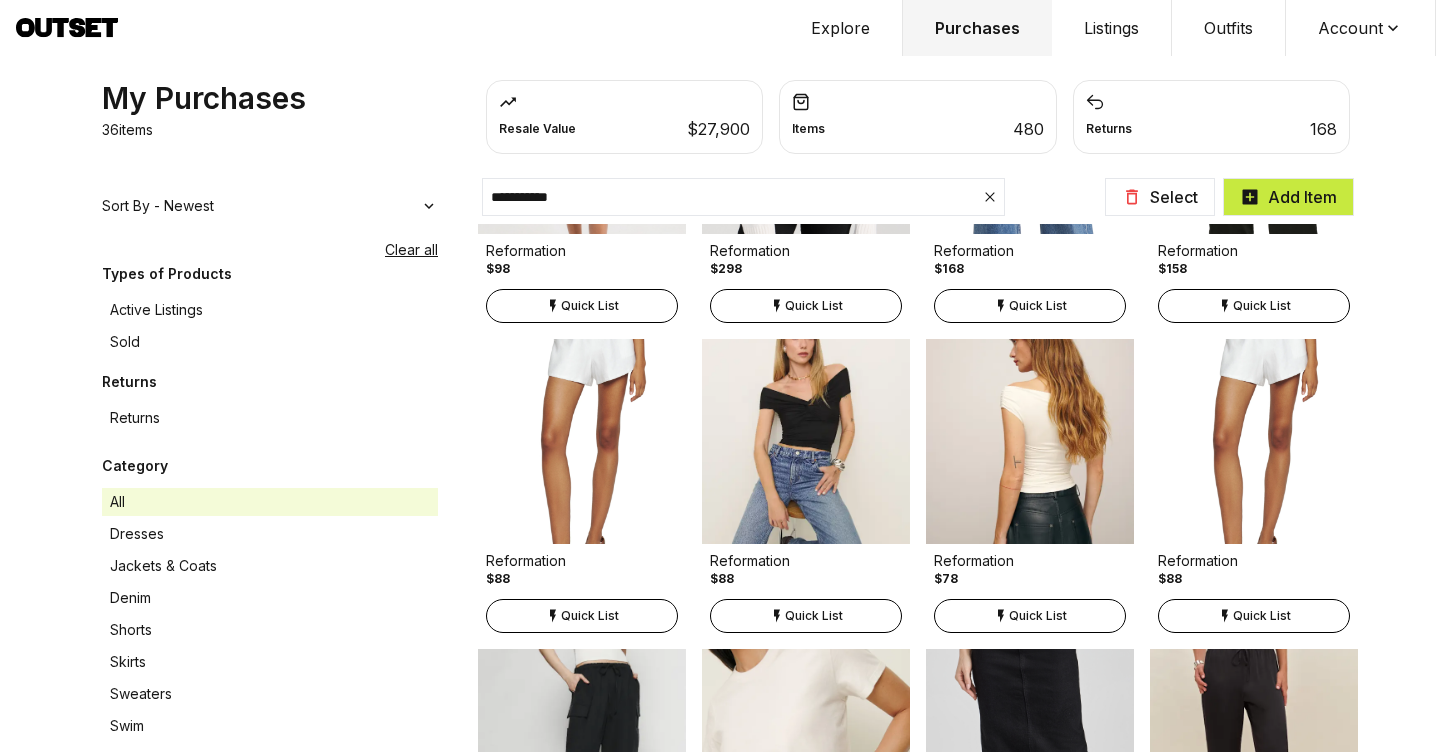 click on "Quick List" at bounding box center [590, 616] 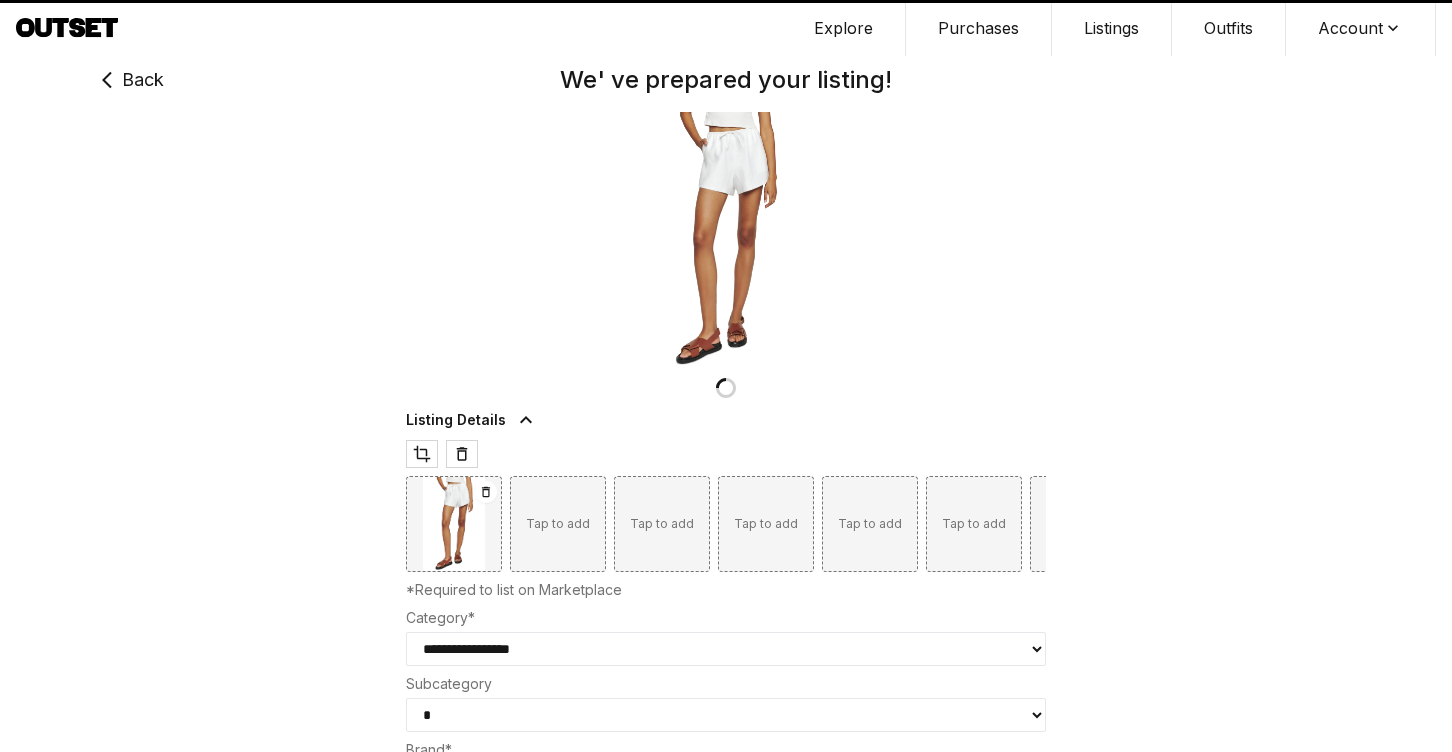 type on "**" 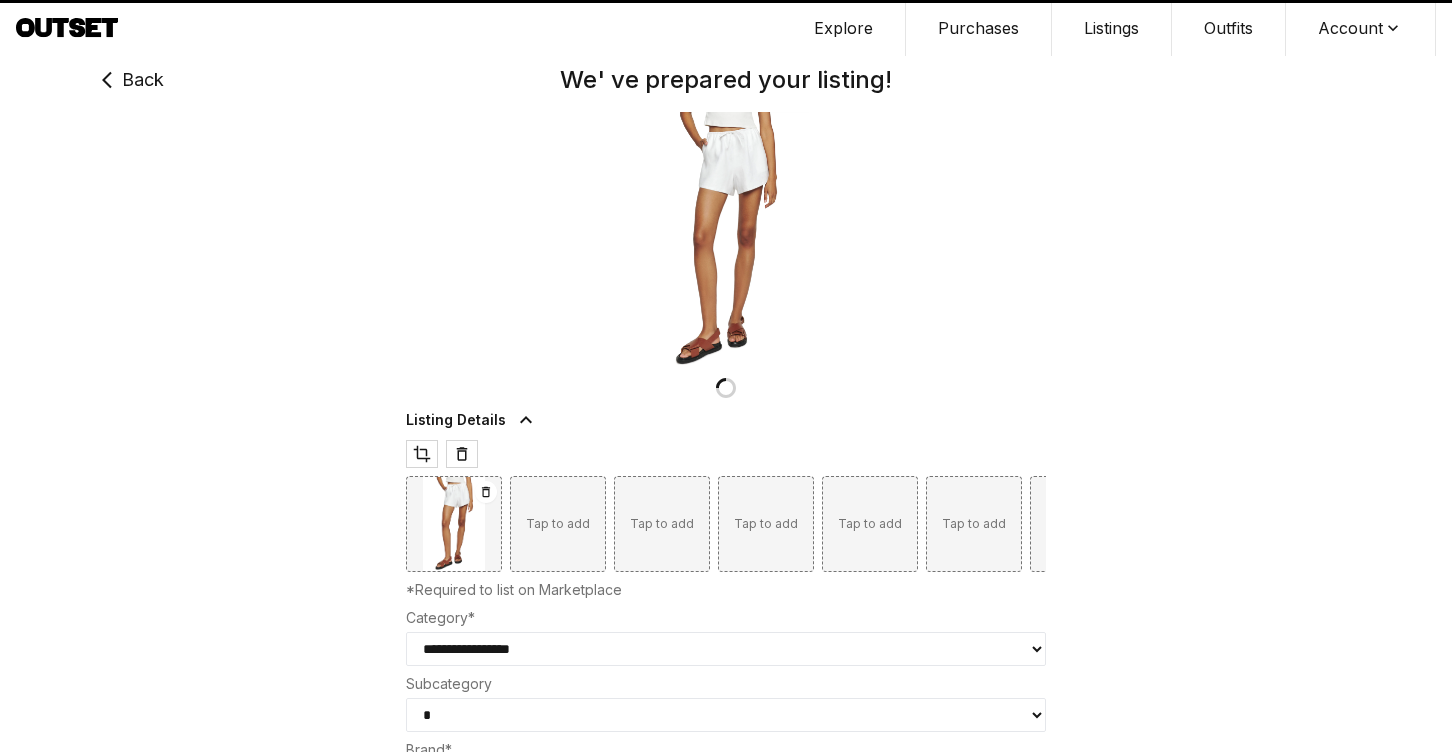 select on "******" 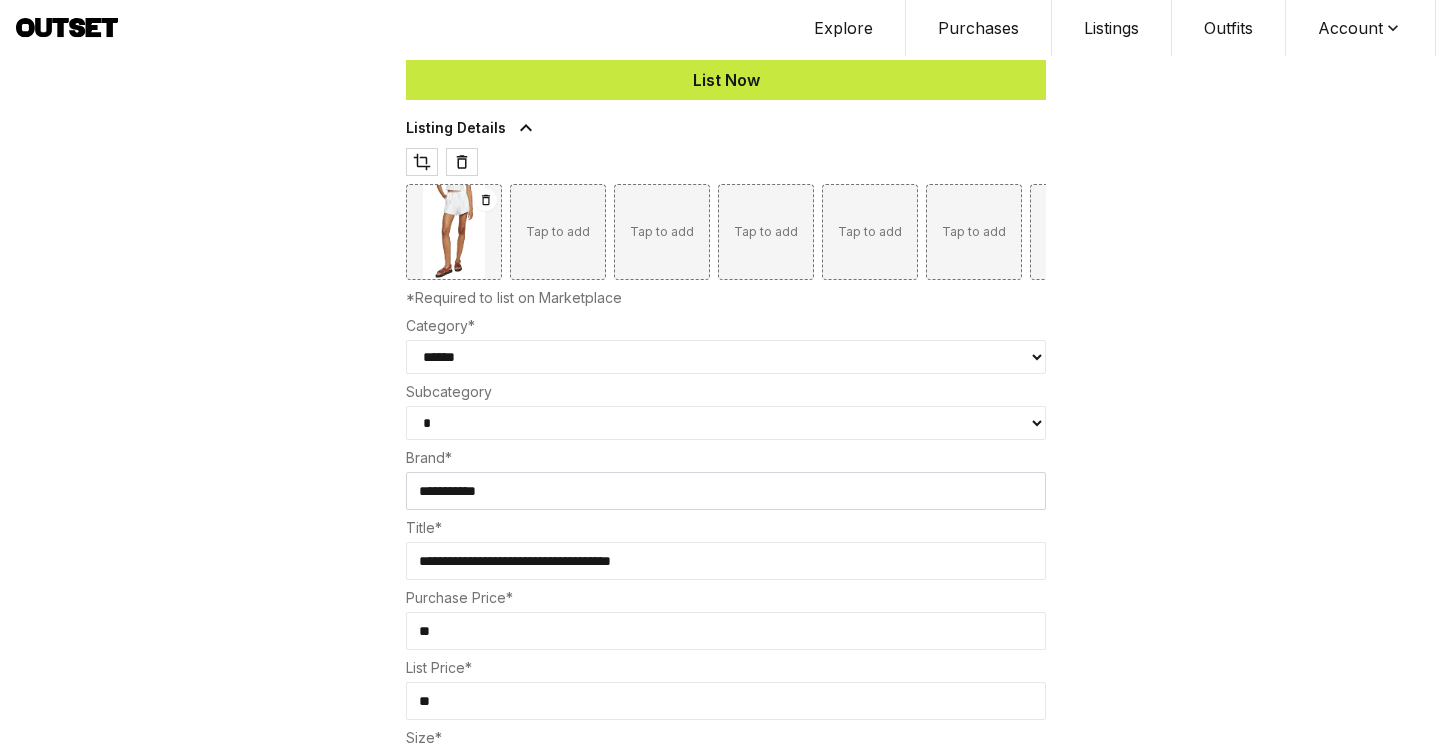 scroll, scrollTop: 441, scrollLeft: 0, axis: vertical 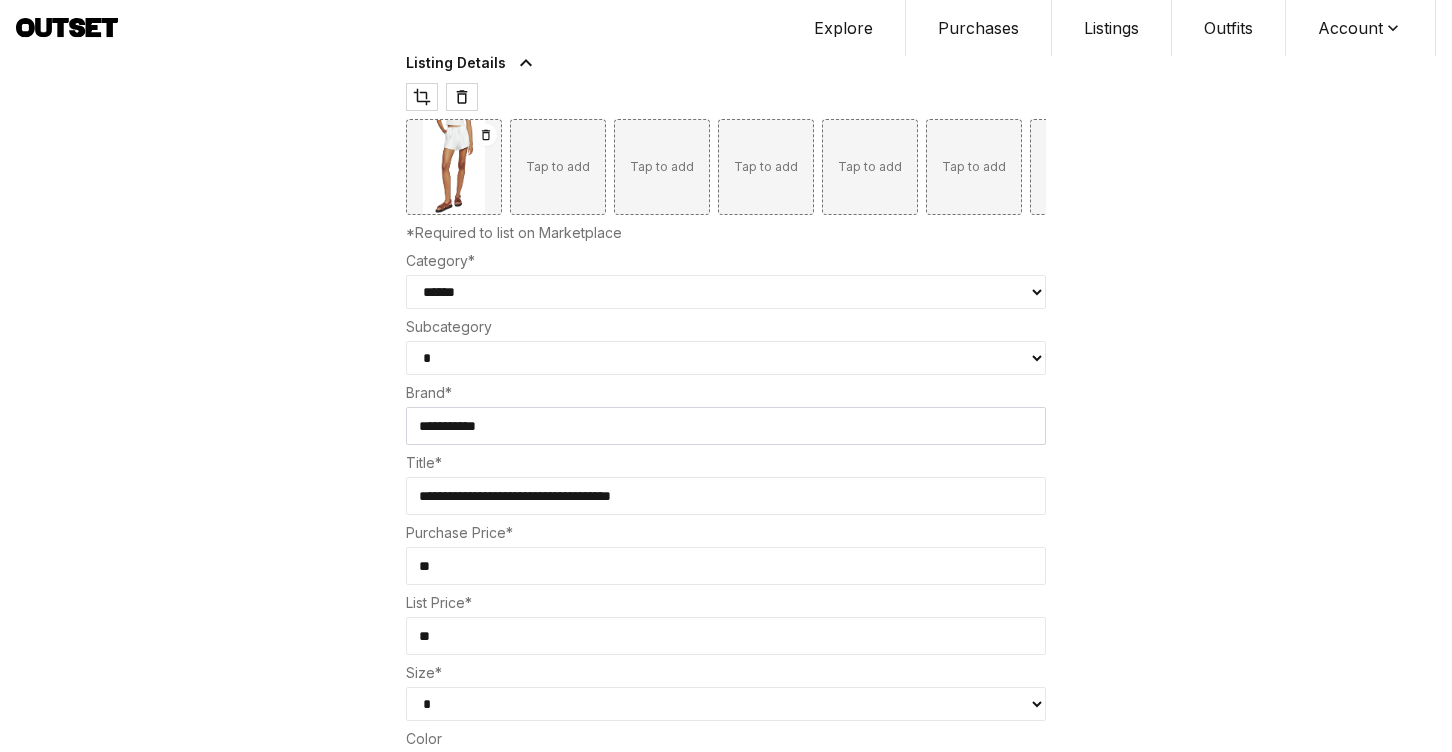 drag, startPoint x: 470, startPoint y: 623, endPoint x: 494, endPoint y: 640, distance: 29.410883 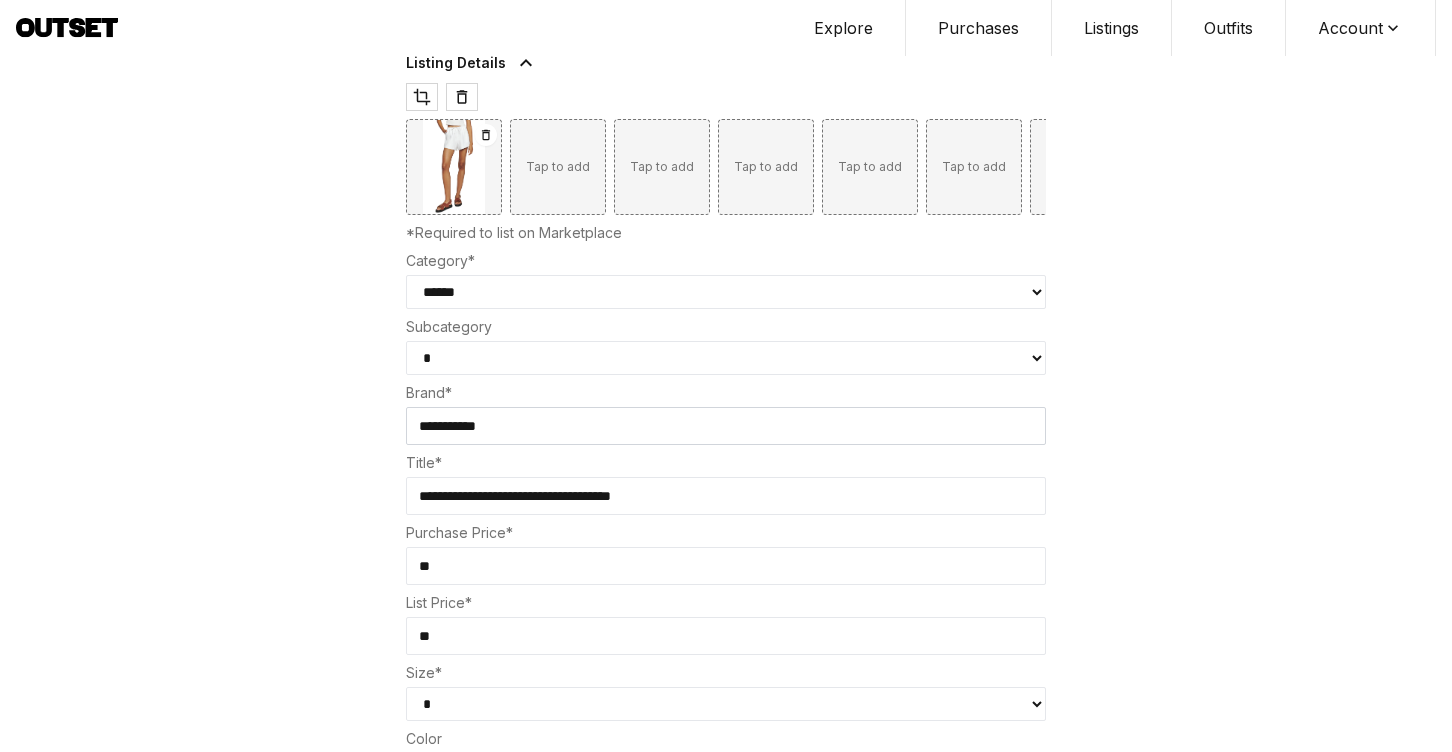 drag, startPoint x: 461, startPoint y: 568, endPoint x: 378, endPoint y: 568, distance: 83 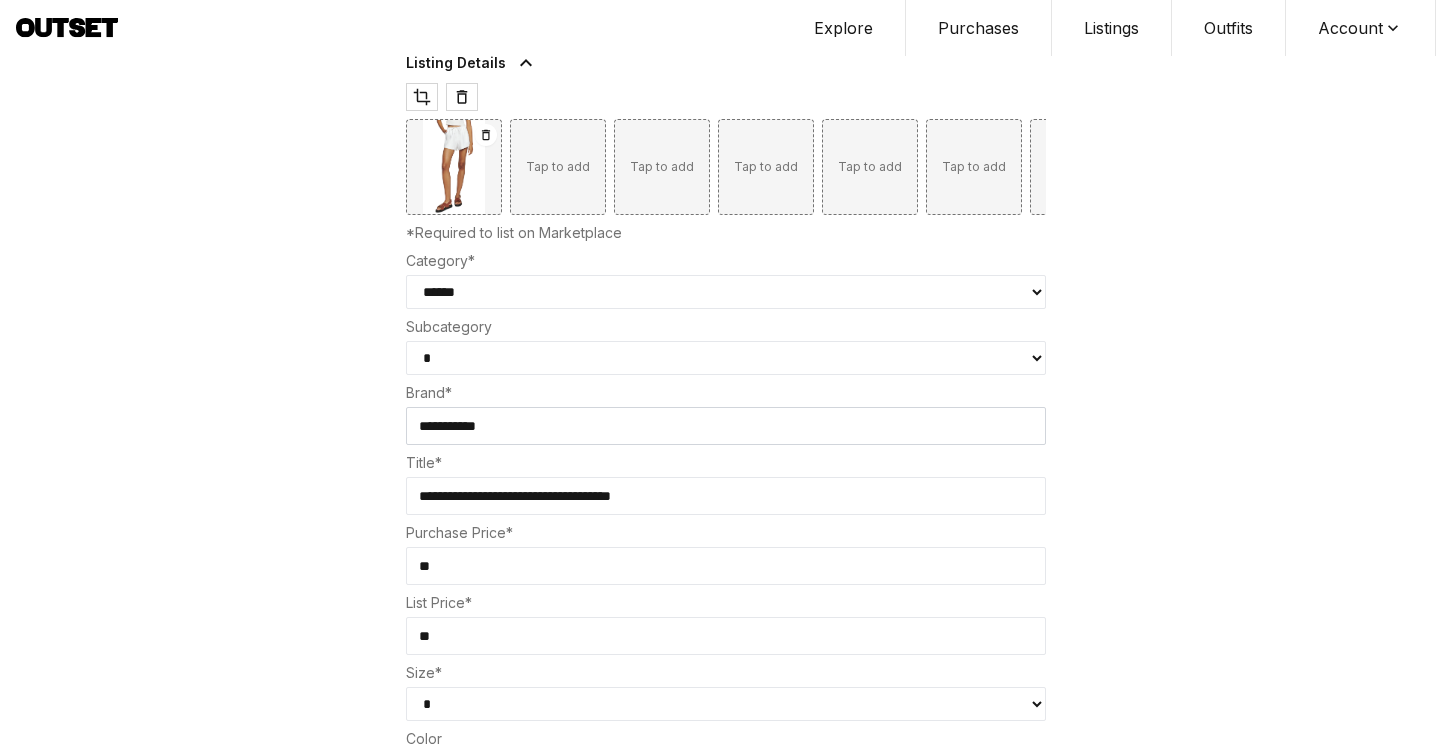 type on "**" 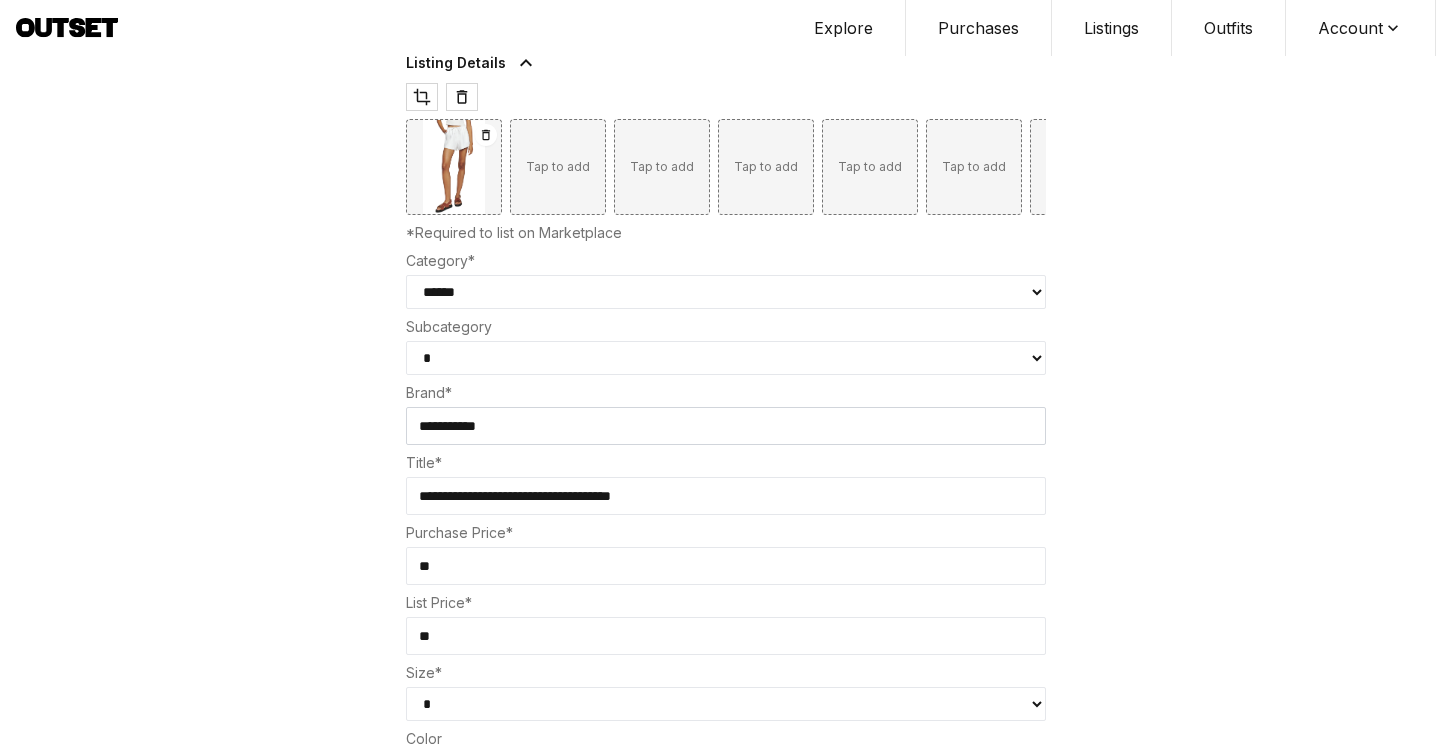 click on "* ****** *****" at bounding box center [726, 358] 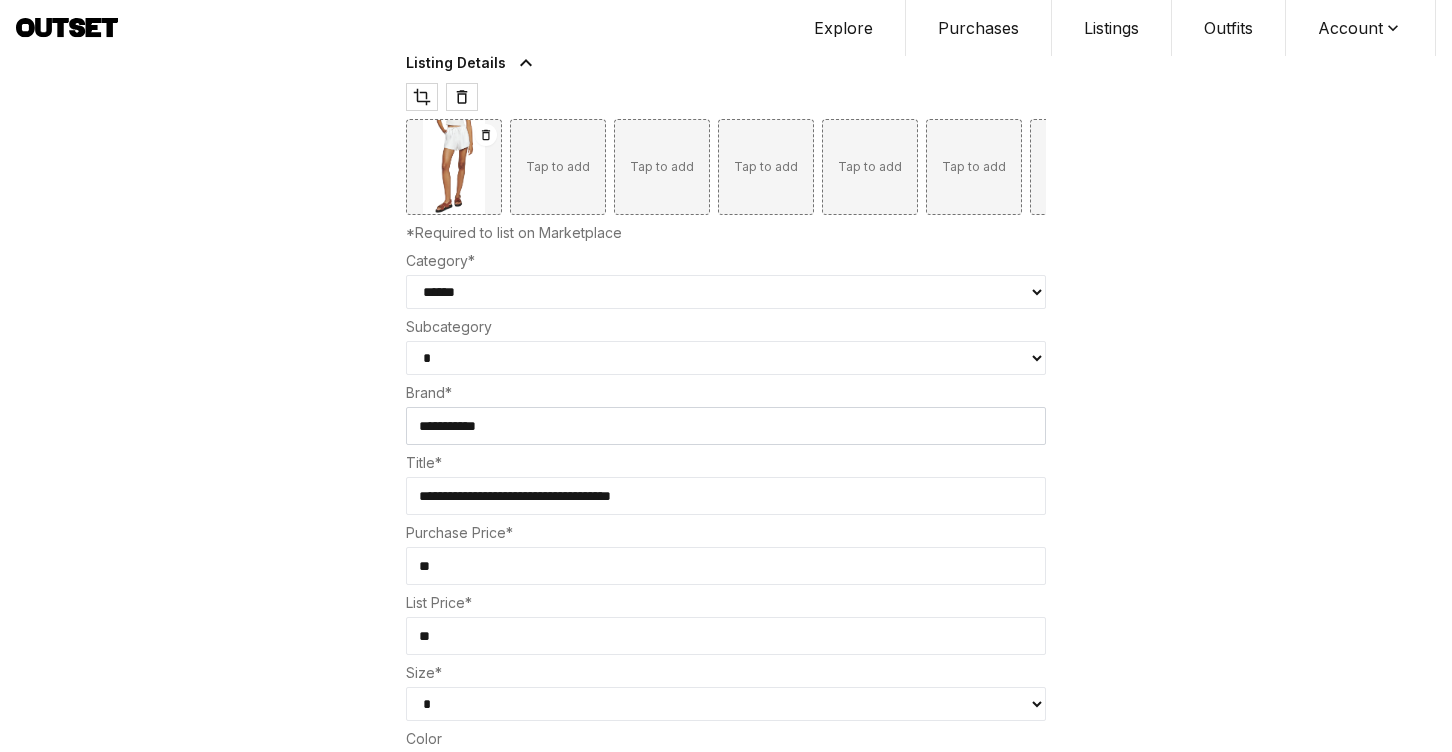 select on "******" 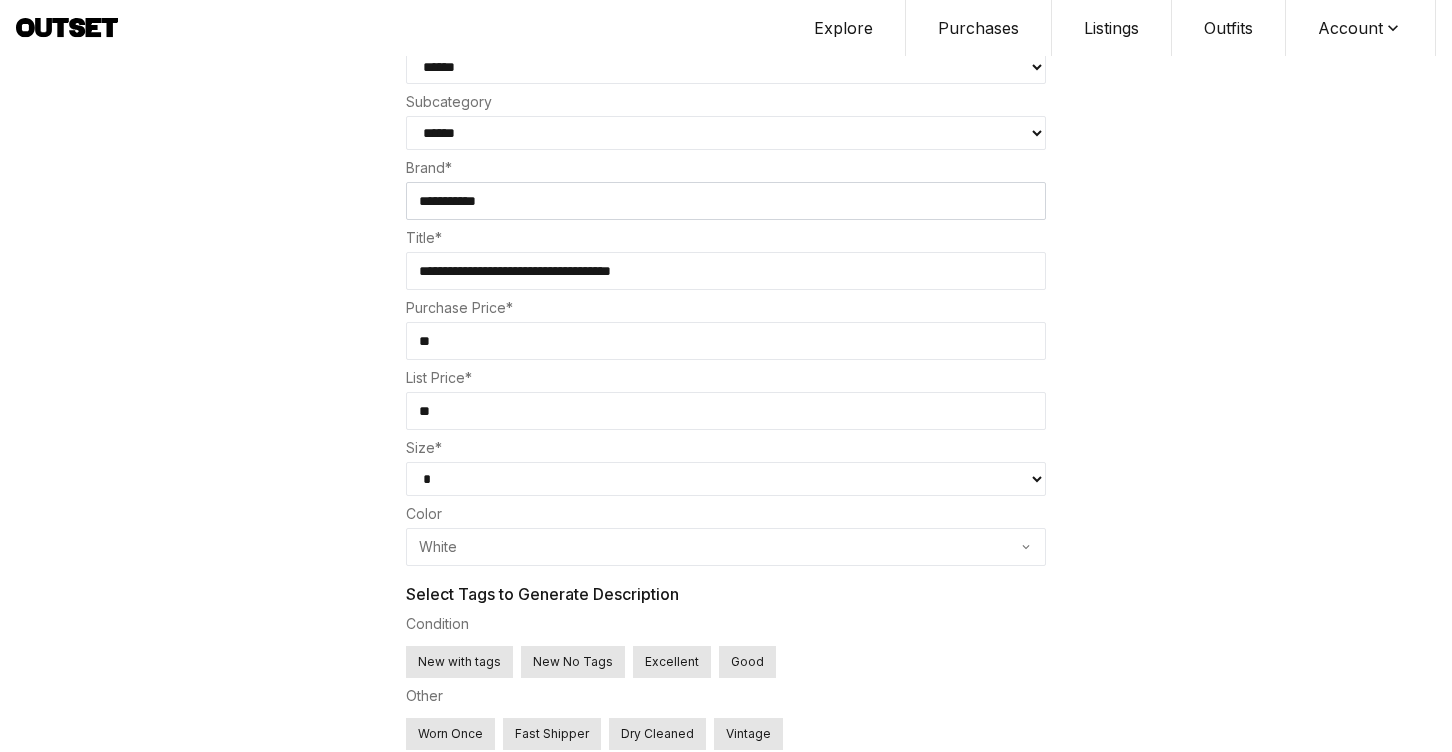 scroll, scrollTop: 823, scrollLeft: 0, axis: vertical 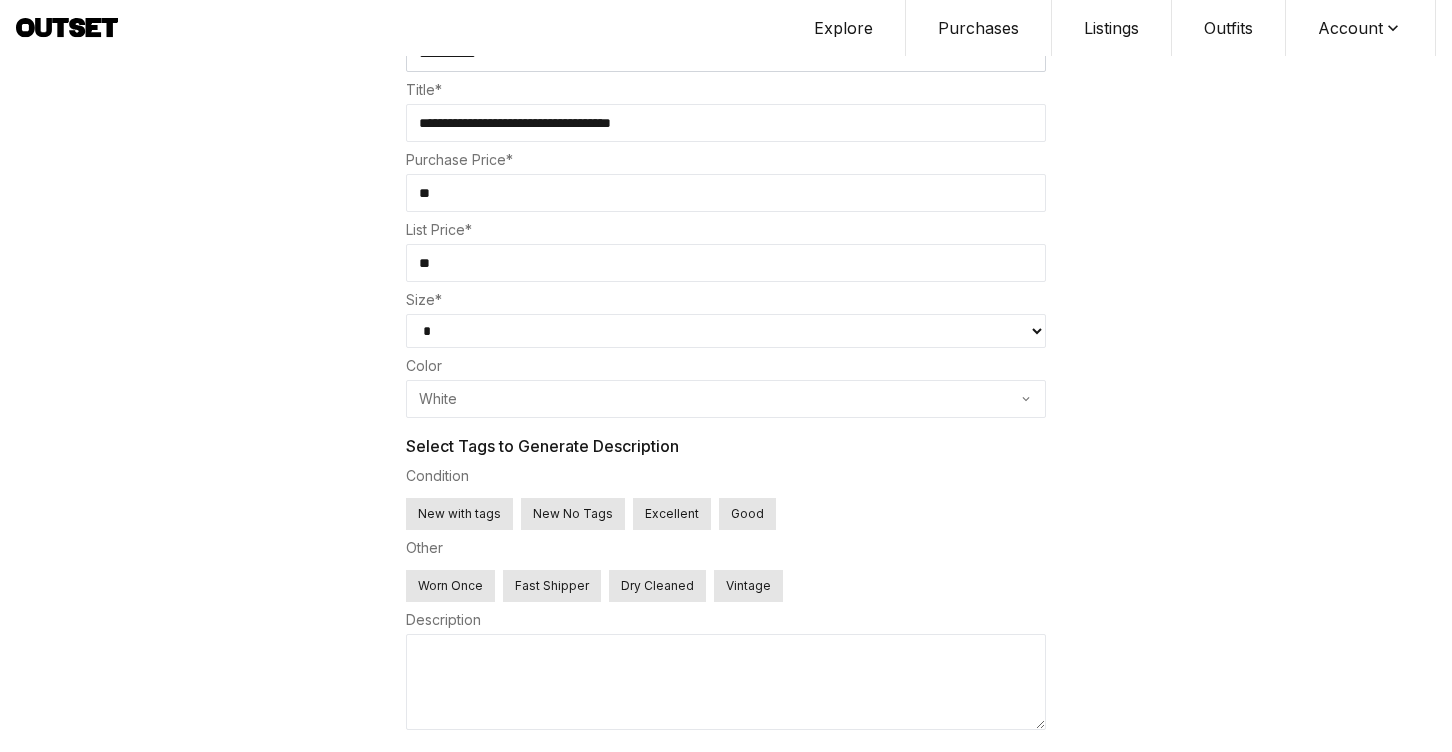 click on "Excellent" at bounding box center (672, 514) 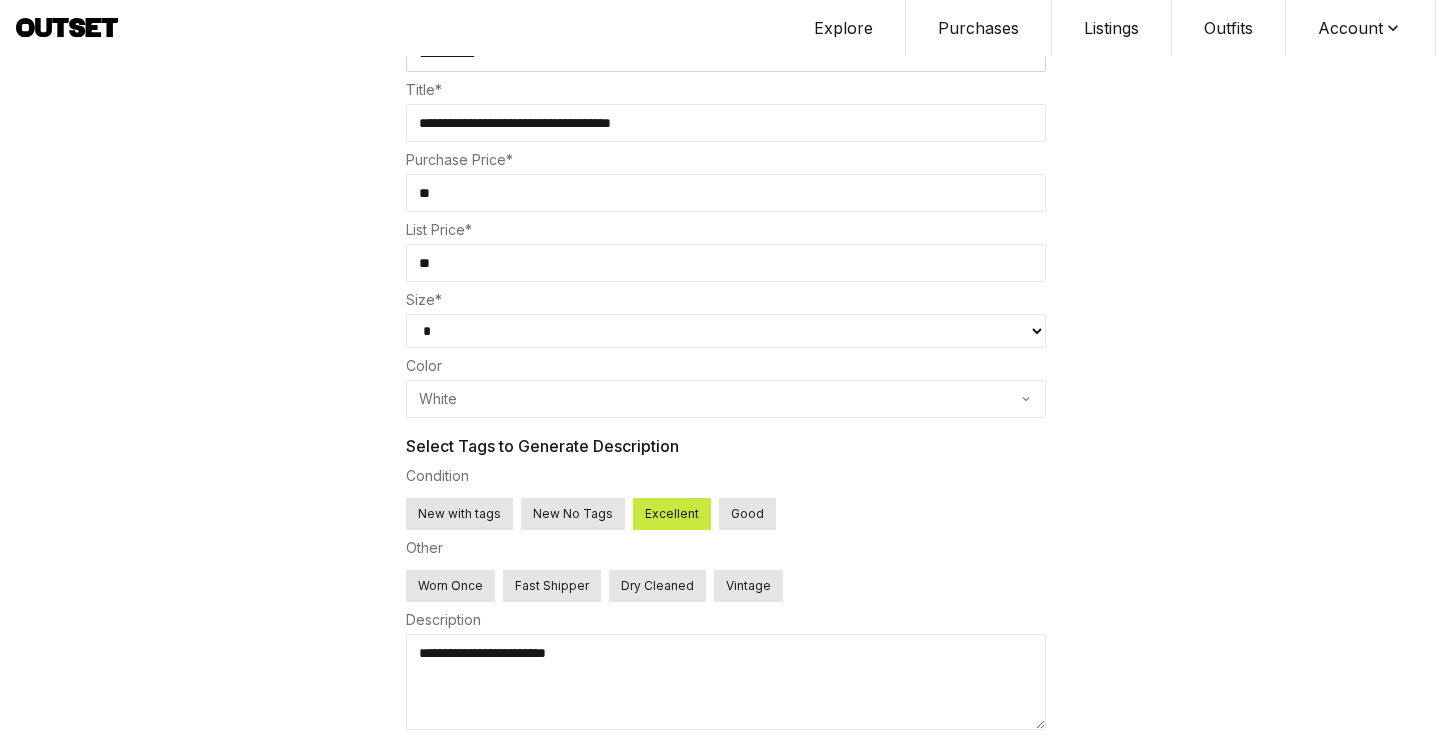 click on "Fast Shipper" at bounding box center [552, 586] 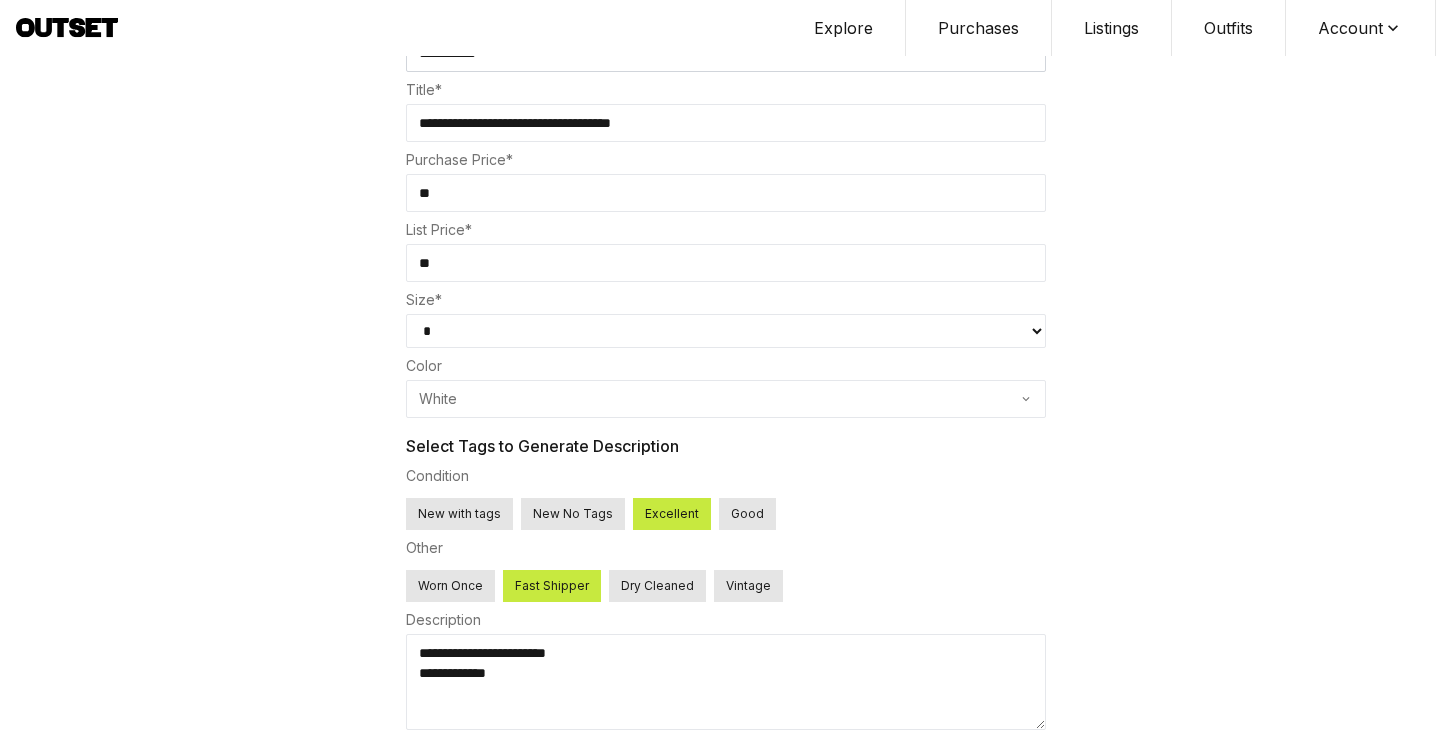 click on "Dry Cleaned" at bounding box center [657, 586] 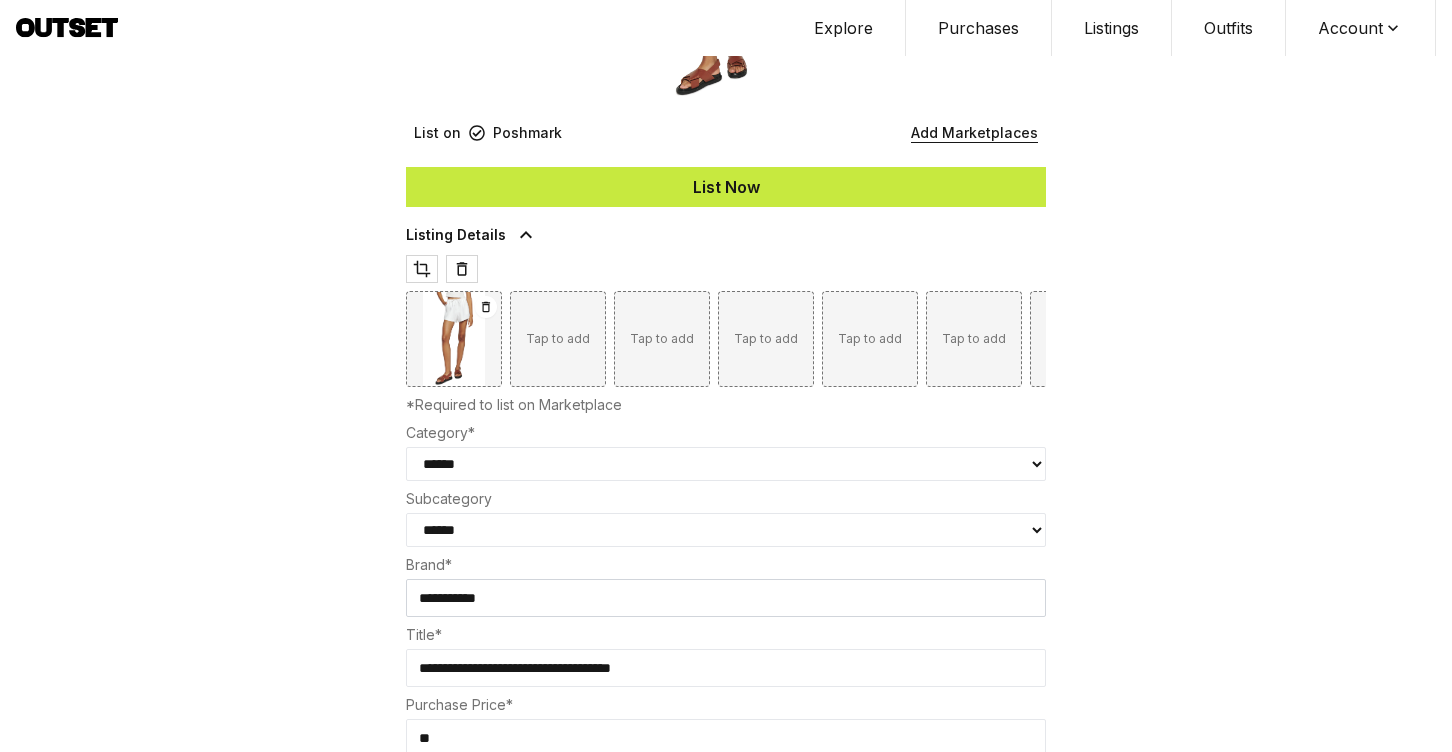 scroll, scrollTop: 0, scrollLeft: 0, axis: both 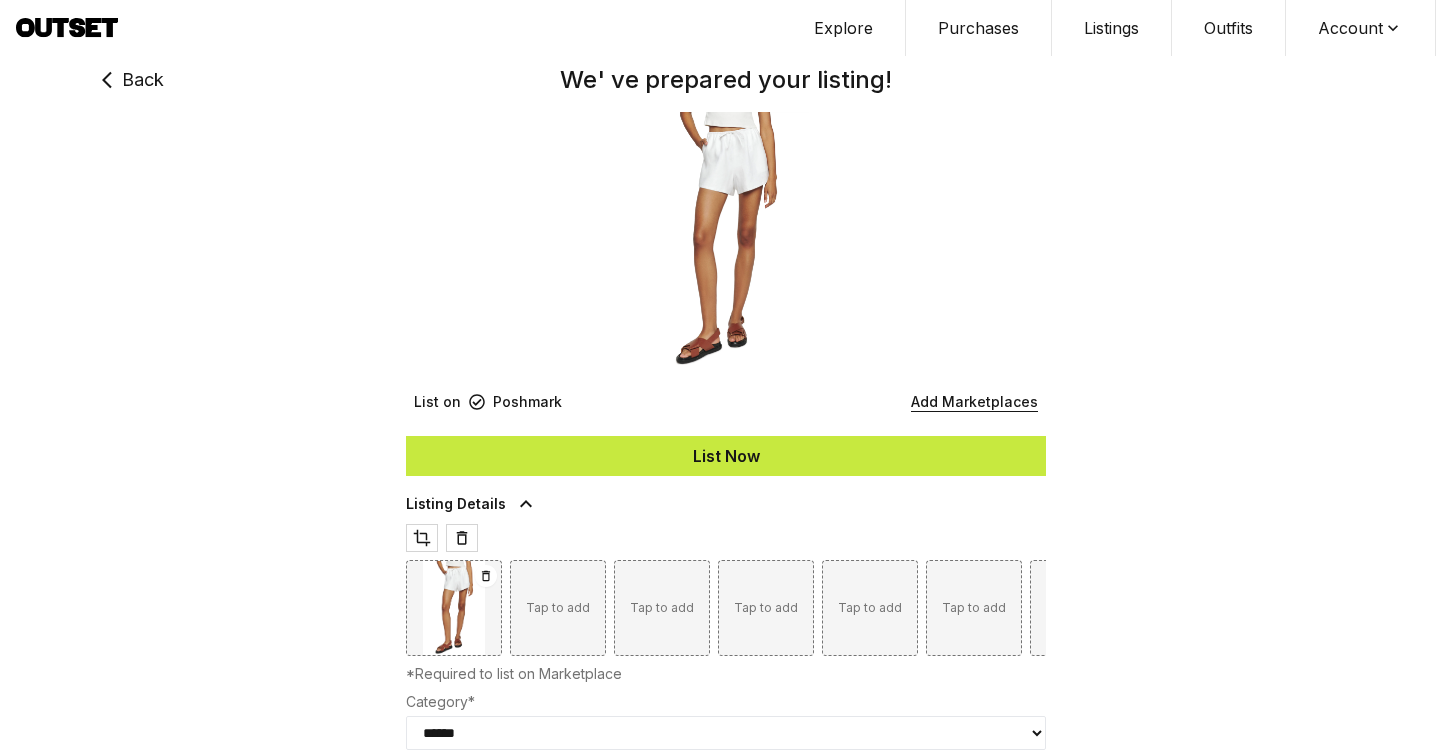 click on "List Now" at bounding box center (726, 456) 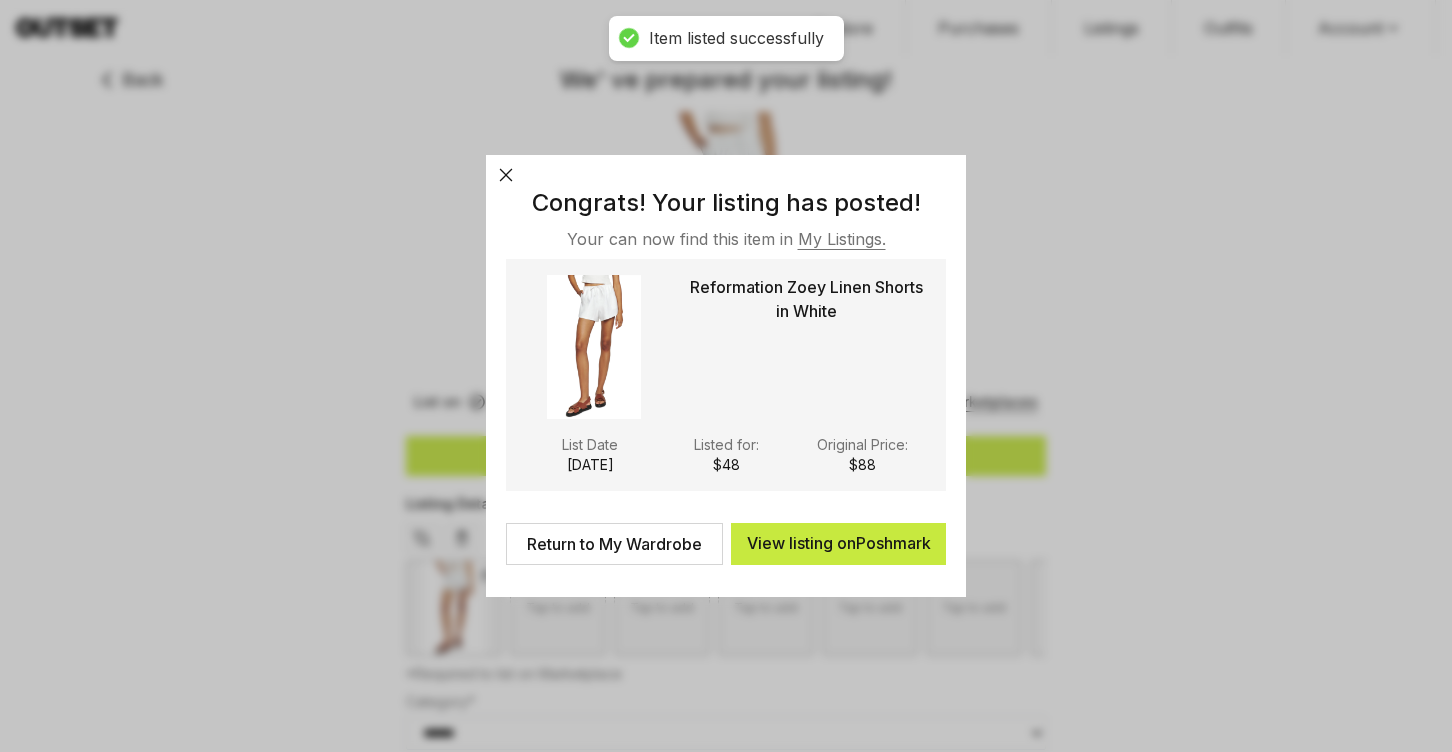 click on "Return to My Wardrobe" at bounding box center (614, 544) 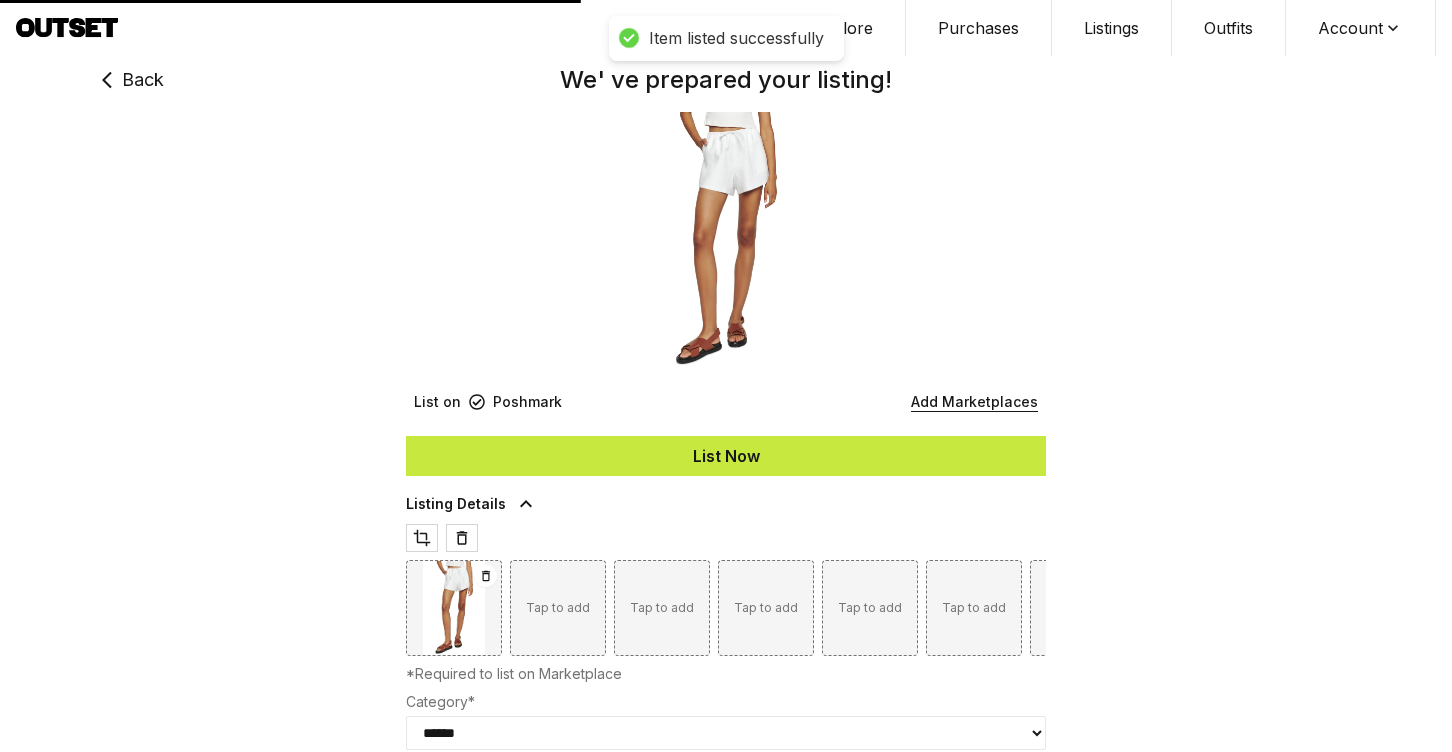 select 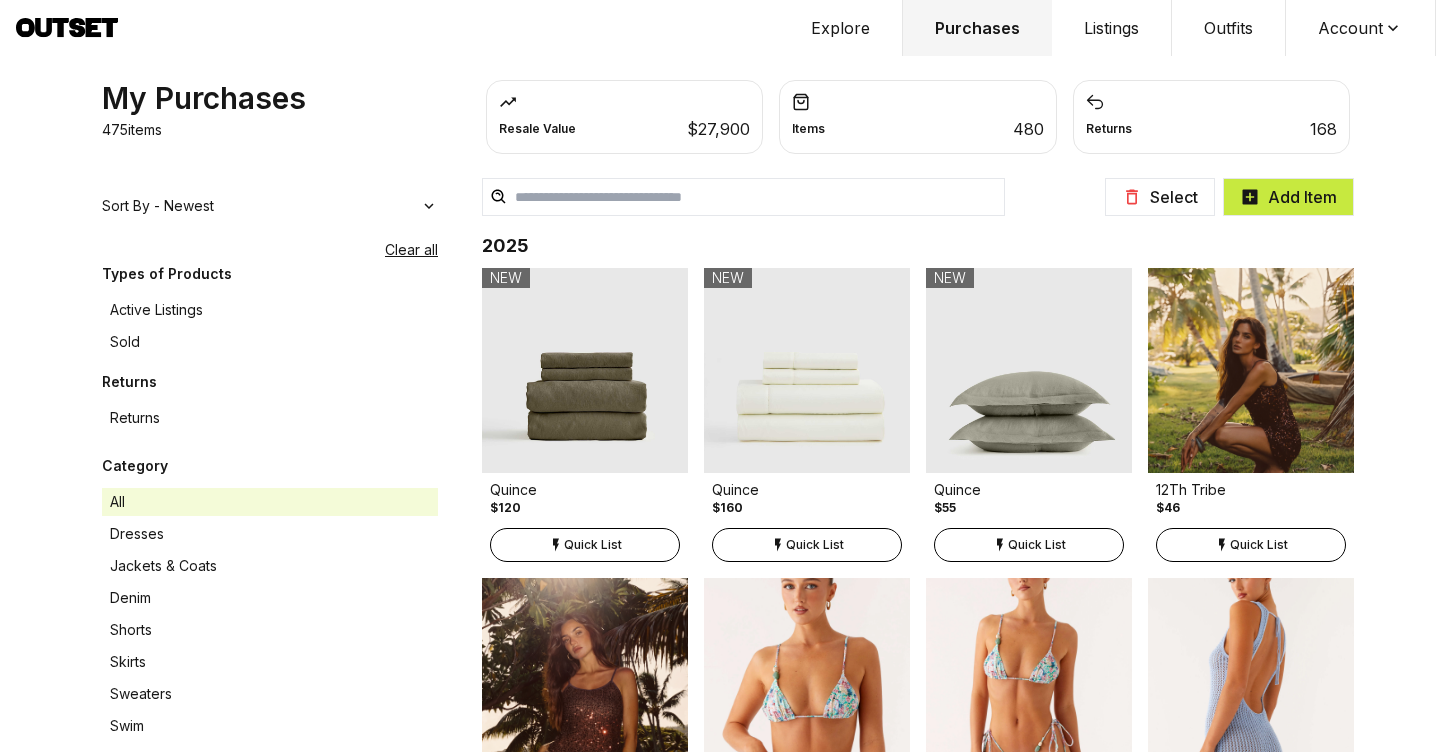 click at bounding box center [743, 197] 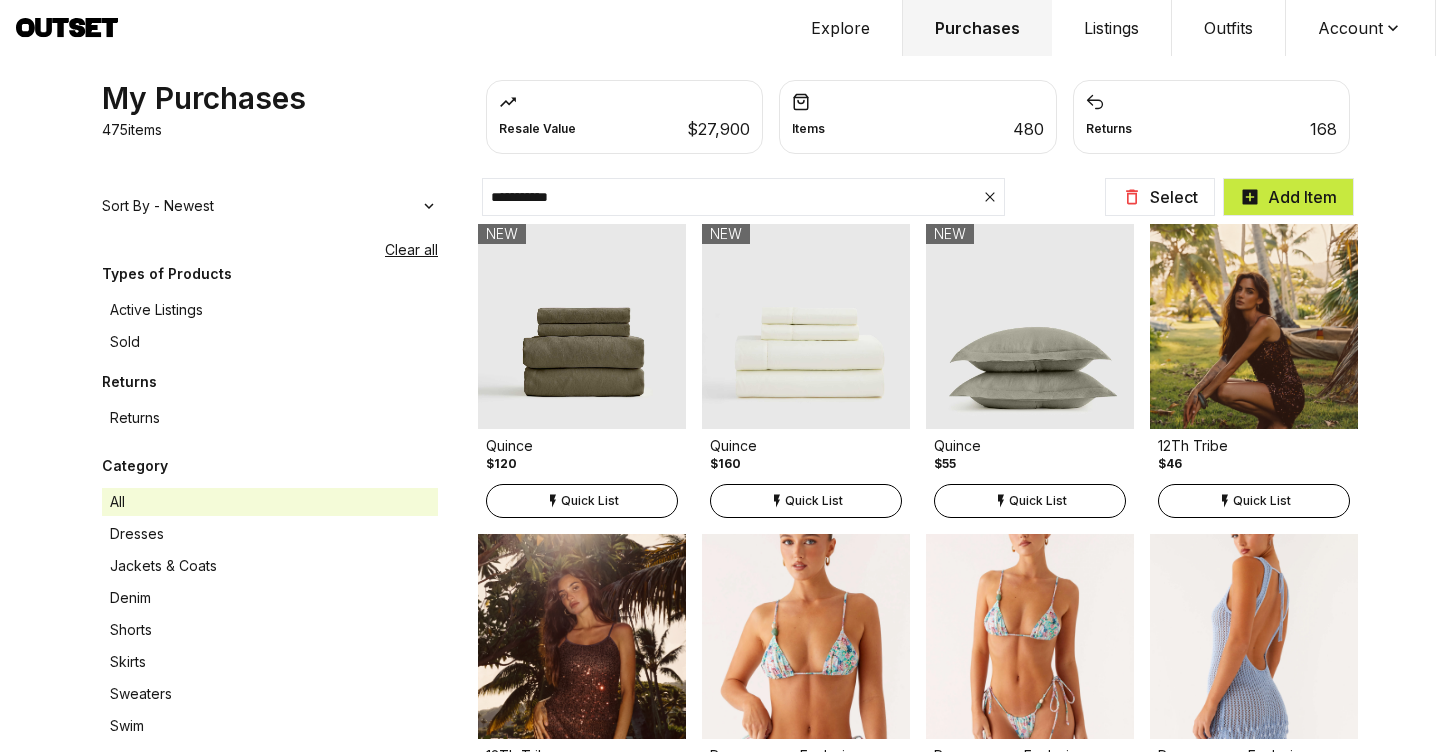 type on "**********" 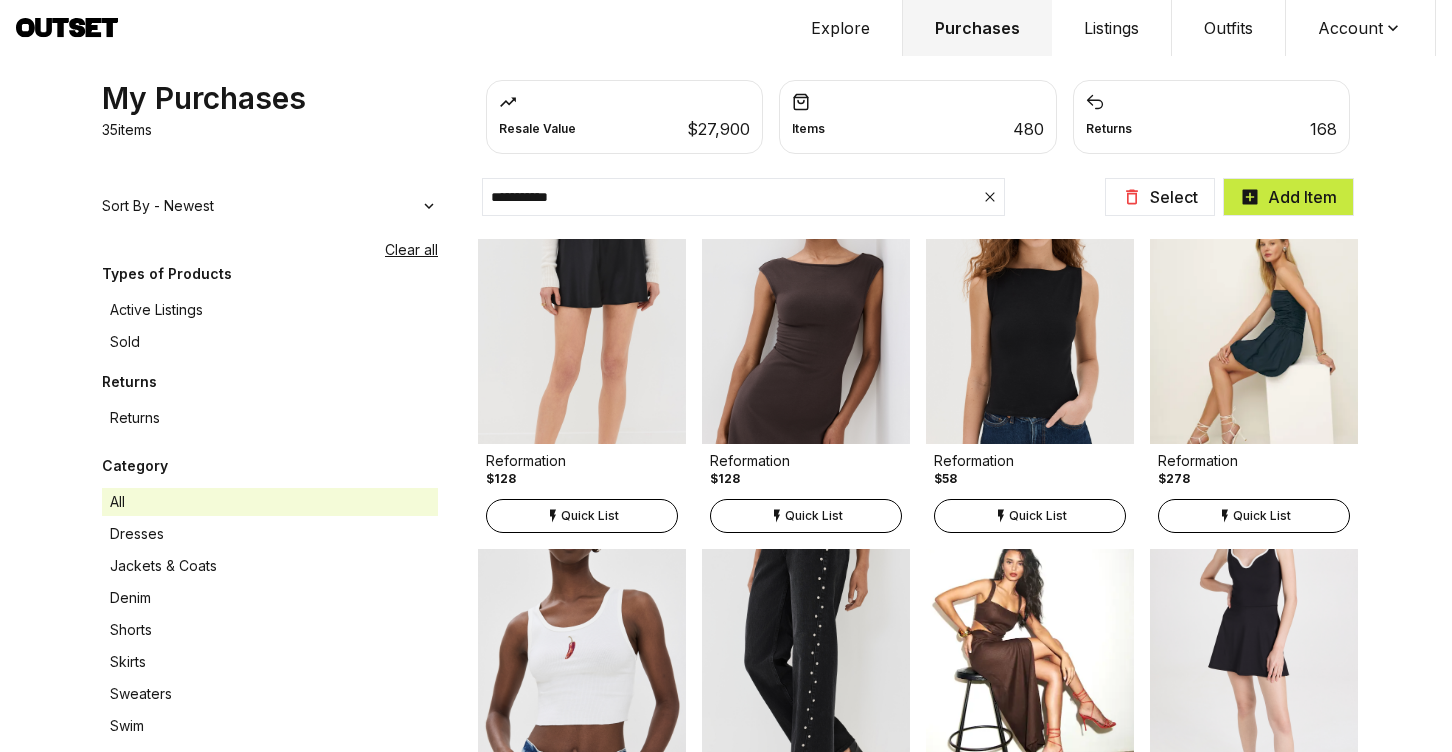 scroll, scrollTop: 735, scrollLeft: 0, axis: vertical 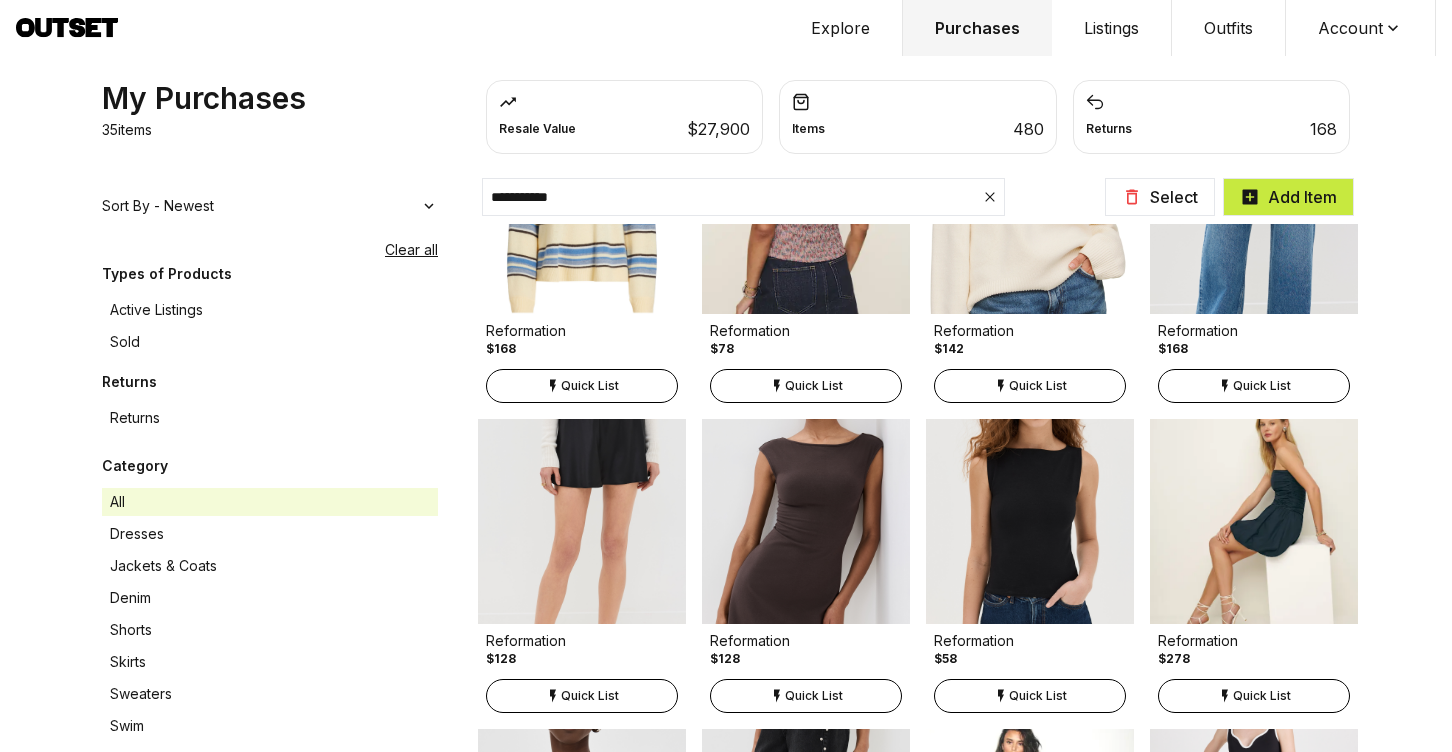 click on "Quick List" at bounding box center (582, 696) 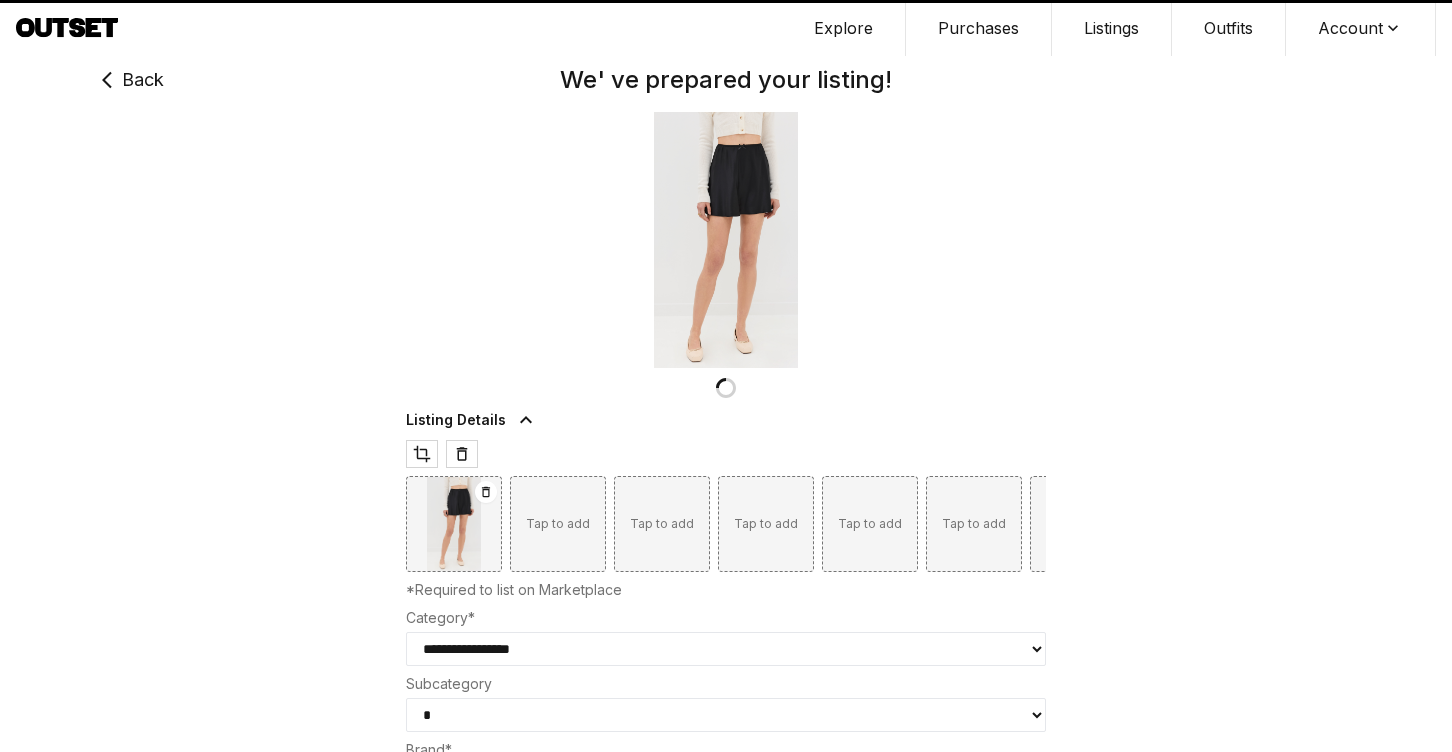 type on "***" 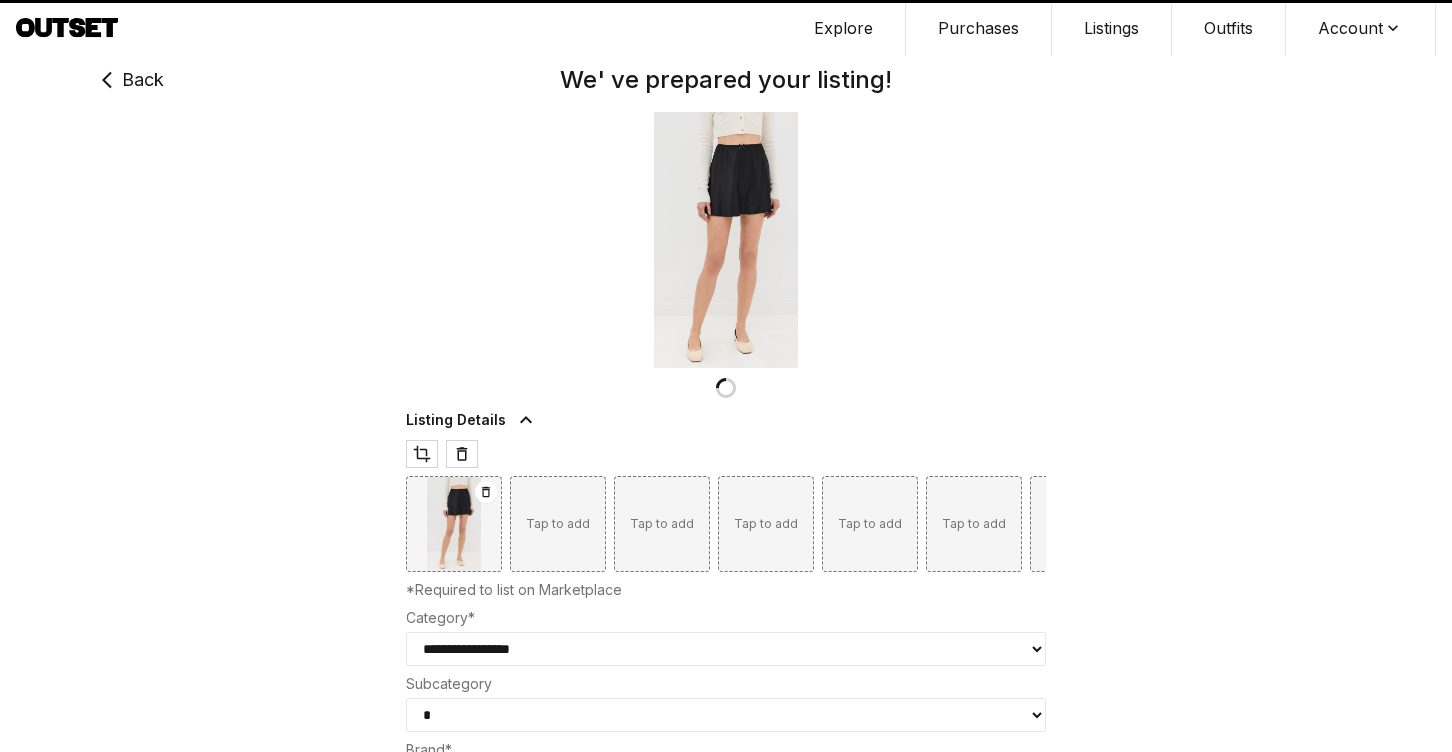 select on "******" 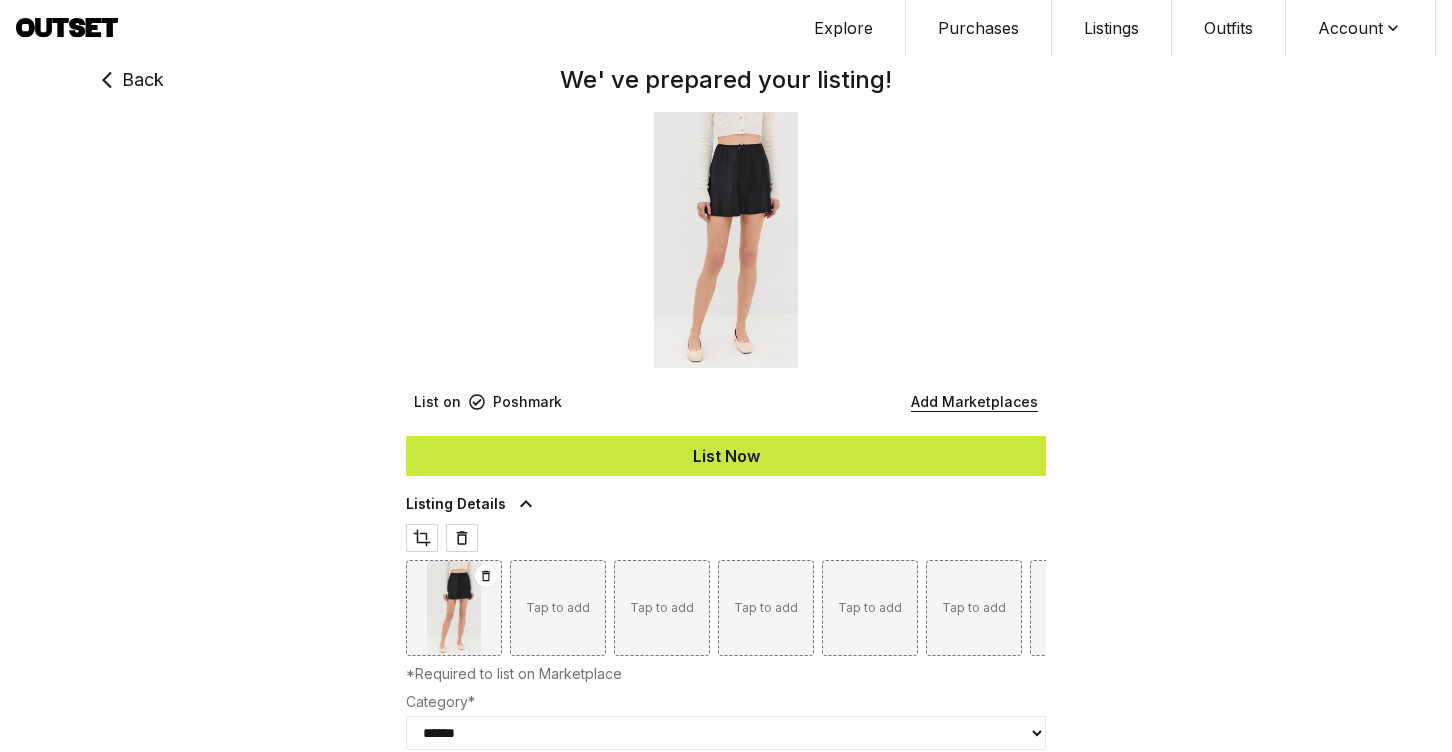 type on "***" 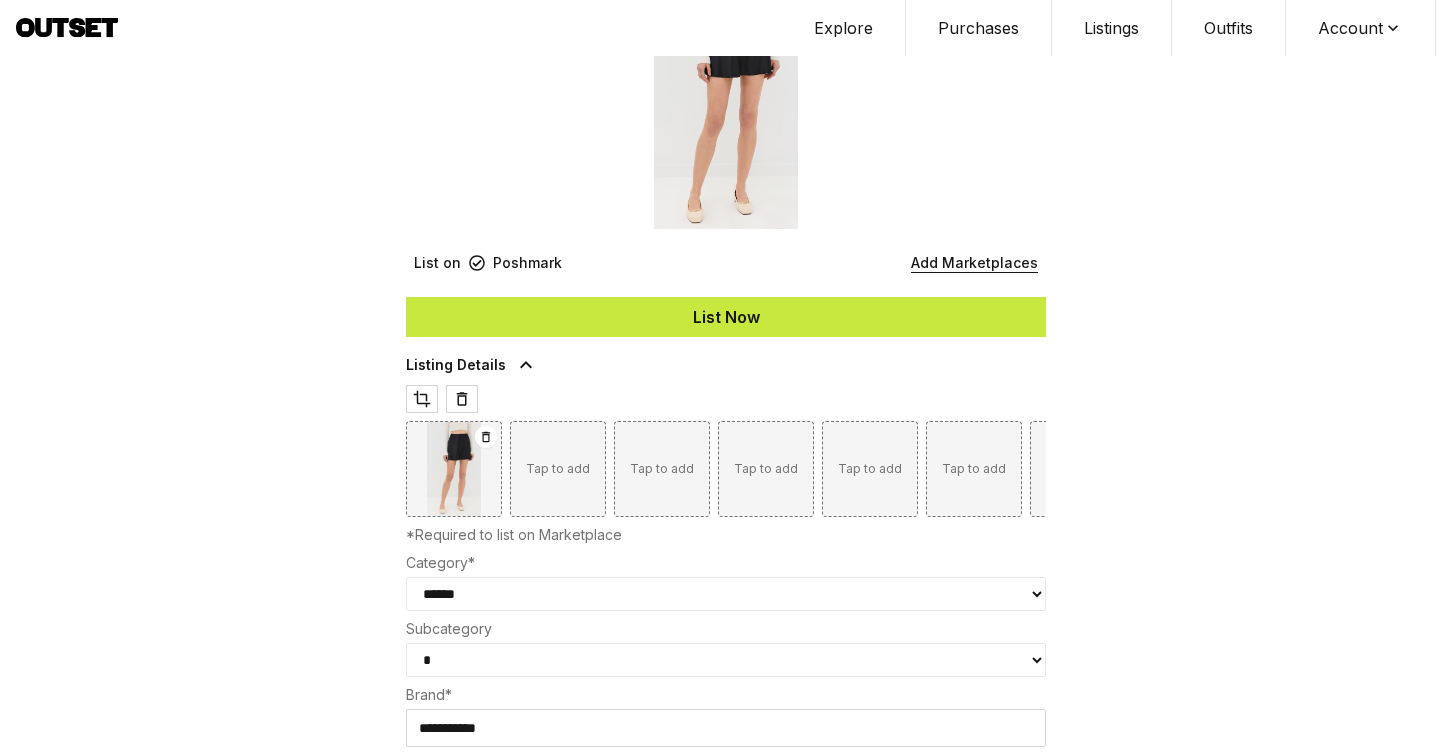 scroll, scrollTop: 319, scrollLeft: 0, axis: vertical 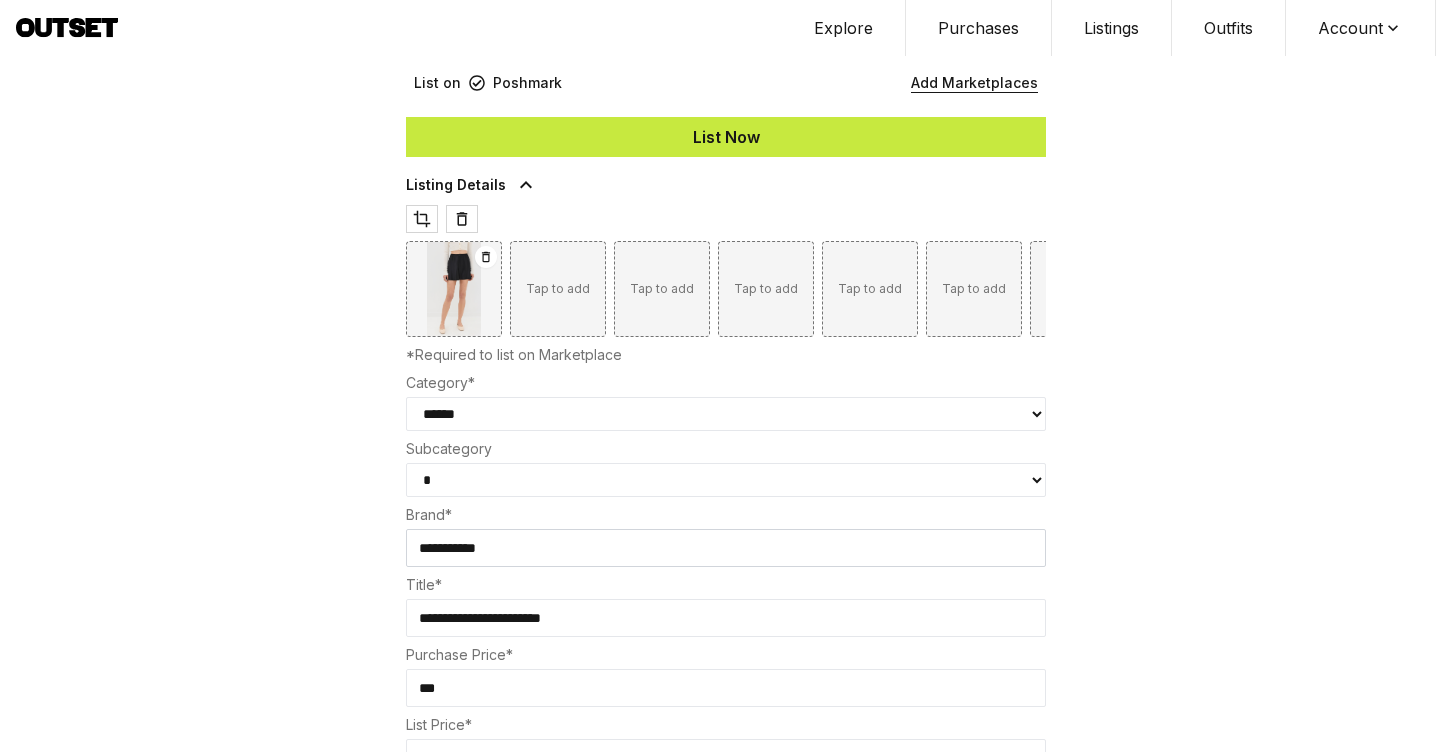 click on "* **** **** **** ****** *****" at bounding box center [726, 480] 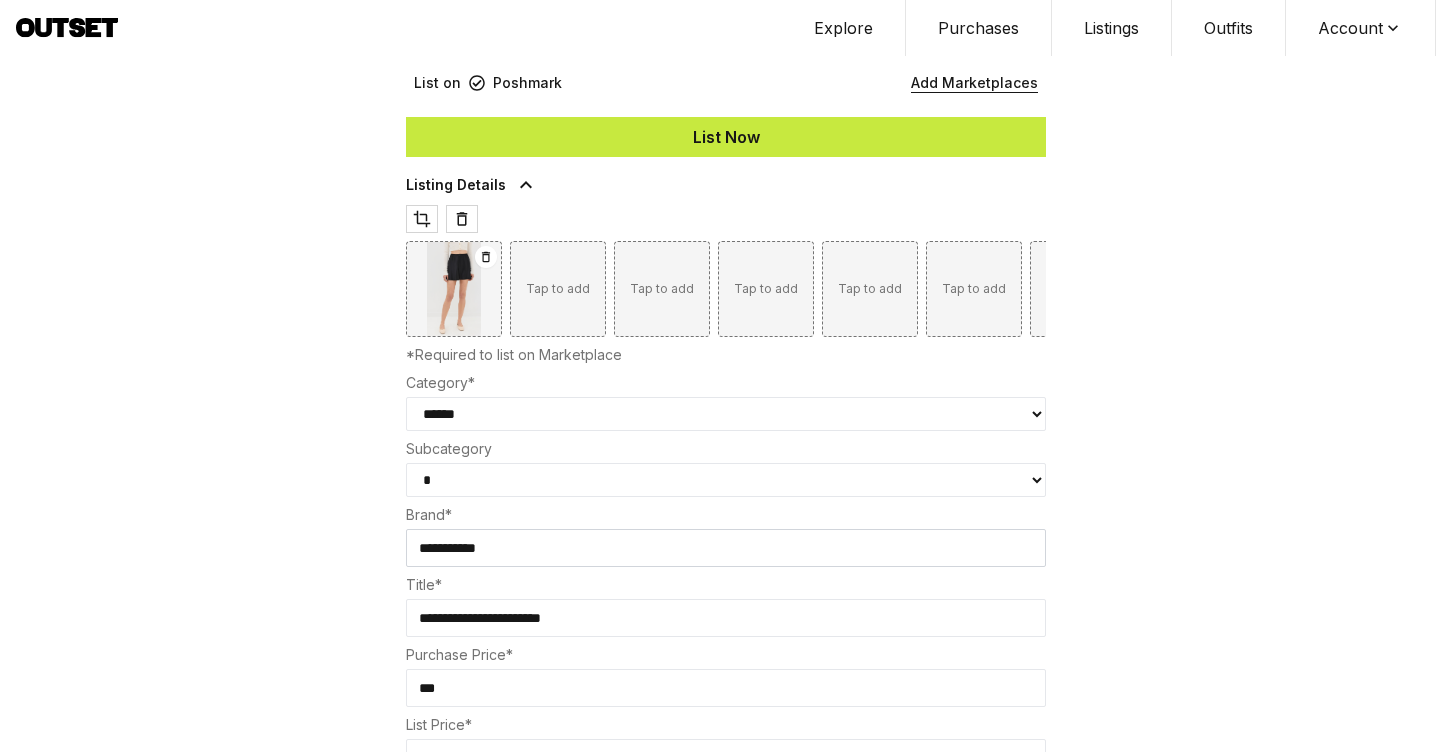 select on "*********" 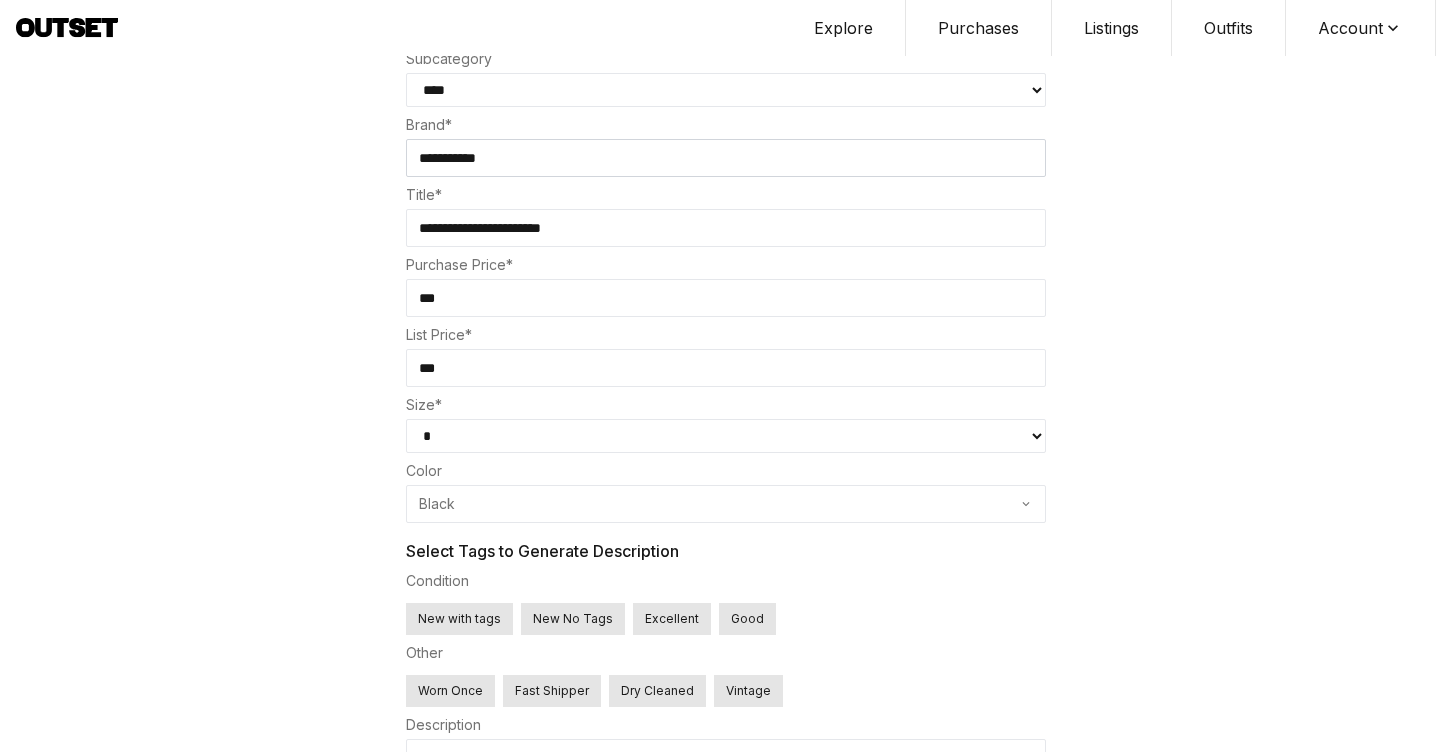 scroll, scrollTop: 713, scrollLeft: 0, axis: vertical 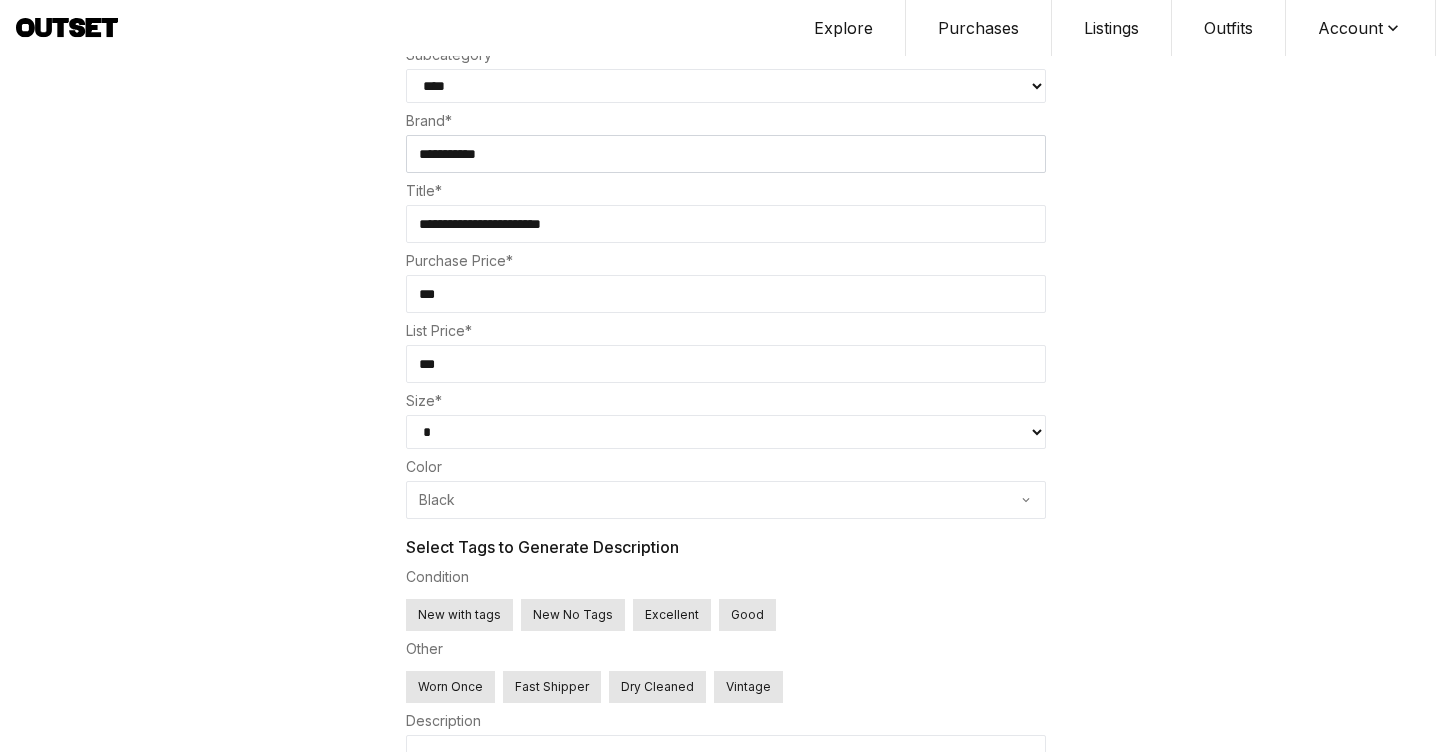 drag, startPoint x: 477, startPoint y: 294, endPoint x: 399, endPoint y: 292, distance: 78.025635 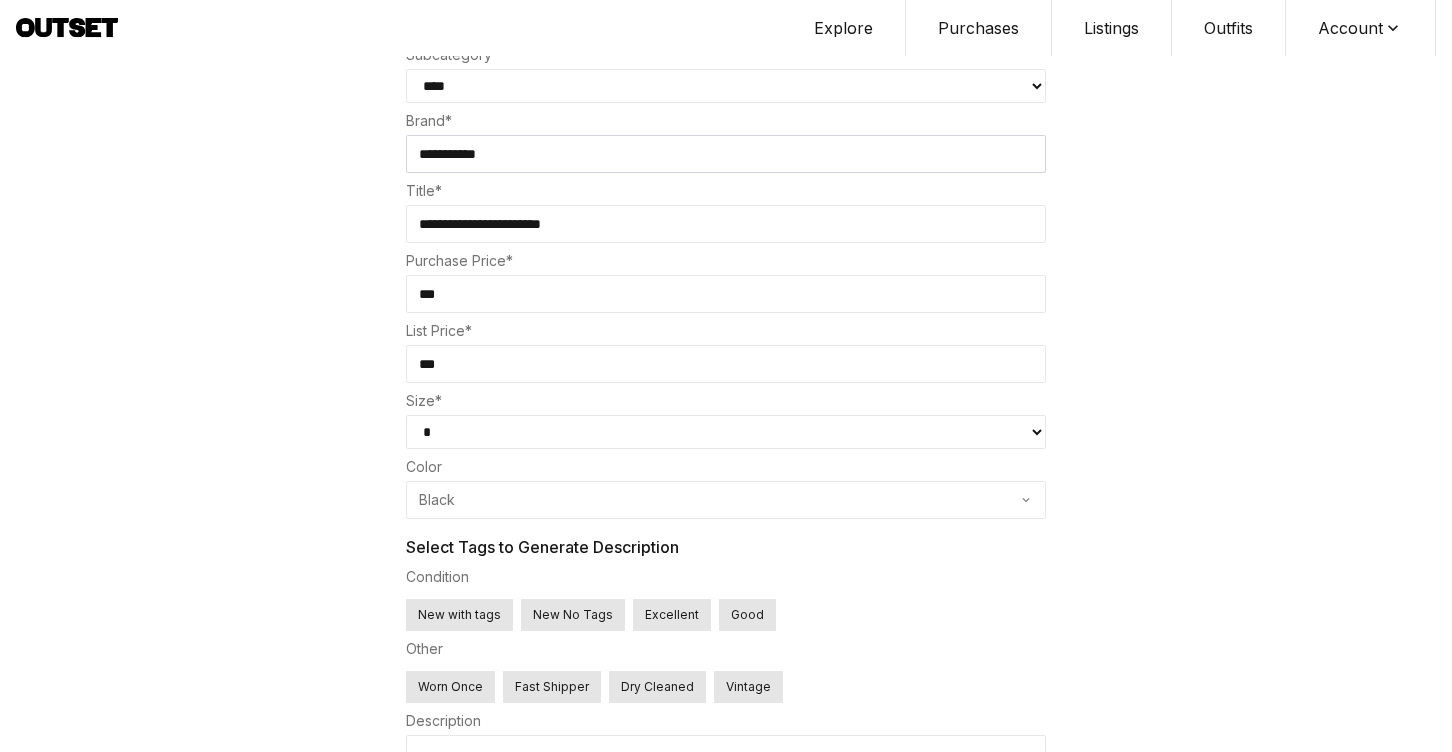 type on "***" 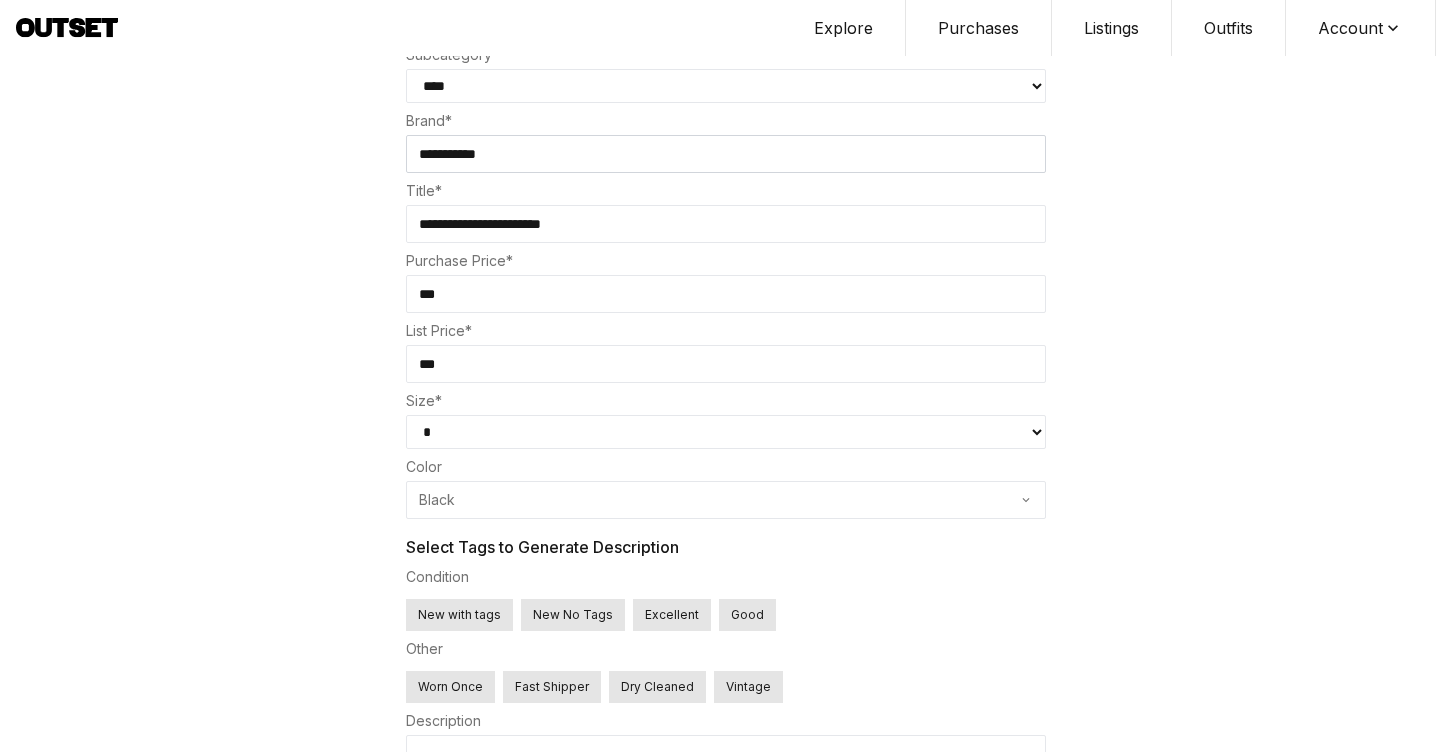 drag, startPoint x: 460, startPoint y: 372, endPoint x: 390, endPoint y: 365, distance: 70.34913 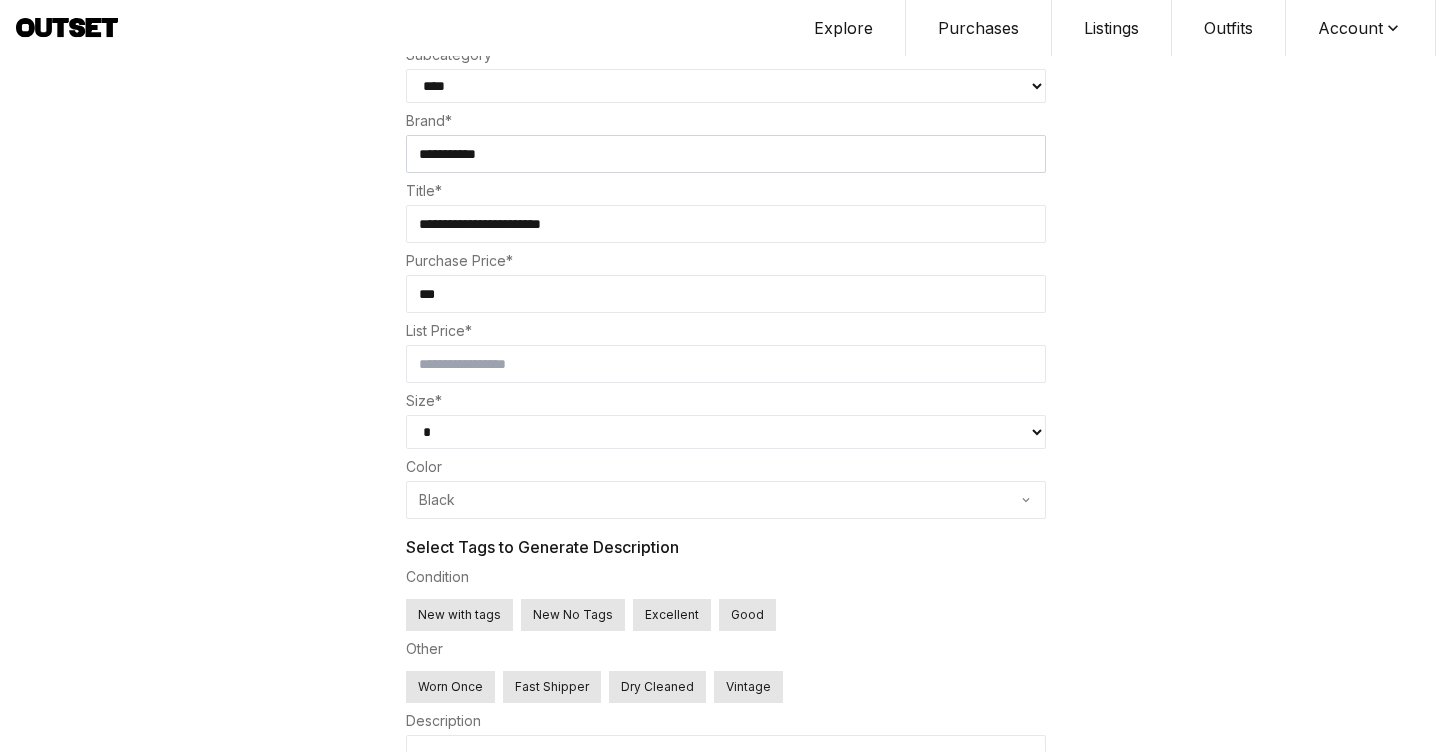 type on "***" 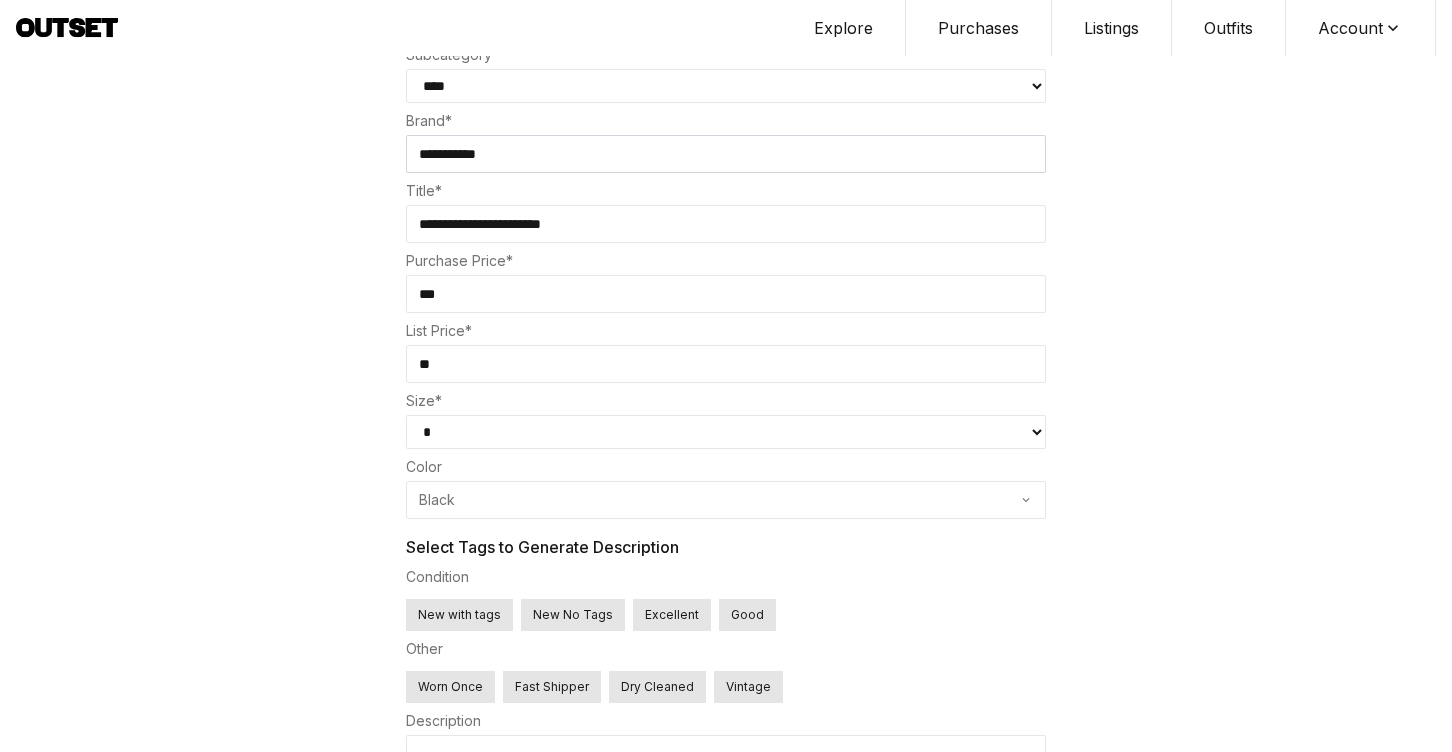 type on "*" 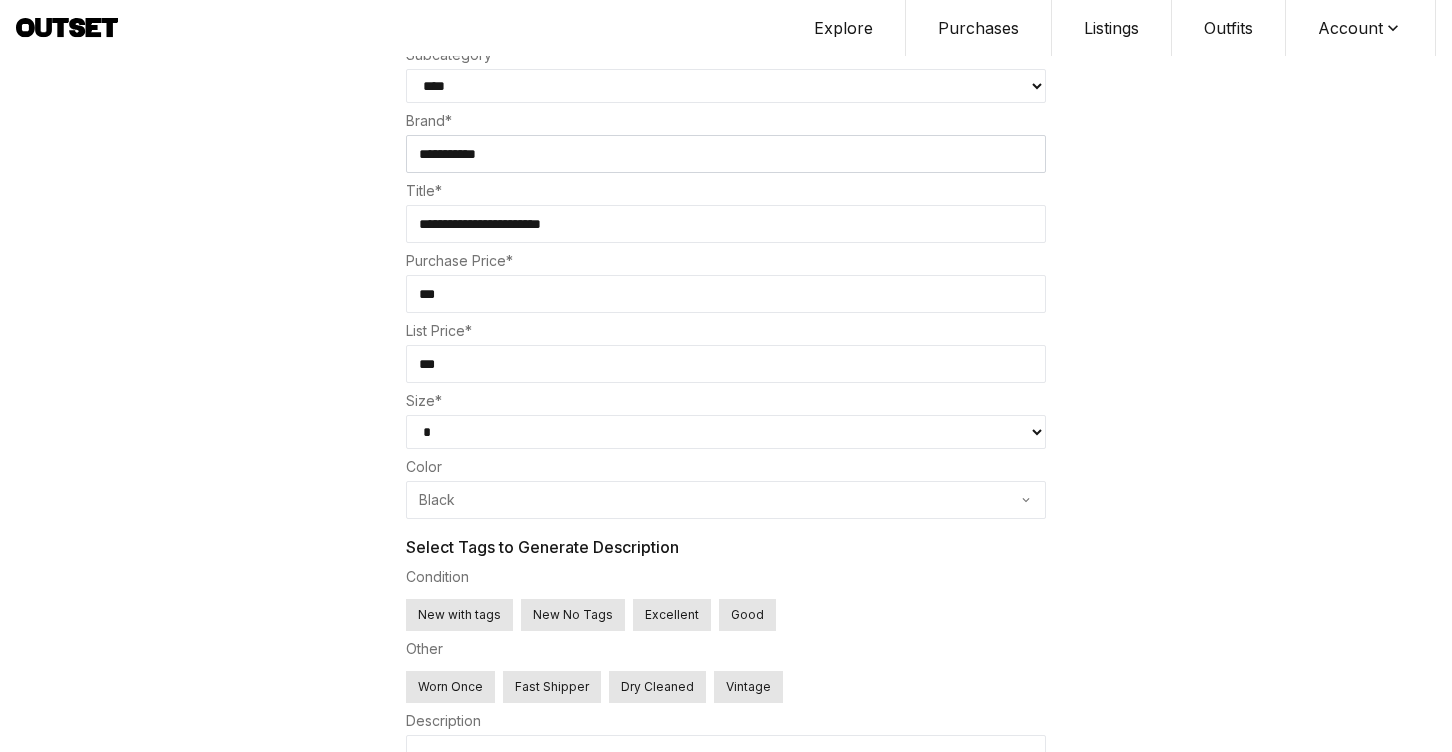 click on "Black" at bounding box center [726, 500] 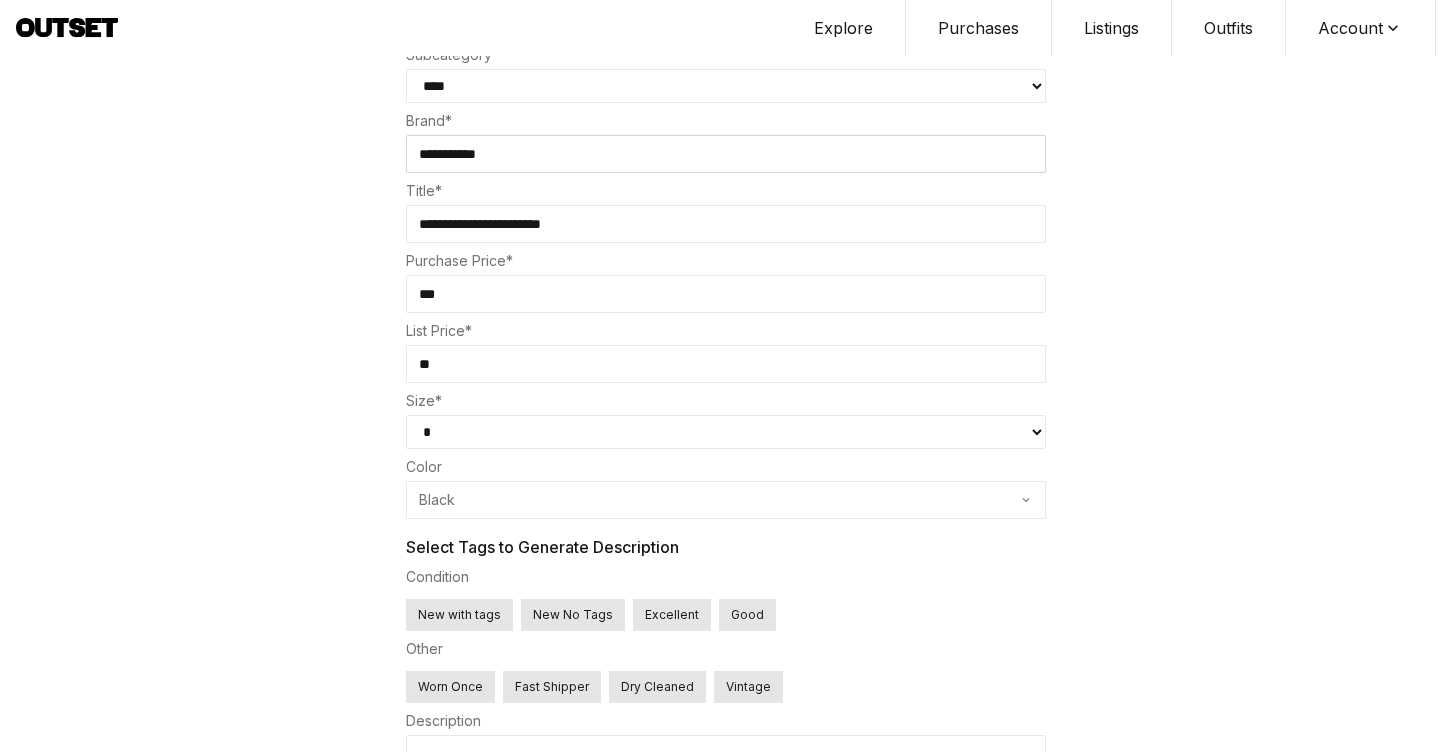 type on "*" 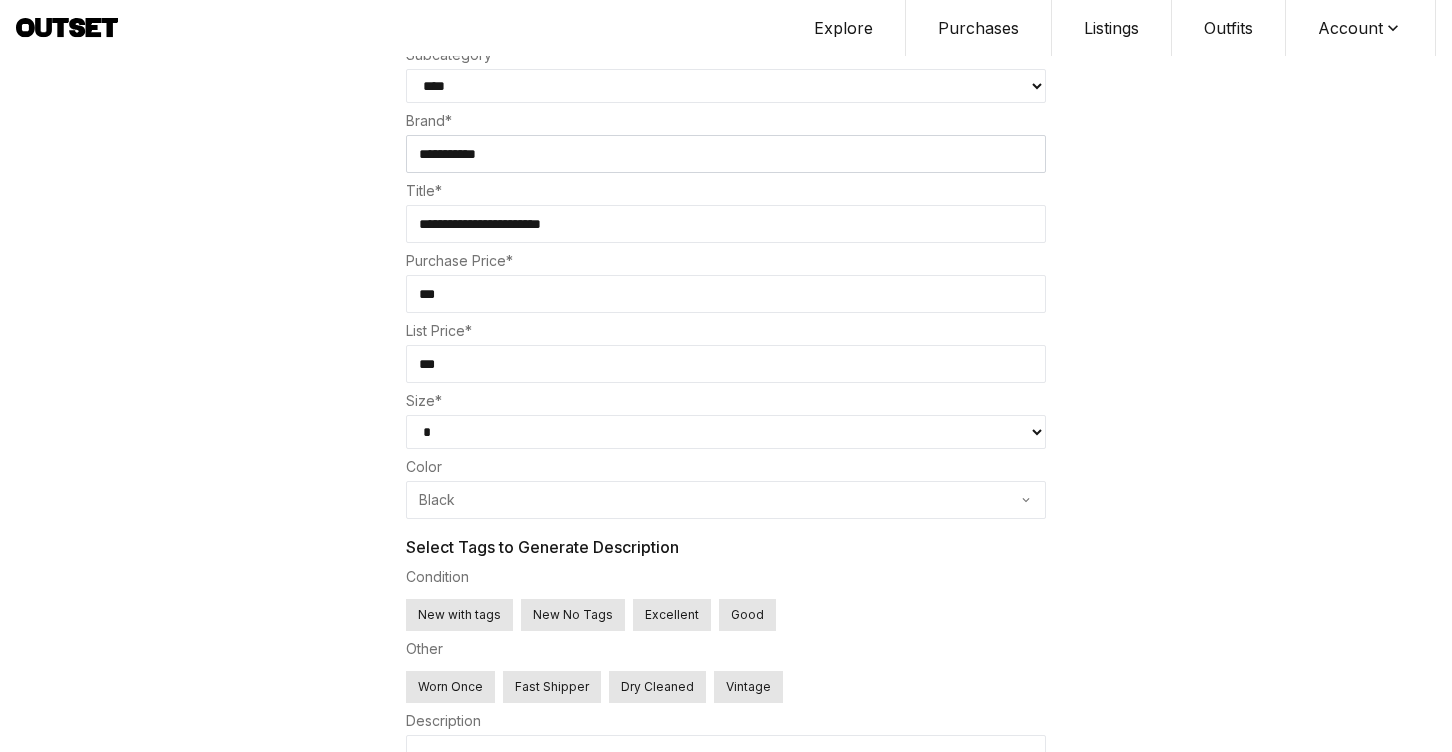 click on "***" at bounding box center [726, 294] 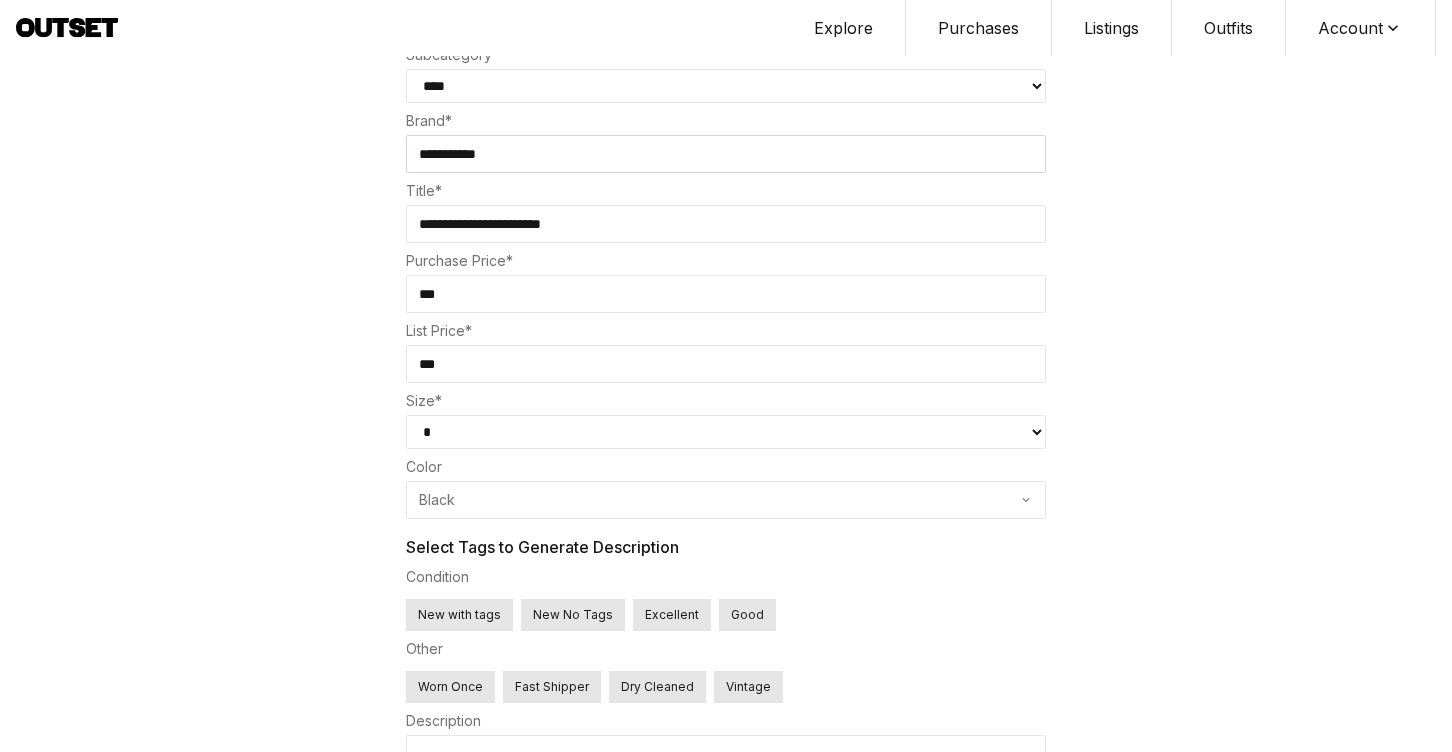 click on "Size*" at bounding box center [726, 401] 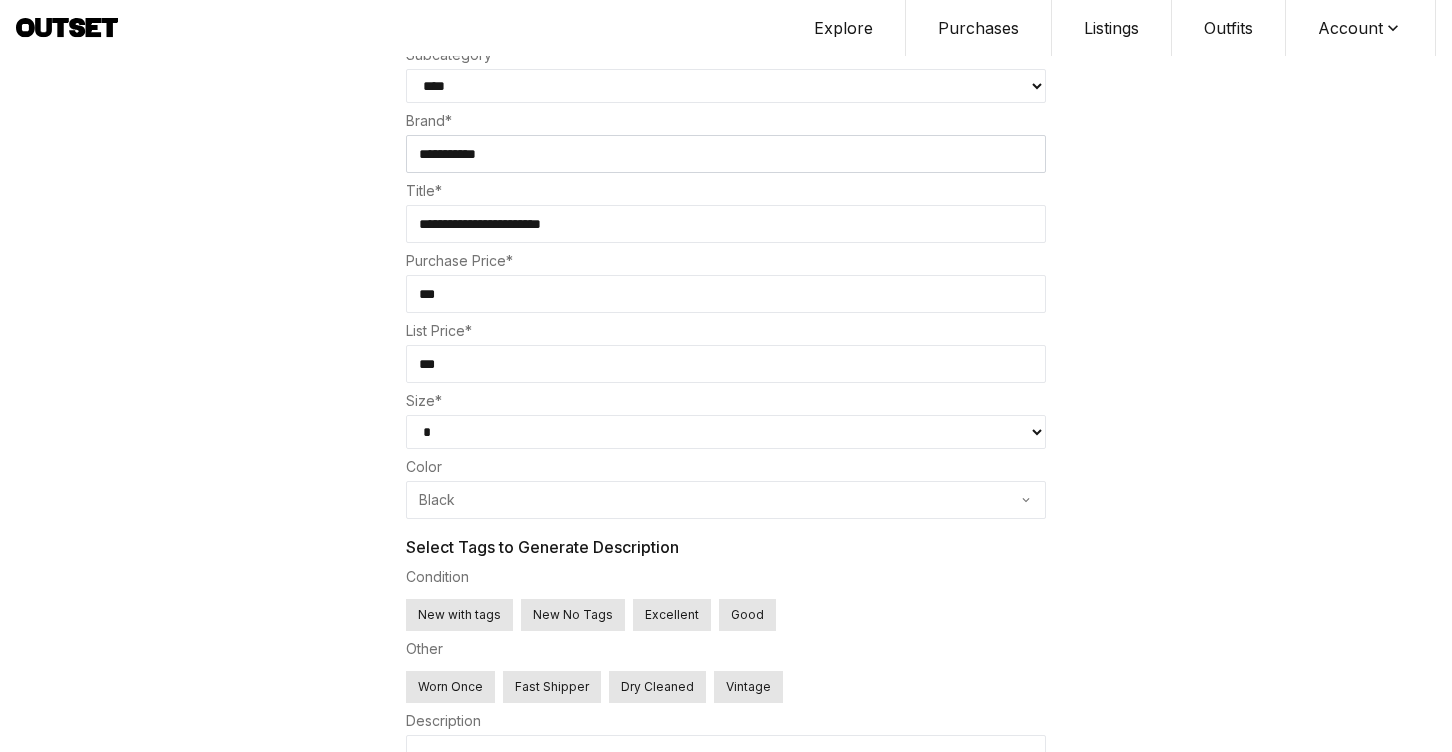 click on "***" at bounding box center [726, 364] 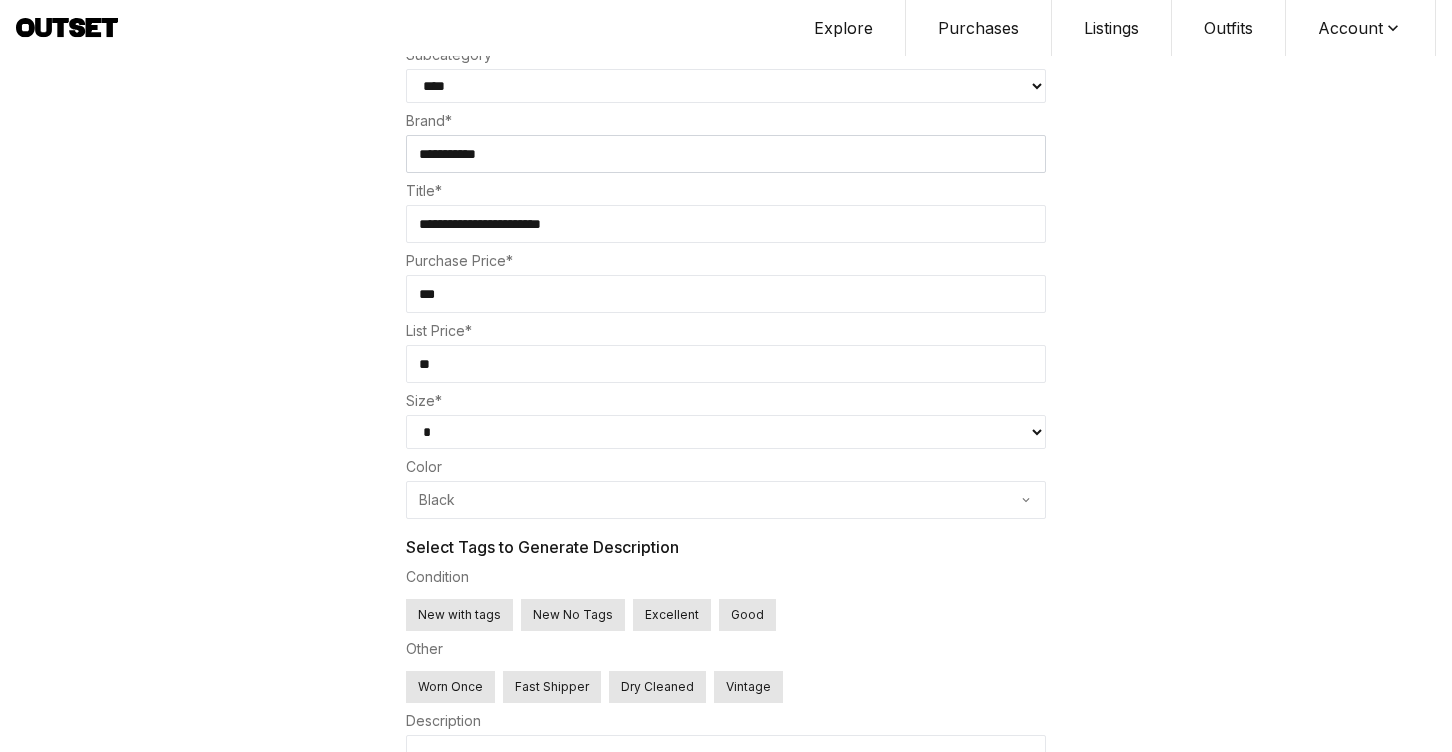 type on "*" 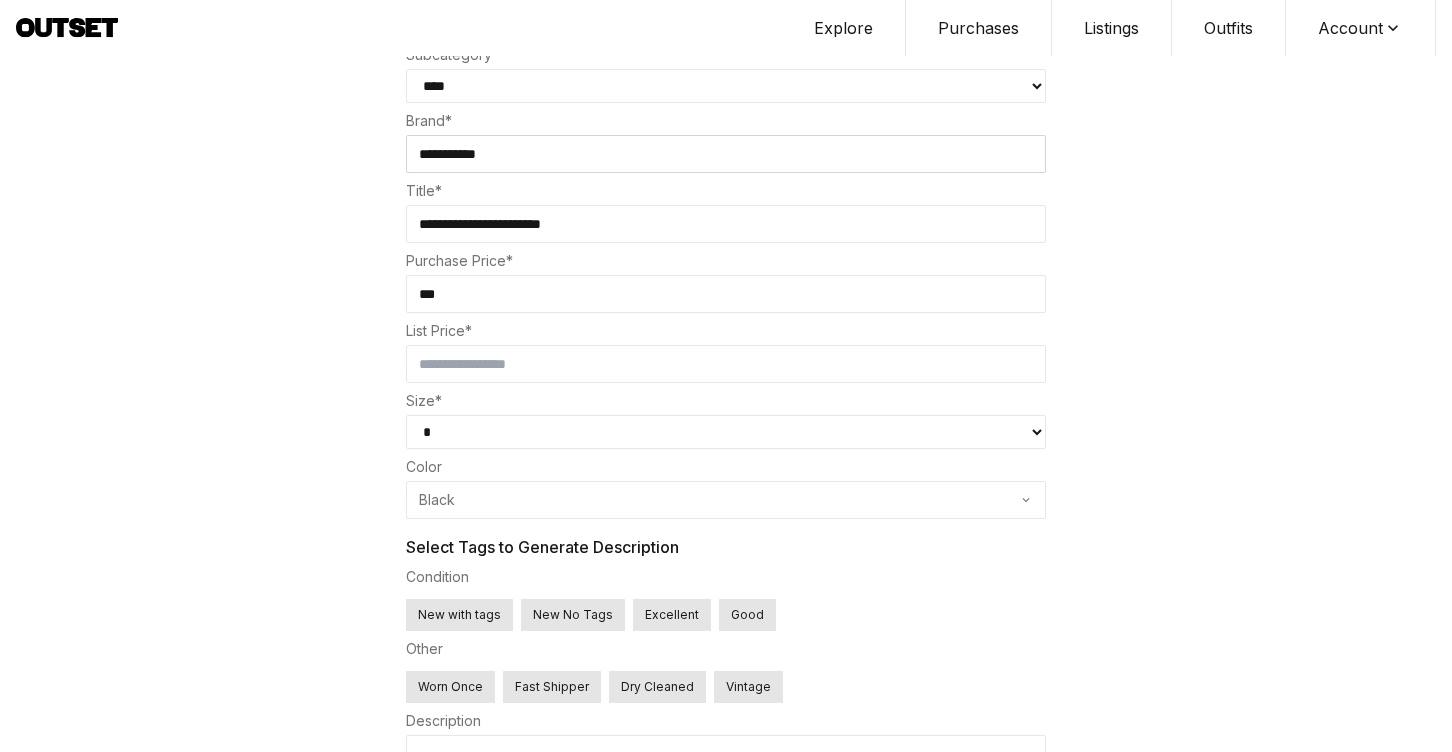 type on "***" 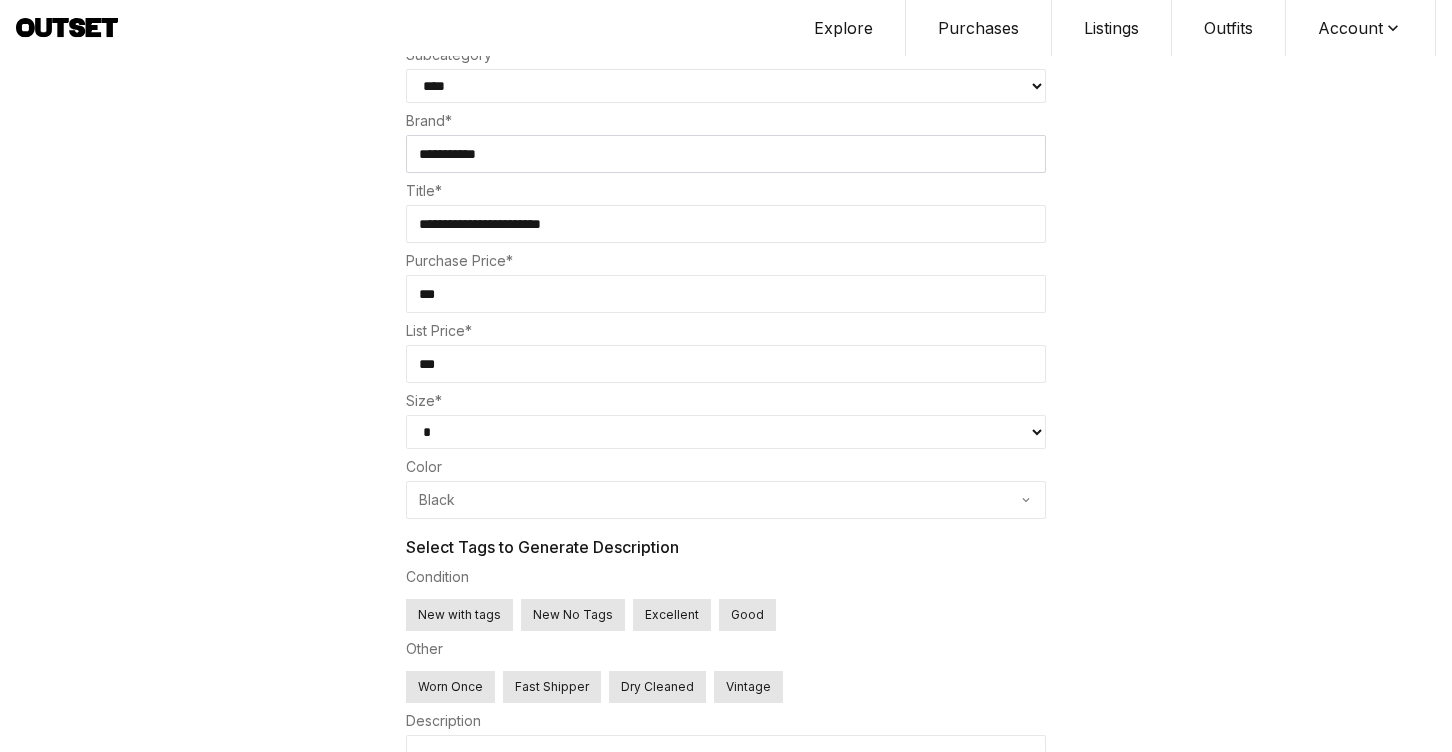 click on "***" at bounding box center [726, 294] 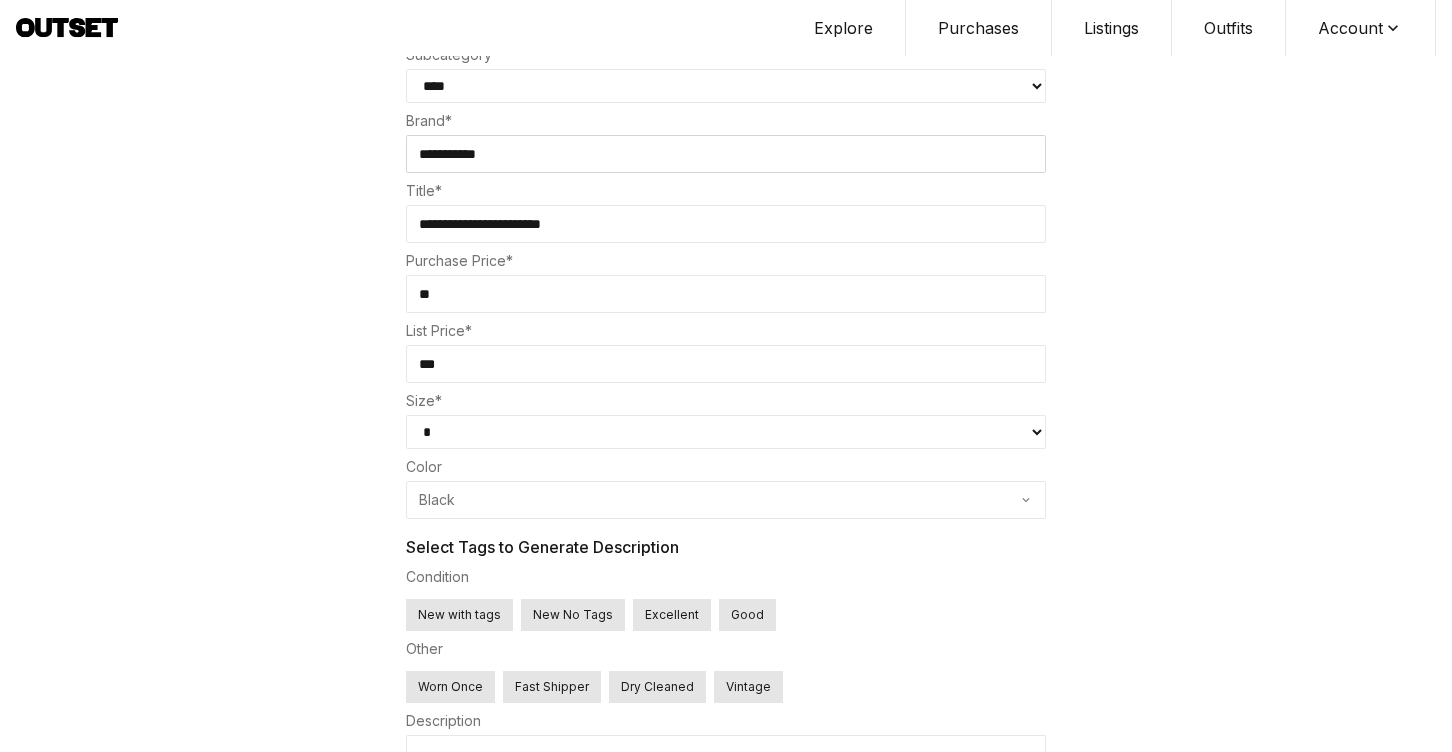 type on "***" 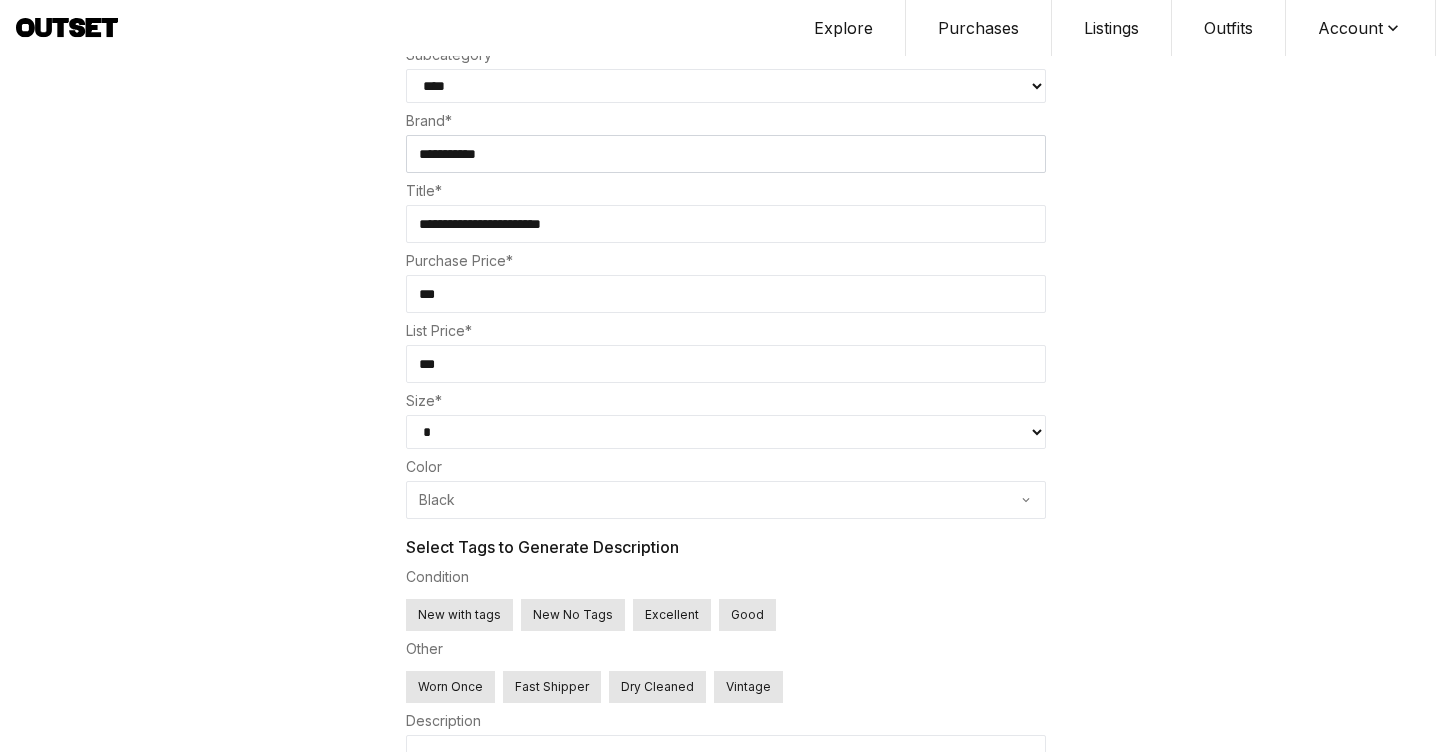 click on "**********" at bounding box center (726, 394) 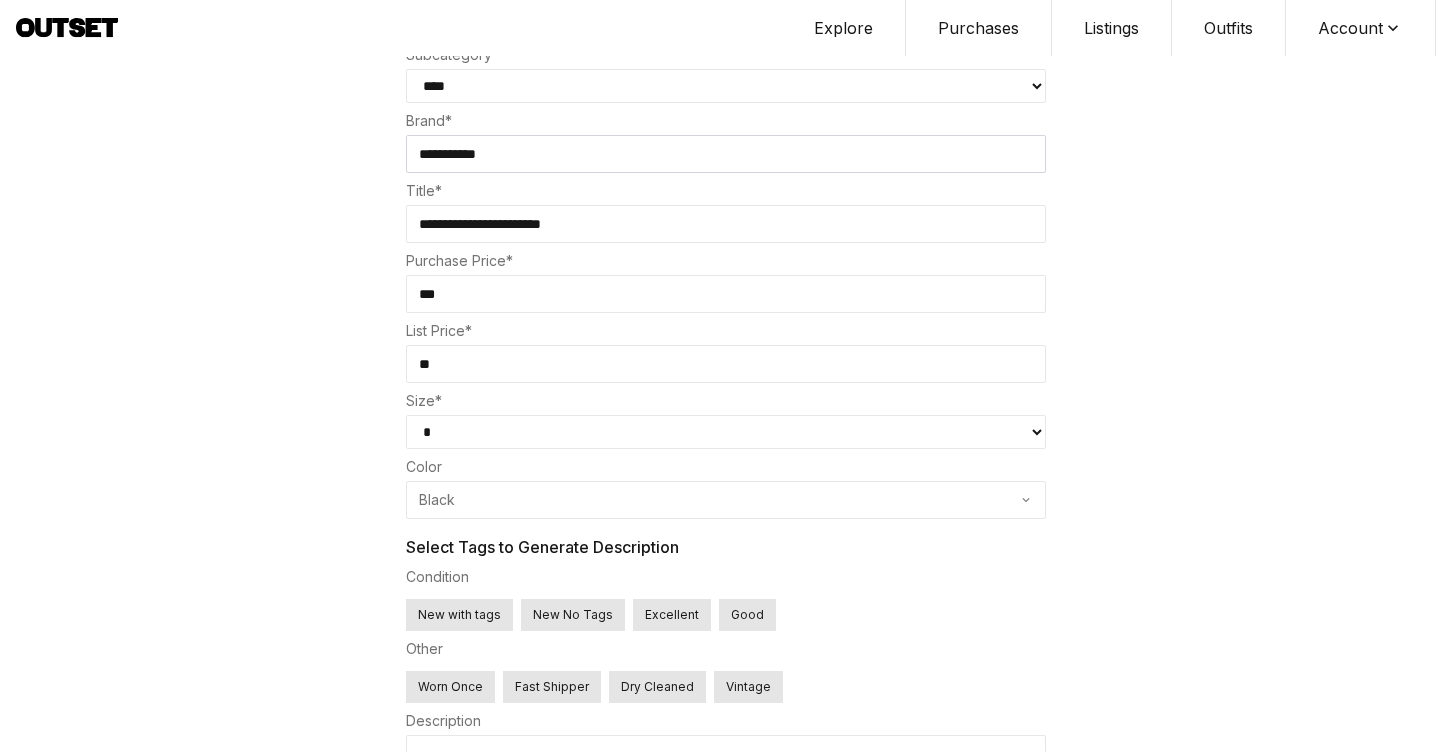 type on "*" 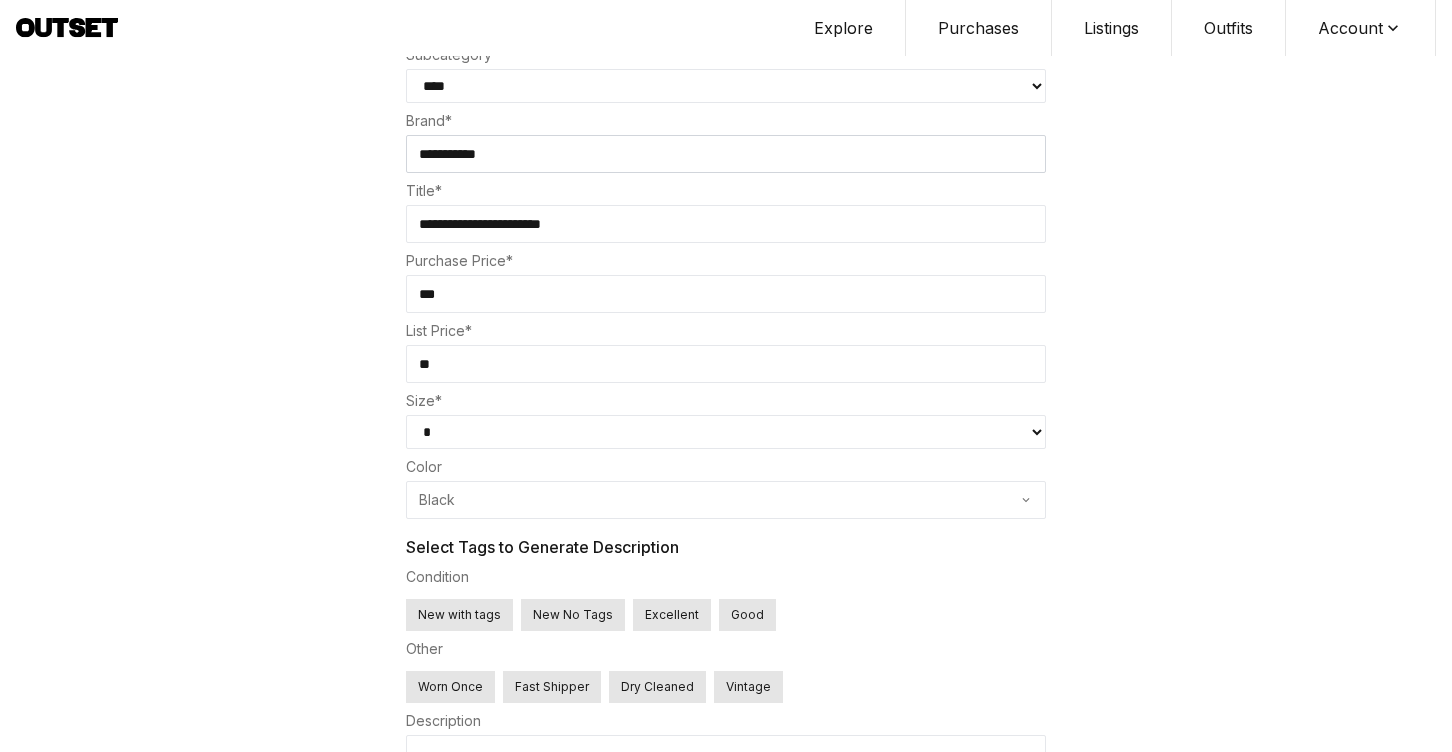 type on "*" 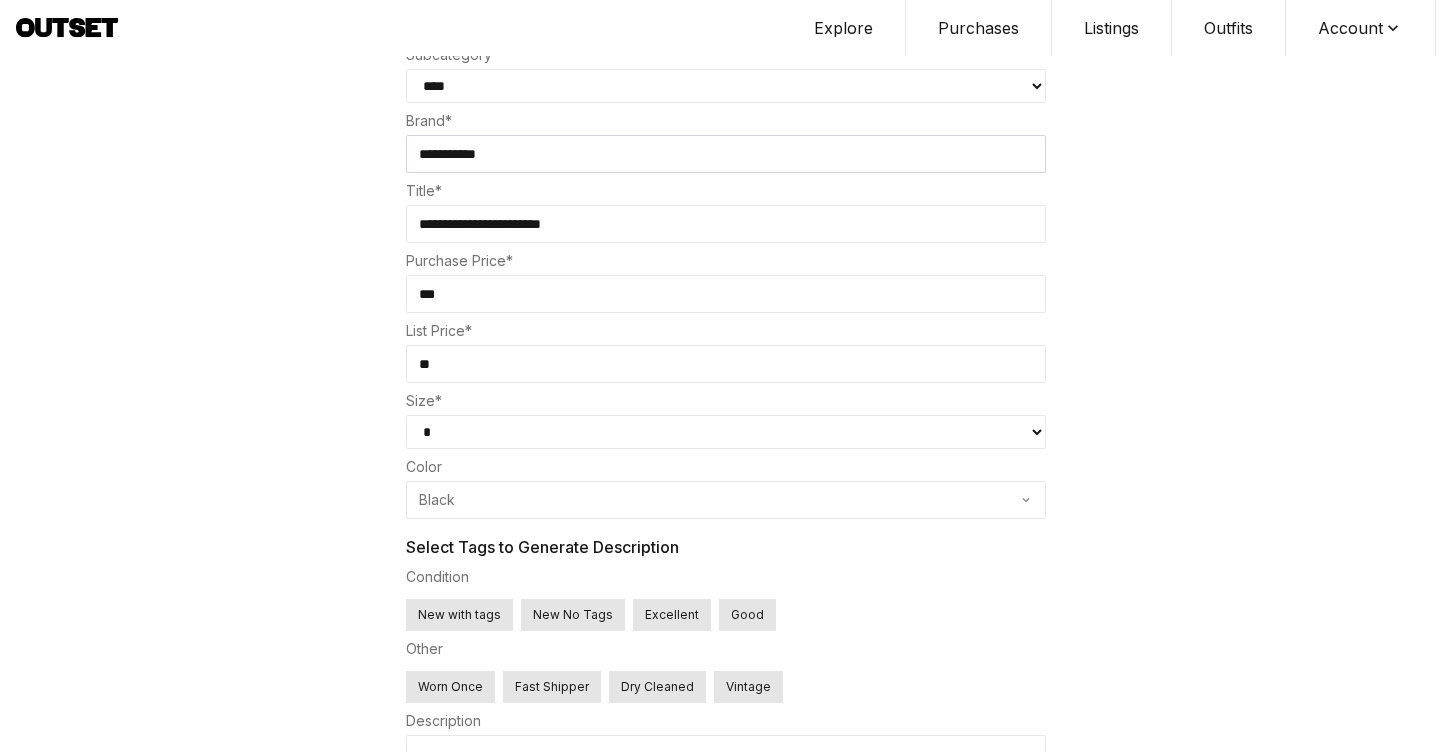 drag, startPoint x: 460, startPoint y: 380, endPoint x: 379, endPoint y: 349, distance: 86.72946 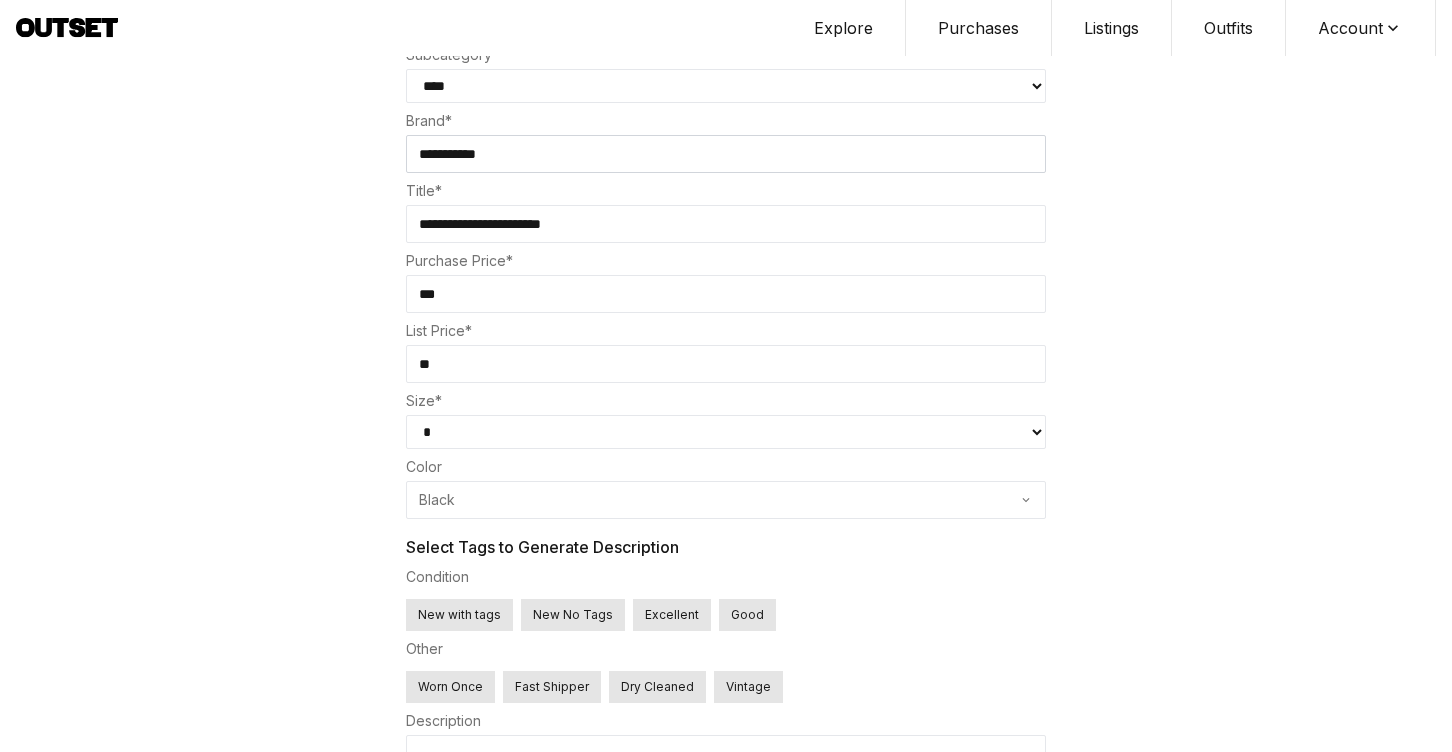 type on "*" 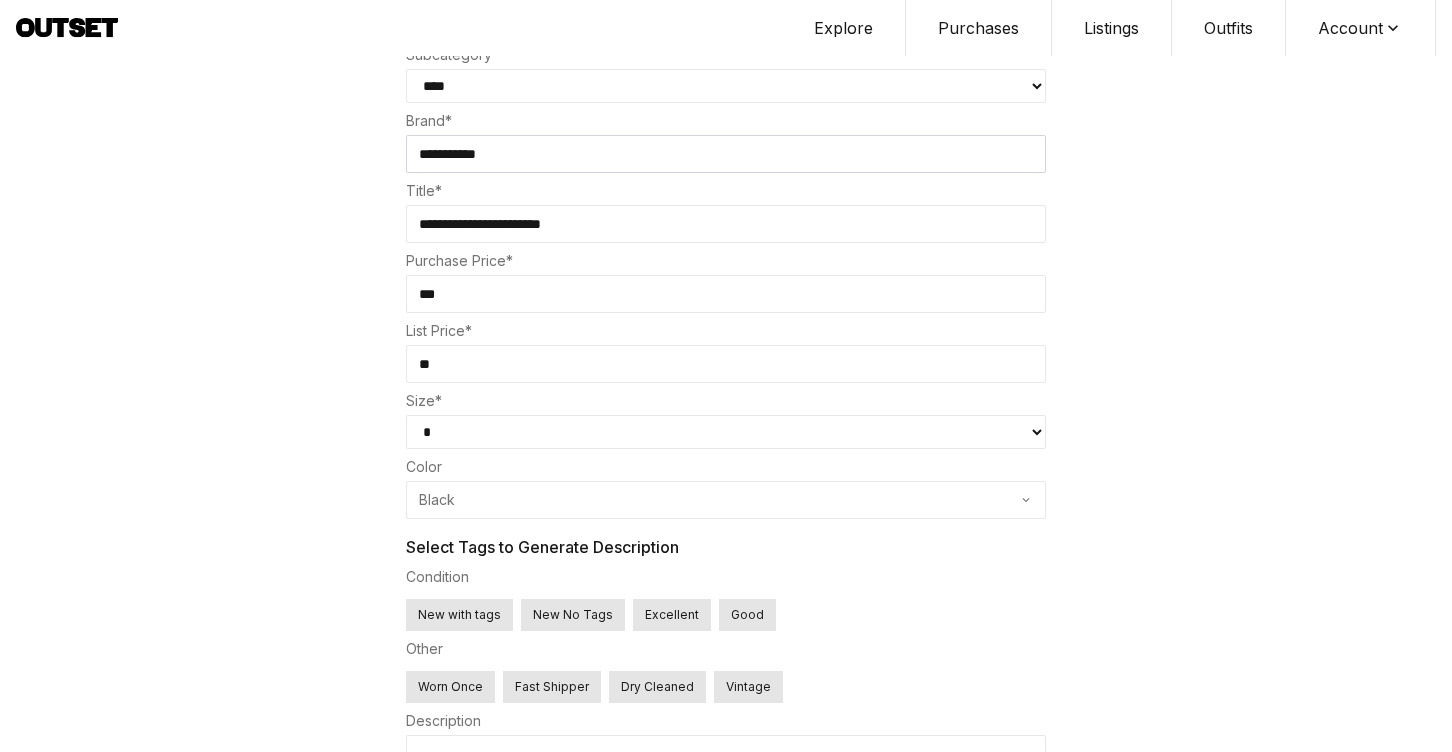 click on "**********" at bounding box center (726, 70) 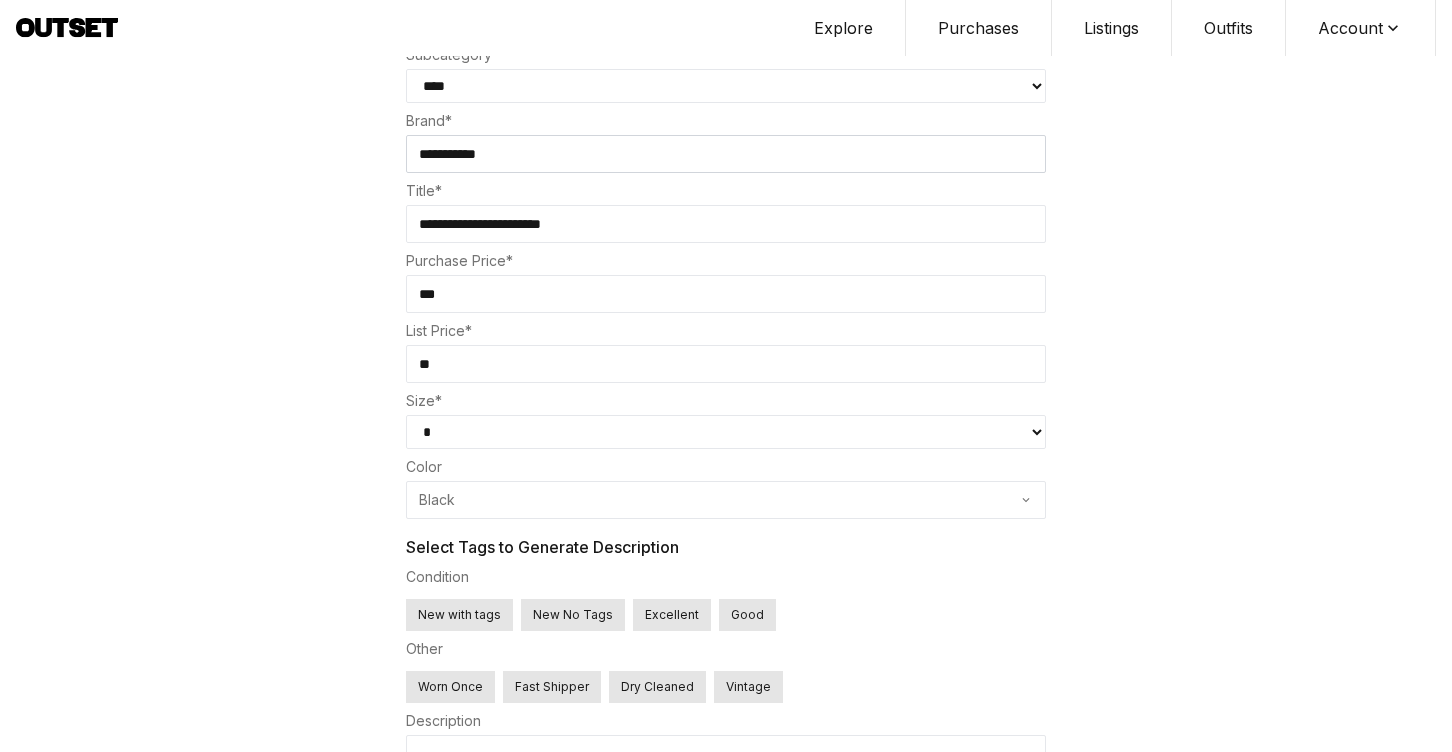 click on "New No Tags" at bounding box center [573, 615] 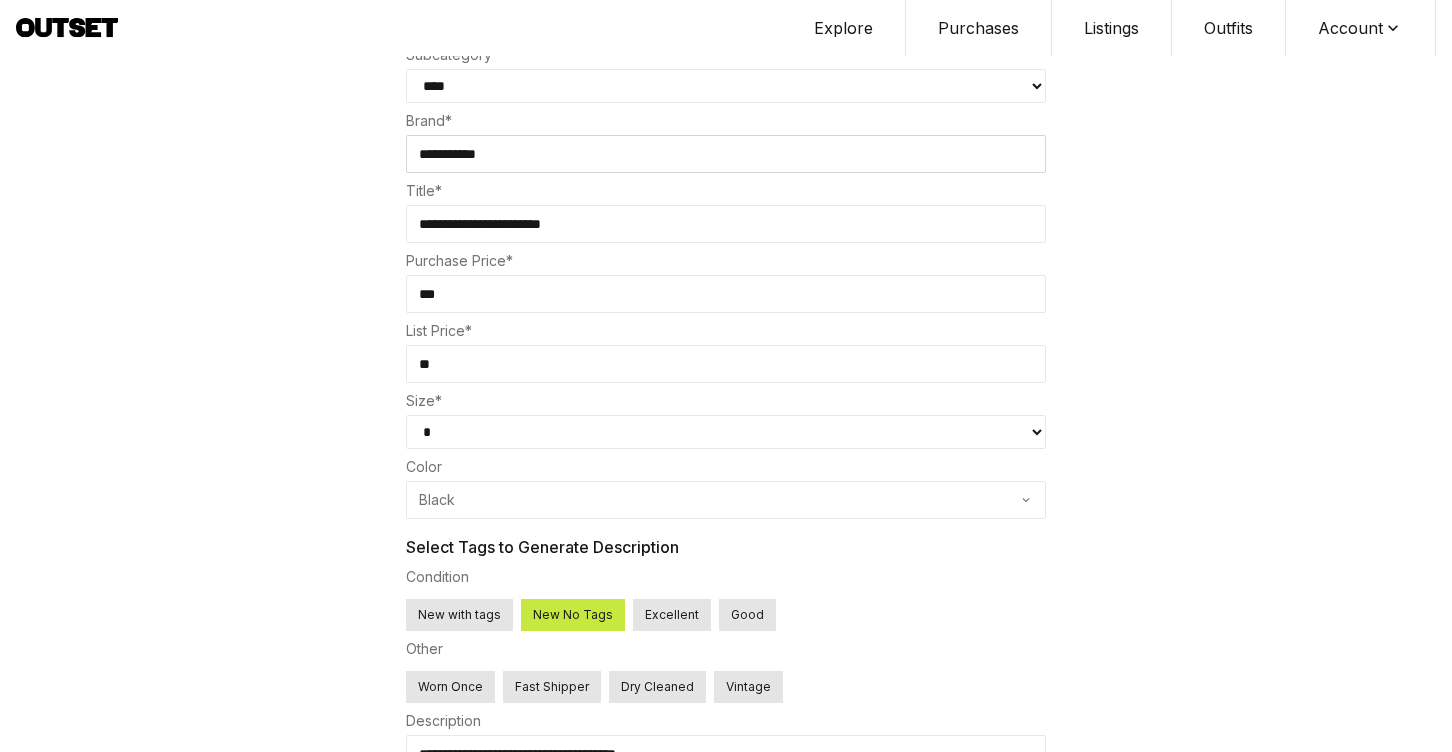 scroll, scrollTop: 823, scrollLeft: 0, axis: vertical 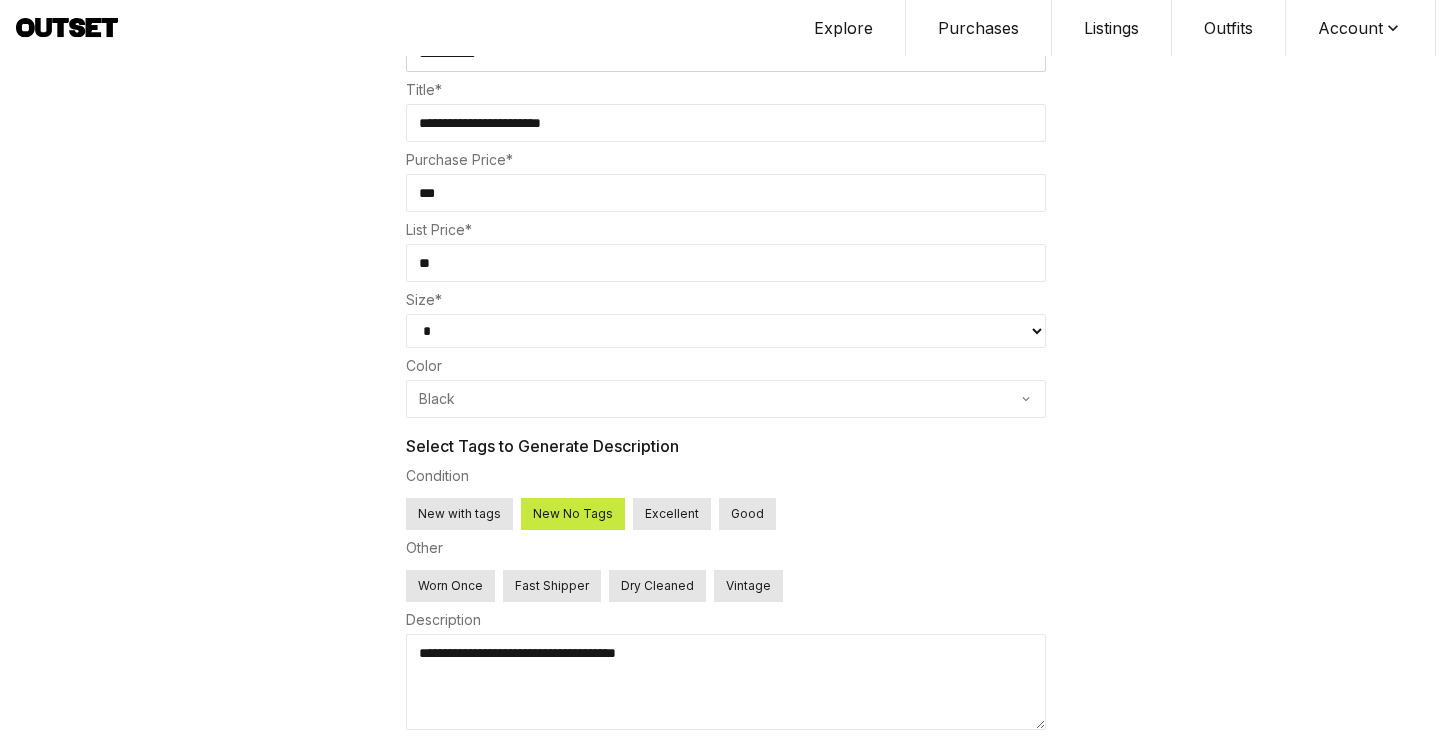 click on "Fast Shipper" at bounding box center [552, 586] 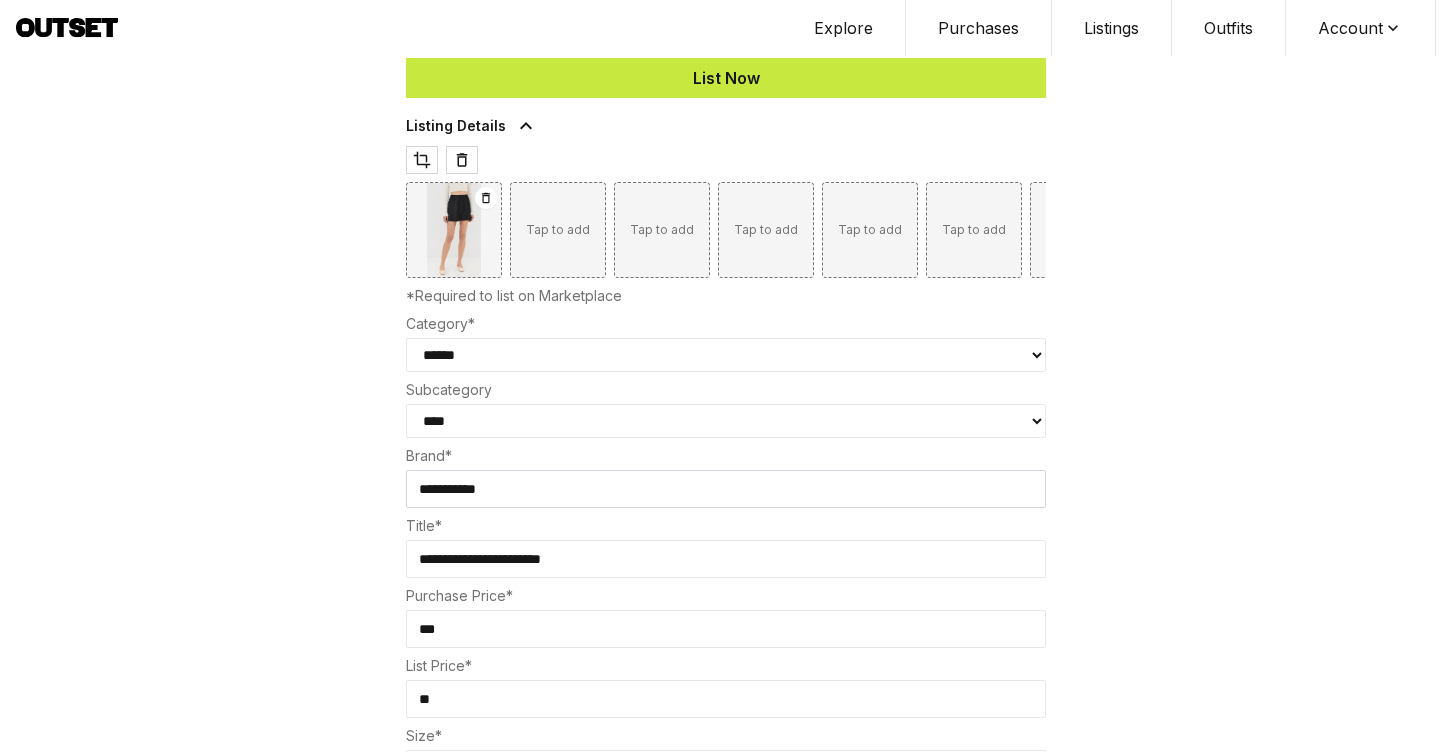 scroll, scrollTop: 0, scrollLeft: 0, axis: both 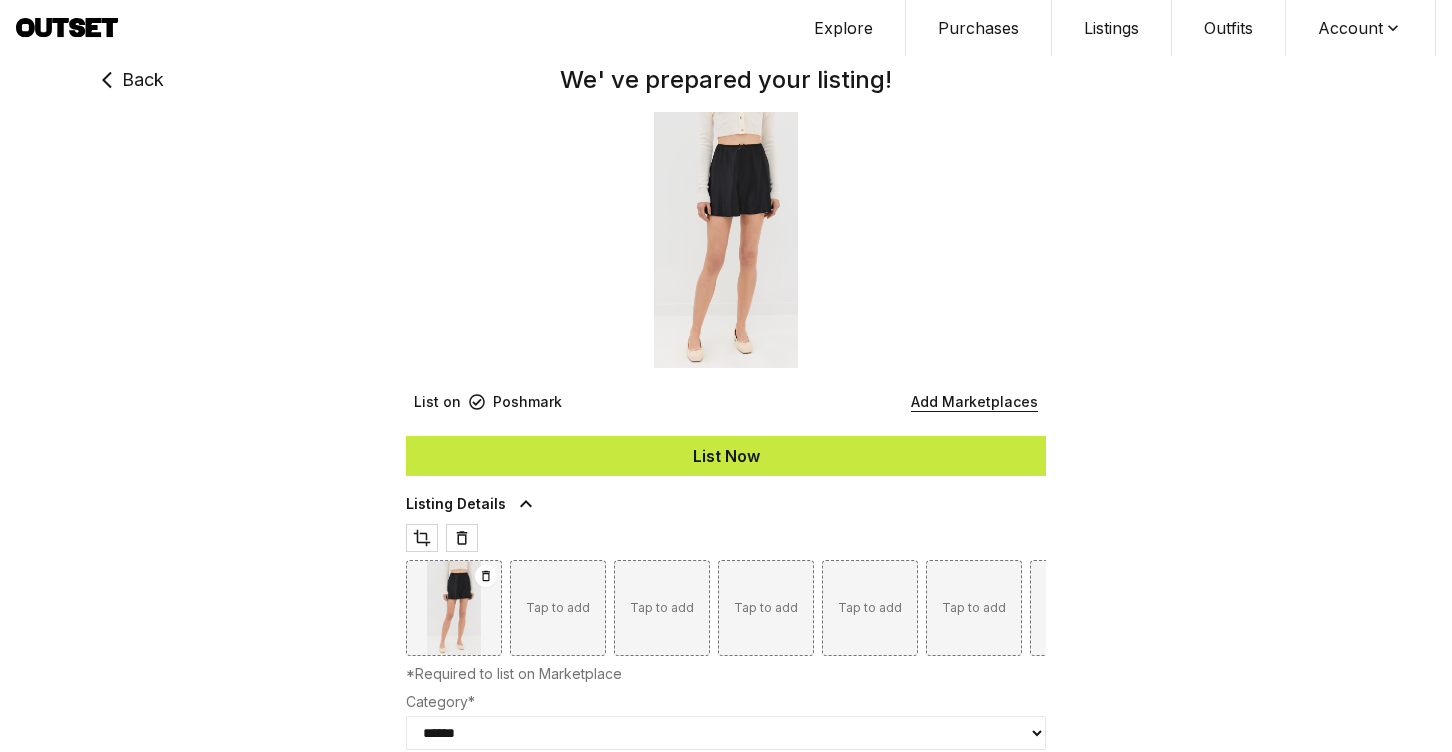 click on "List Now" at bounding box center [726, 456] 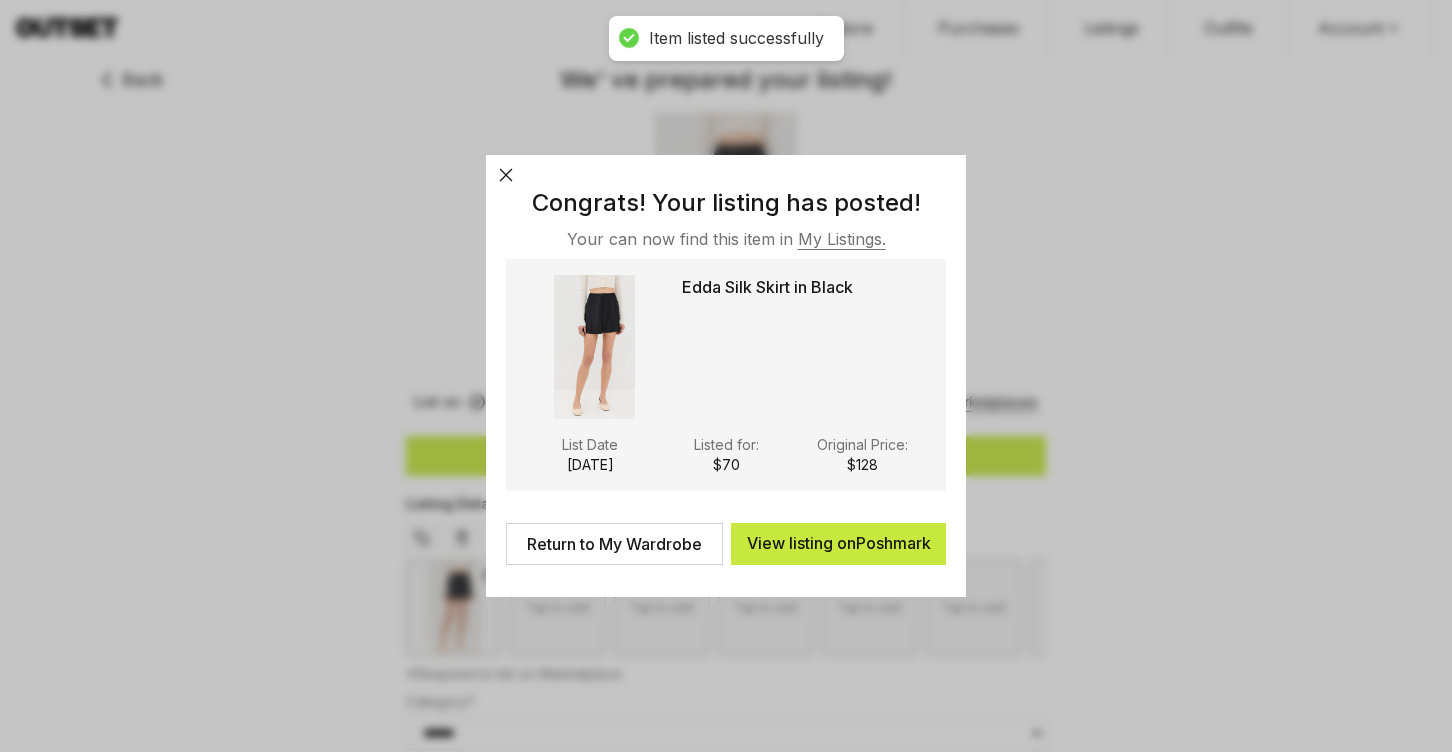 click on "Return to My Wardrobe" at bounding box center [614, 544] 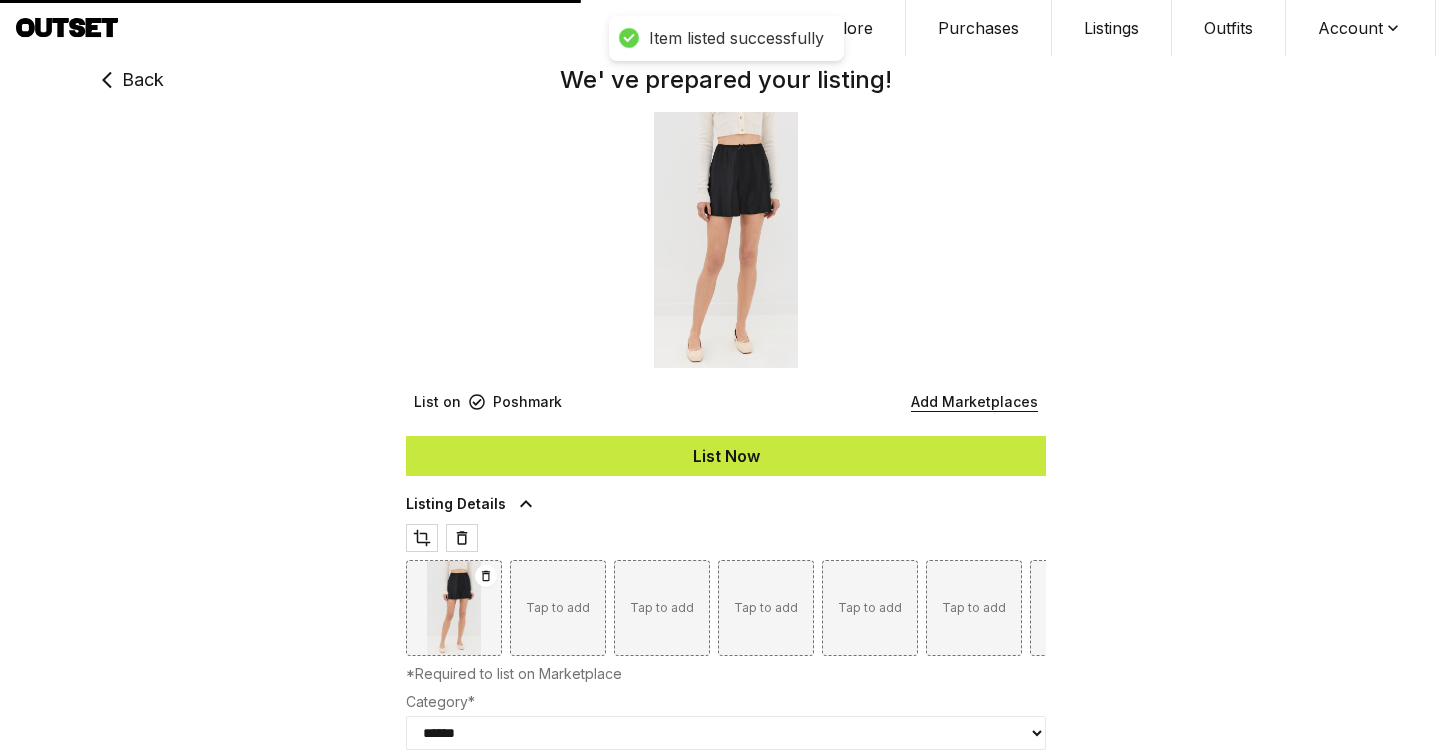 select 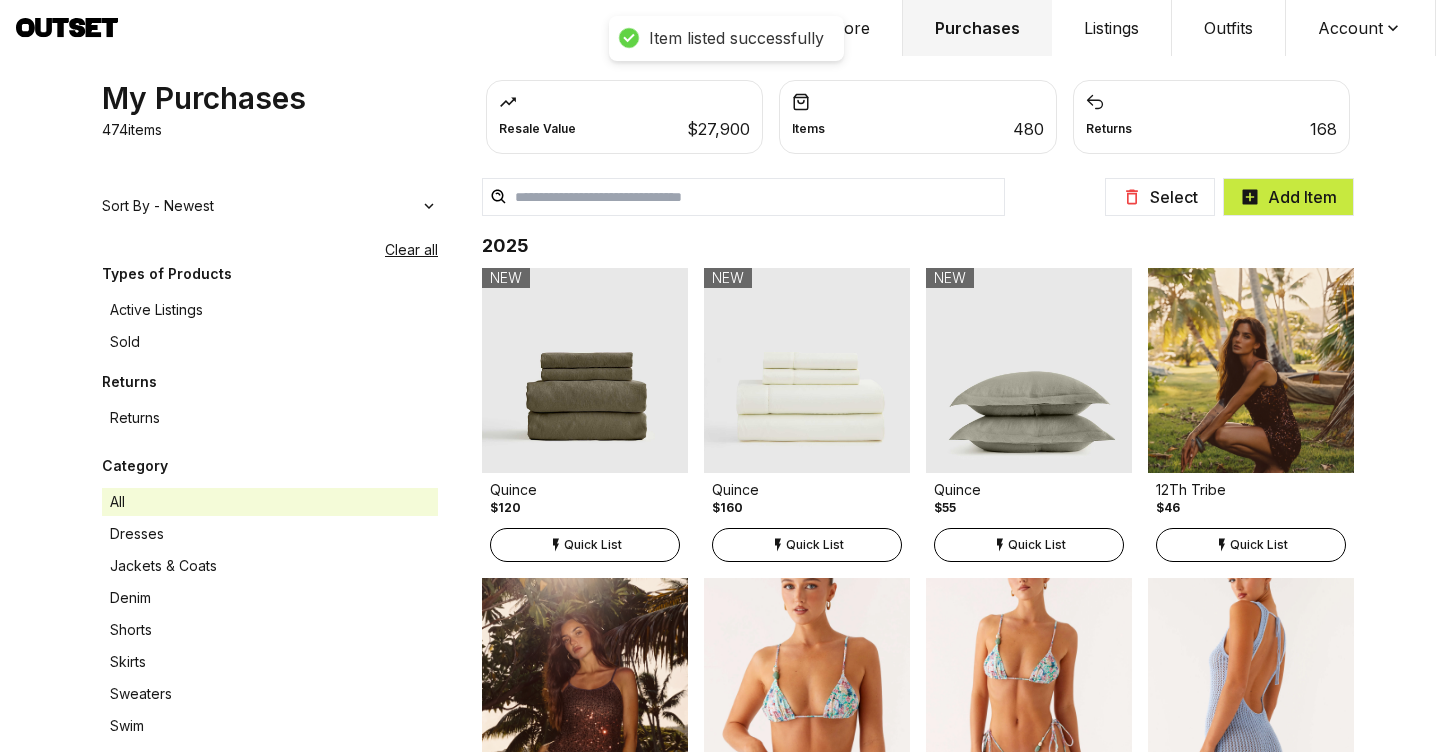 click at bounding box center (743, 197) 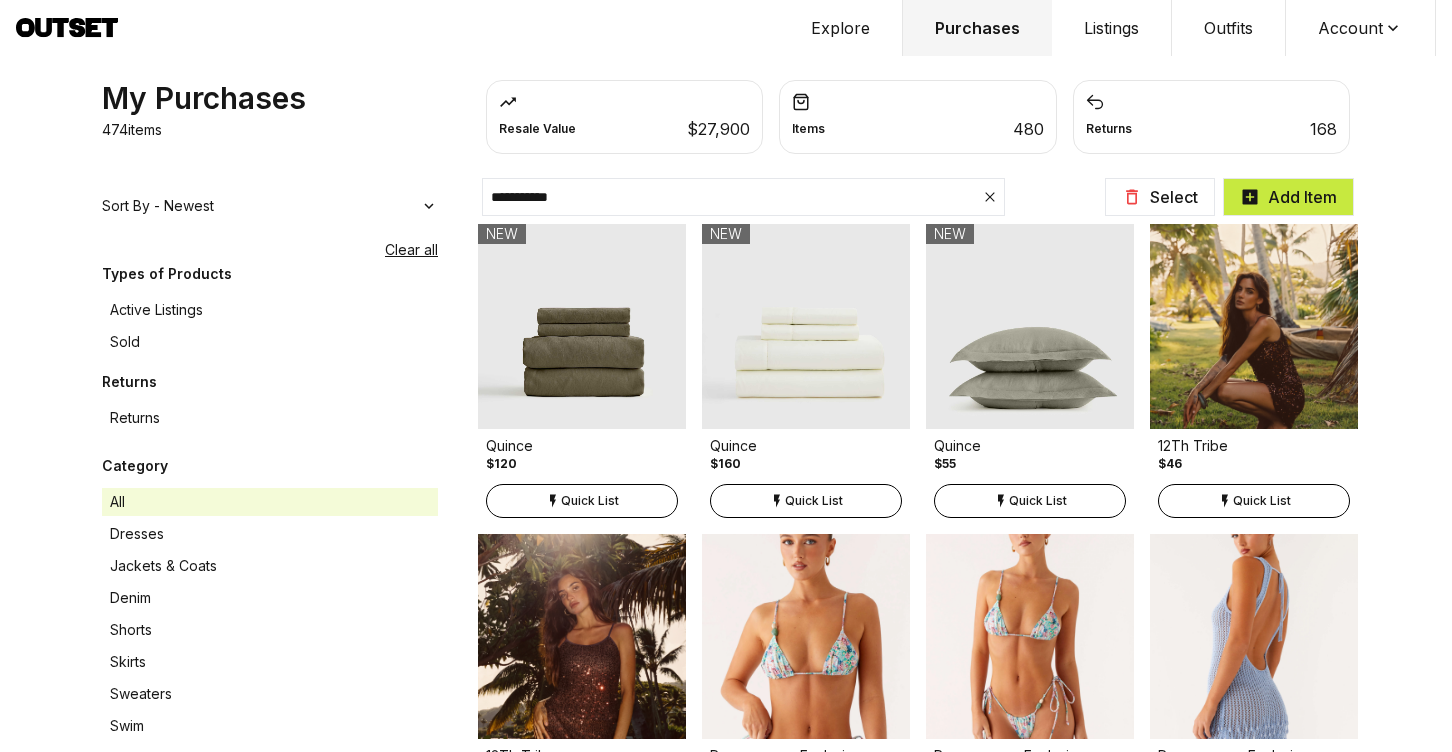 type on "**********" 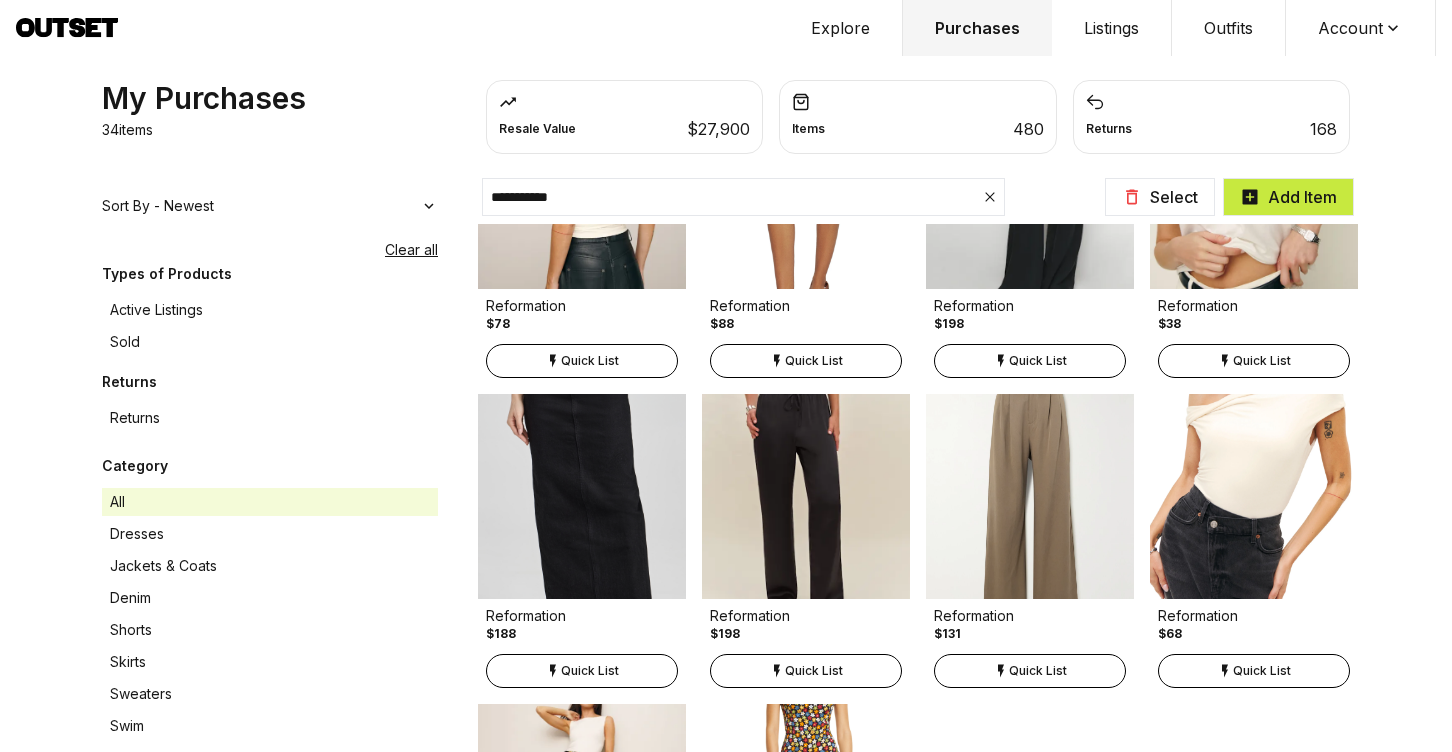scroll, scrollTop: 2014, scrollLeft: 0, axis: vertical 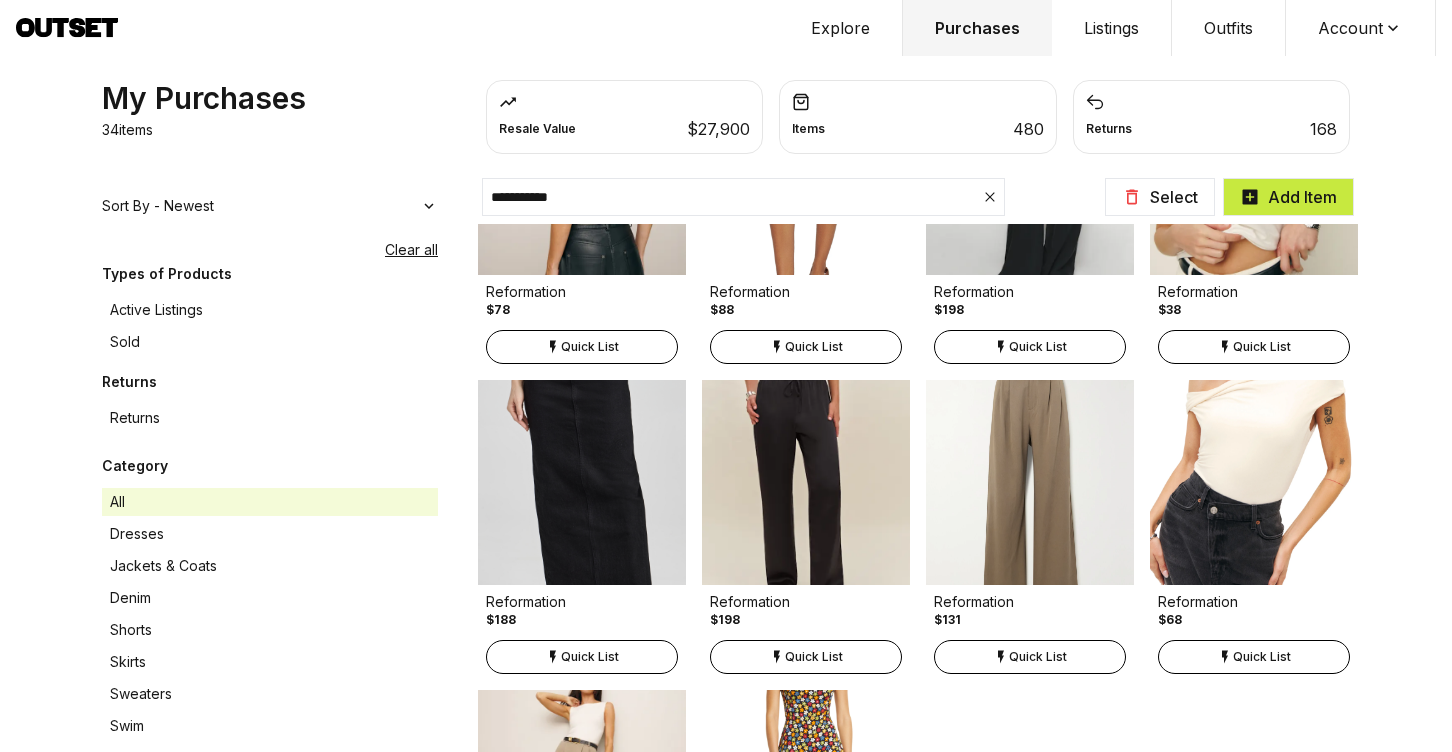 click on "Quick List" at bounding box center [1030, 347] 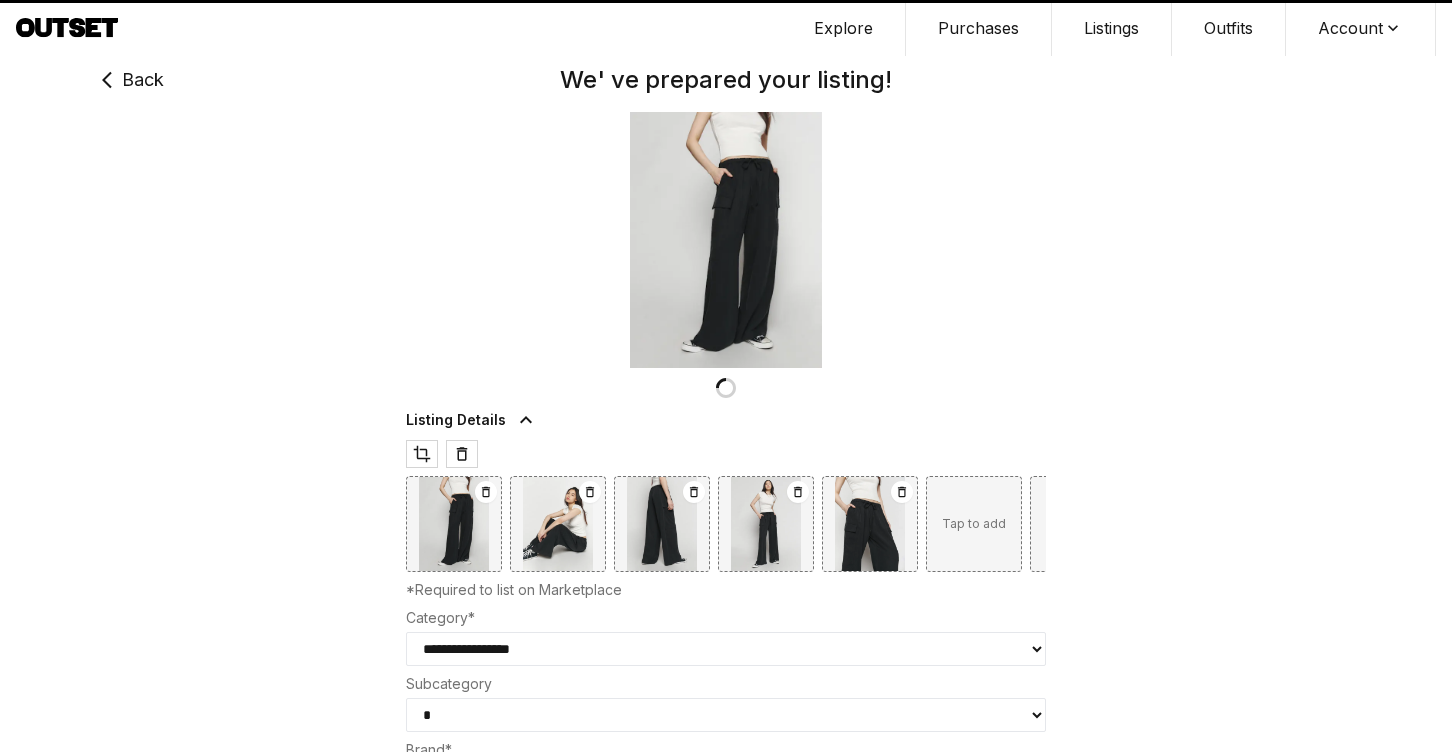 type on "***" 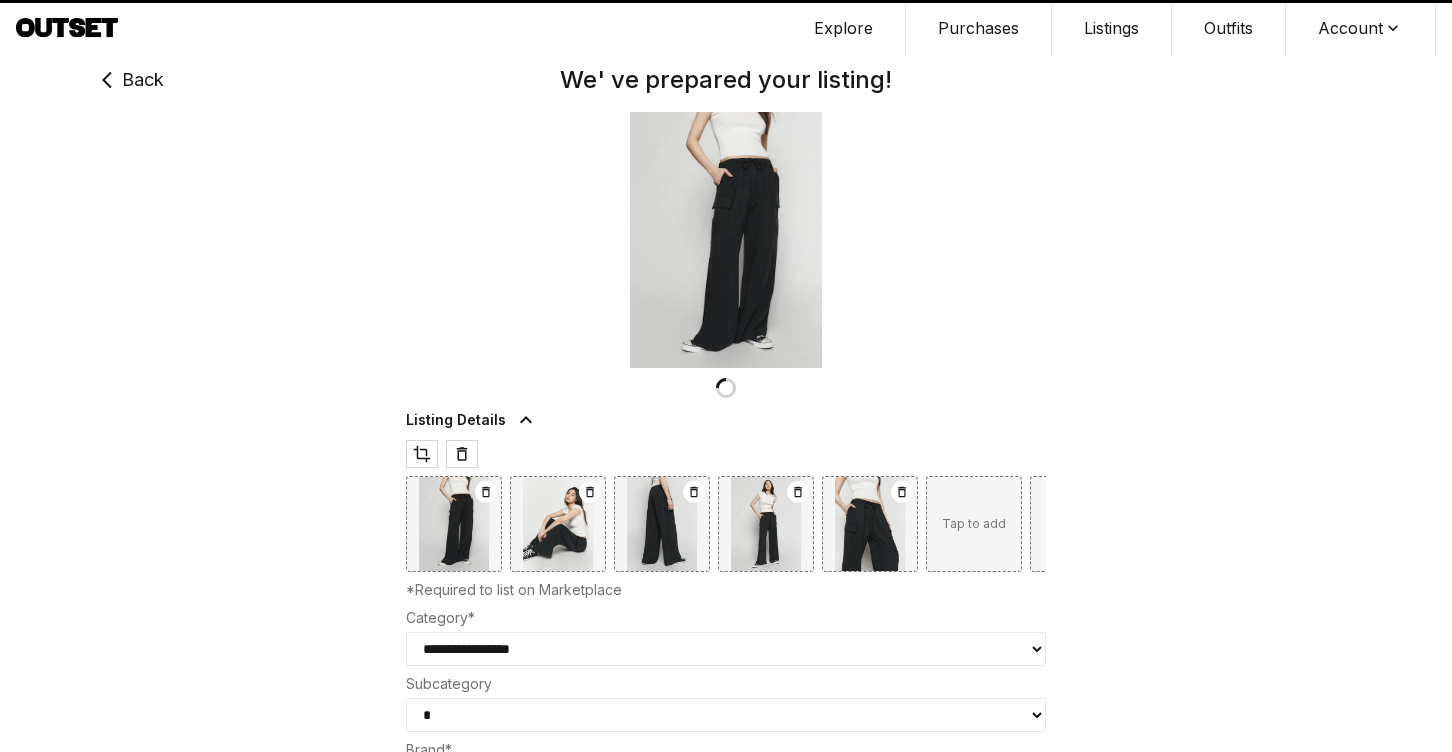 type on "**********" 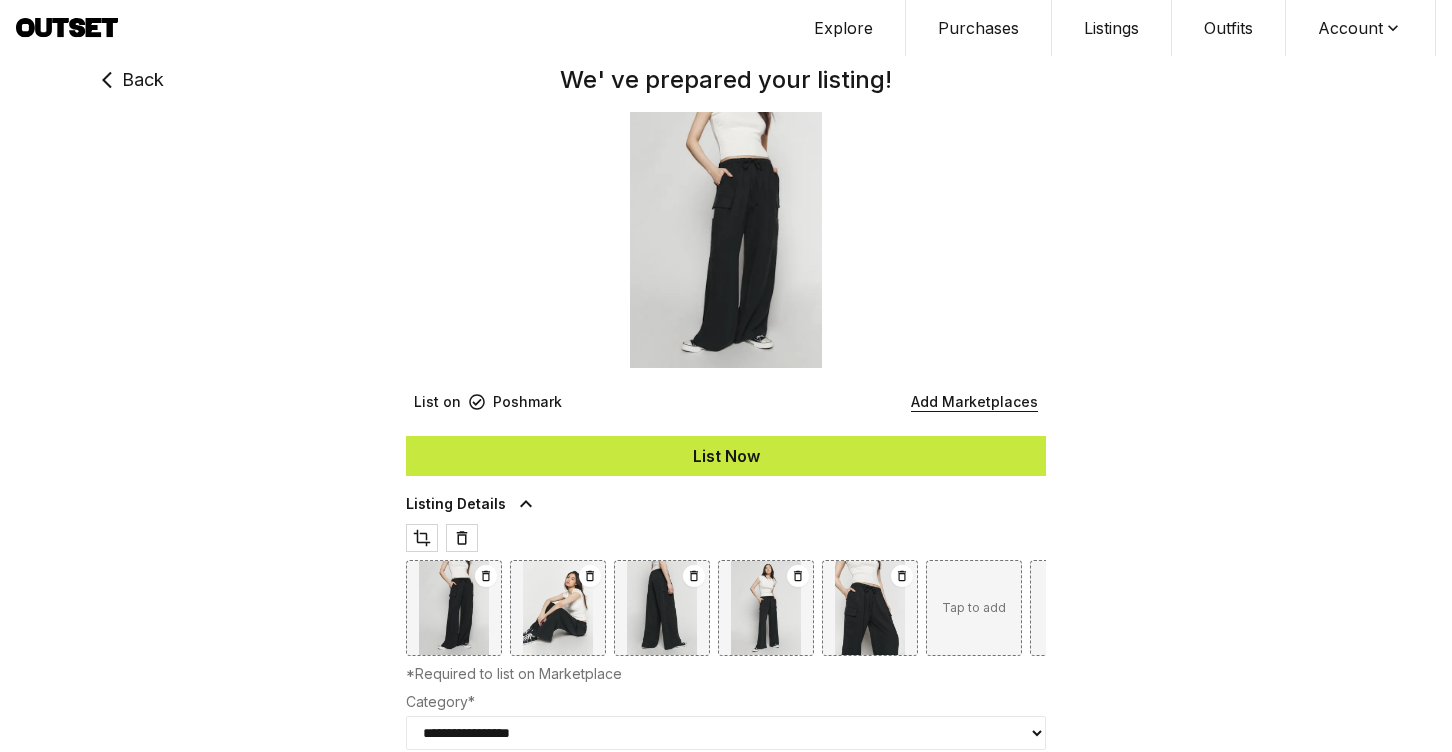 type on "**********" 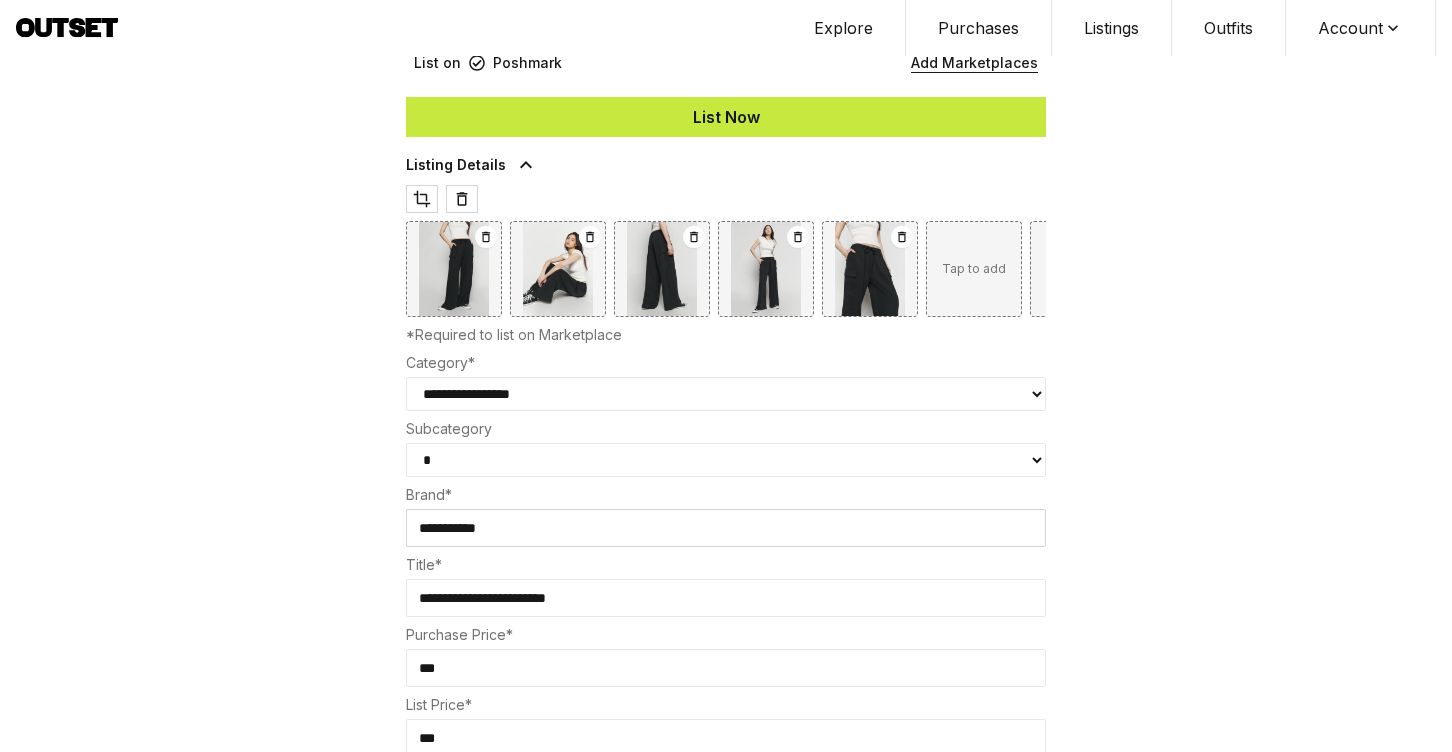 scroll, scrollTop: 346, scrollLeft: 0, axis: vertical 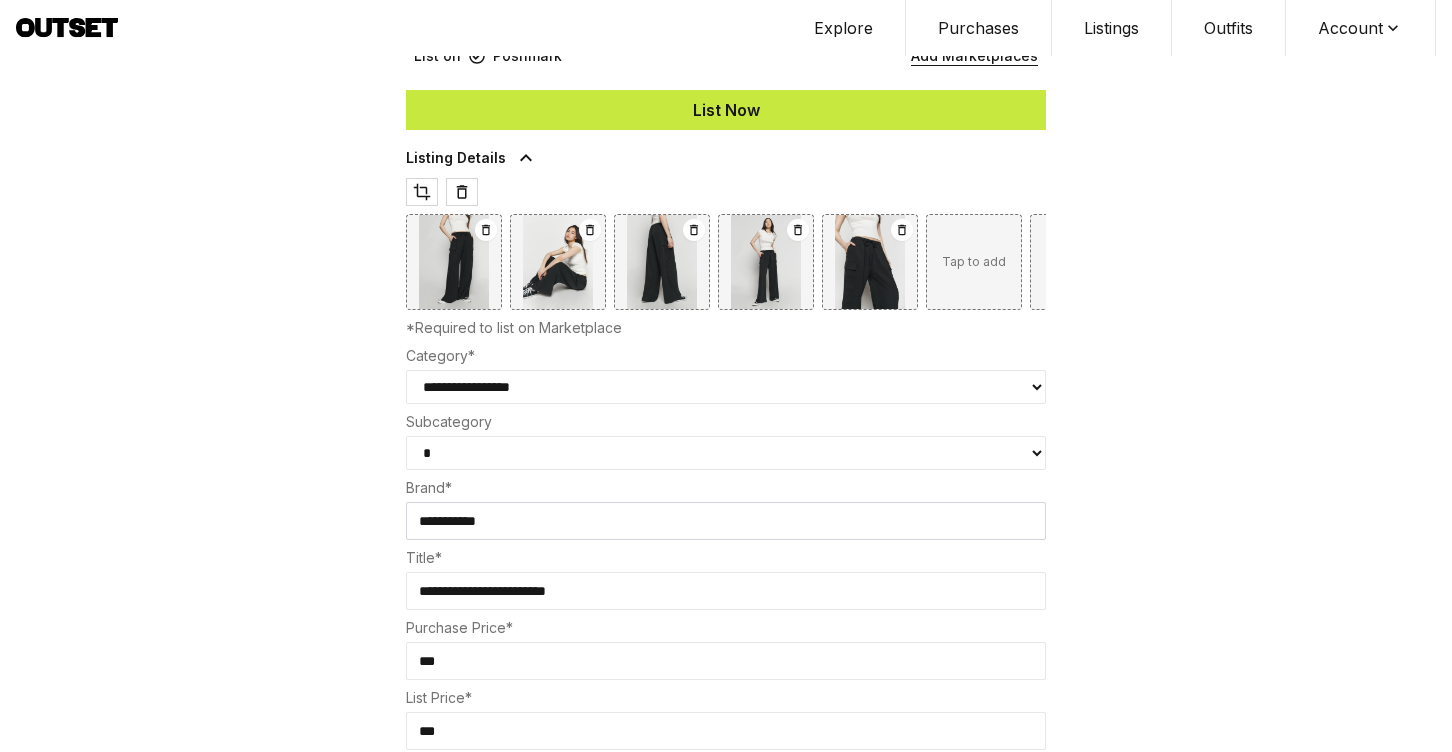 click on "* ***** *****" at bounding box center [726, 453] 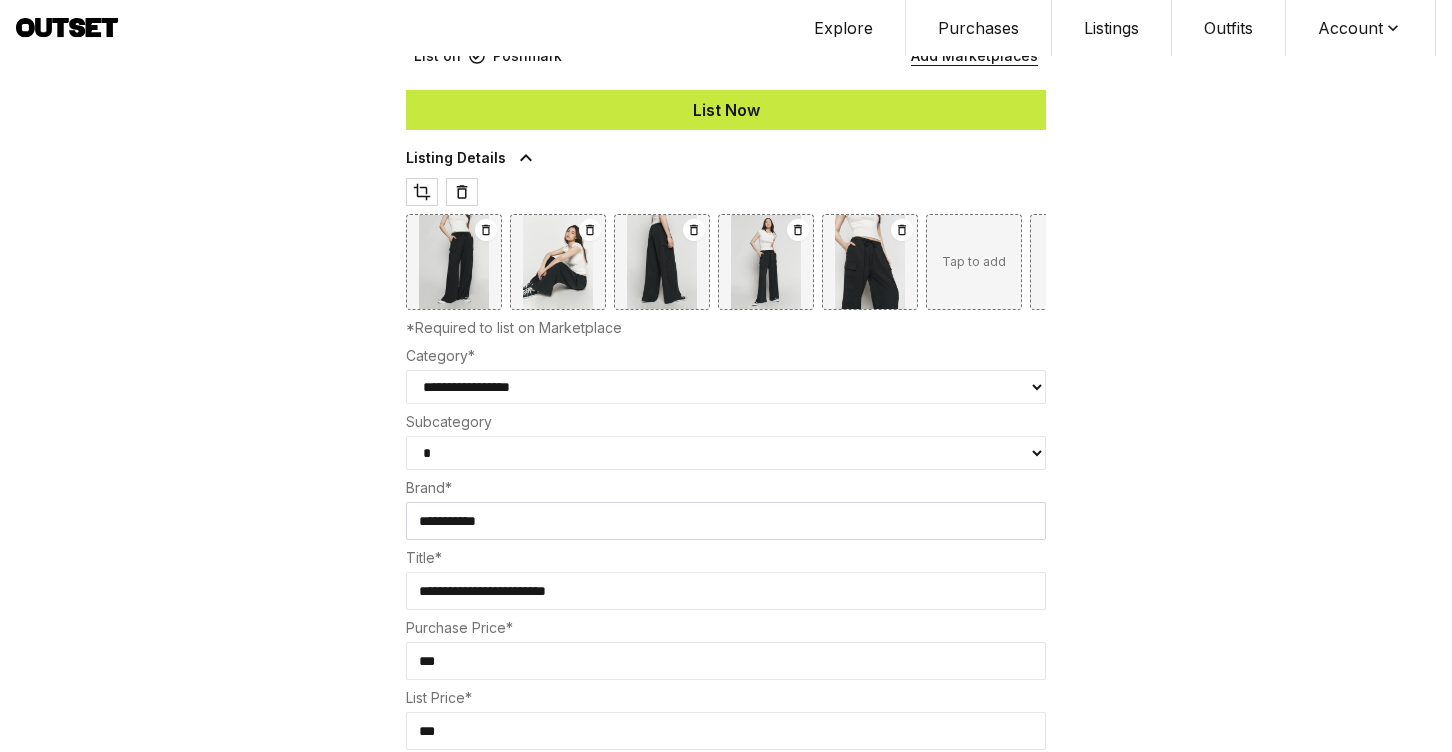 select on "*****" 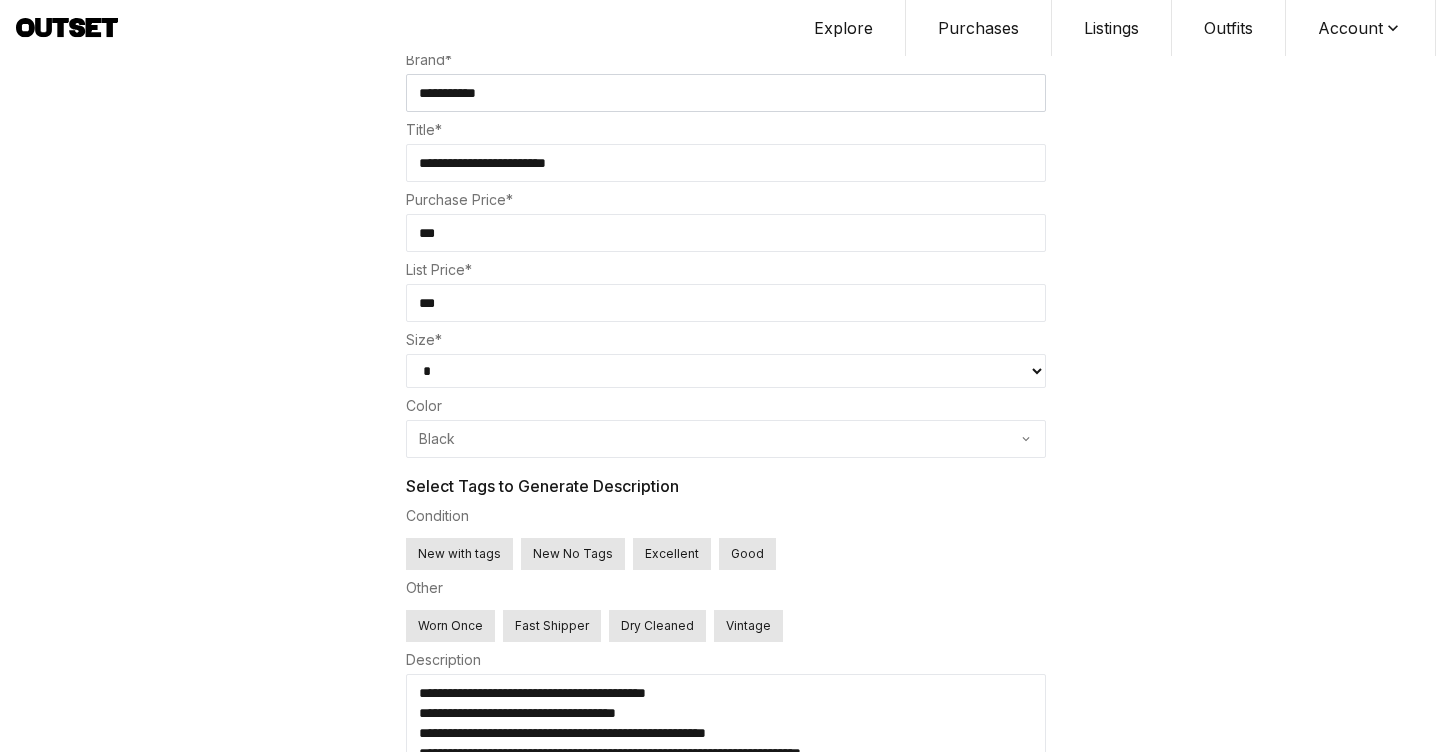 scroll, scrollTop: 823, scrollLeft: 0, axis: vertical 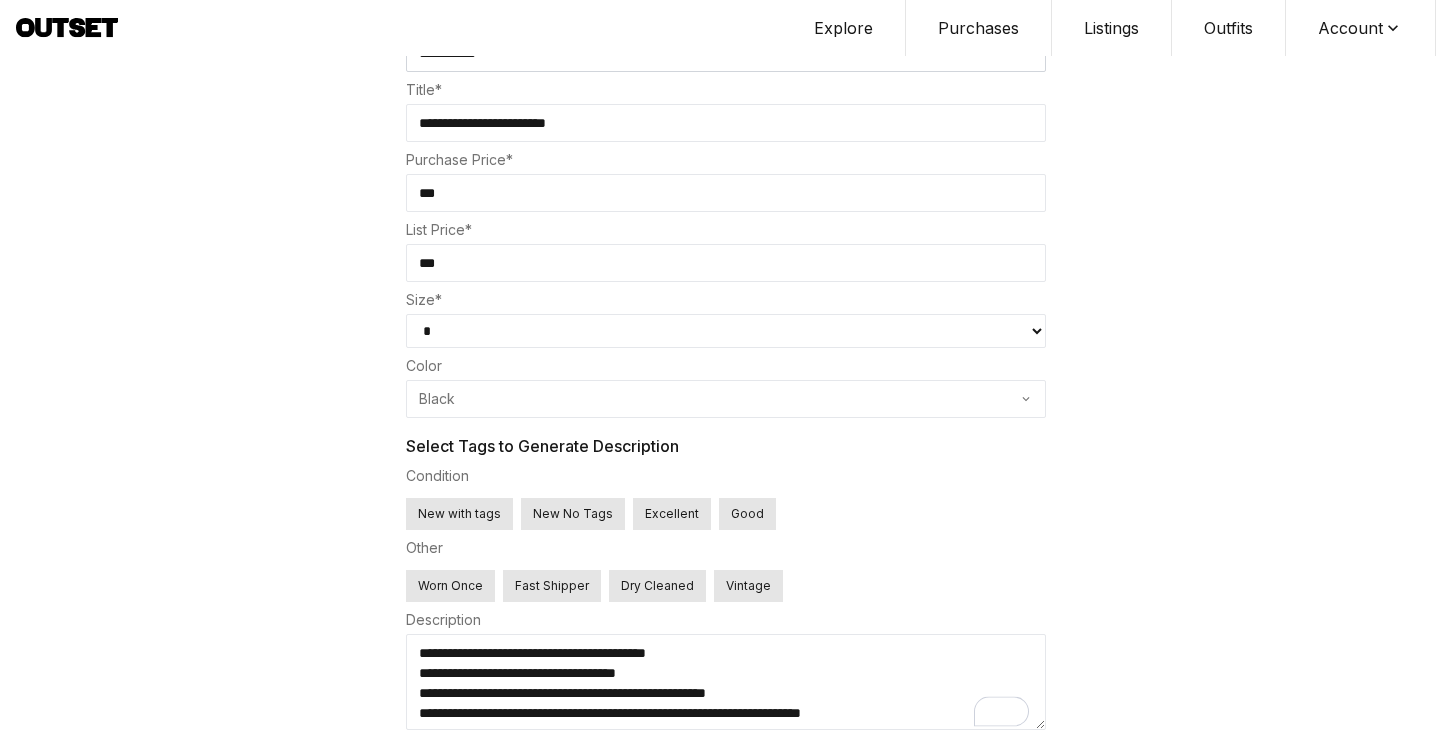 drag, startPoint x: 686, startPoint y: 671, endPoint x: 430, endPoint y: 672, distance: 256.00195 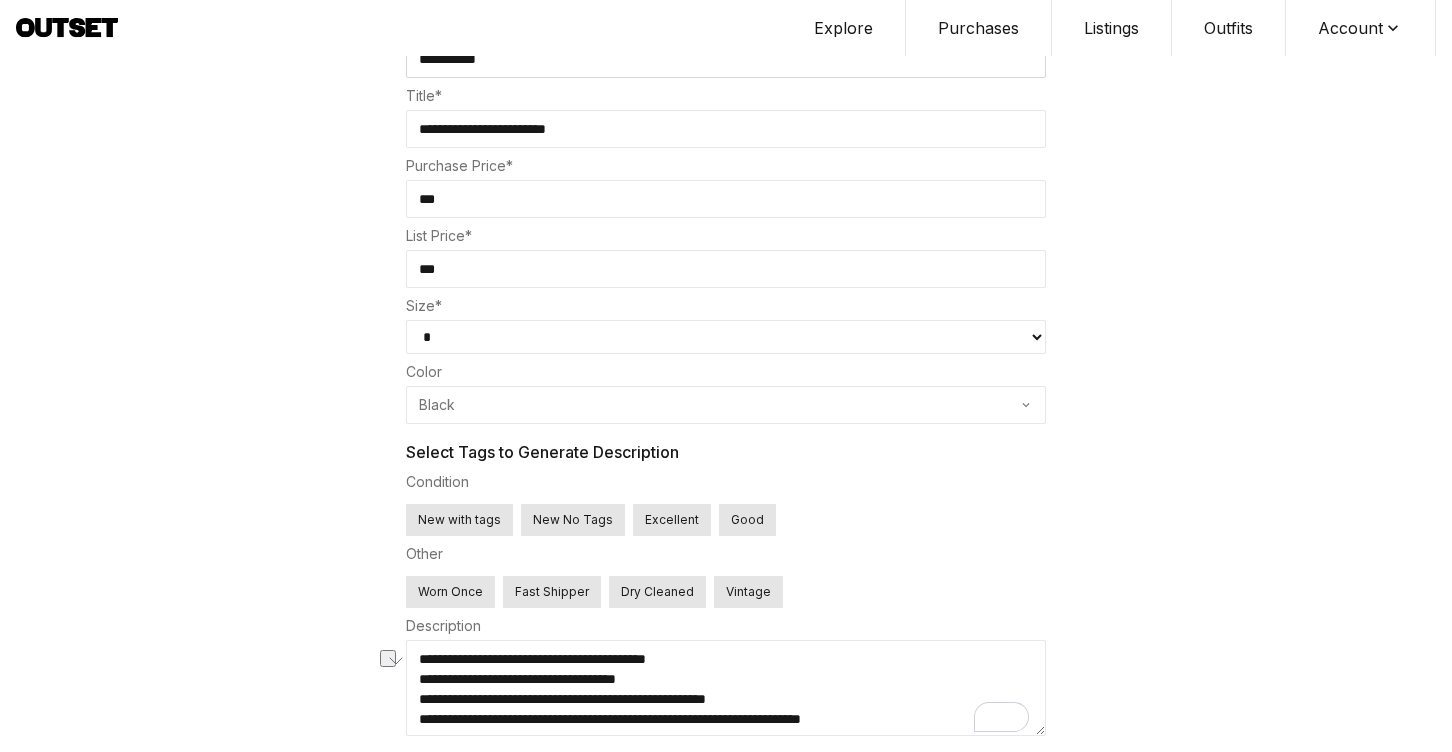 scroll, scrollTop: 775, scrollLeft: 0, axis: vertical 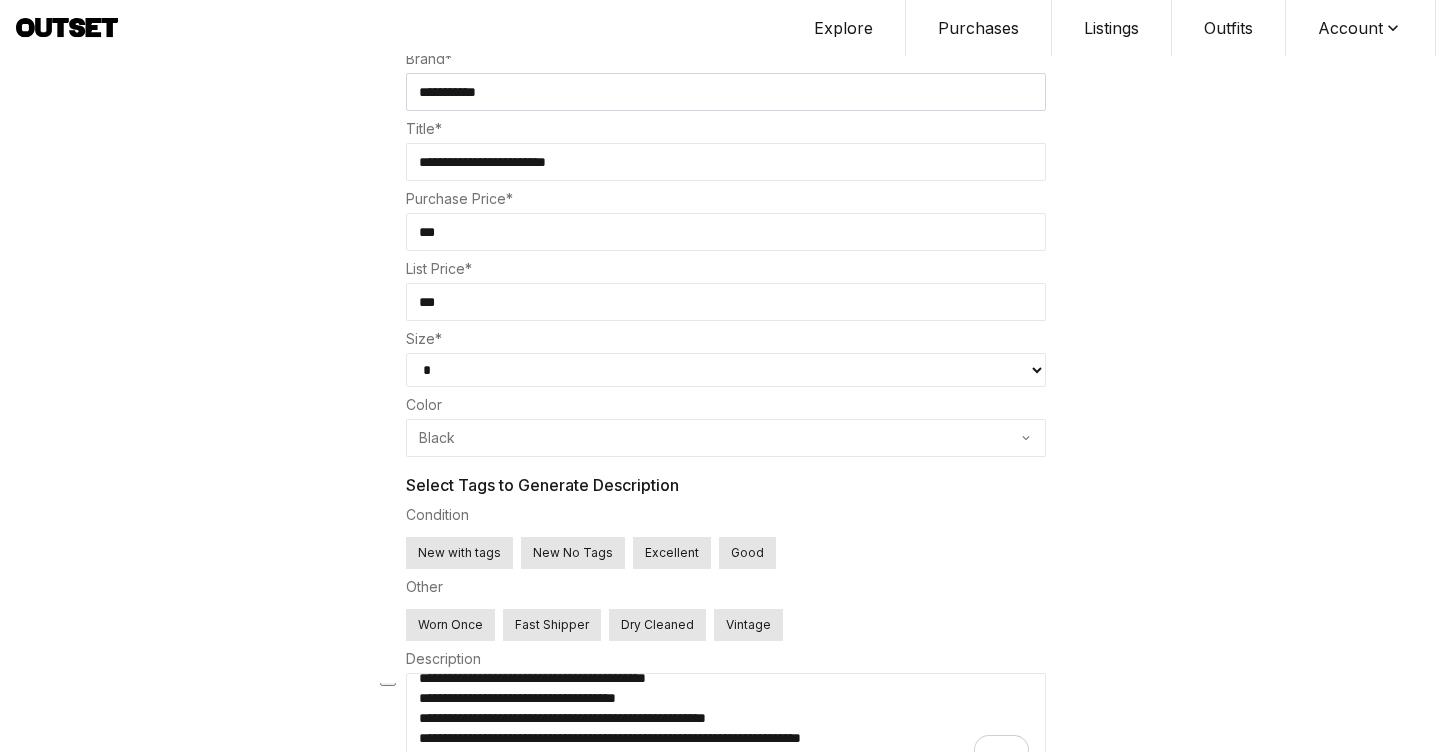 click on "Fast Shipper" at bounding box center (552, 625) 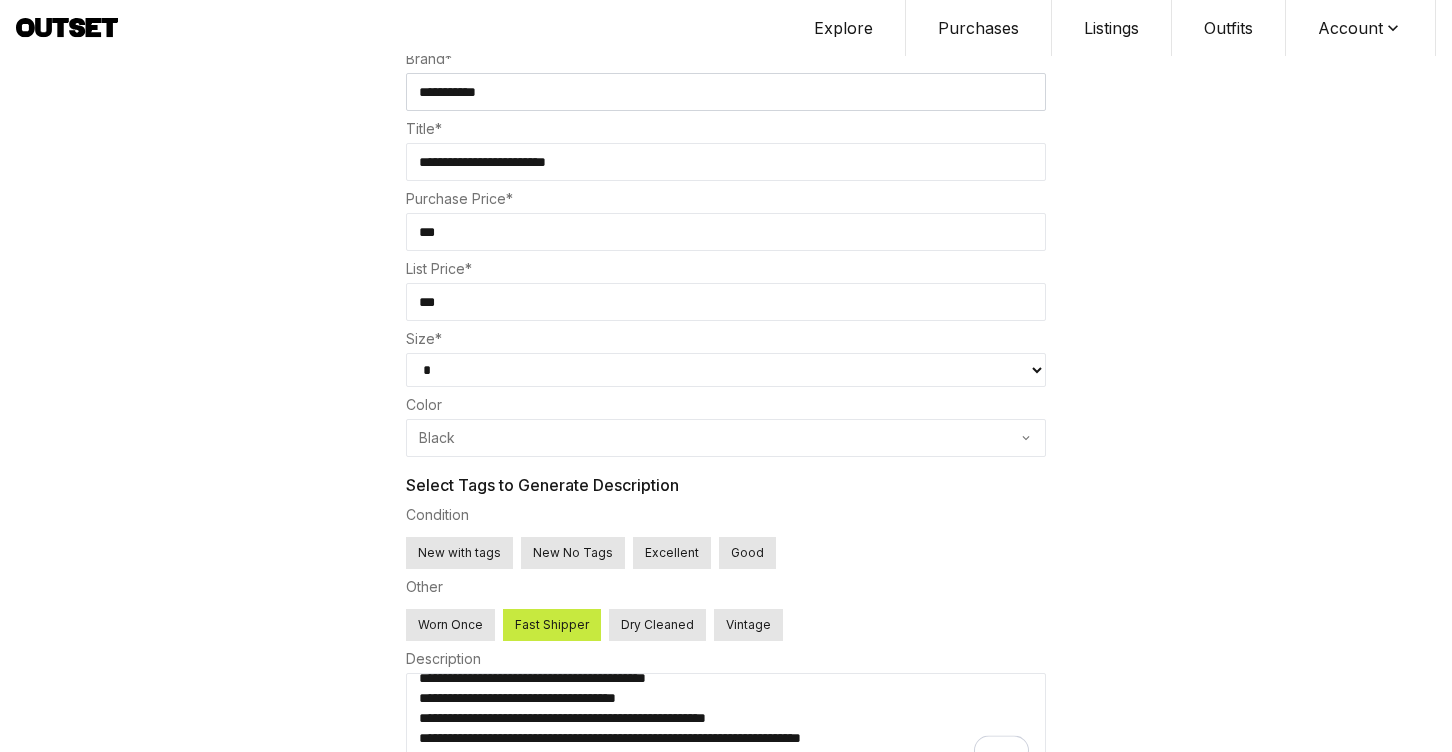 click on "Excellent" at bounding box center [672, 553] 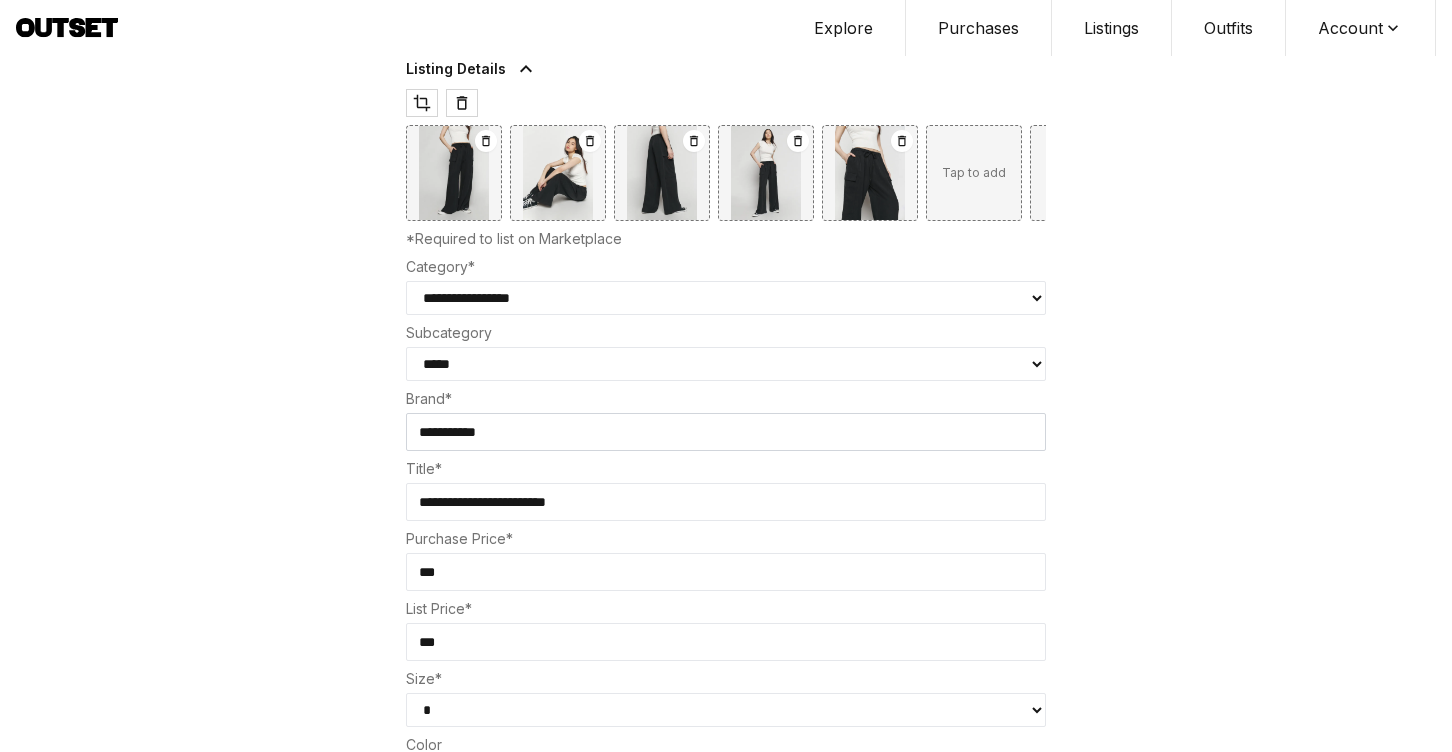 scroll, scrollTop: 472, scrollLeft: 0, axis: vertical 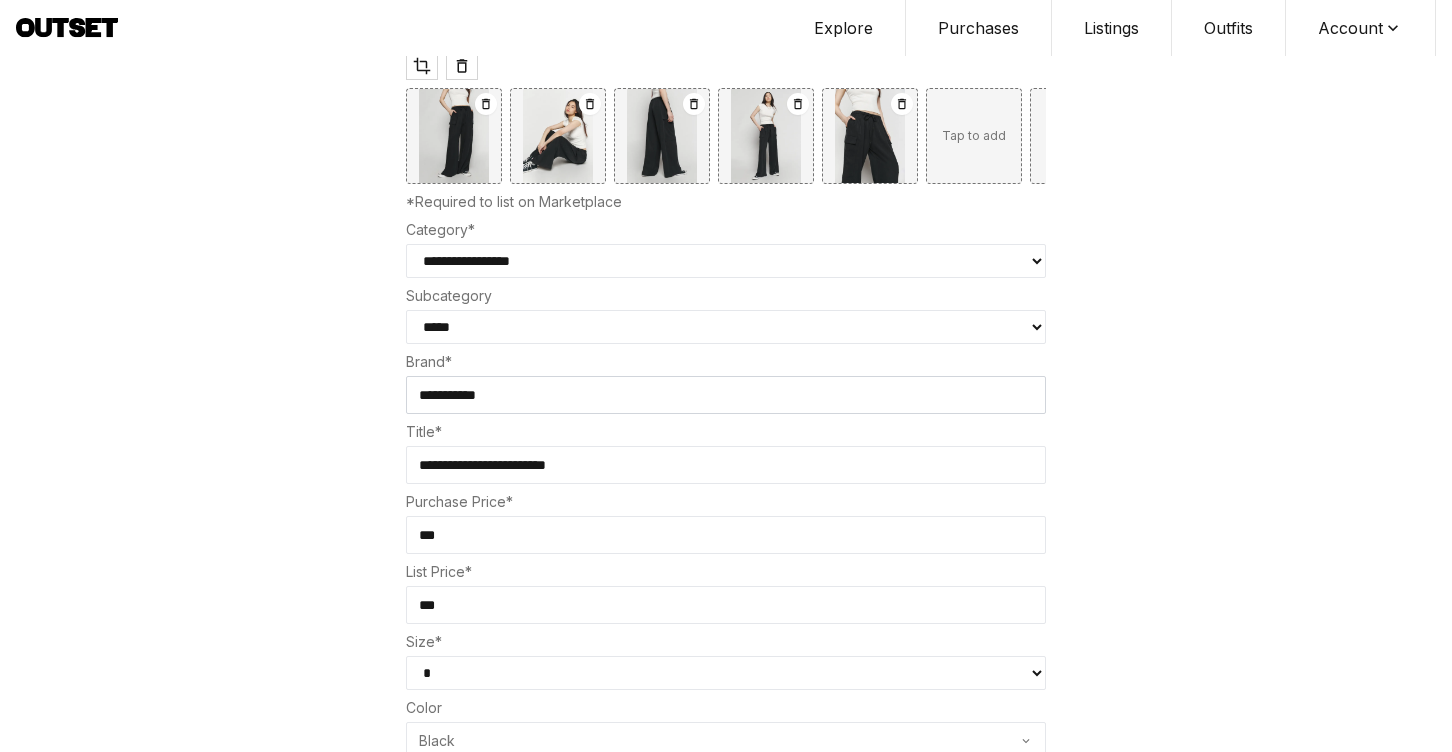 drag, startPoint x: 453, startPoint y: 611, endPoint x: 418, endPoint y: 610, distance: 35.014282 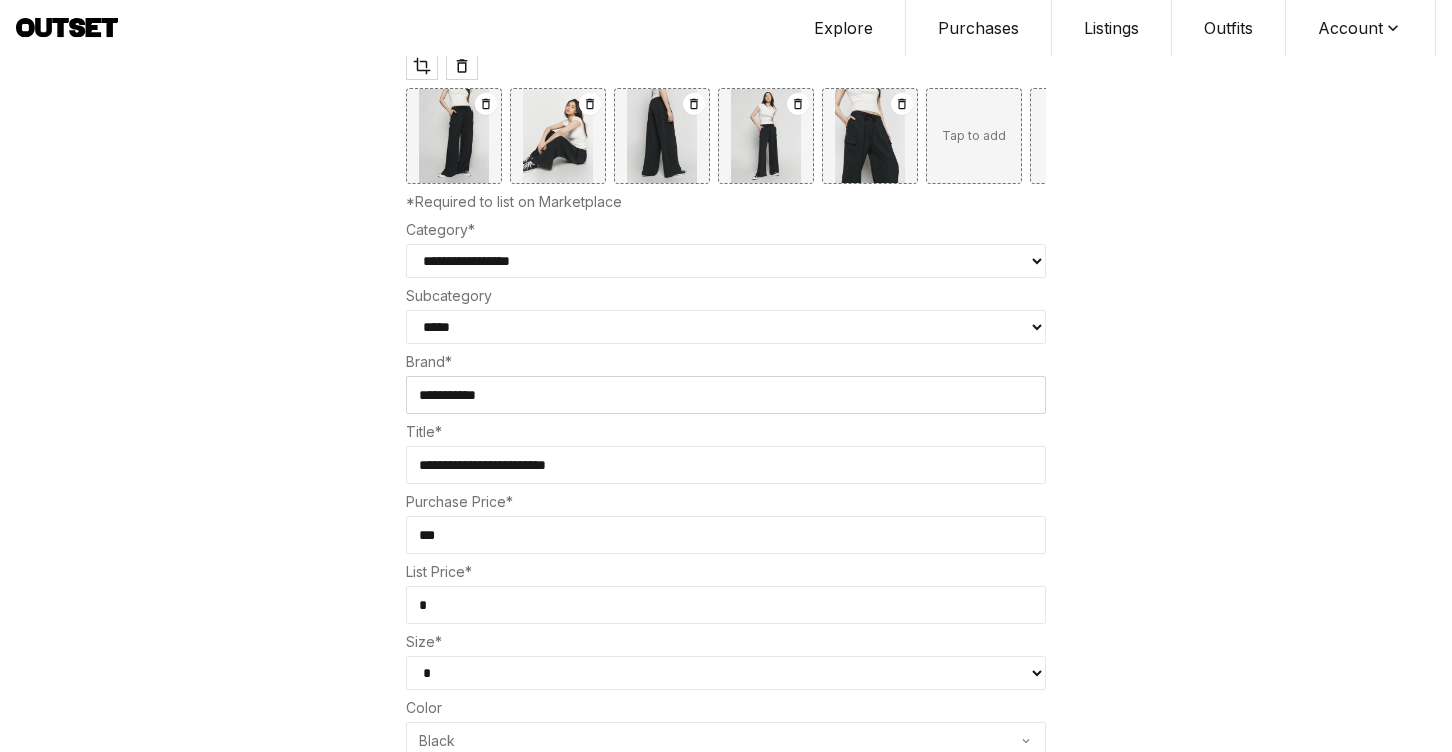 type on "**" 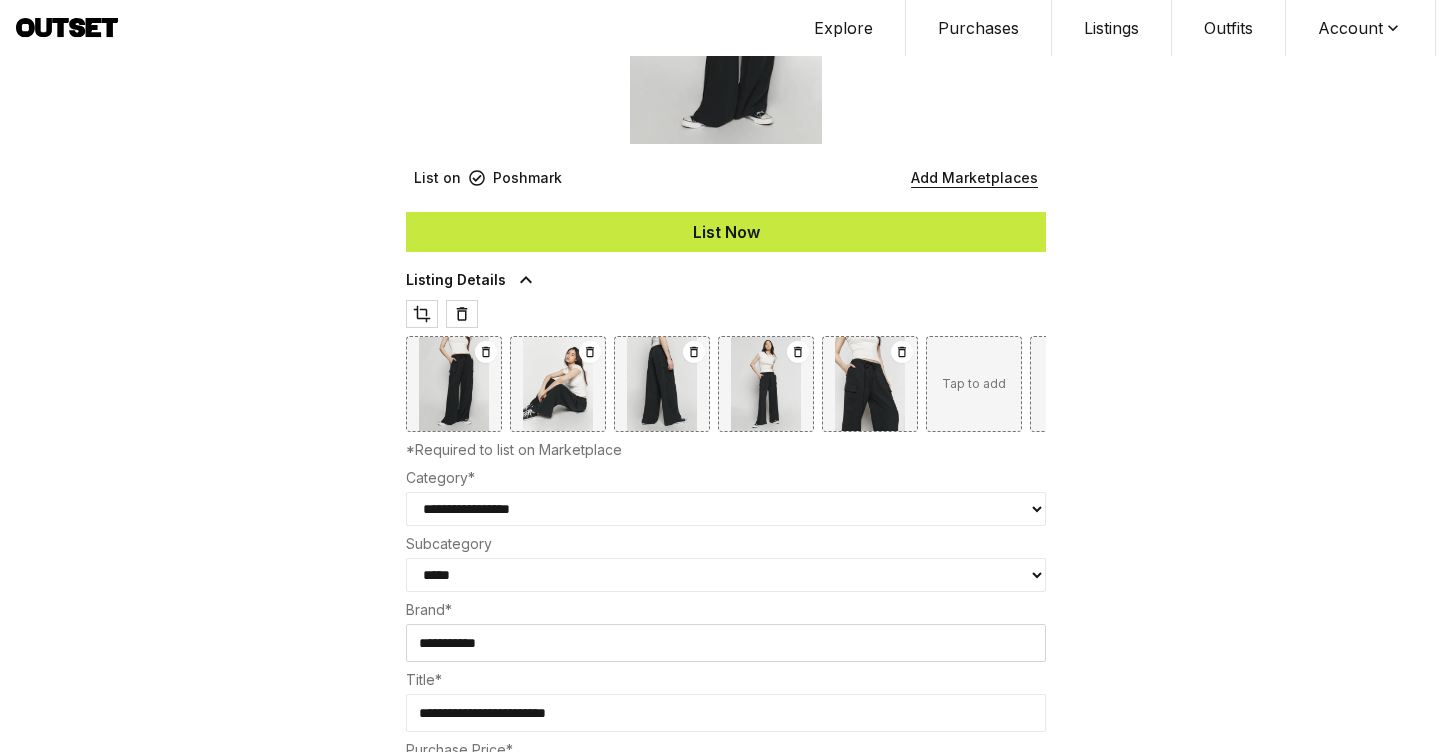 scroll, scrollTop: 155, scrollLeft: 0, axis: vertical 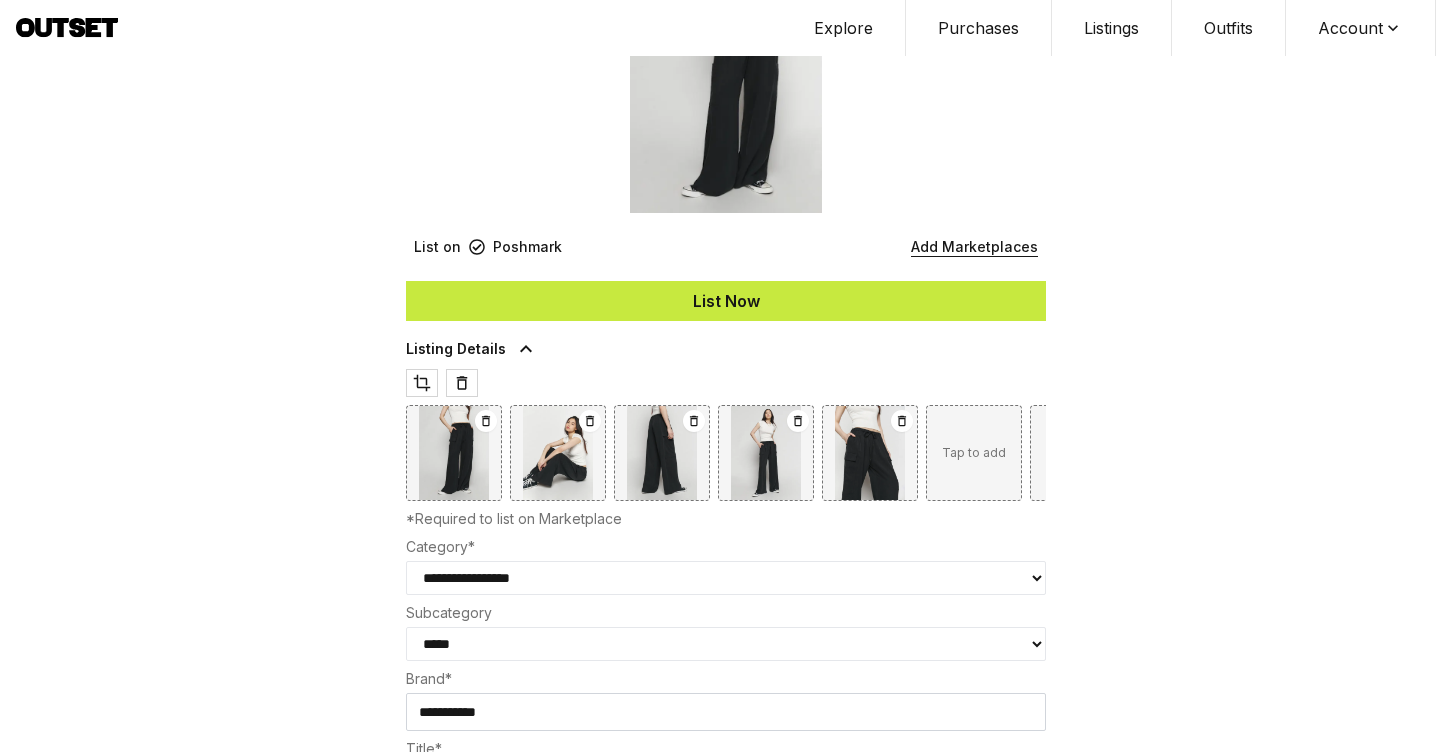 type on "**" 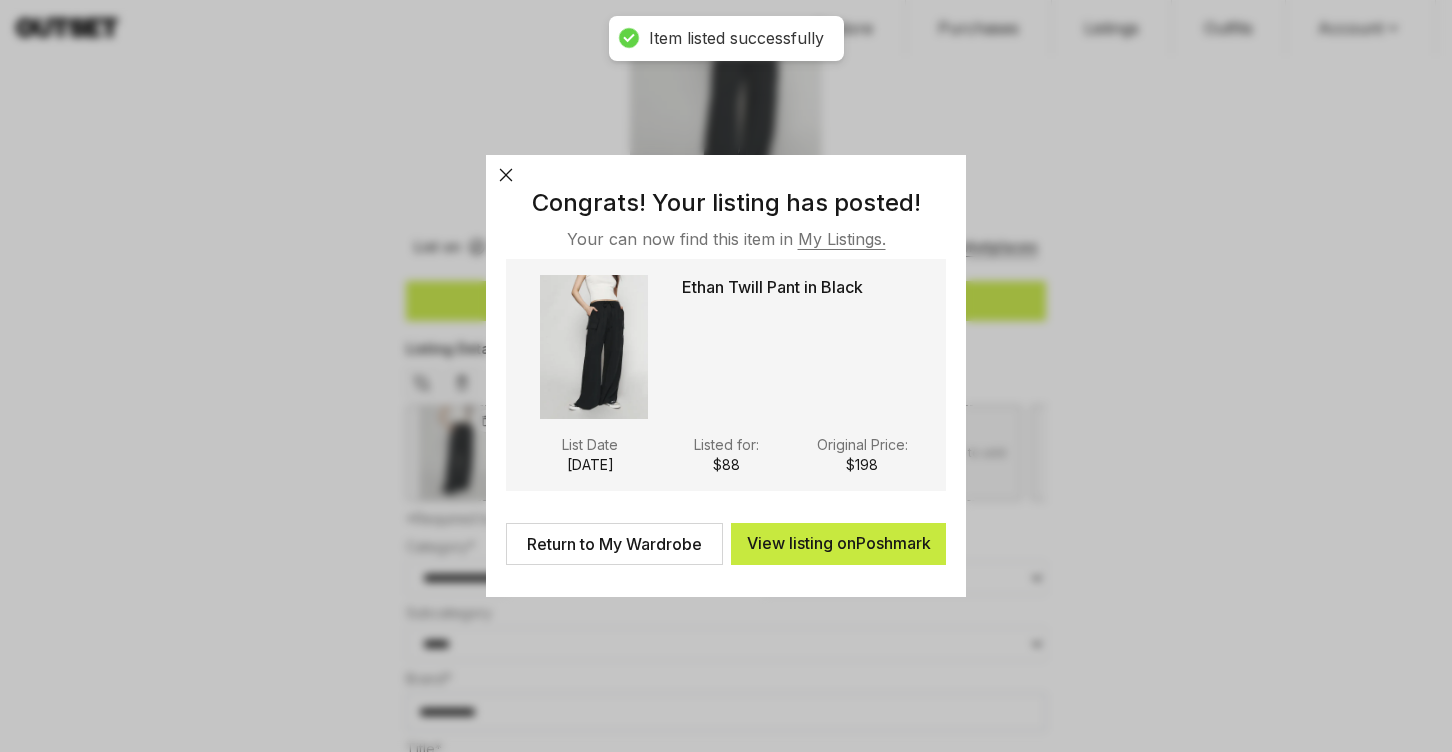 click on "Return to My Wardrobe" at bounding box center [614, 544] 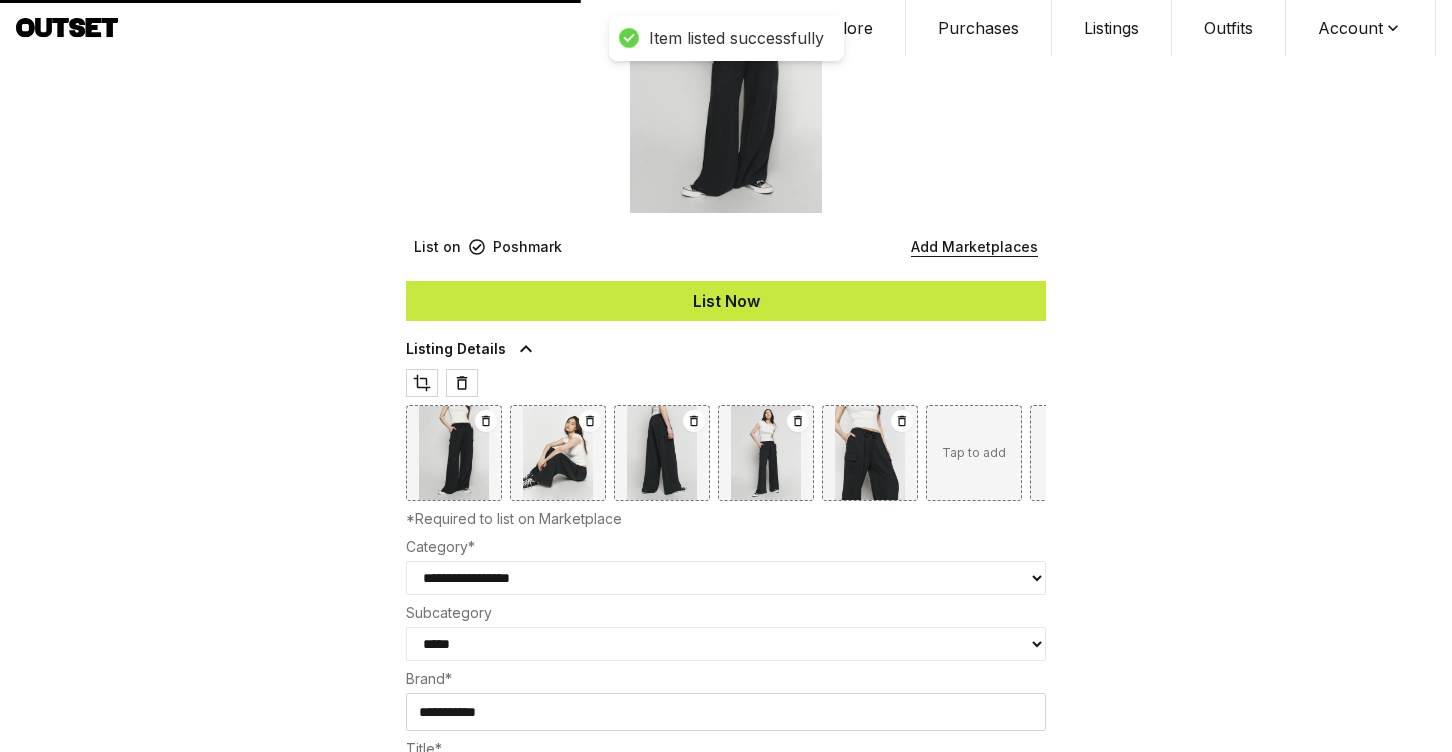 select 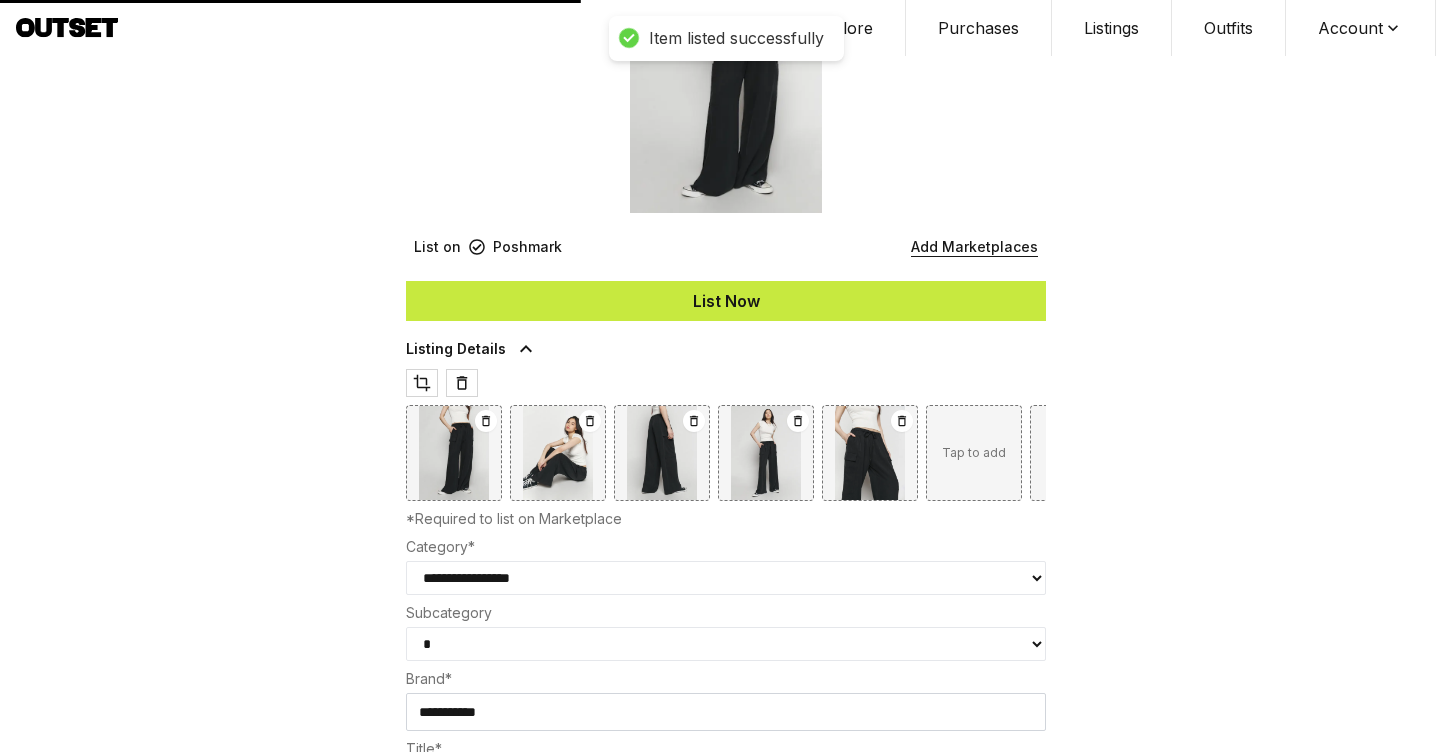 type on "***" 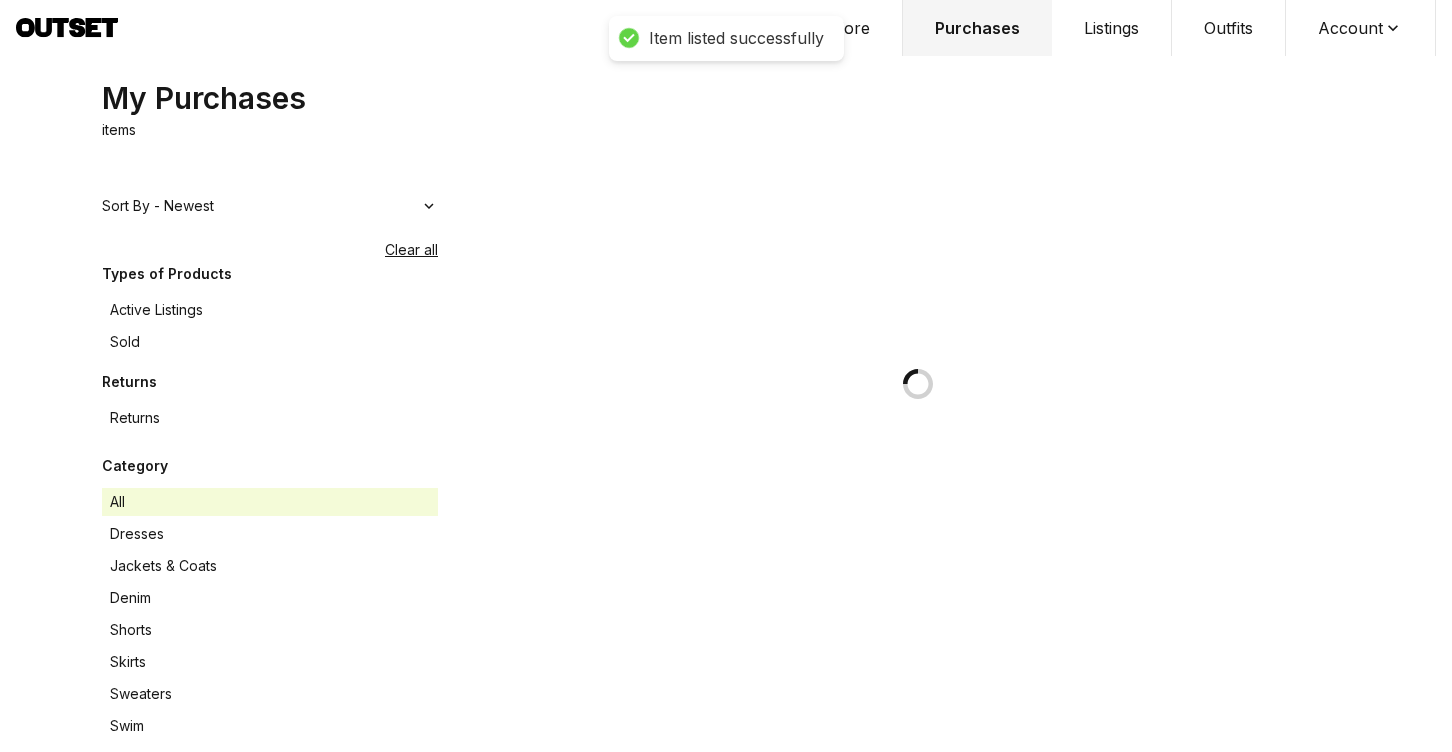 scroll, scrollTop: 0, scrollLeft: 0, axis: both 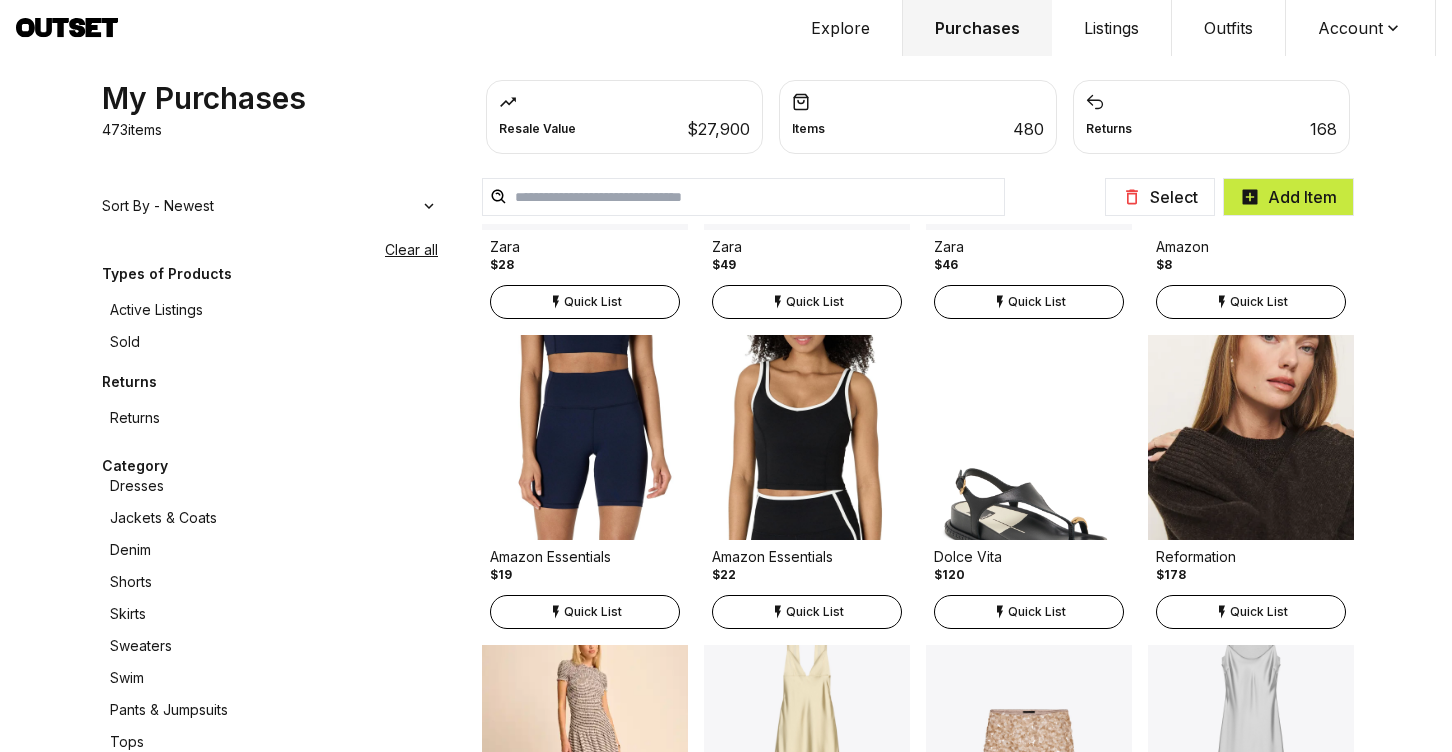 click at bounding box center [743, 197] 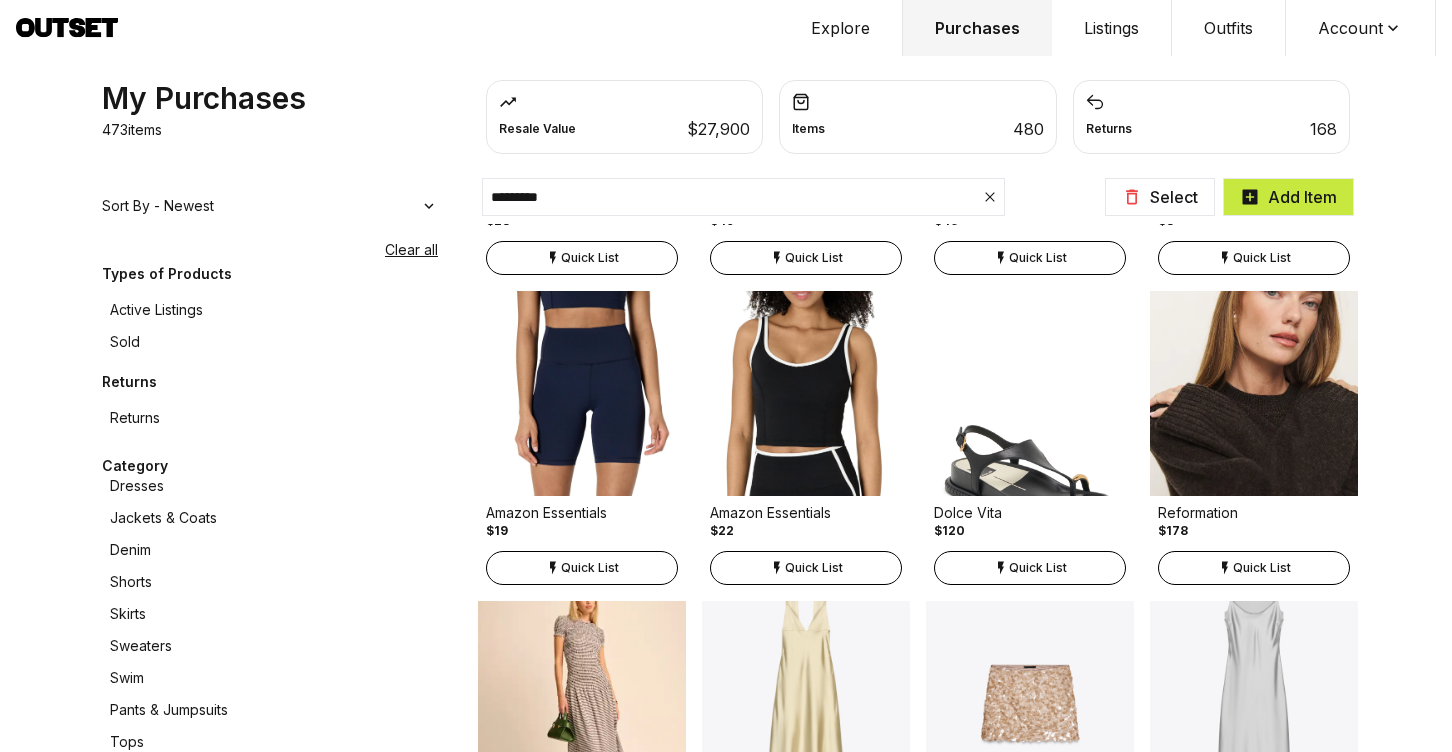 type on "**********" 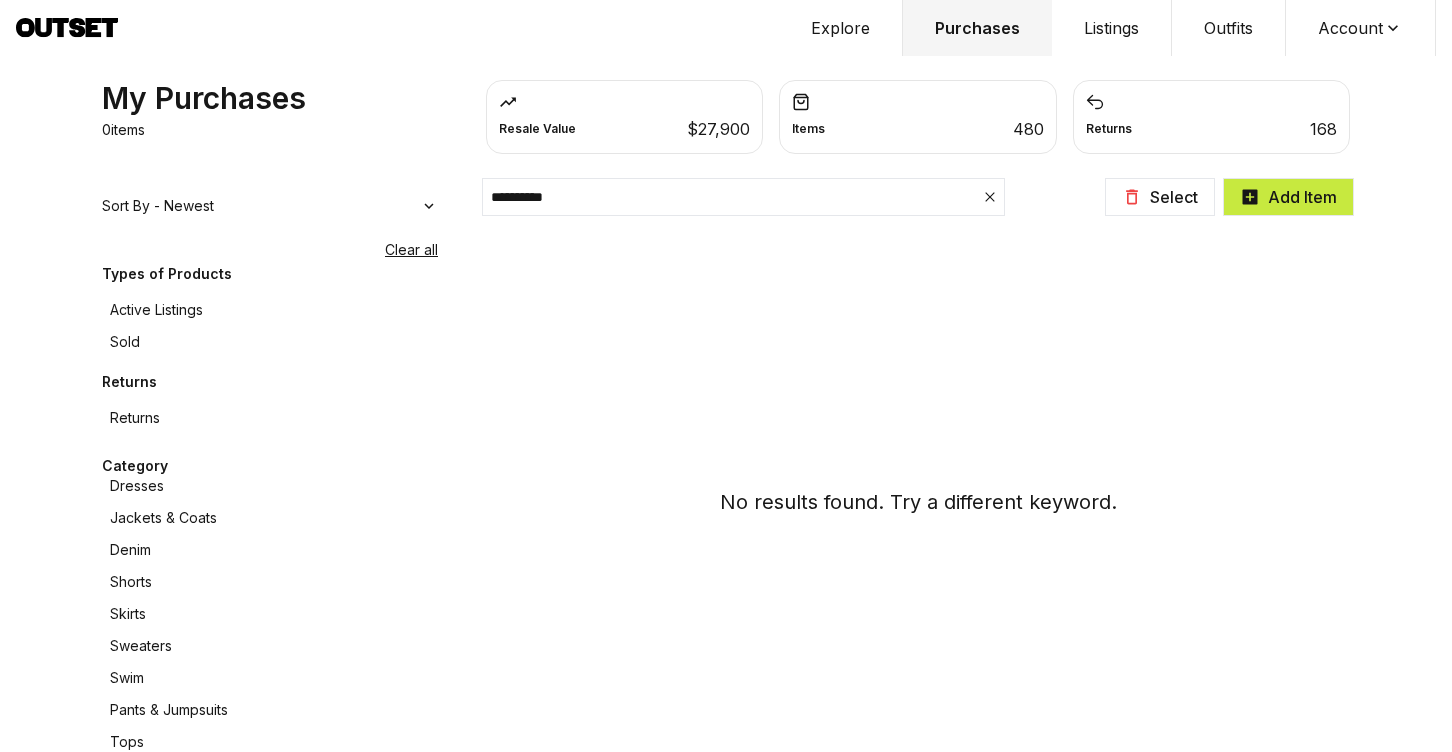 click on "**********" at bounding box center (918, 189) 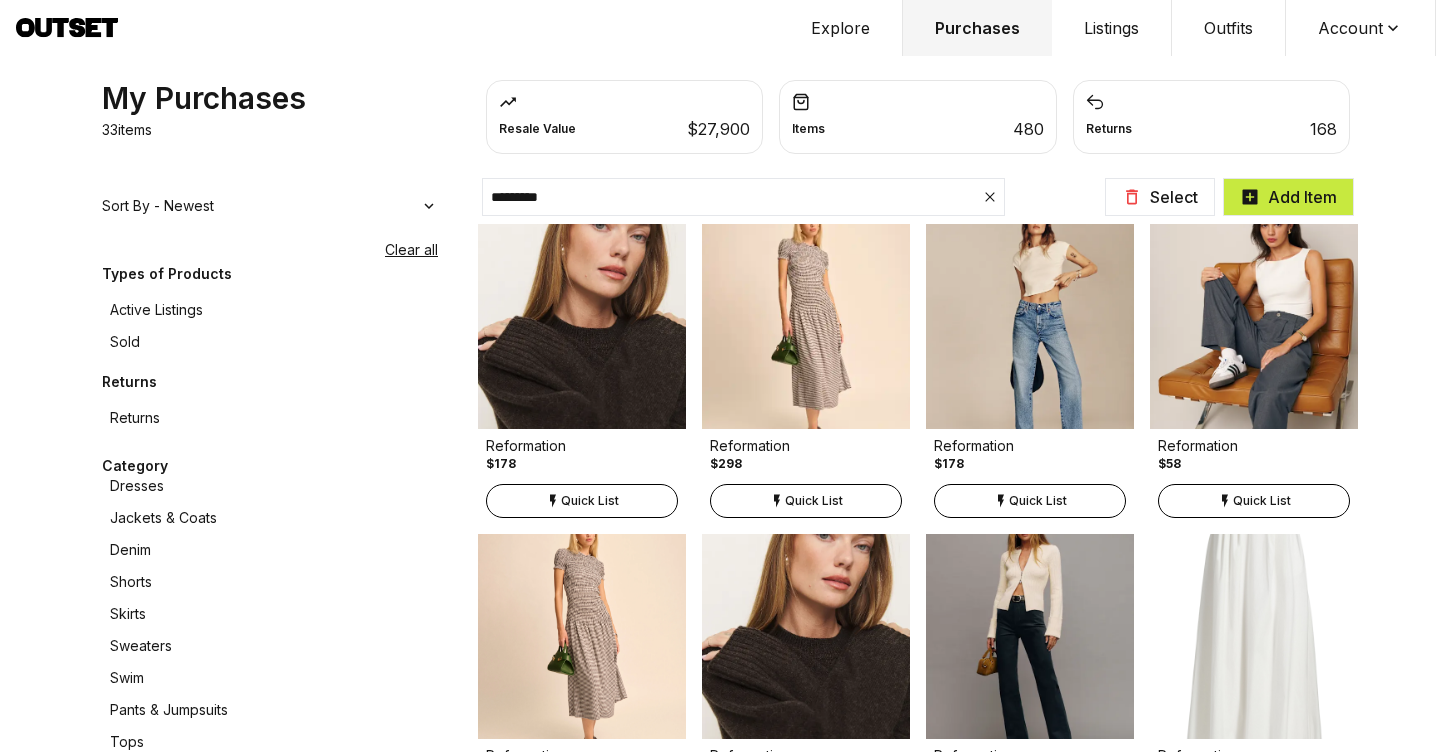 click on "*********" at bounding box center [743, 197] 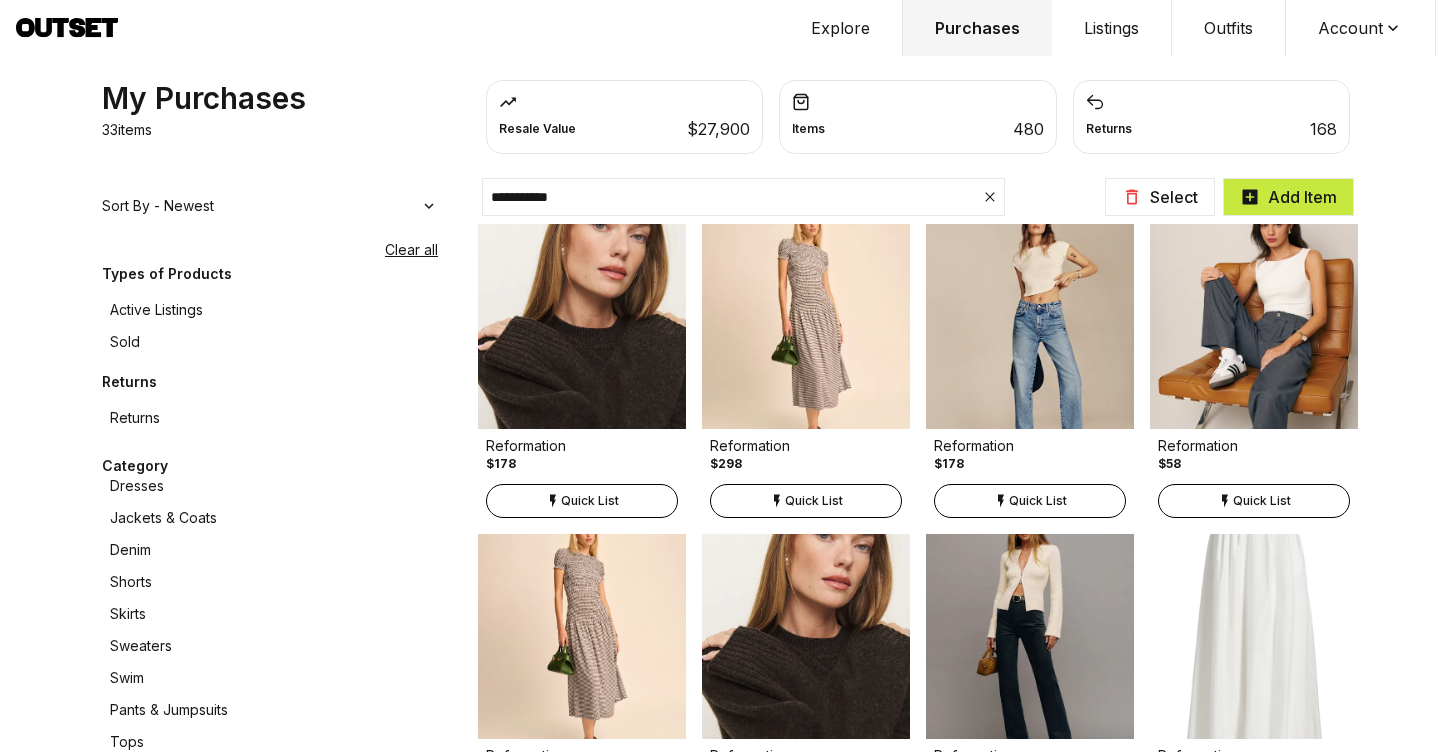 type on "**********" 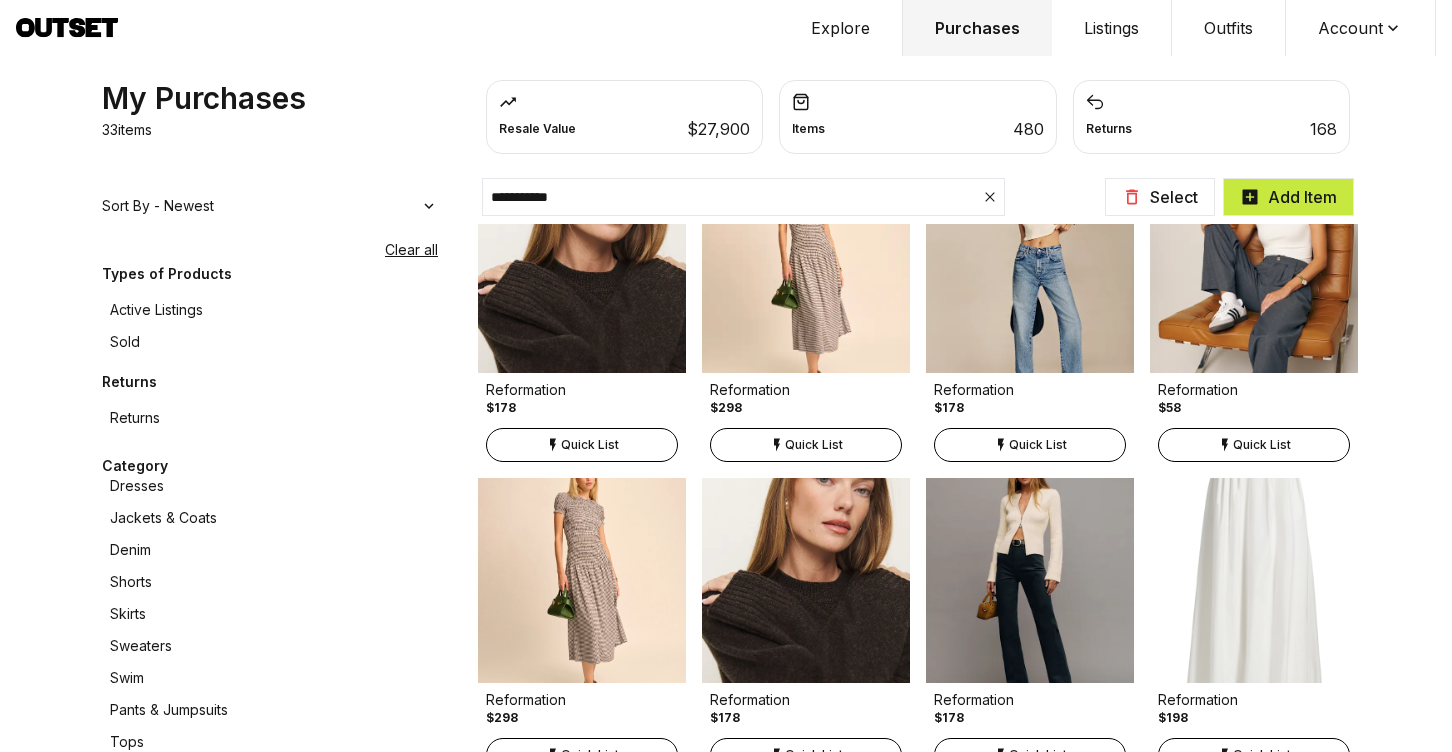 scroll, scrollTop: 0, scrollLeft: 0, axis: both 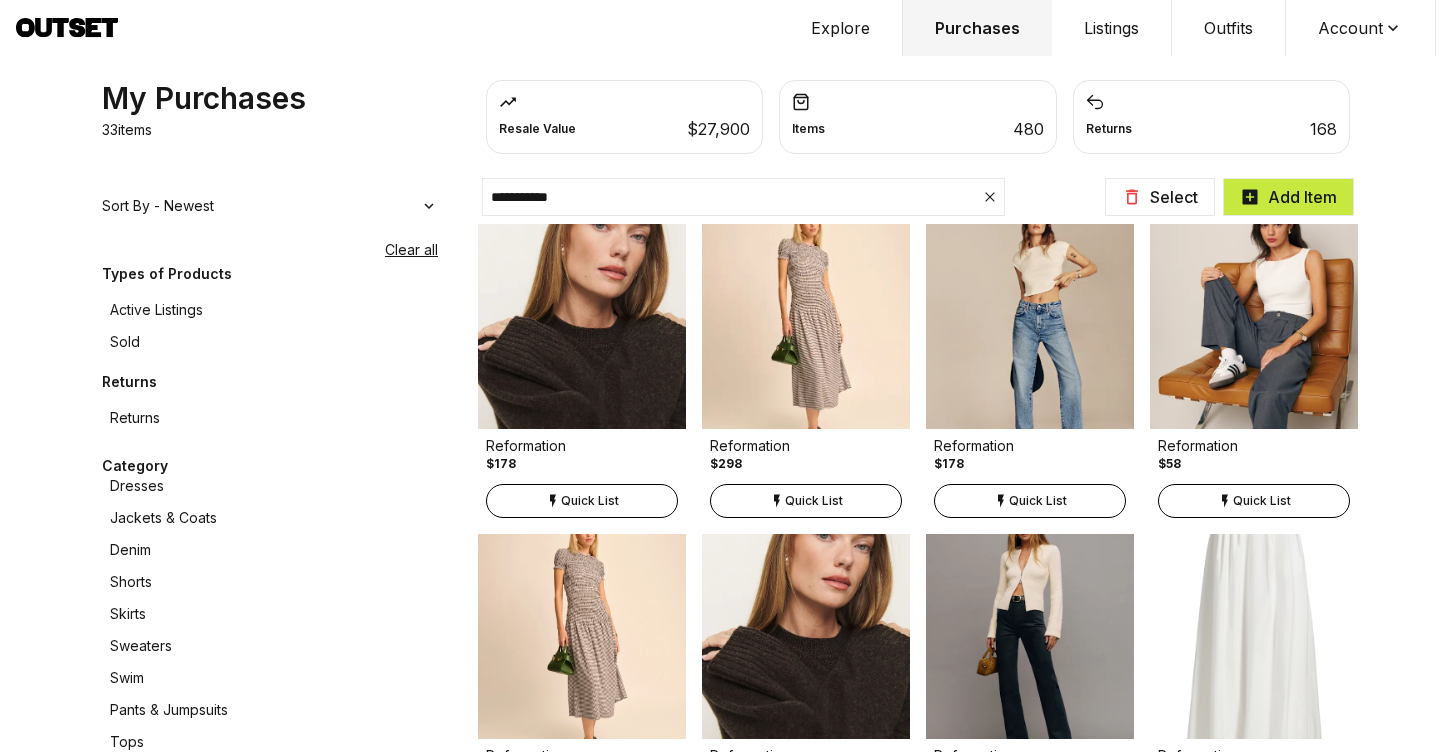 click on "**********" at bounding box center (743, 197) 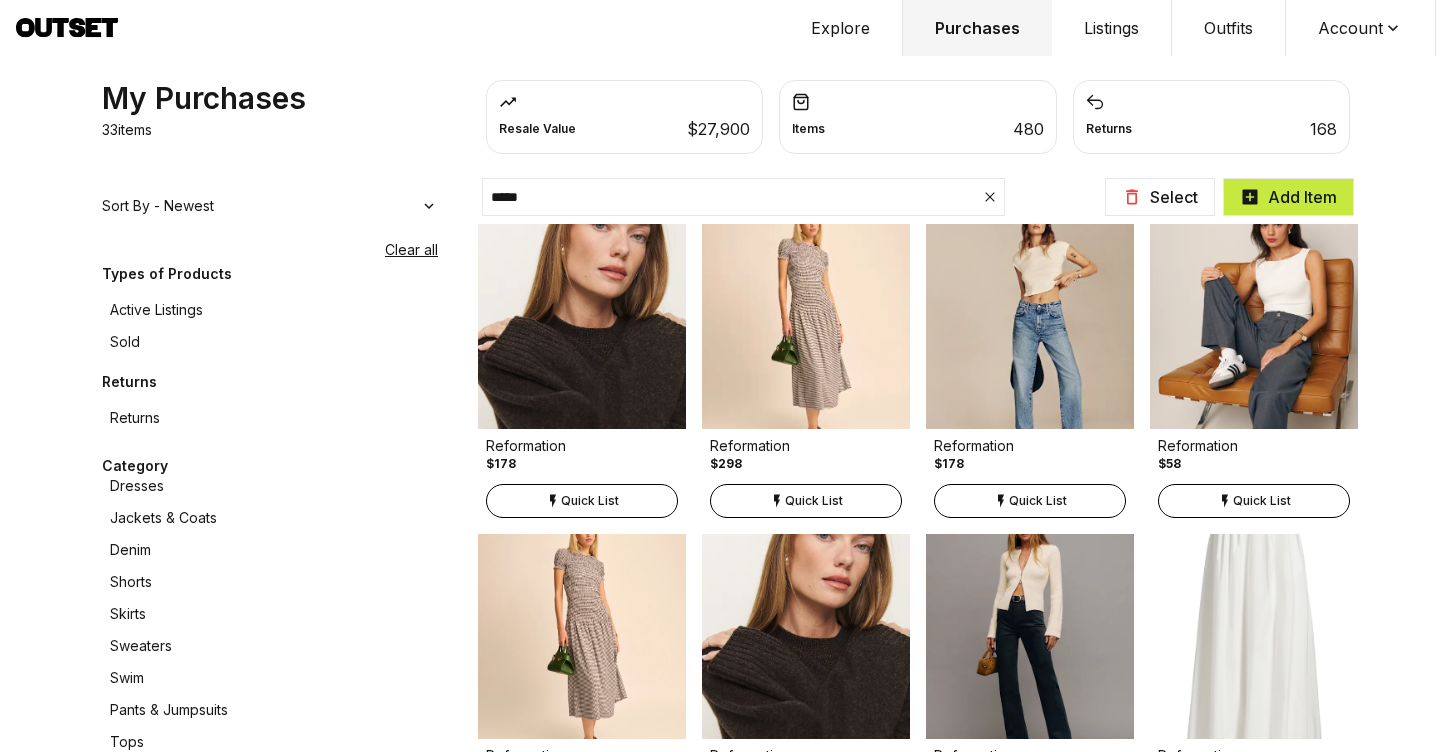 type on "*****" 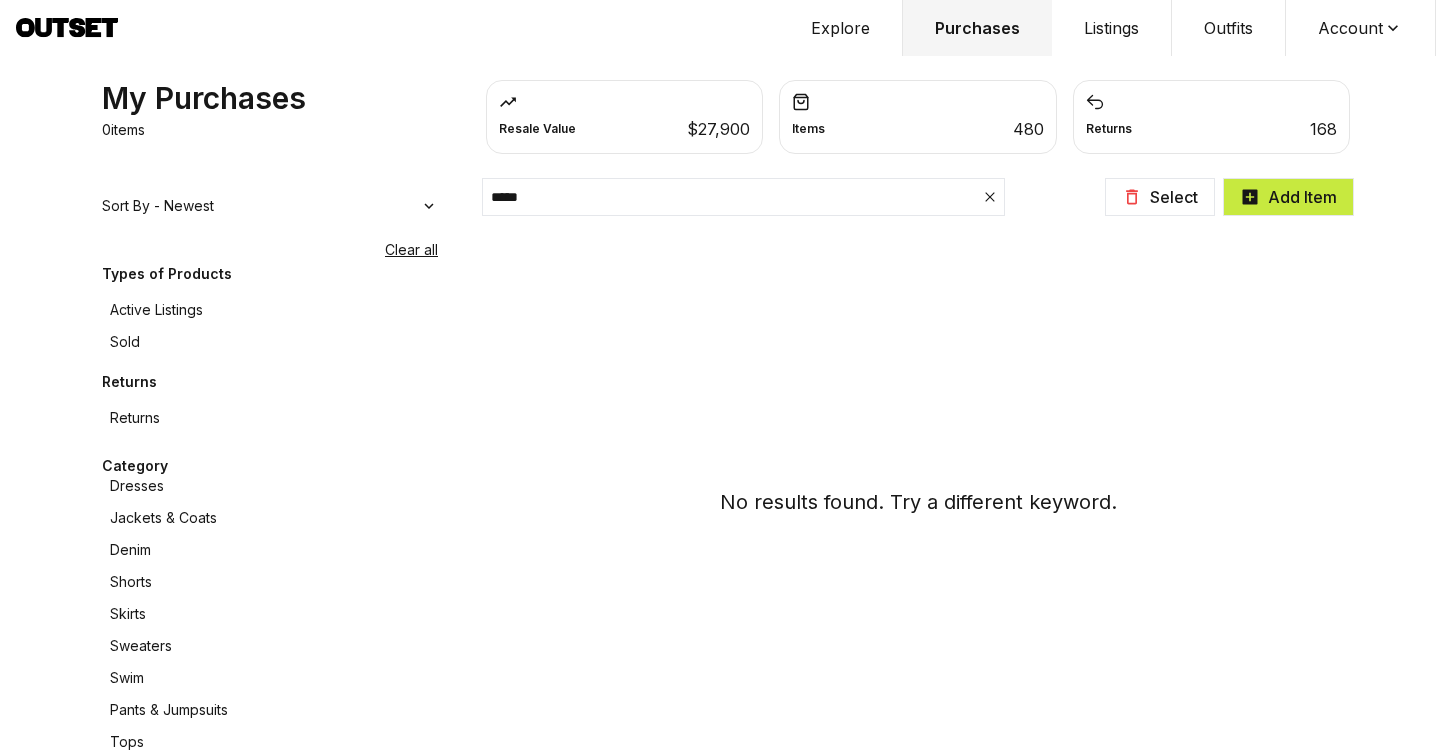 drag, startPoint x: 757, startPoint y: 201, endPoint x: 368, endPoint y: 197, distance: 389.02057 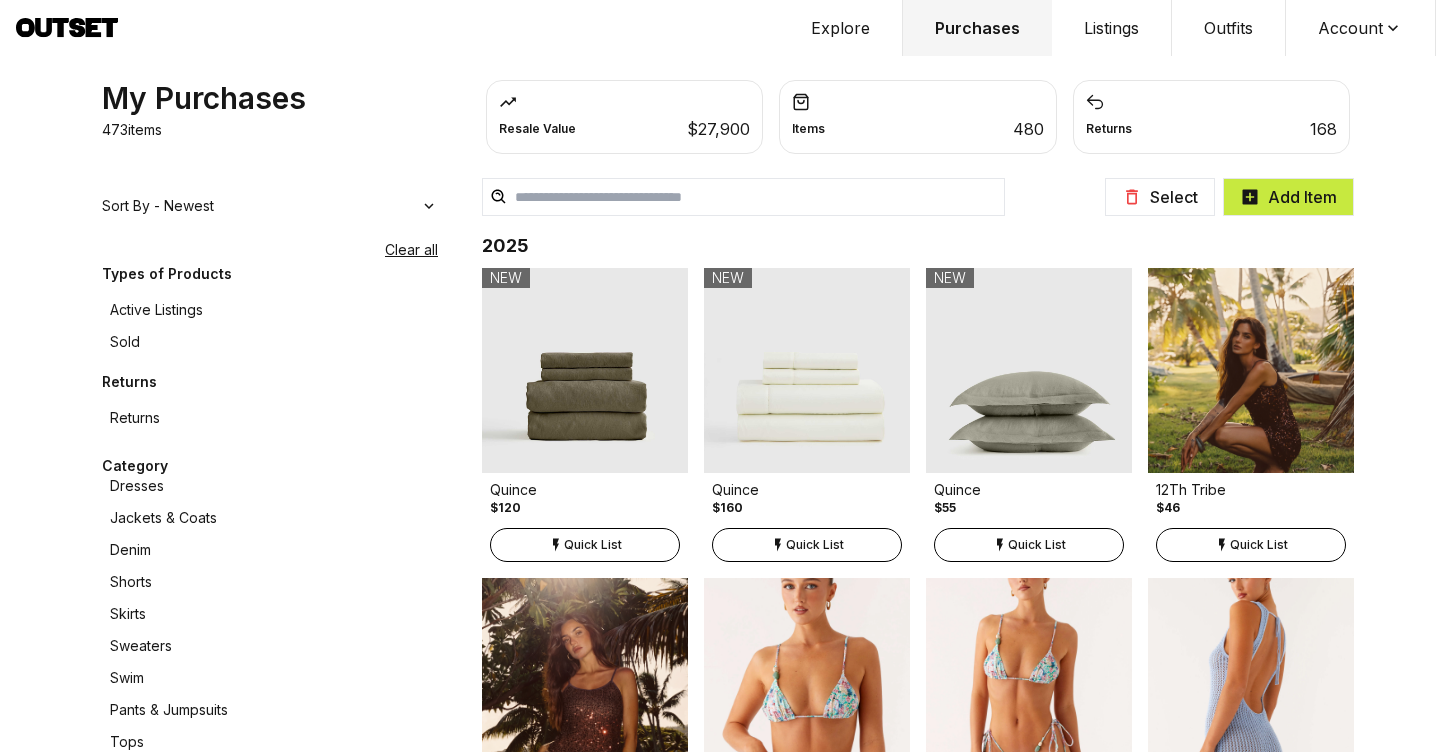 type 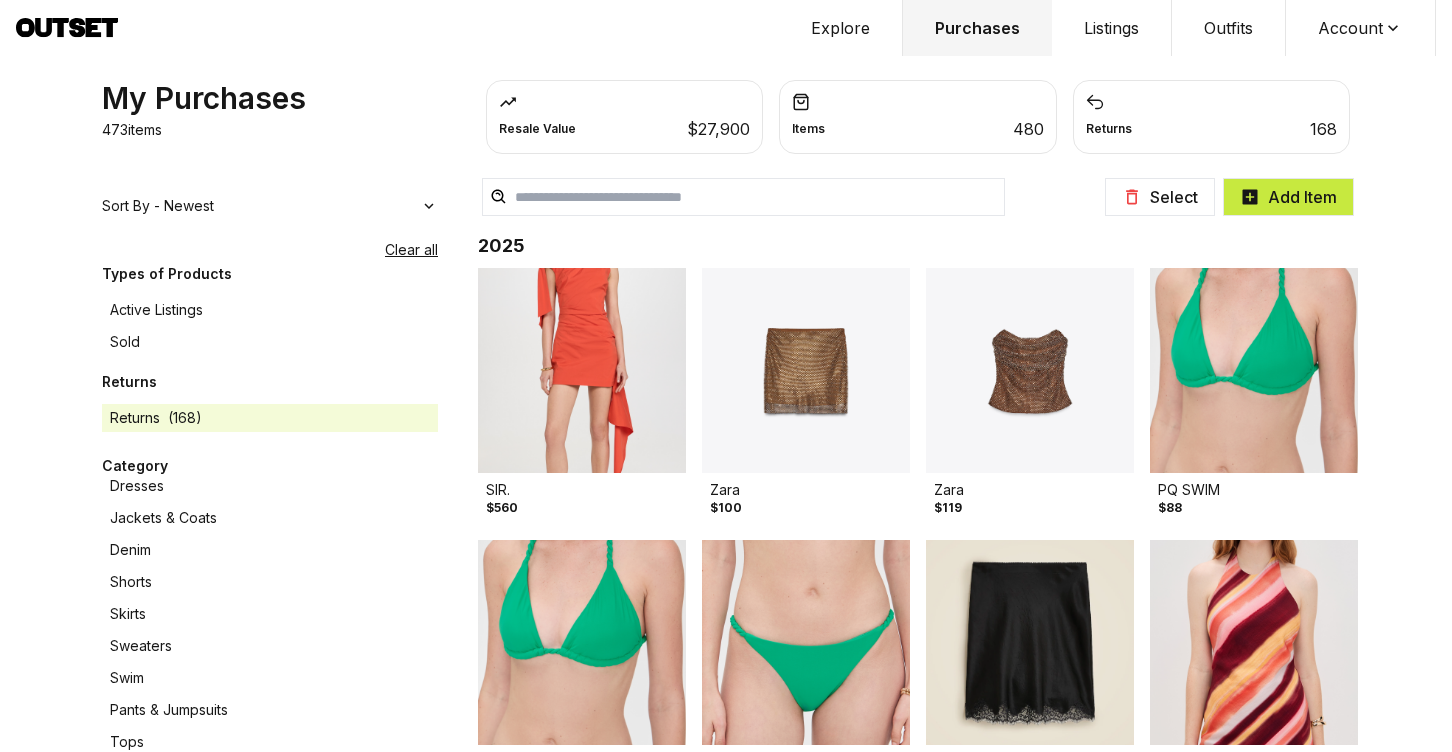 scroll, scrollTop: 132, scrollLeft: 0, axis: vertical 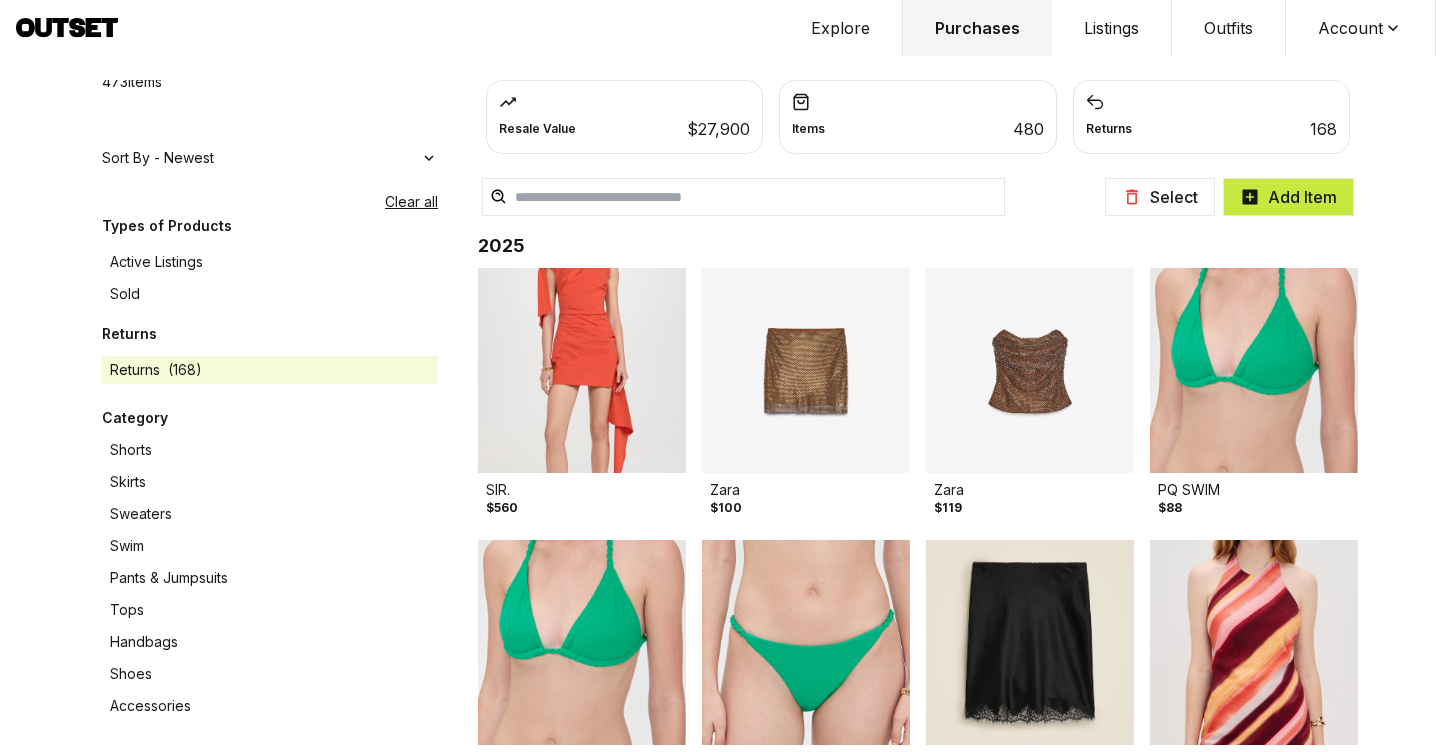click on "Sweaters" at bounding box center (270, 514) 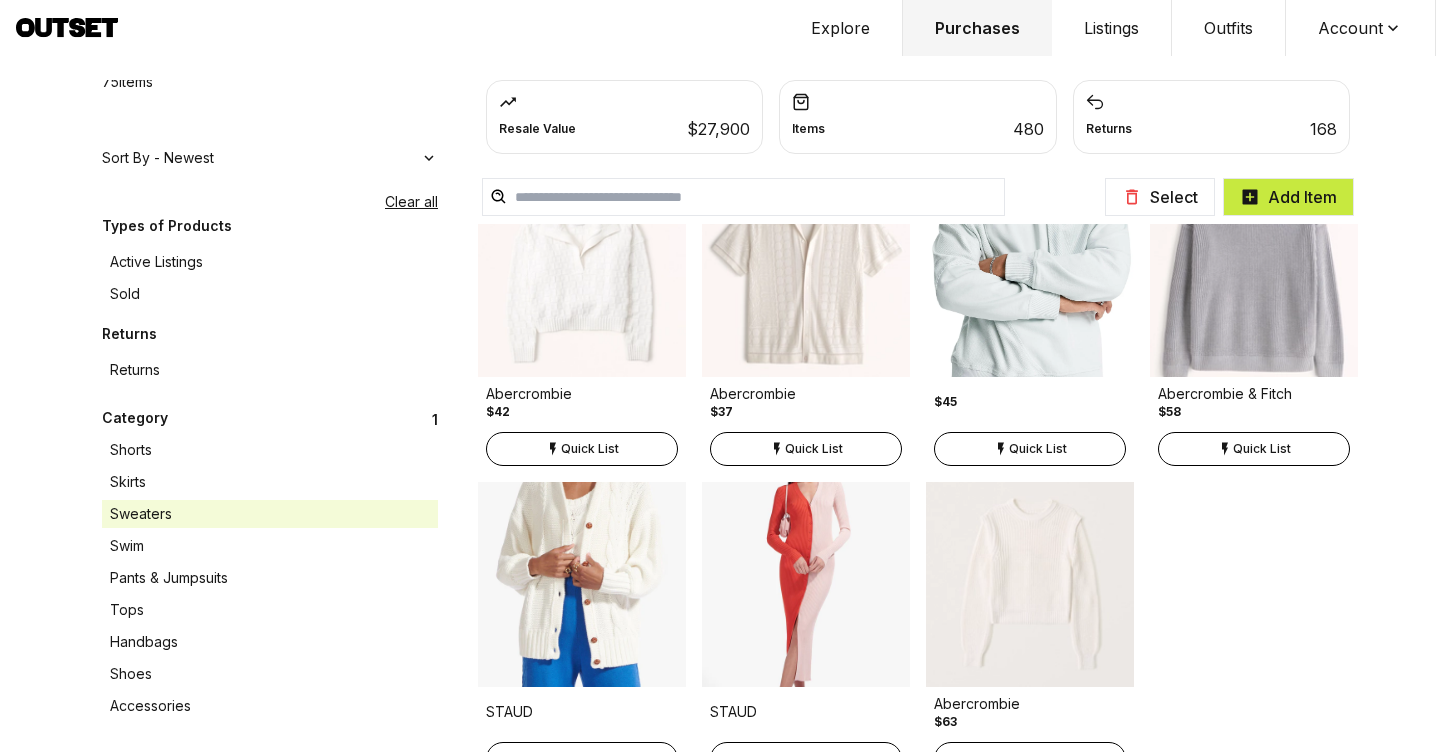 scroll, scrollTop: 5346, scrollLeft: 0, axis: vertical 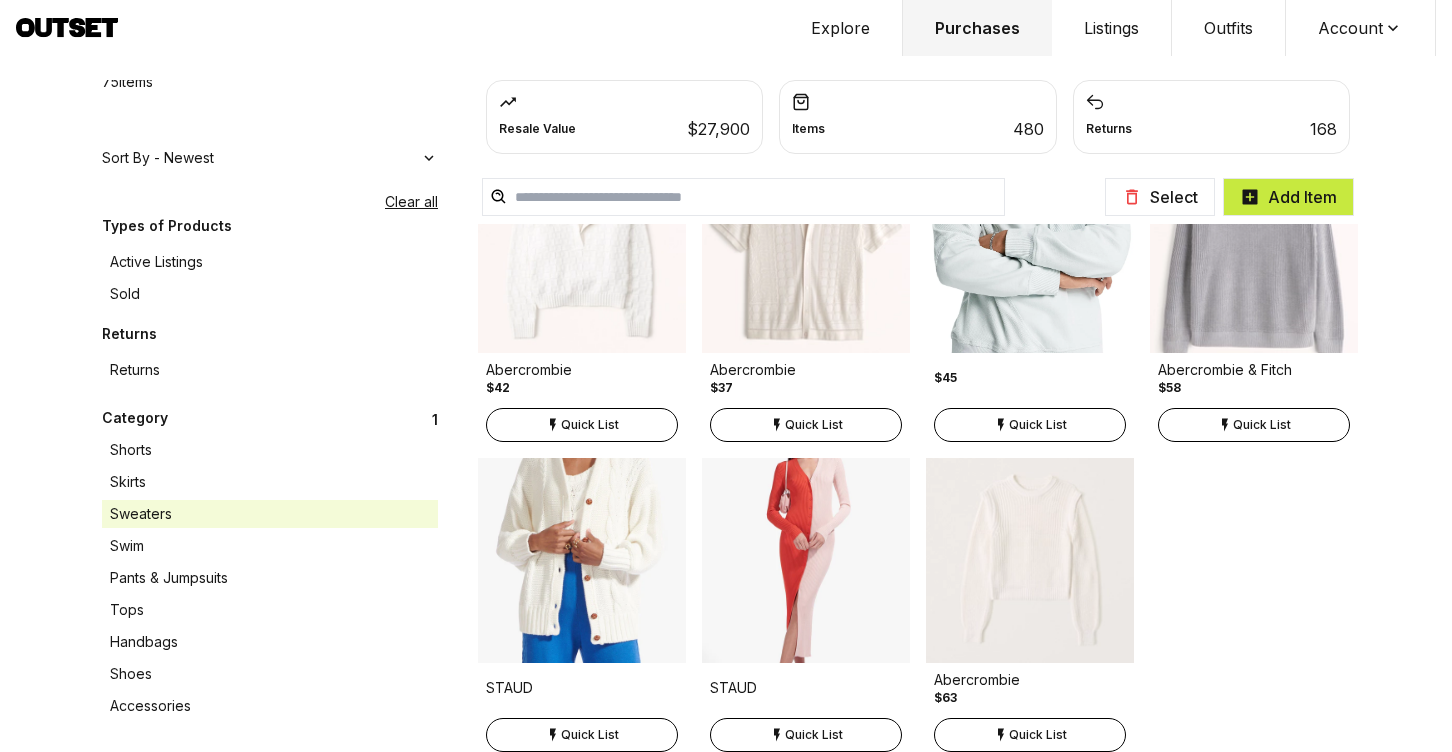 click on "Skirts" at bounding box center [270, 482] 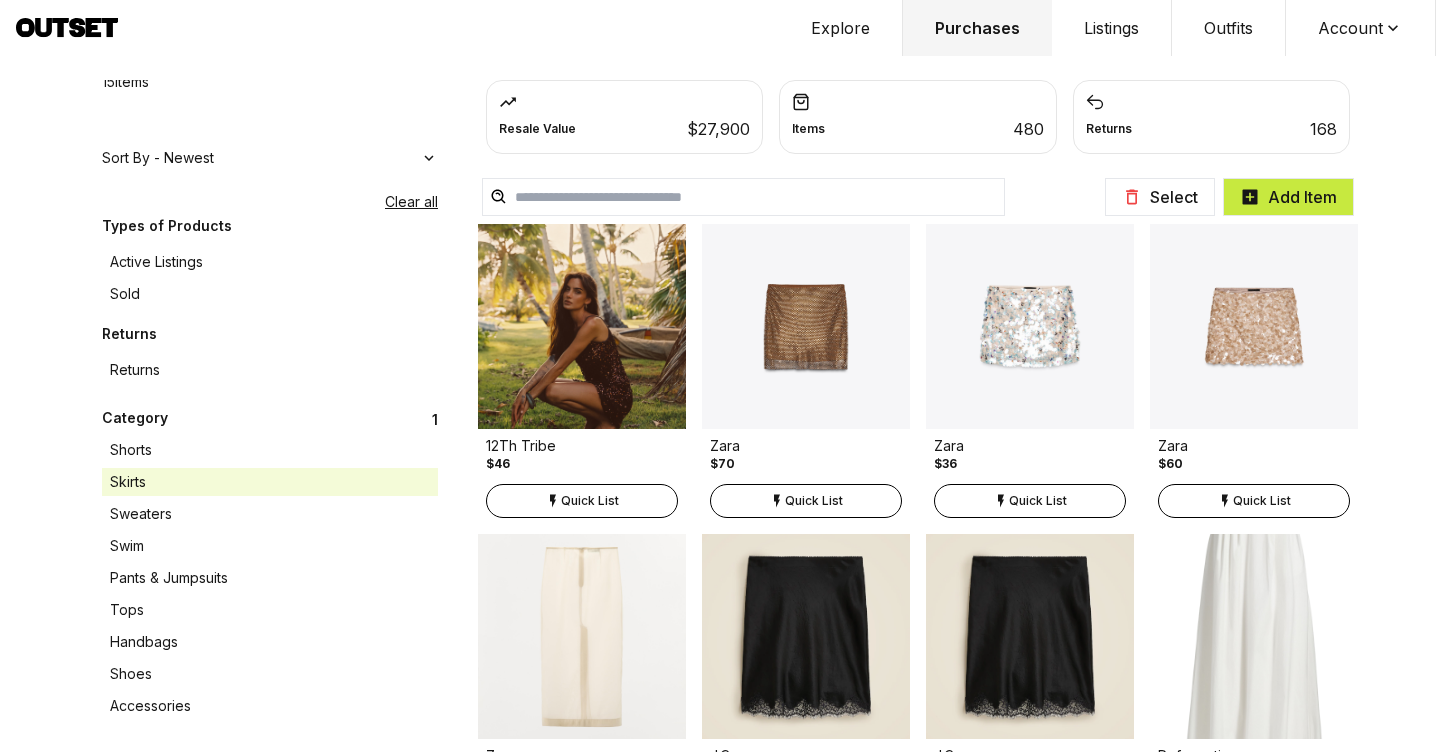 click on "Shorts" at bounding box center [270, 450] 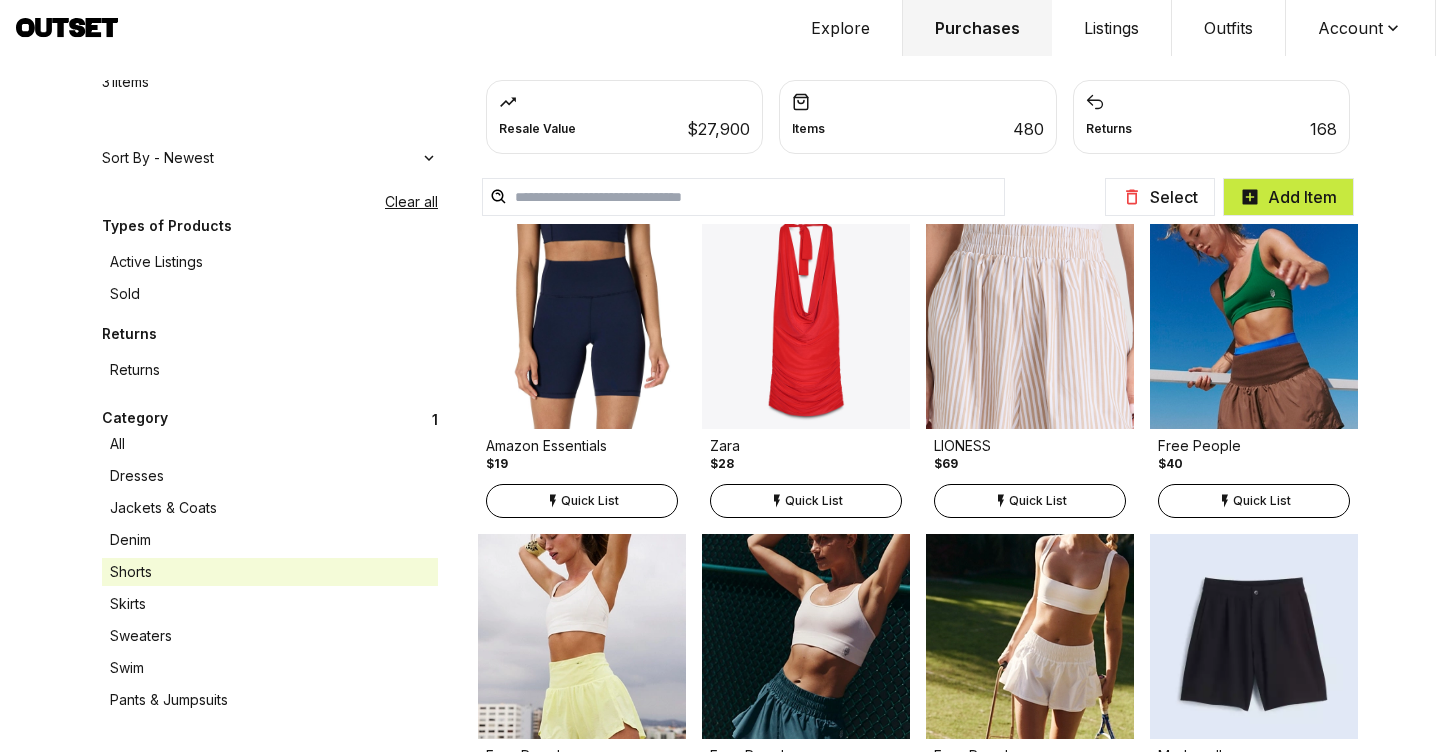 scroll, scrollTop: 0, scrollLeft: 0, axis: both 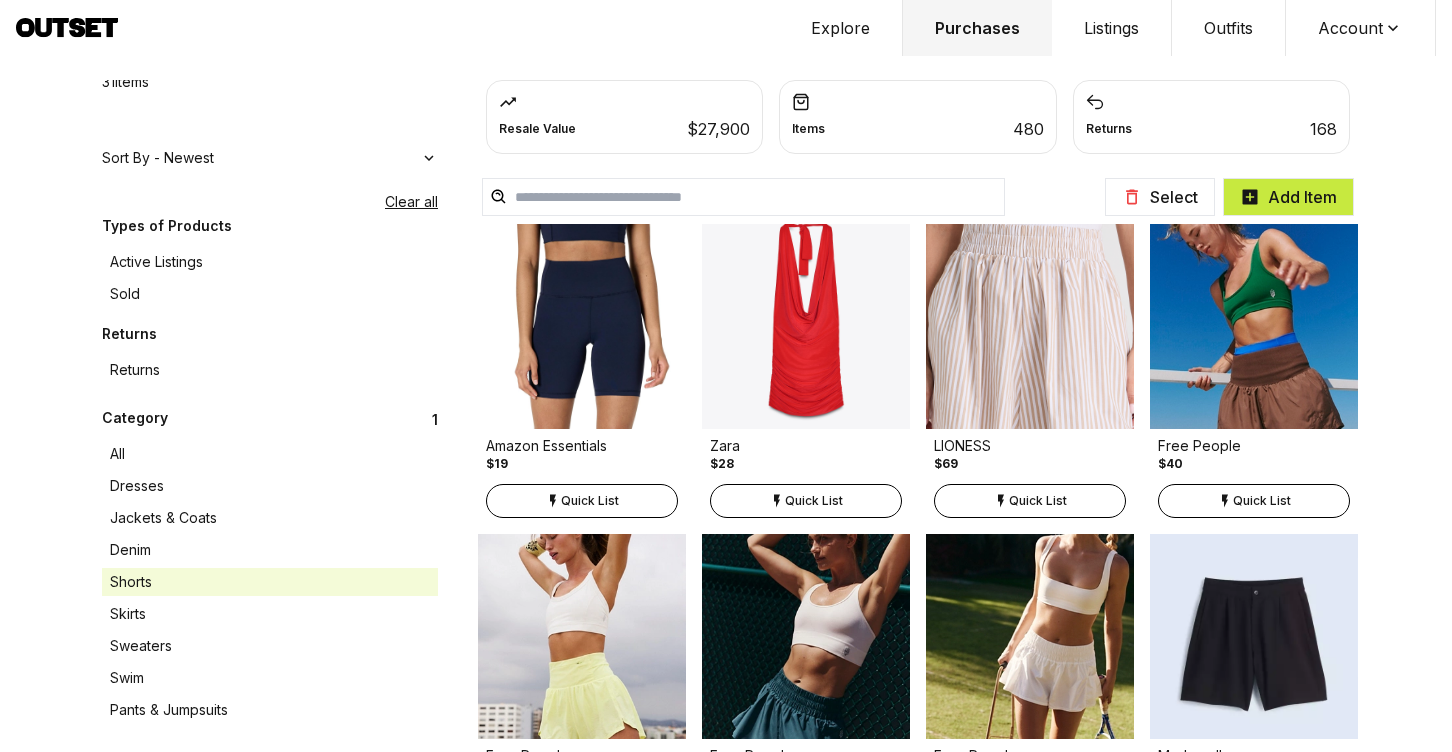 click on "All Dresses Jackets & Coats Denim Shorts Skirts Sweaters Swim Pants & Jumpsuits Tops Handbags Shoes Accessories" at bounding box center (270, 576) 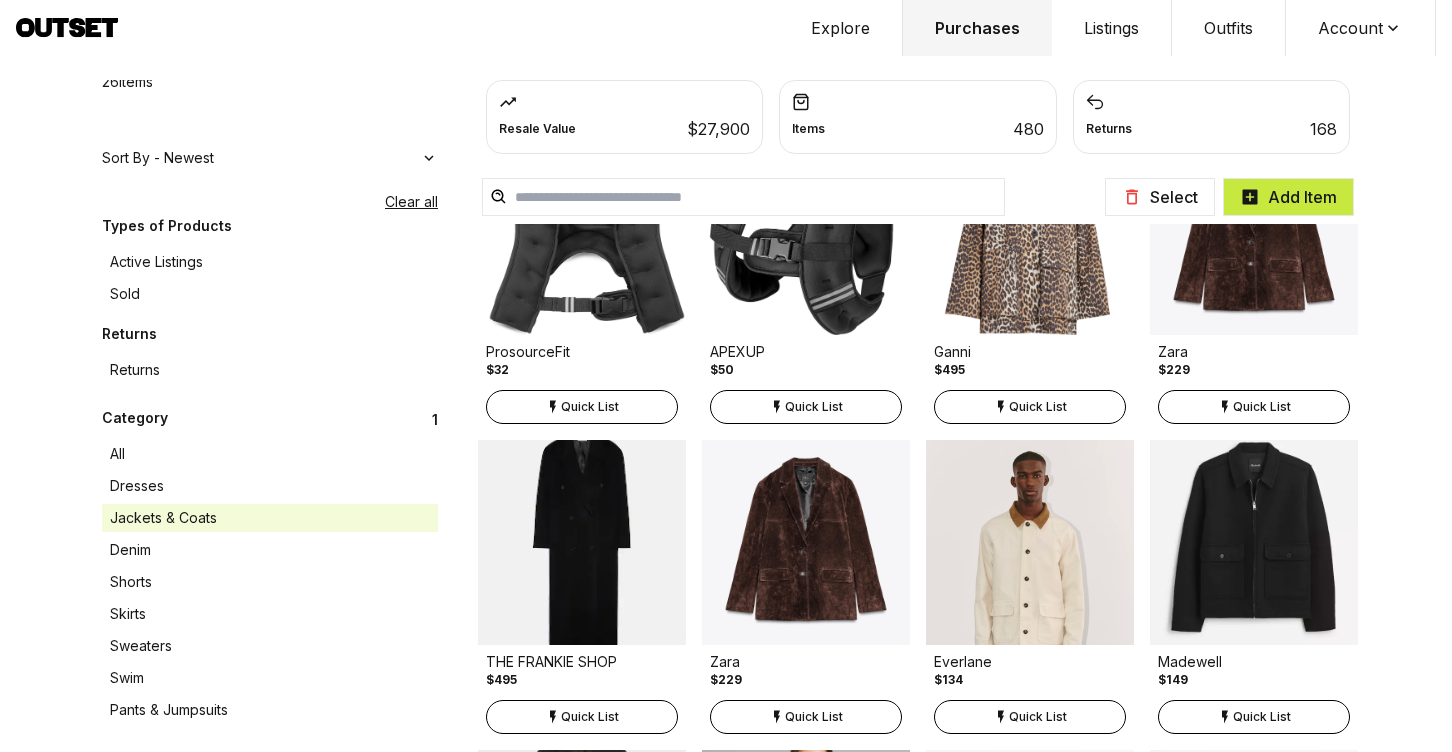 scroll, scrollTop: 0, scrollLeft: 0, axis: both 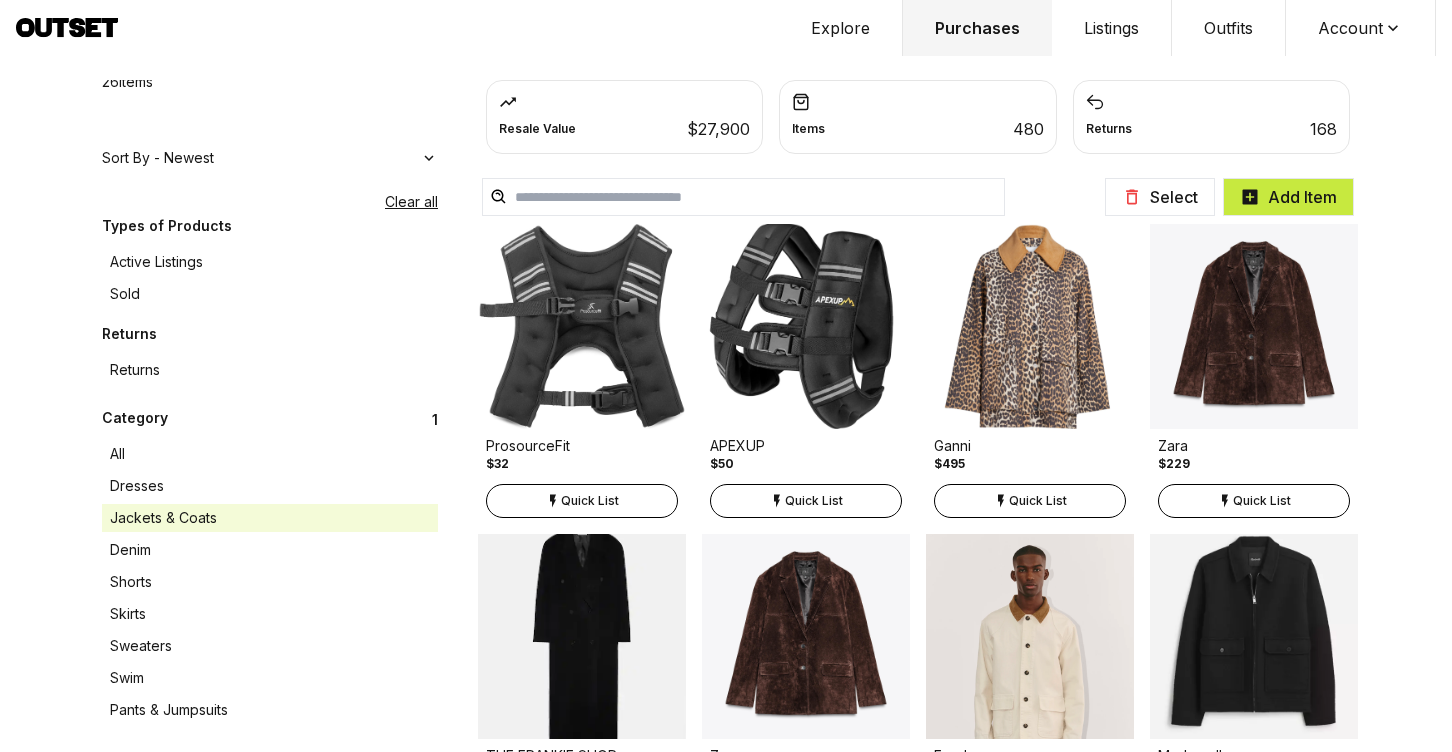 click on "Account" at bounding box center (1361, 28) 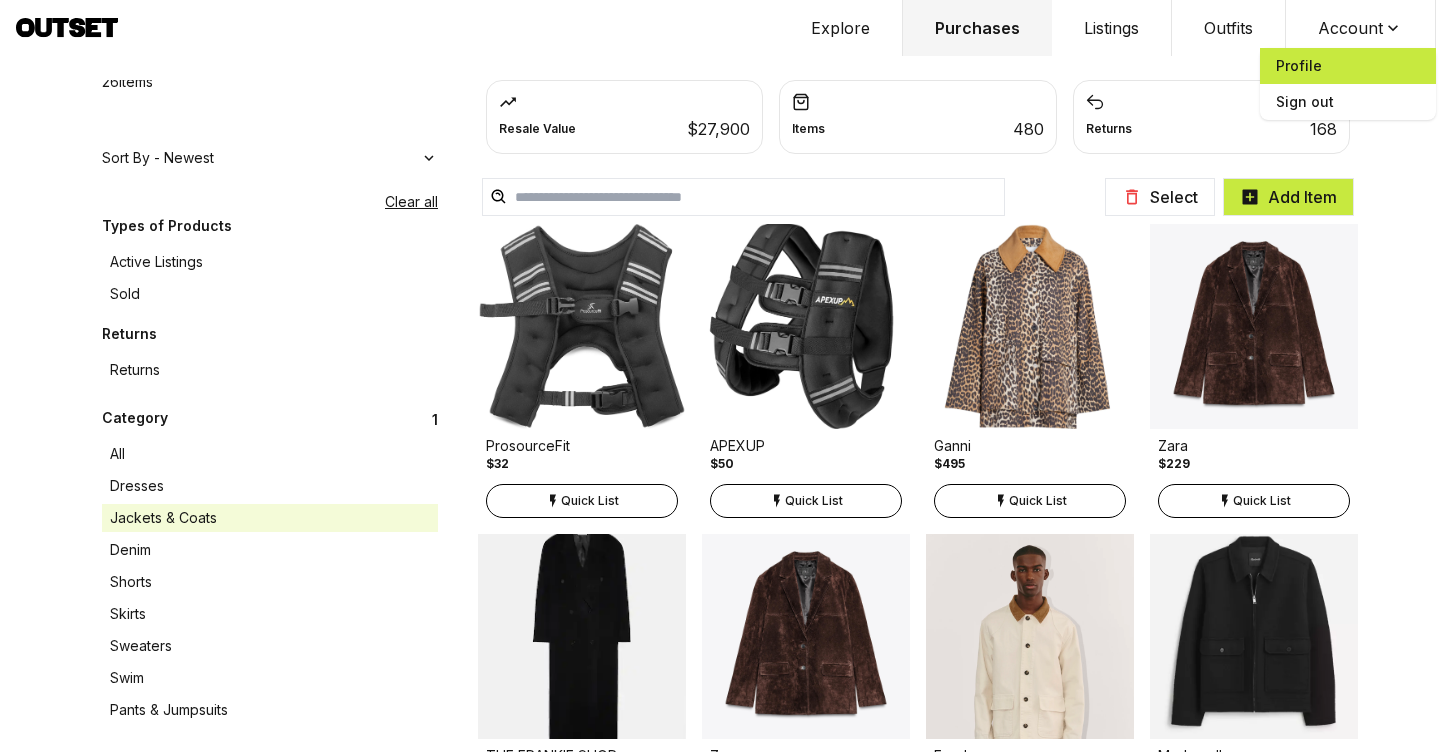 click on "Profile" at bounding box center (1348, 66) 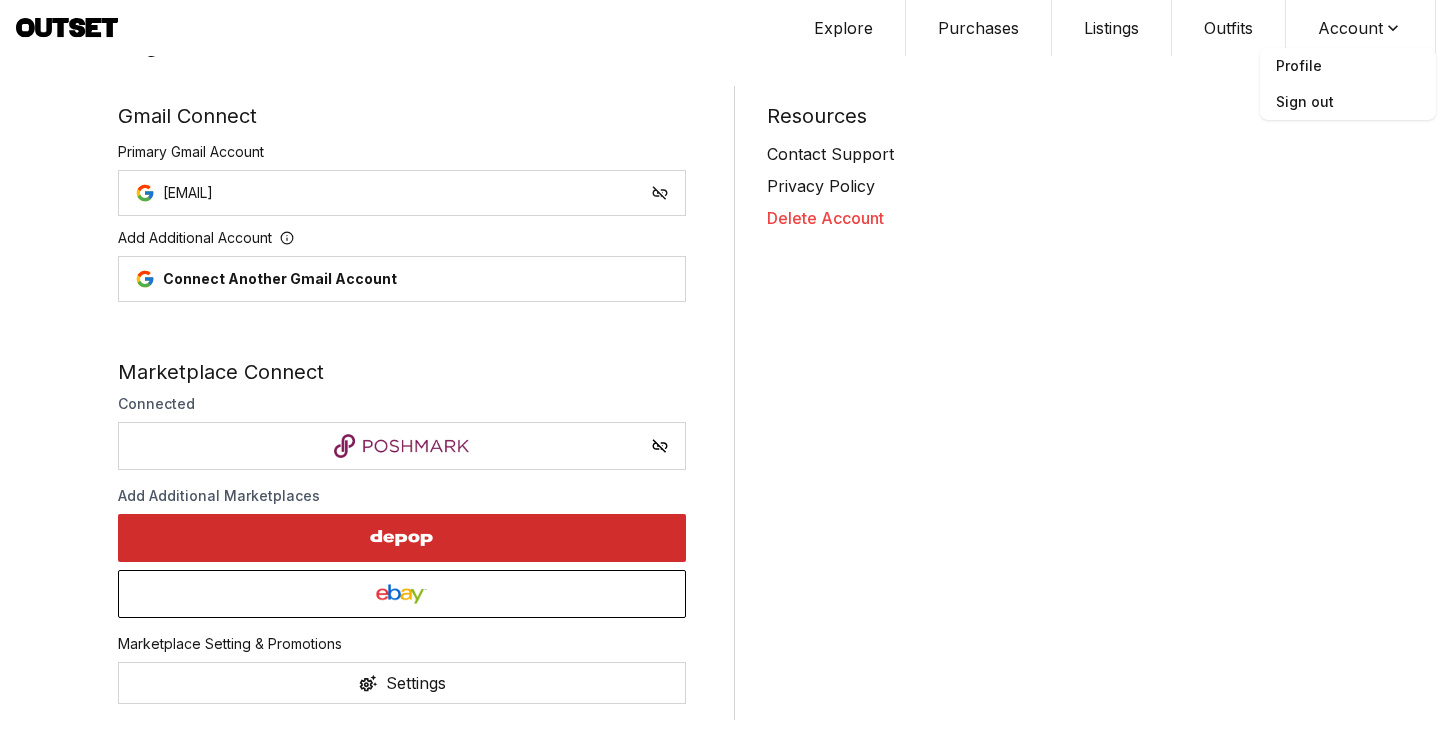 scroll, scrollTop: 0, scrollLeft: 0, axis: both 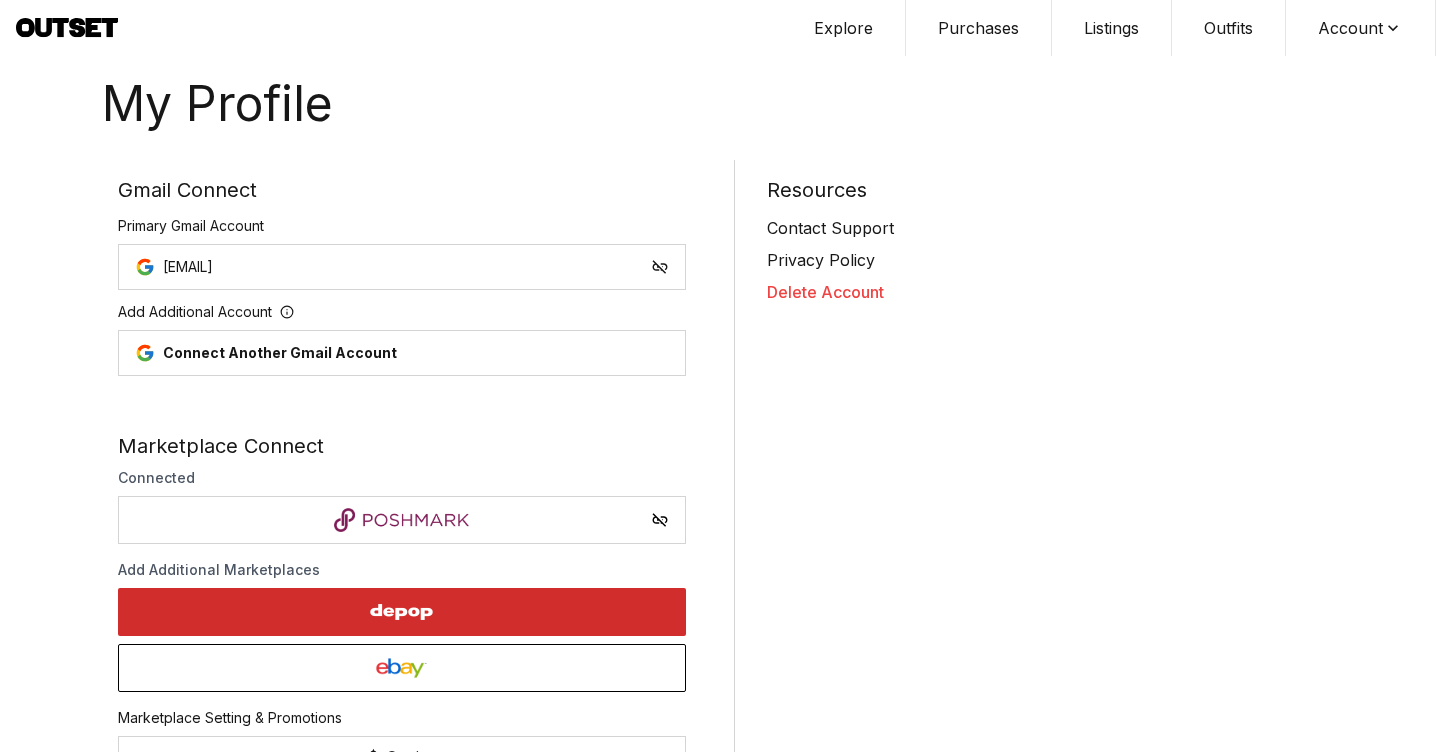 click on "Explore" at bounding box center [844, 28] 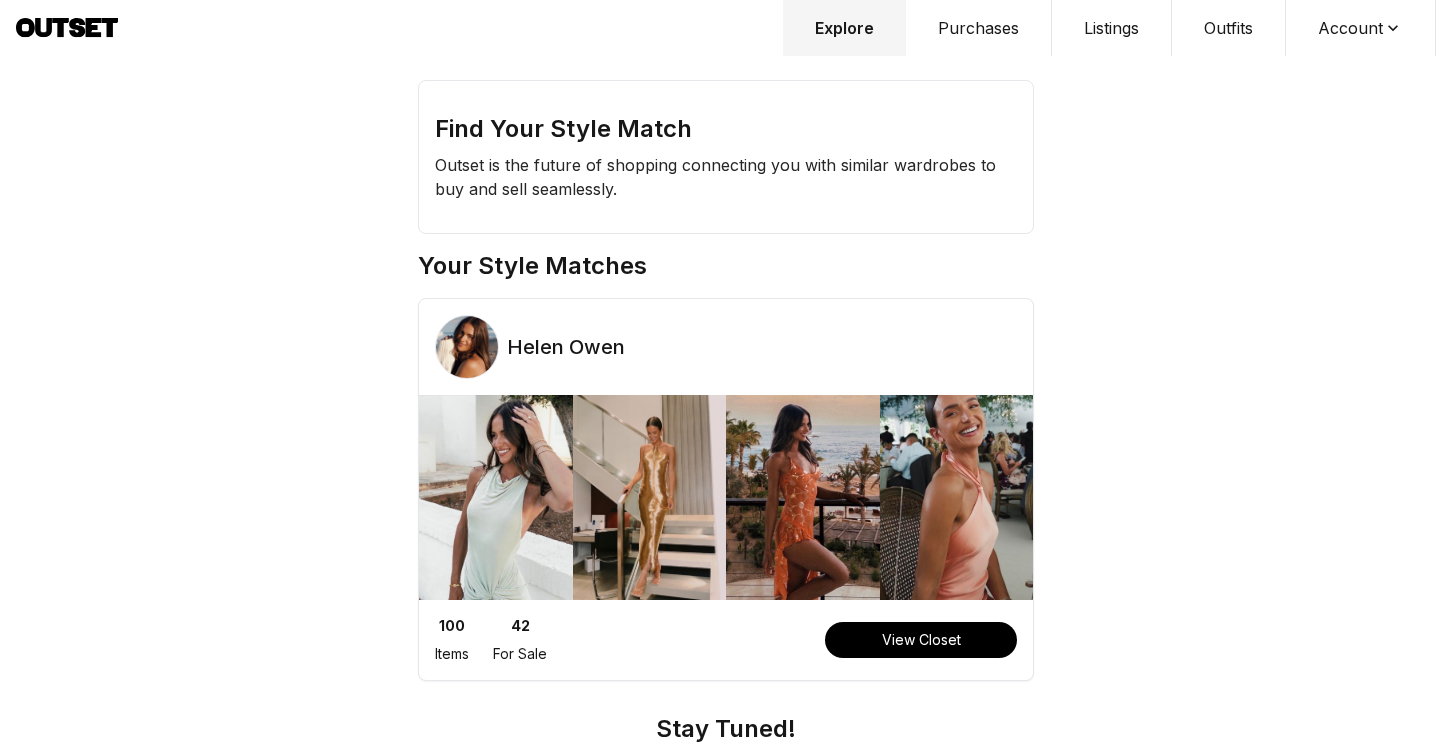 click on "Purchases" at bounding box center [979, 28] 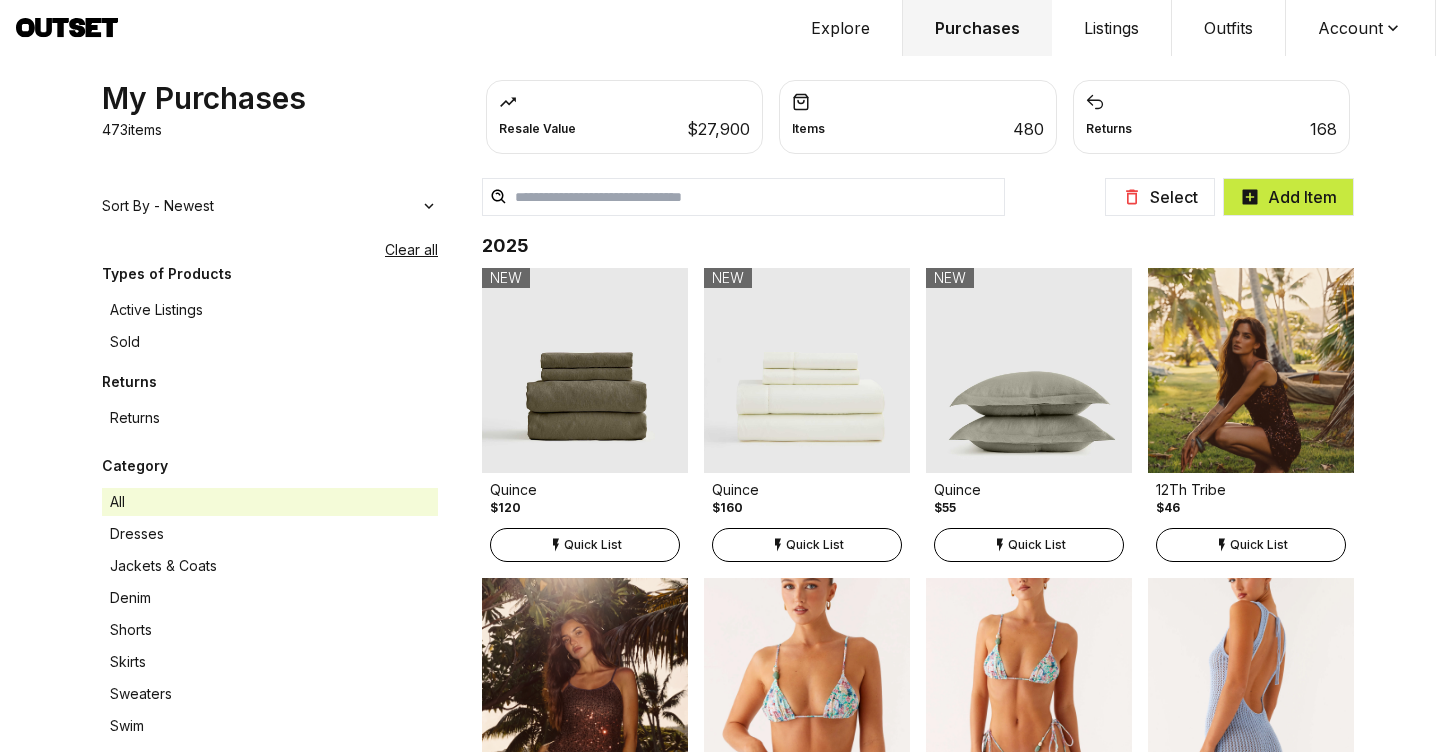 scroll, scrollTop: 48, scrollLeft: 0, axis: vertical 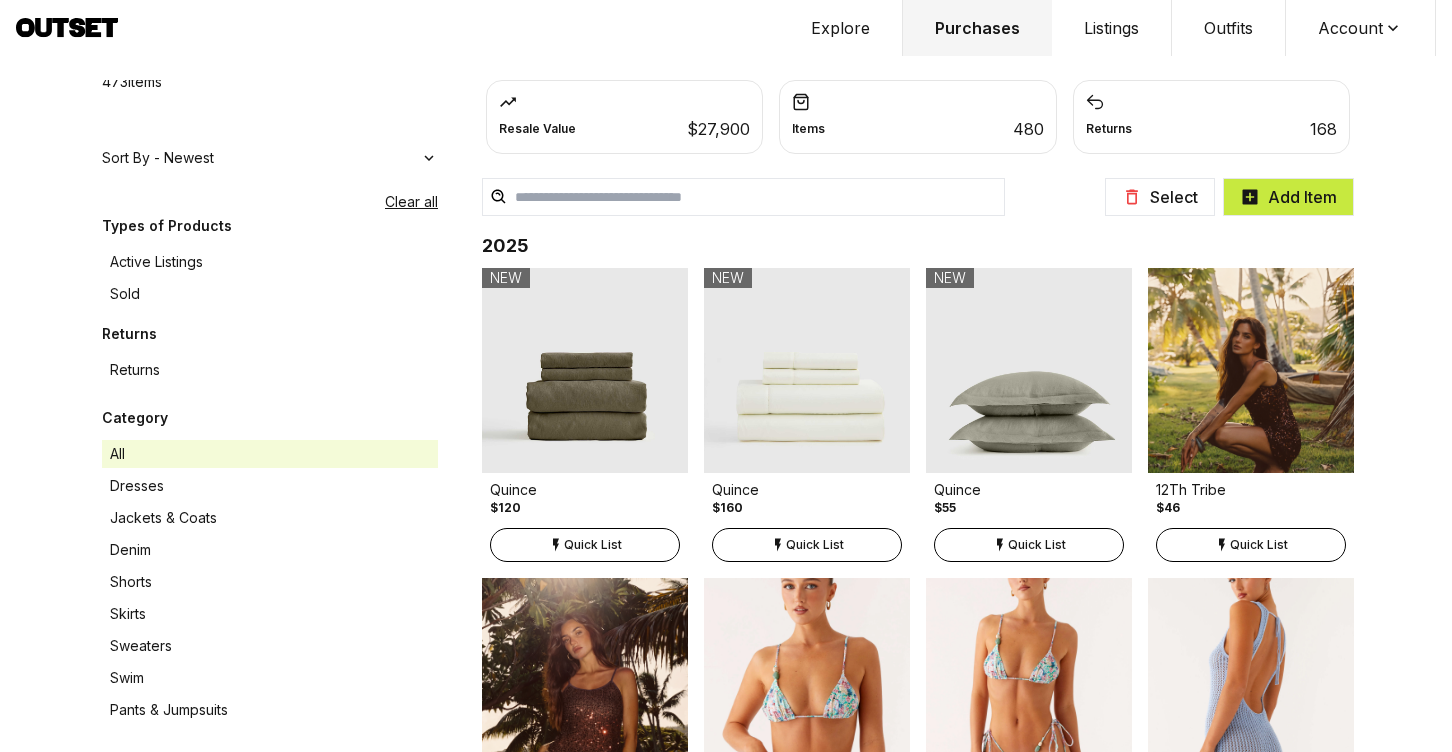 click on "Pants & Jumpsuits" at bounding box center [270, 710] 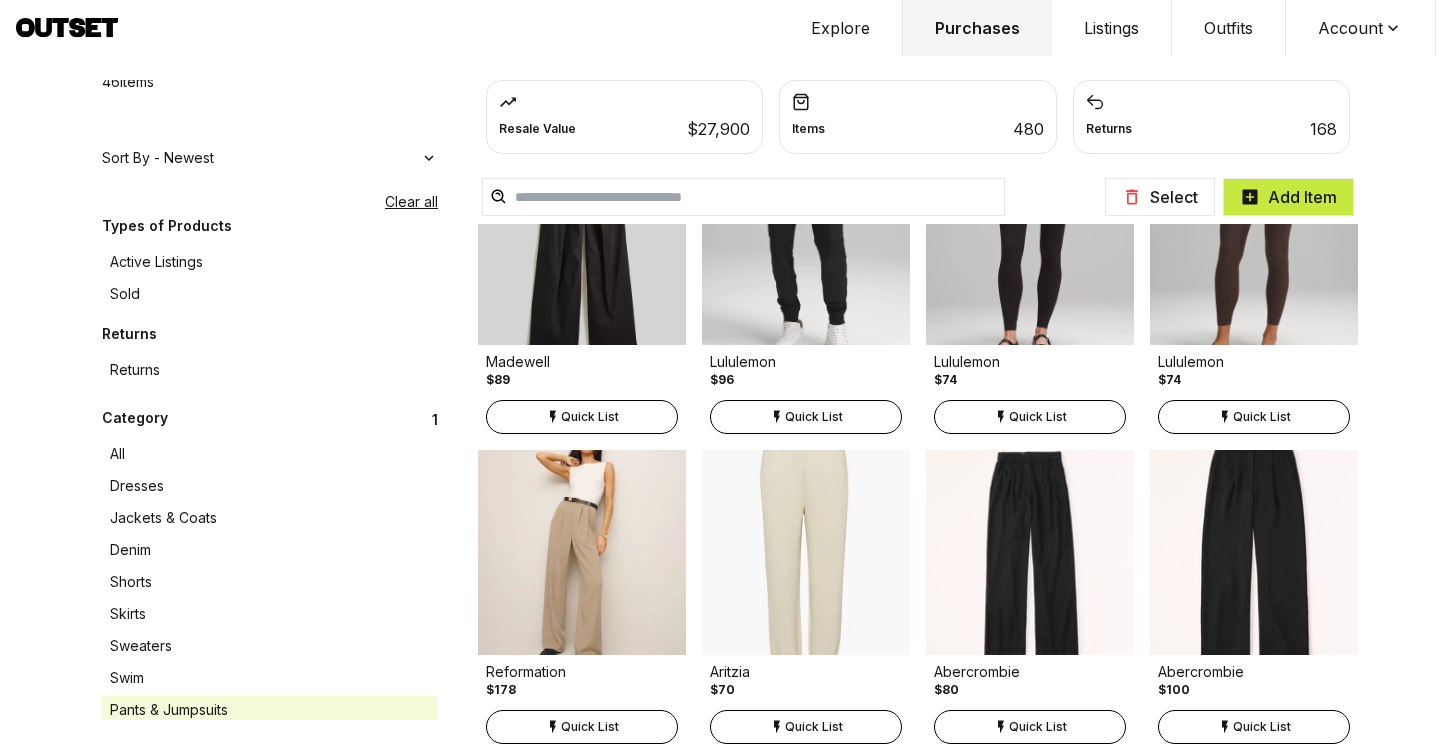 scroll, scrollTop: 1513, scrollLeft: 0, axis: vertical 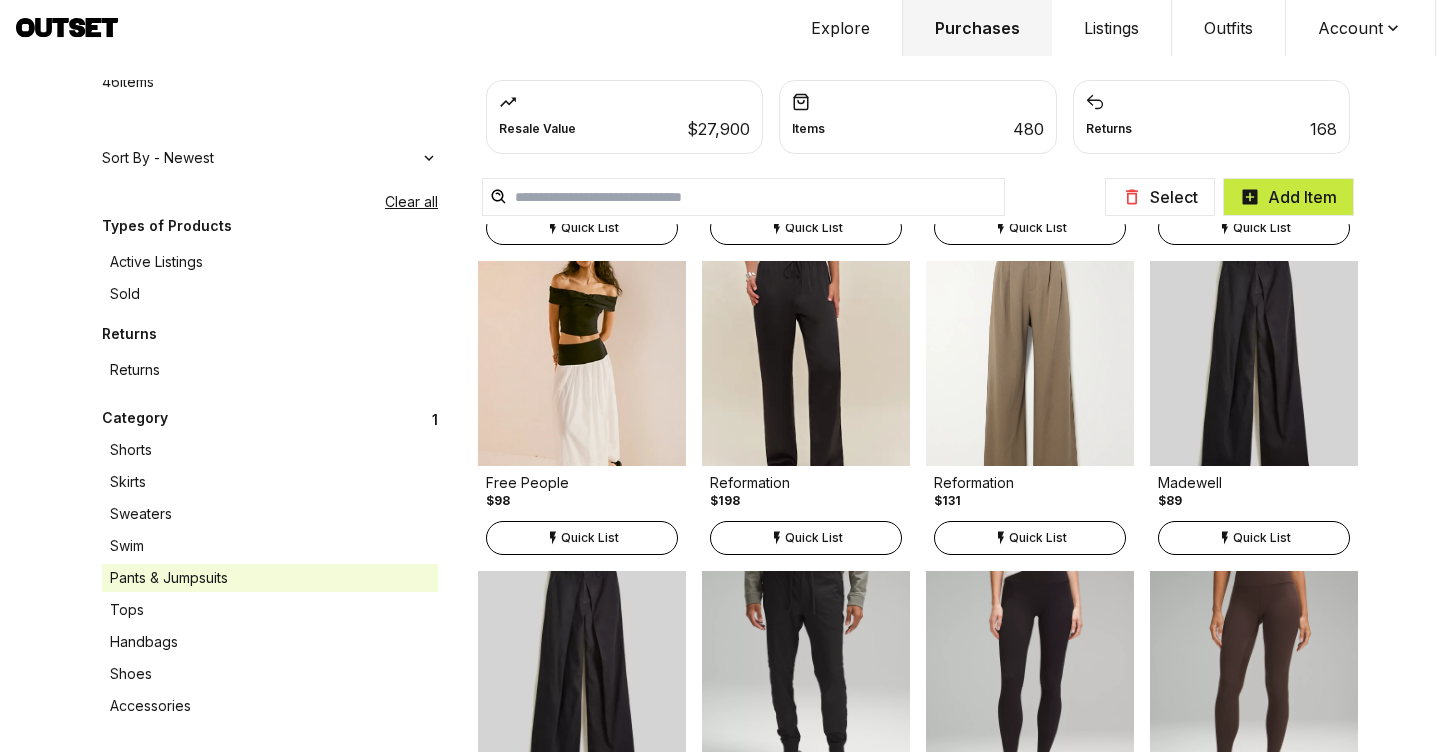 click on "Tops" at bounding box center [270, 610] 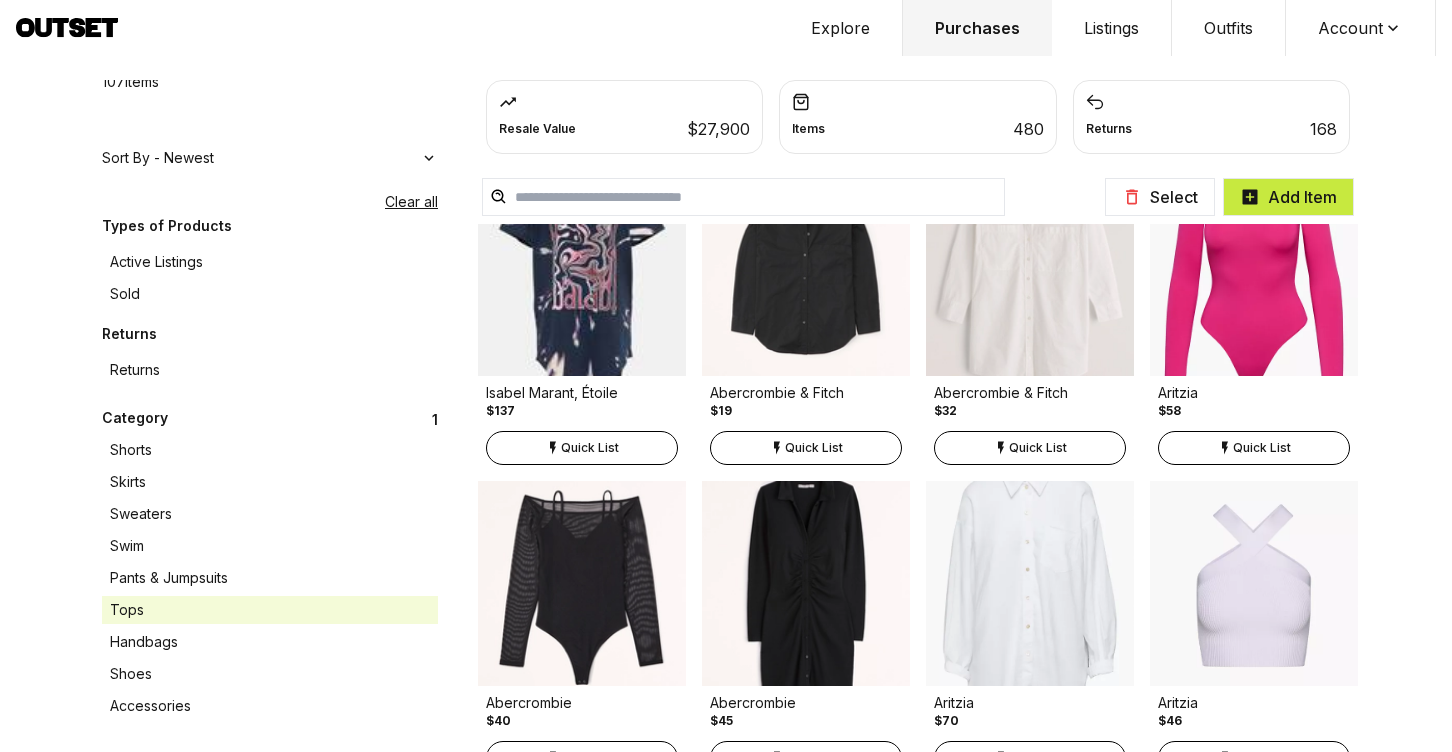 scroll, scrollTop: 5637, scrollLeft: 0, axis: vertical 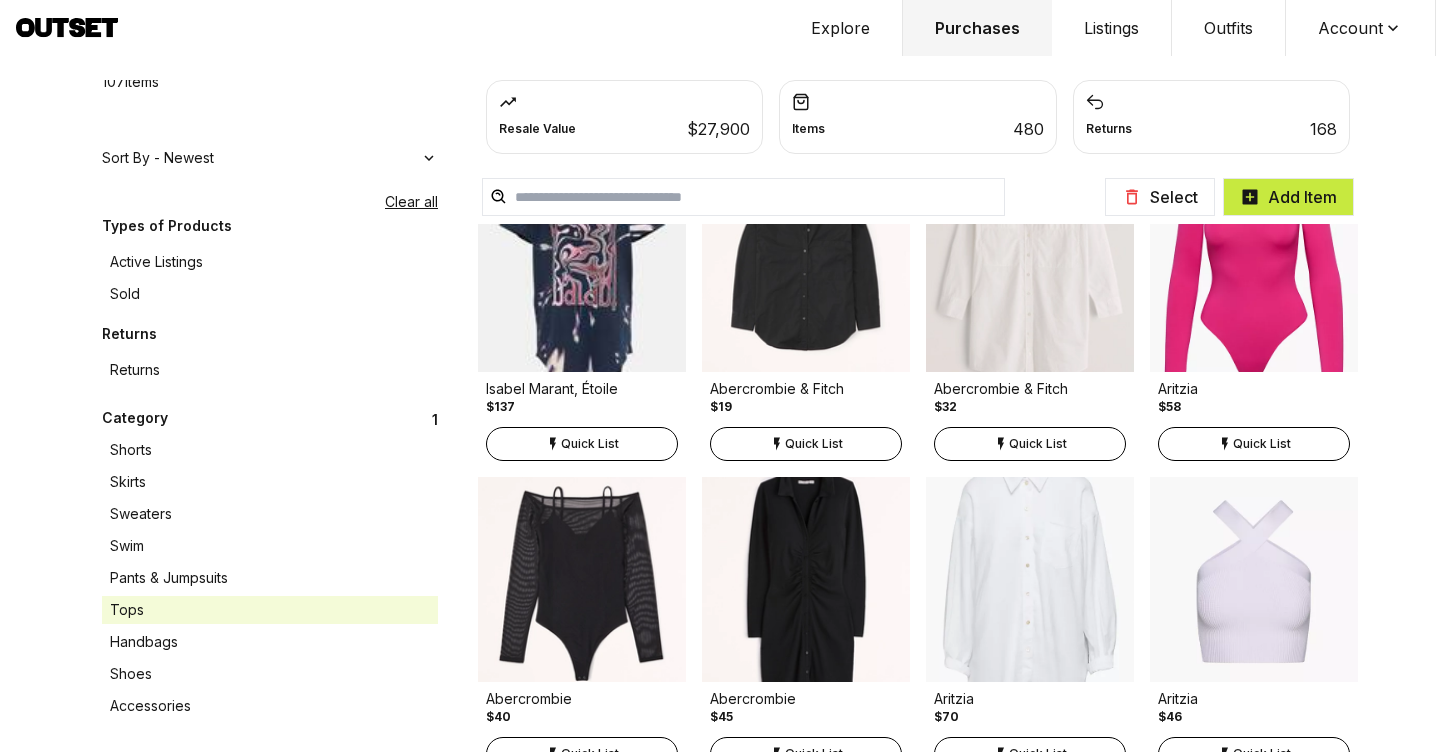 click on "Quick List" at bounding box center [582, 444] 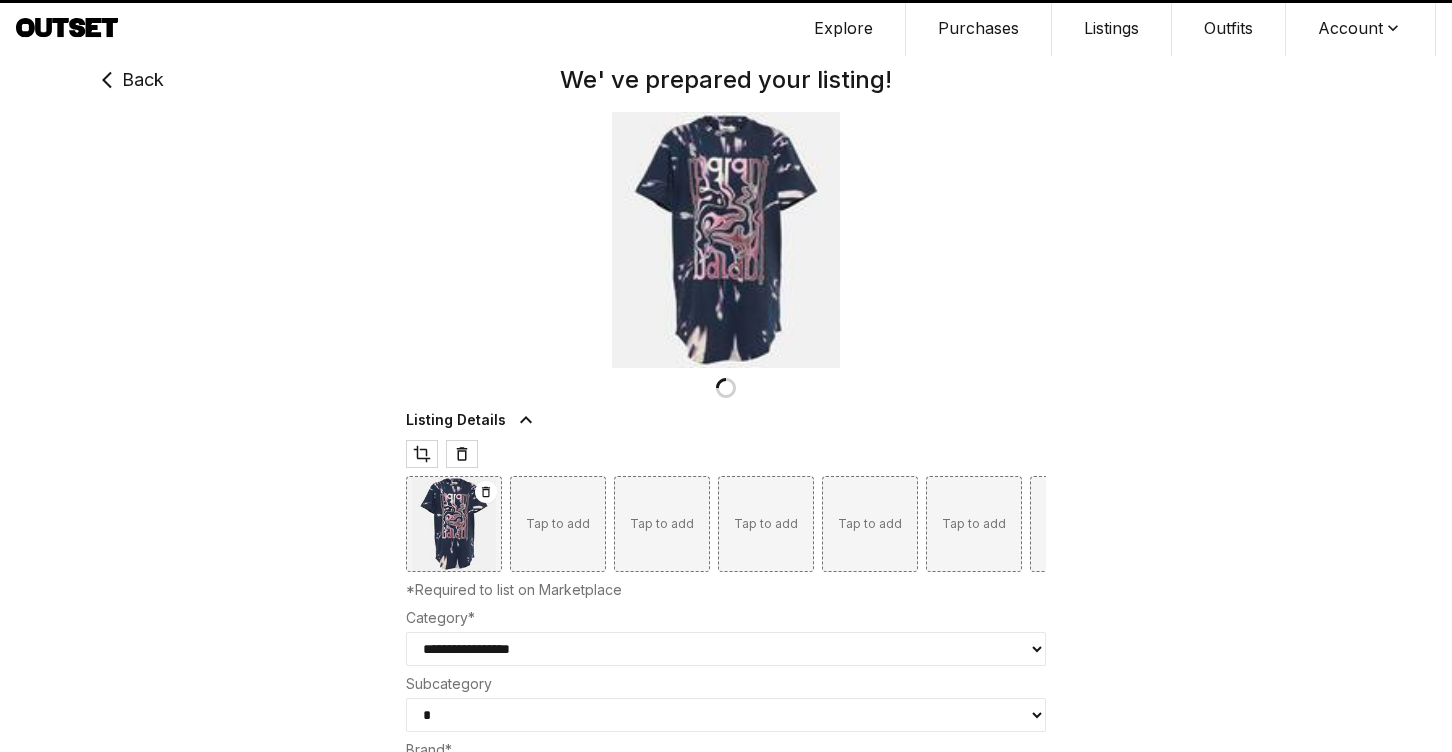 type on "***" 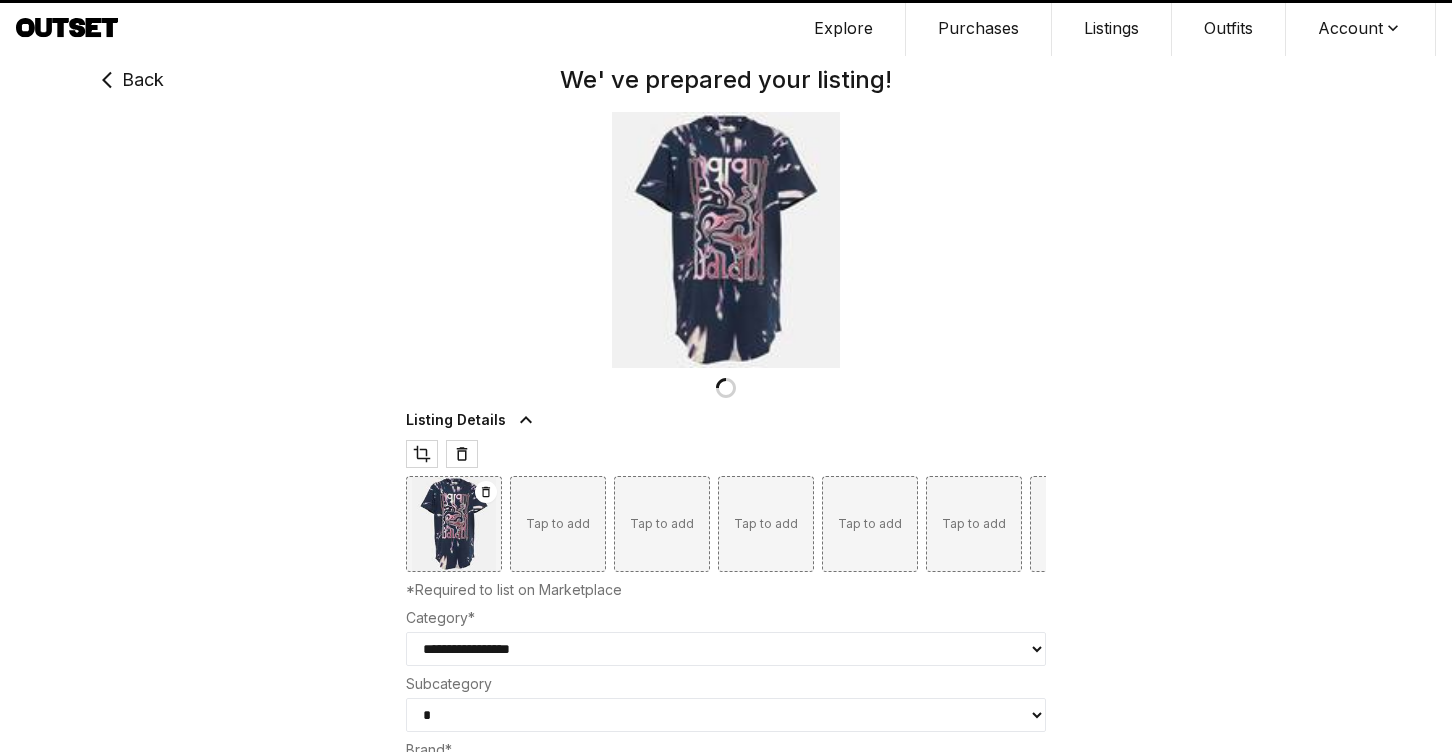 select on "****" 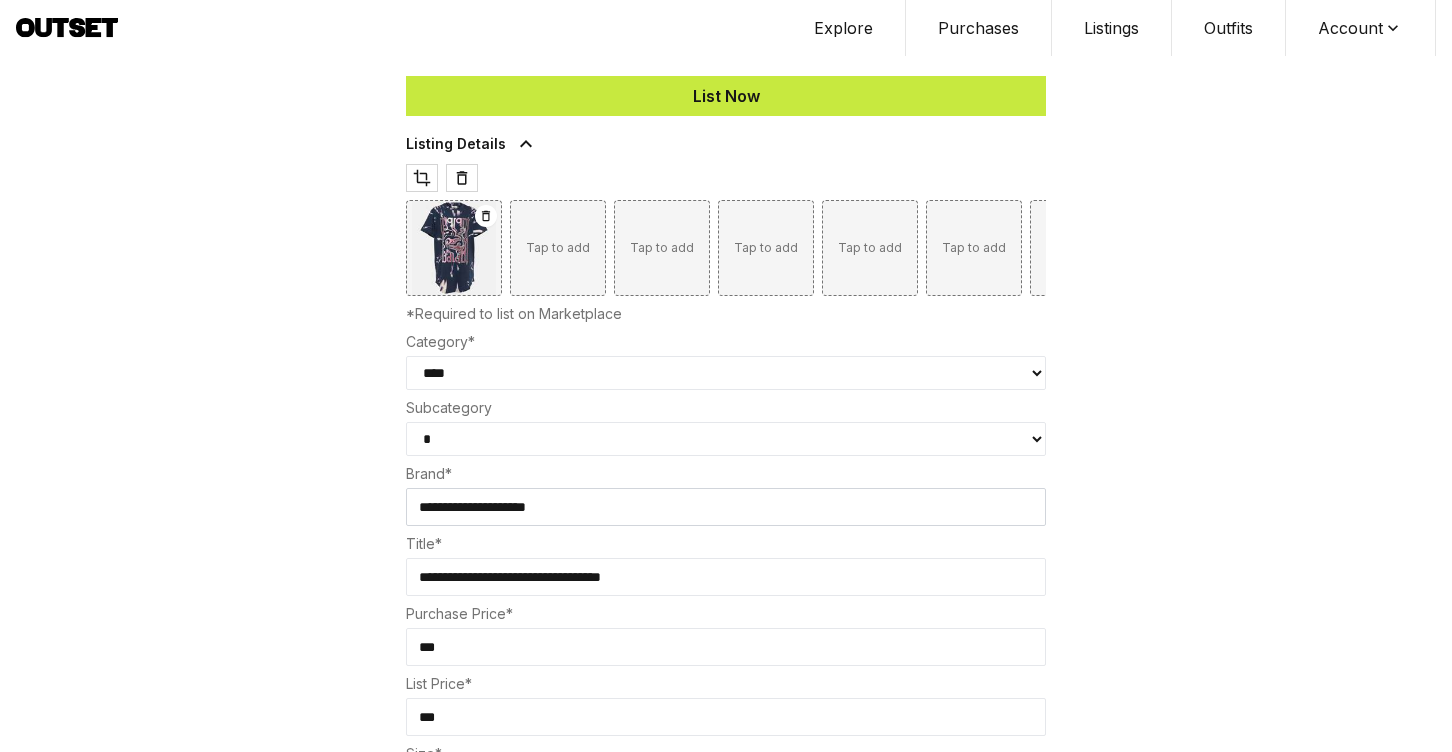 scroll, scrollTop: 512, scrollLeft: 0, axis: vertical 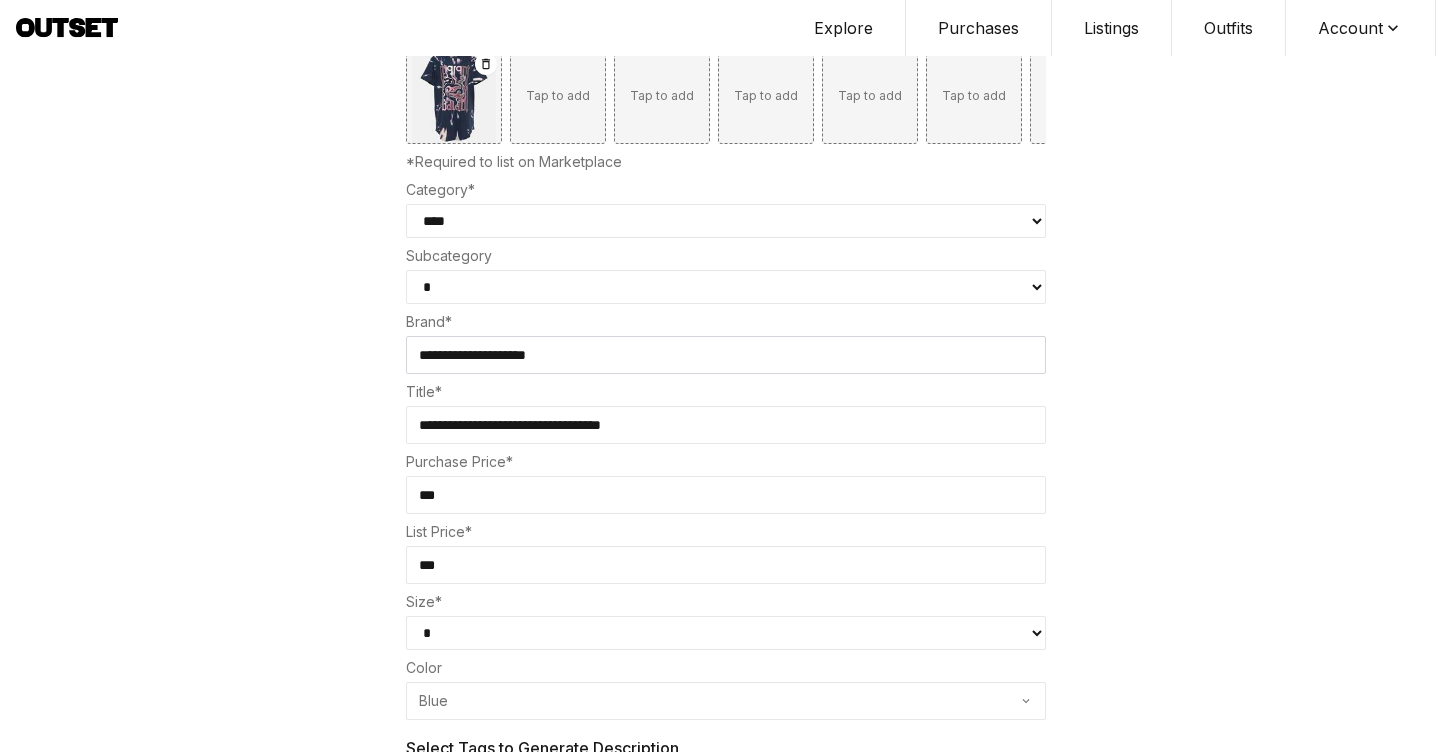click on "**********" at bounding box center [726, 287] 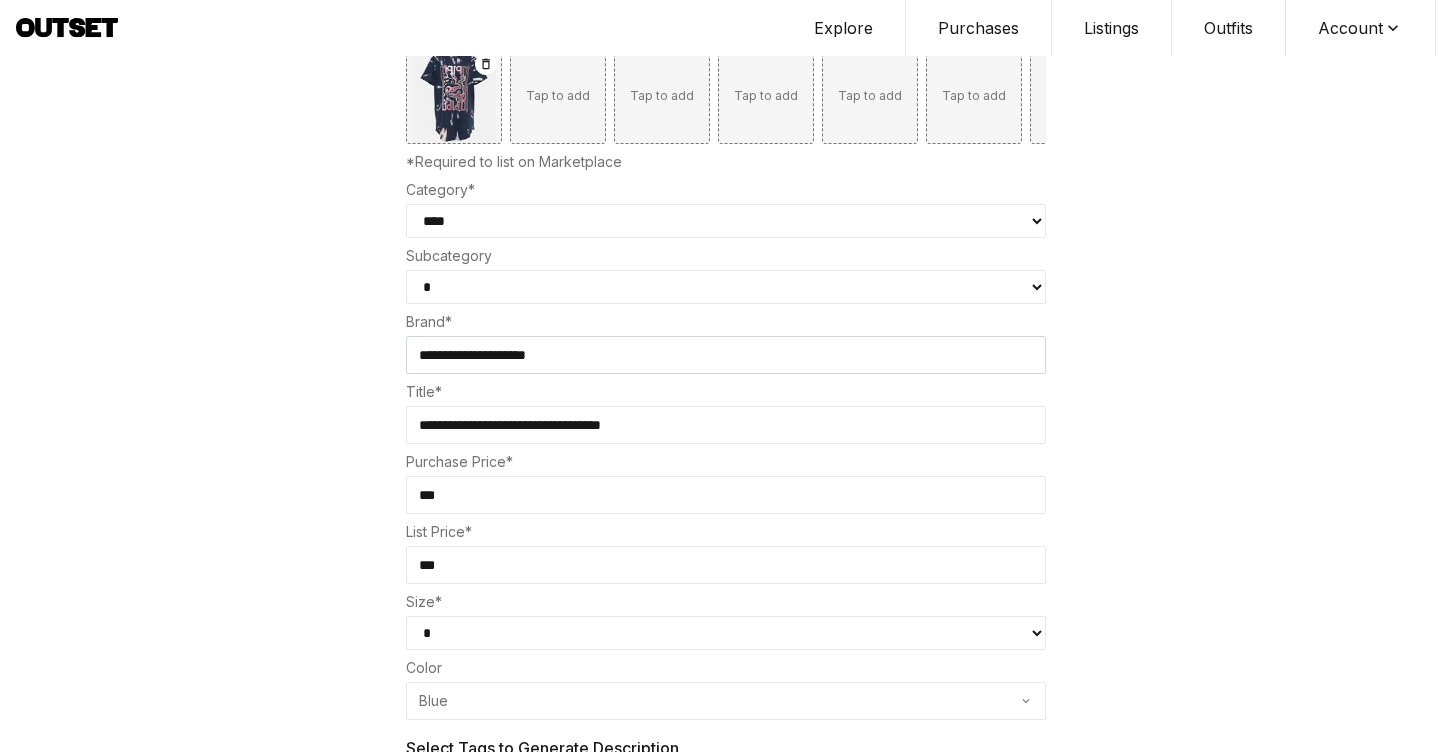 select on "**********" 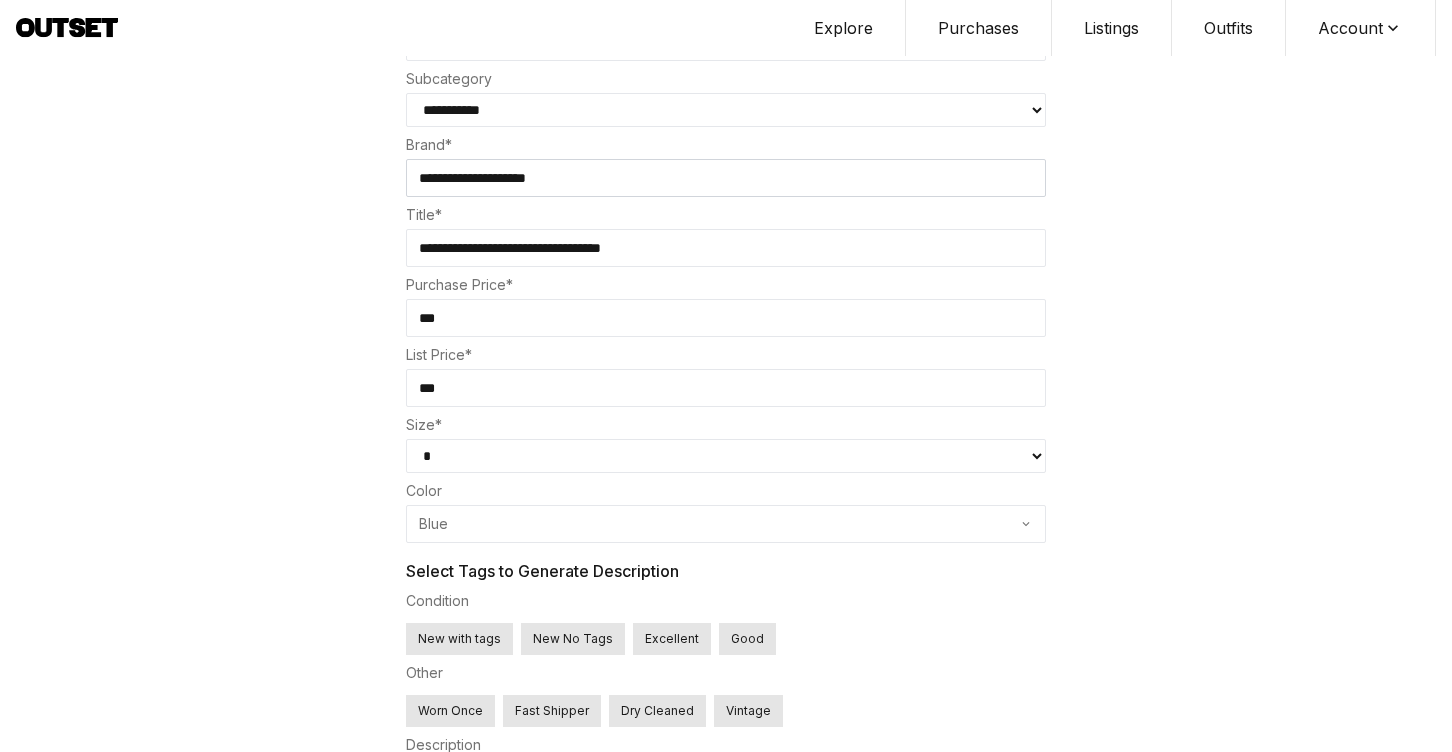 scroll, scrollTop: 687, scrollLeft: 0, axis: vertical 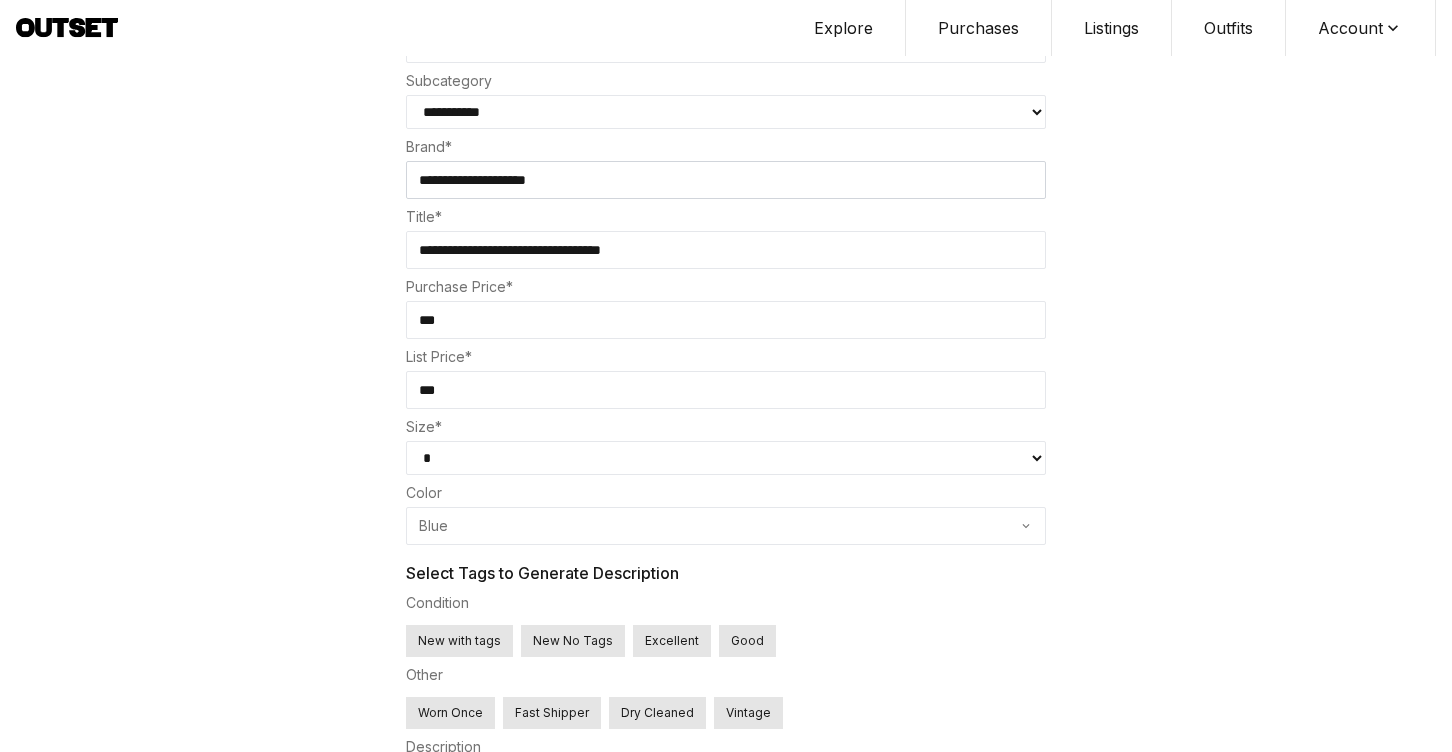 drag, startPoint x: 453, startPoint y: 315, endPoint x: 466, endPoint y: 341, distance: 29.068884 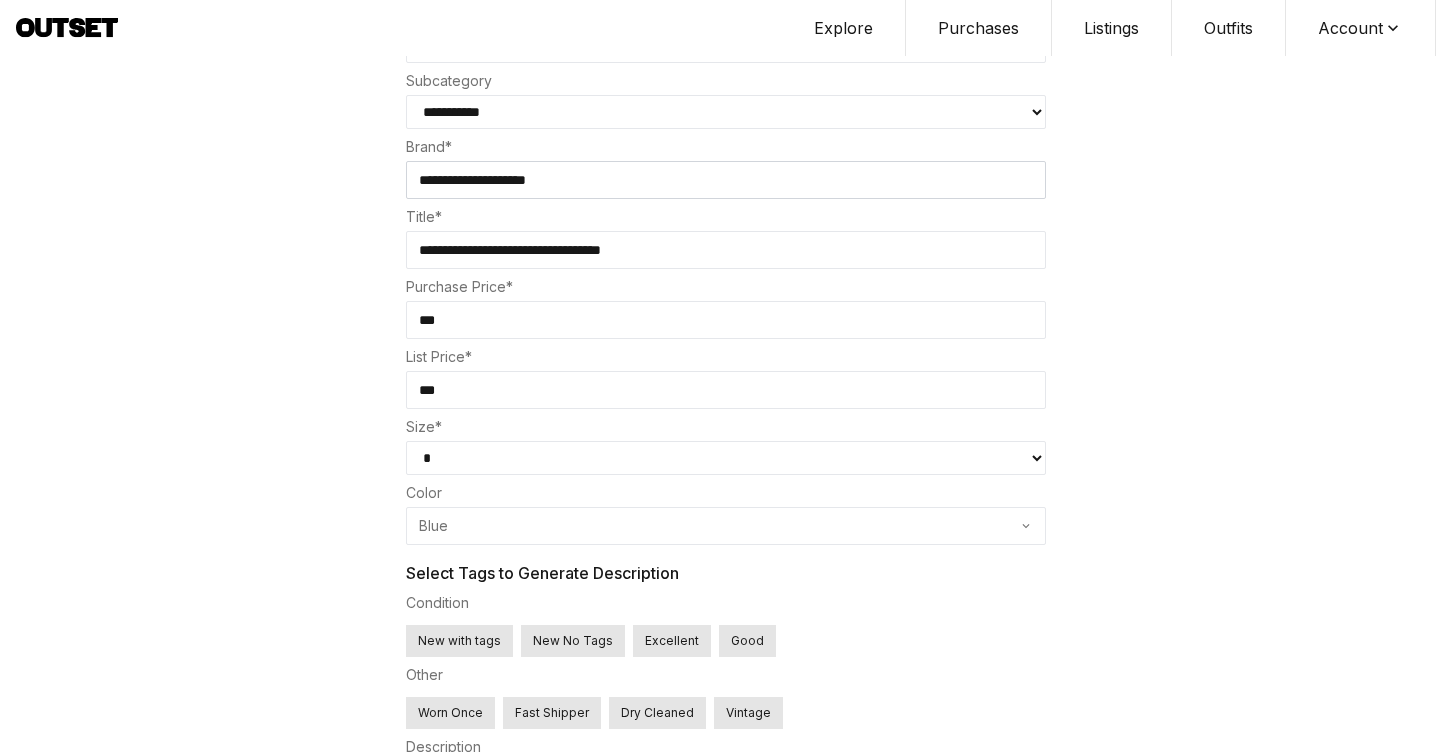 type on "***" 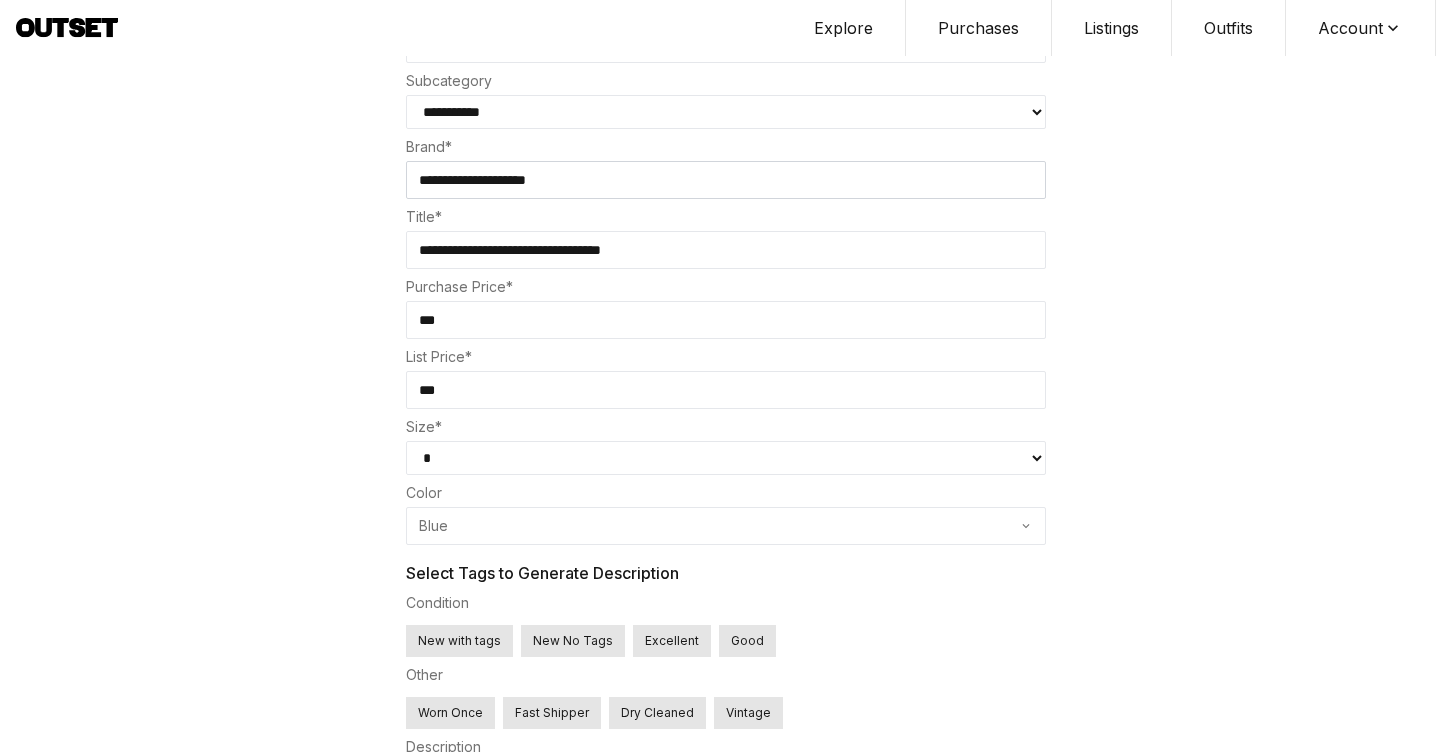 drag, startPoint x: 449, startPoint y: 393, endPoint x: 383, endPoint y: 391, distance: 66.0303 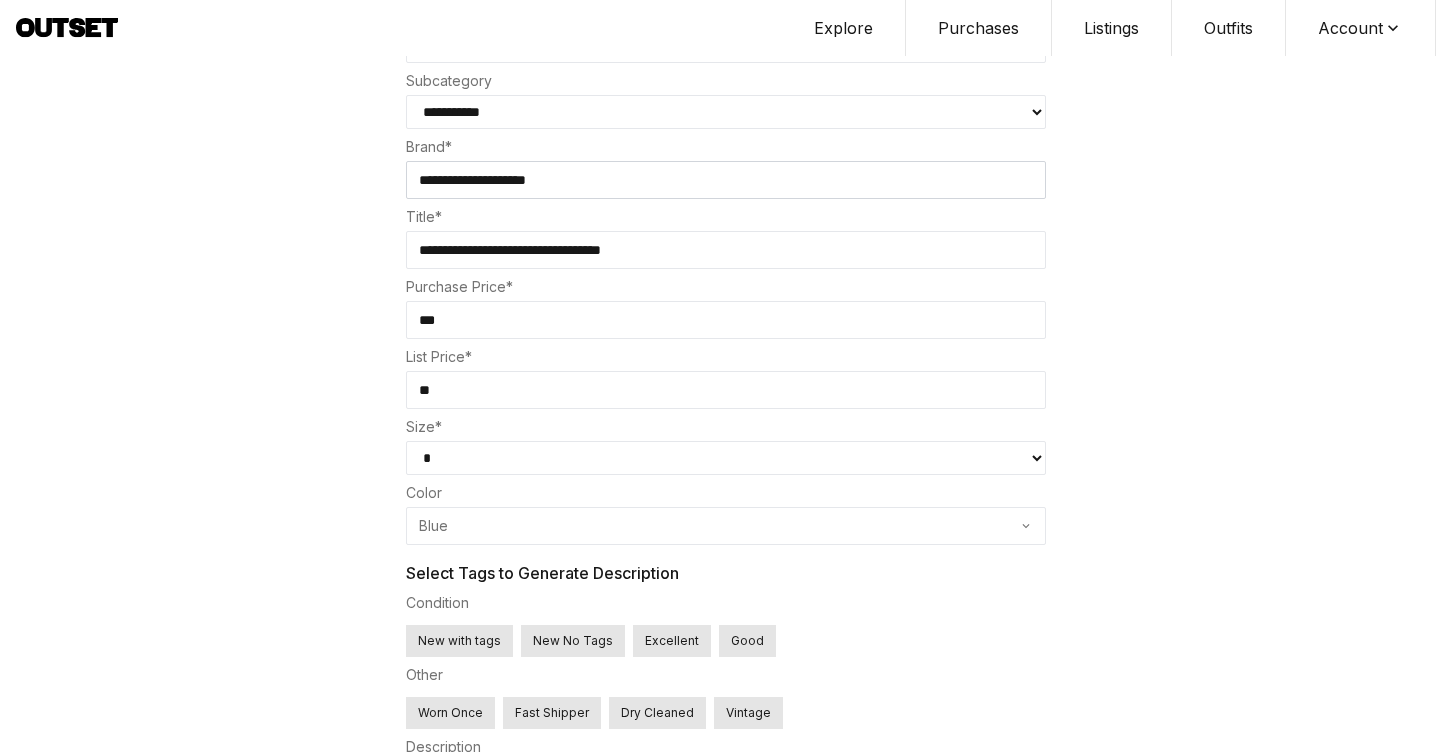 type on "**" 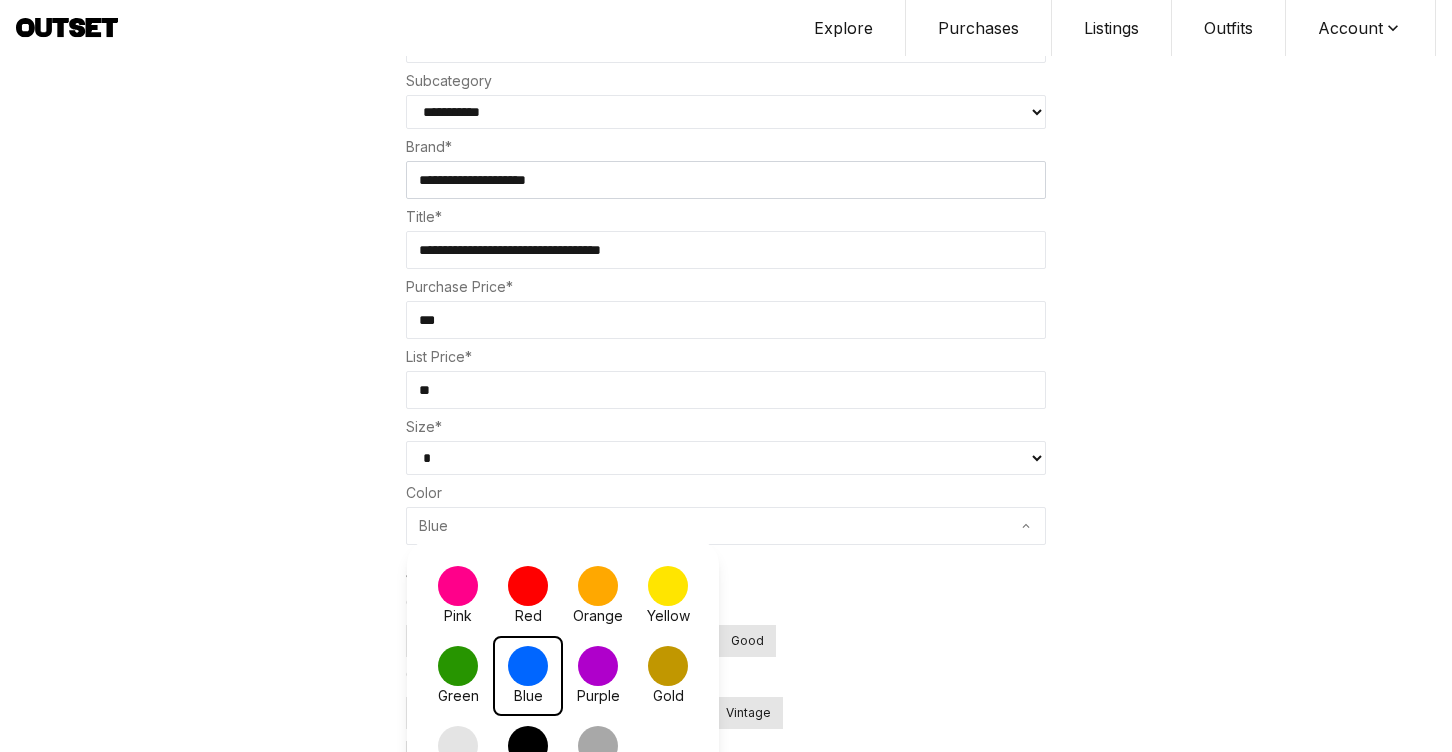 click on "**********" at bounding box center [726, 96] 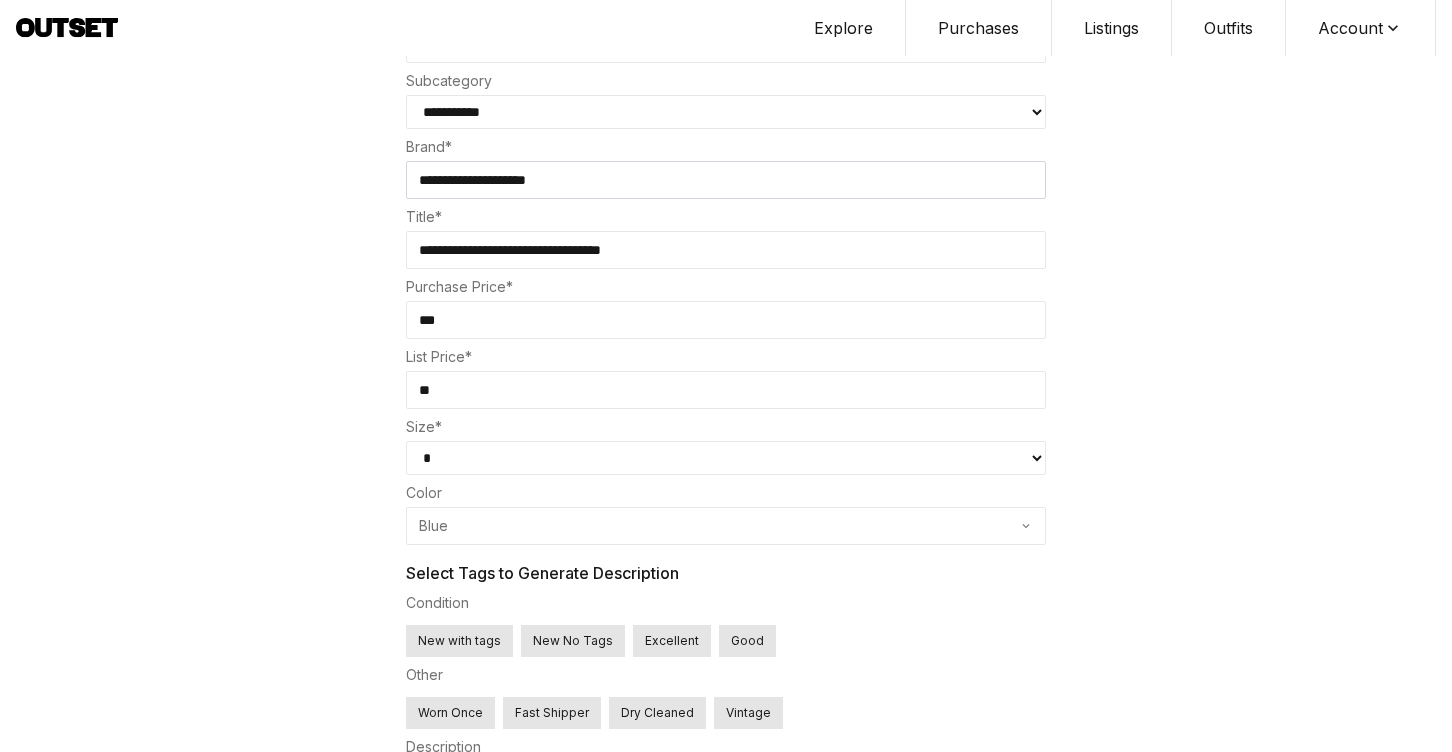 click on "Excellent" at bounding box center (672, 641) 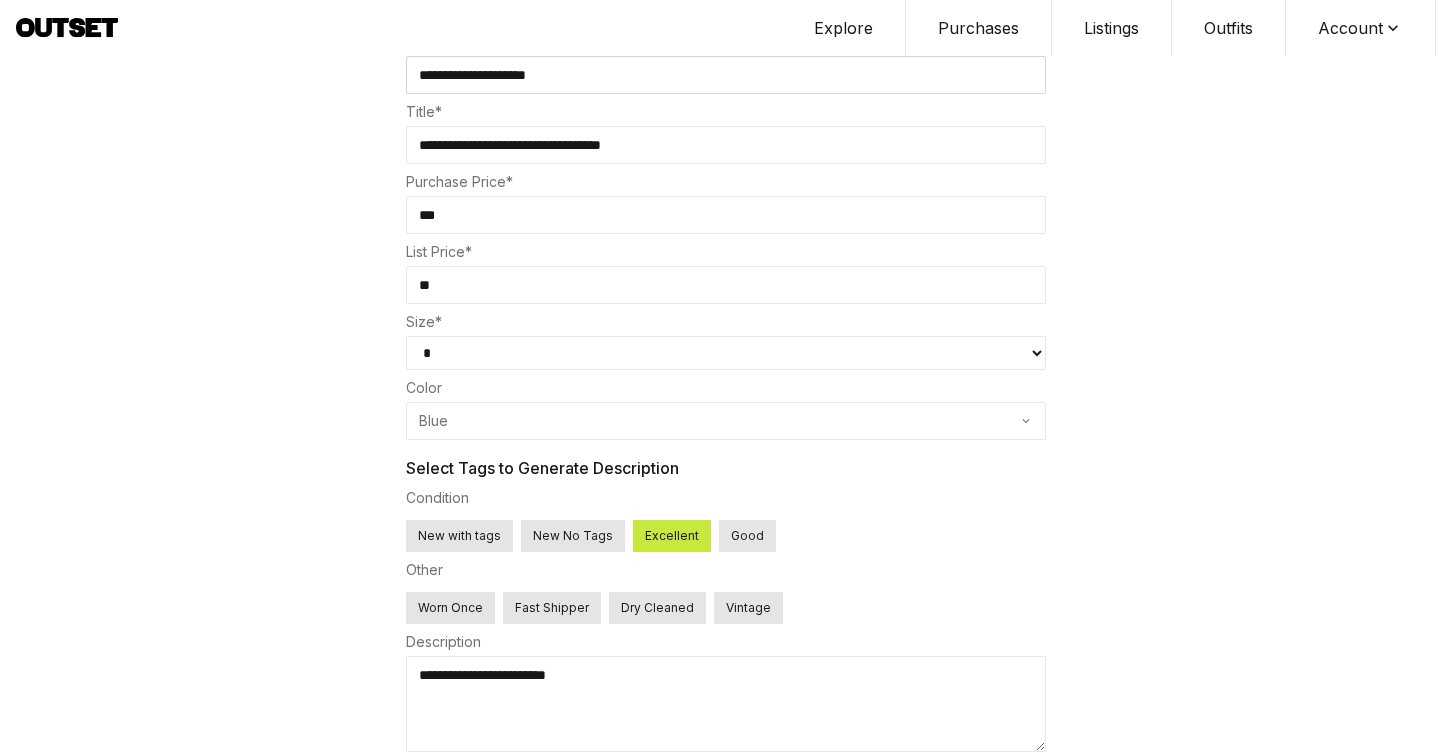 scroll, scrollTop: 813, scrollLeft: 0, axis: vertical 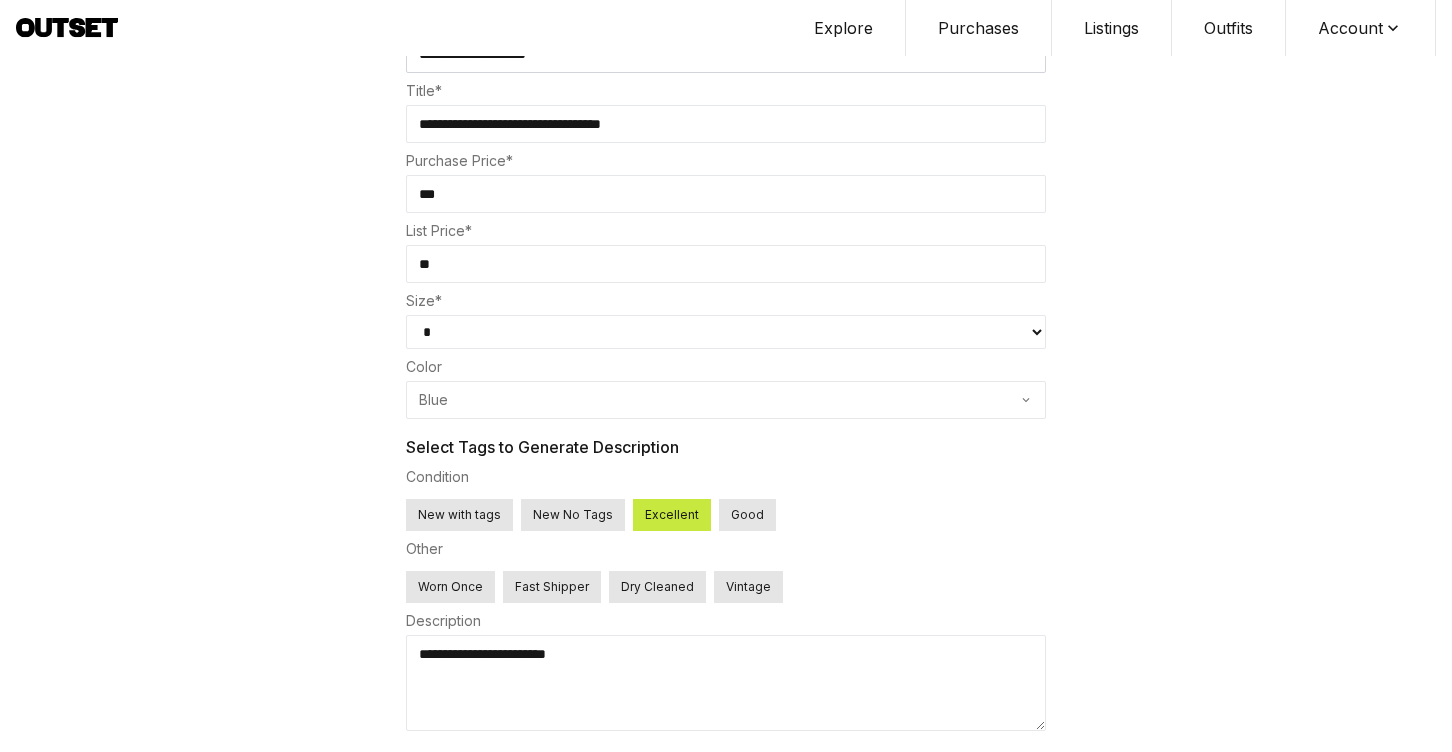 click on "Worn Once" at bounding box center [450, 587] 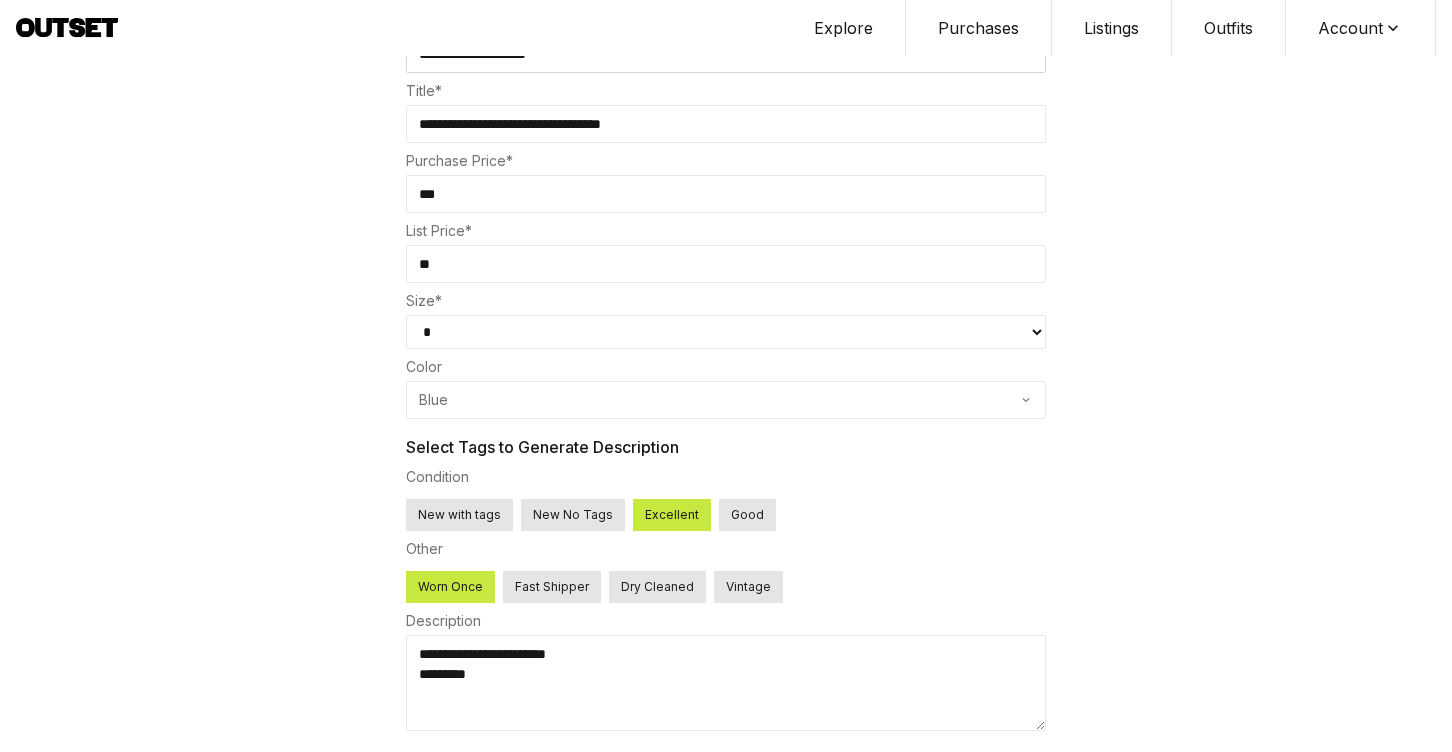 click on "Dry Cleaned" at bounding box center (657, 587) 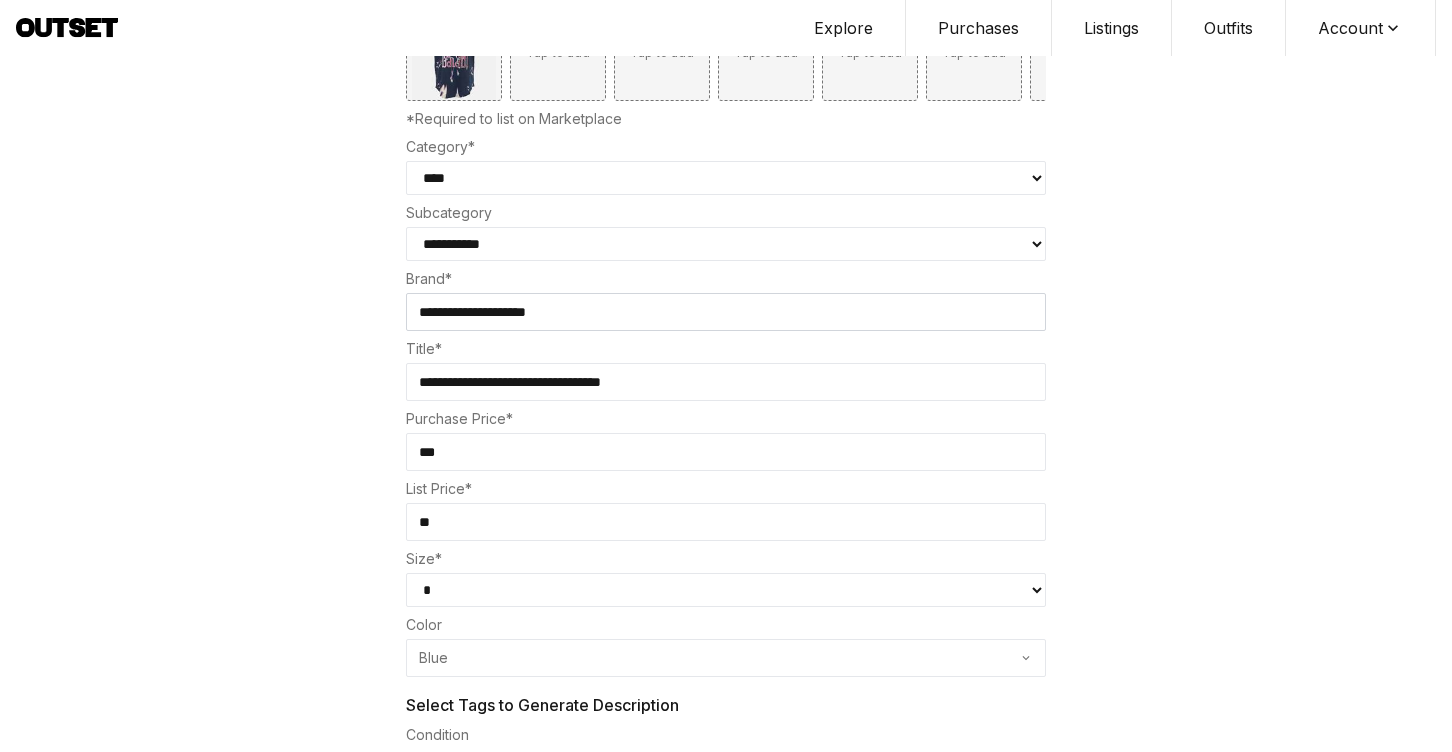 scroll, scrollTop: 0, scrollLeft: 0, axis: both 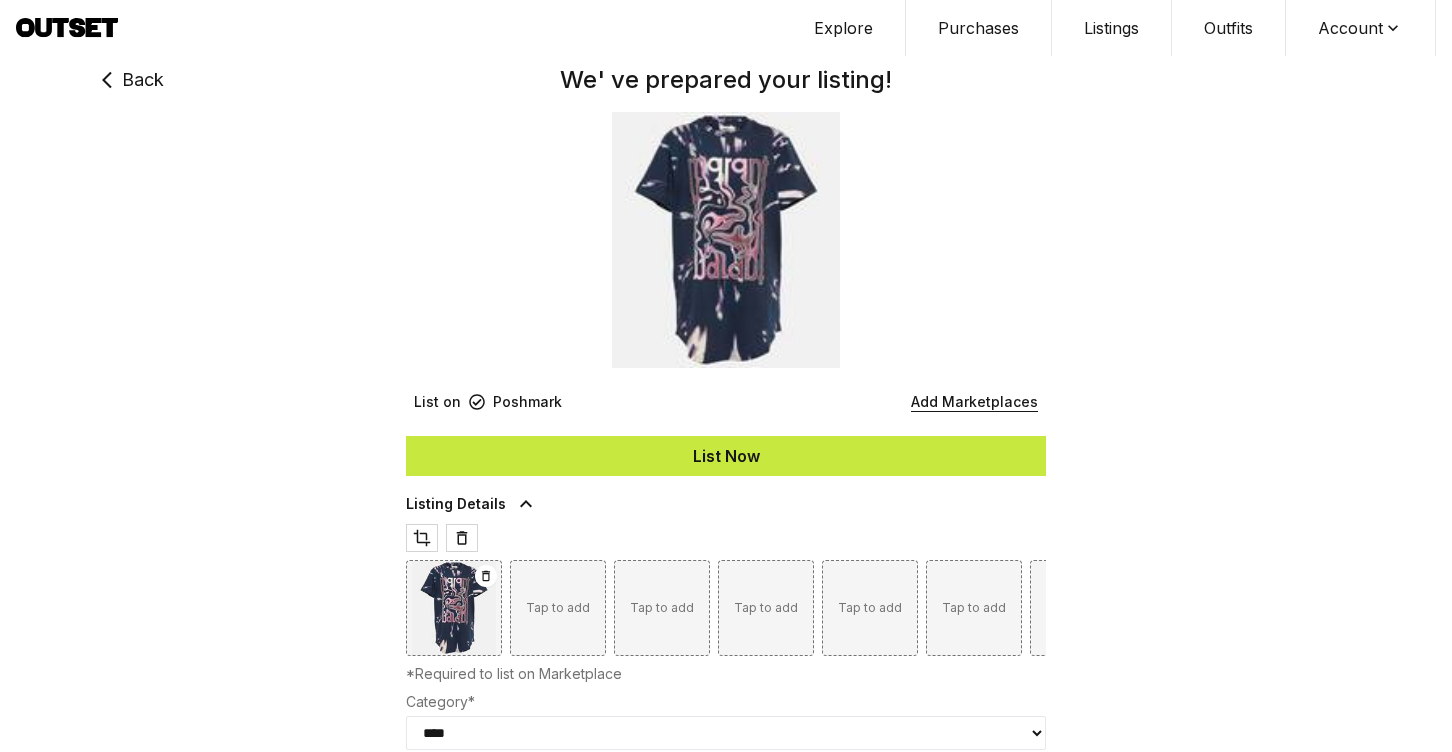 click on "List Now" at bounding box center [726, 456] 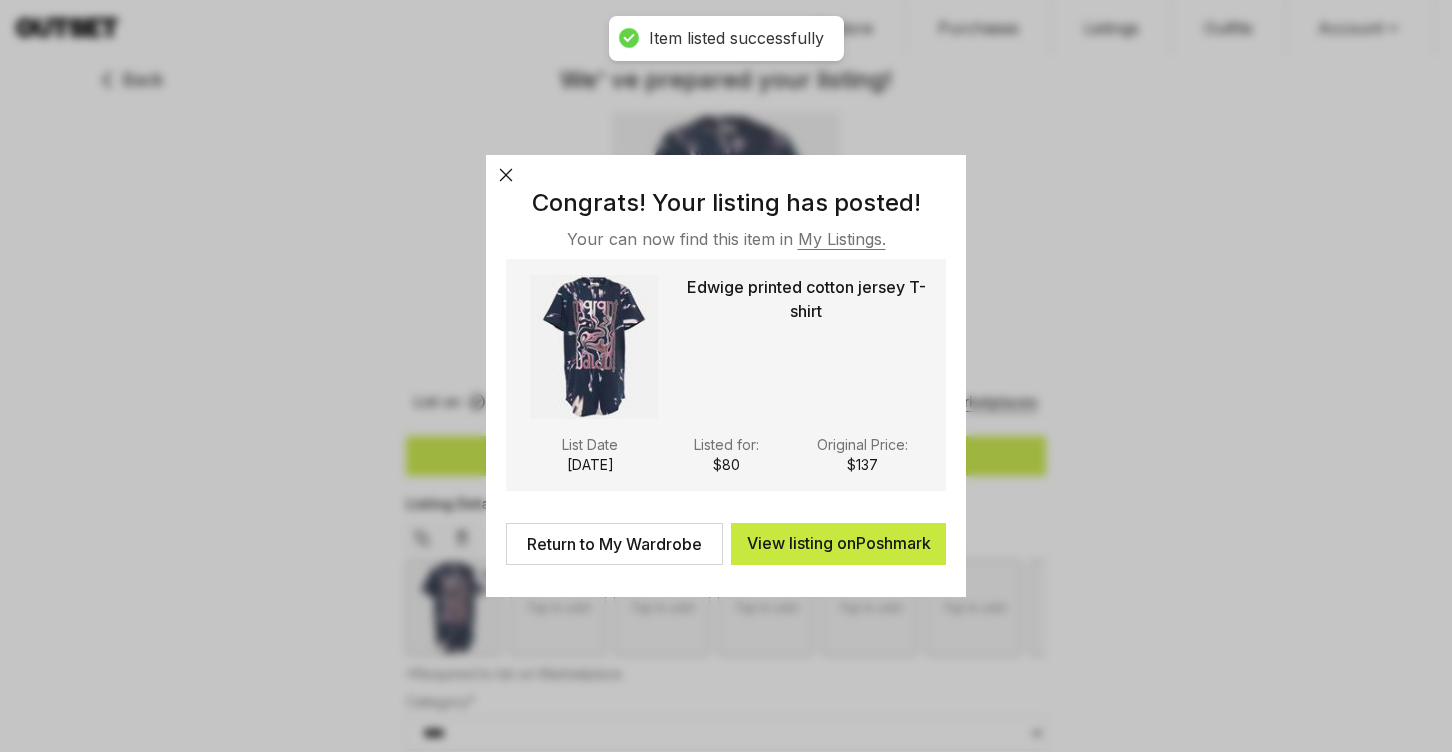 click 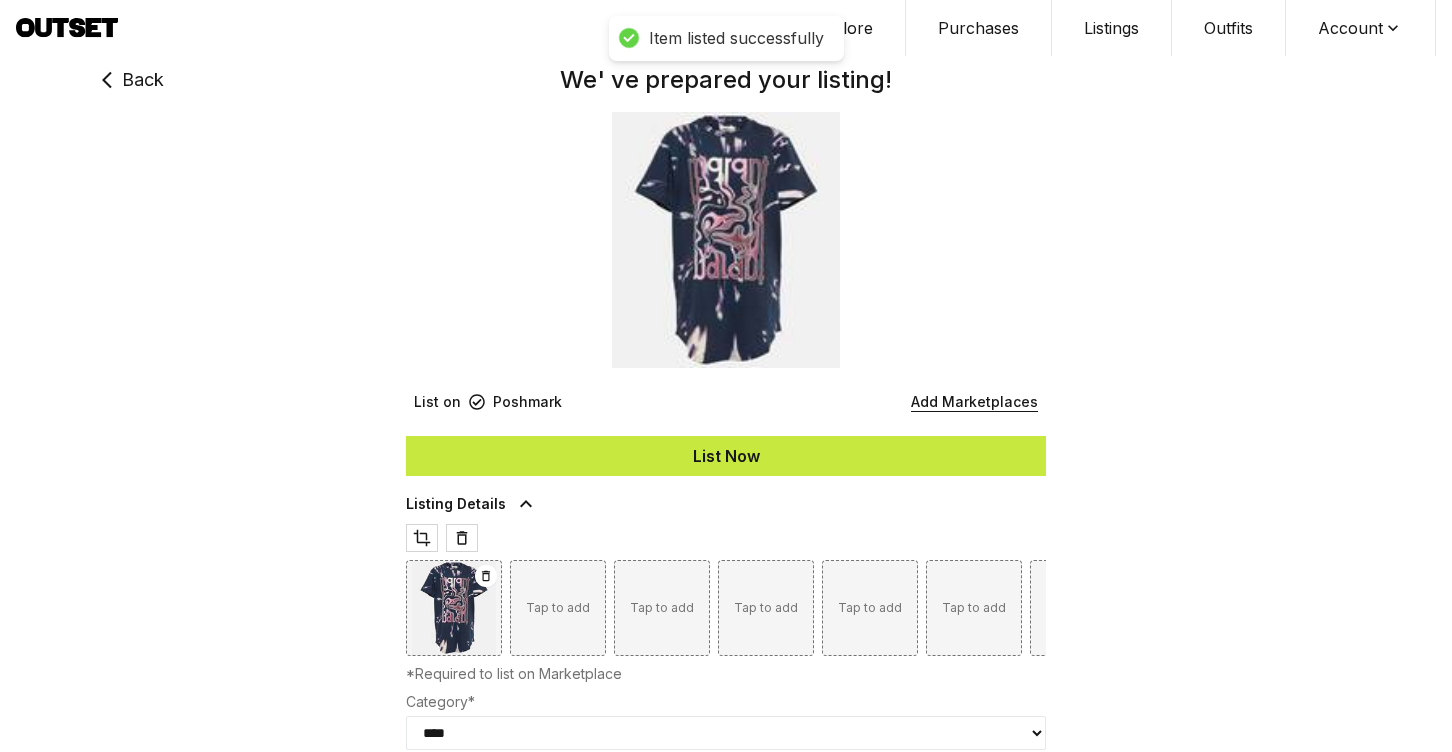 select 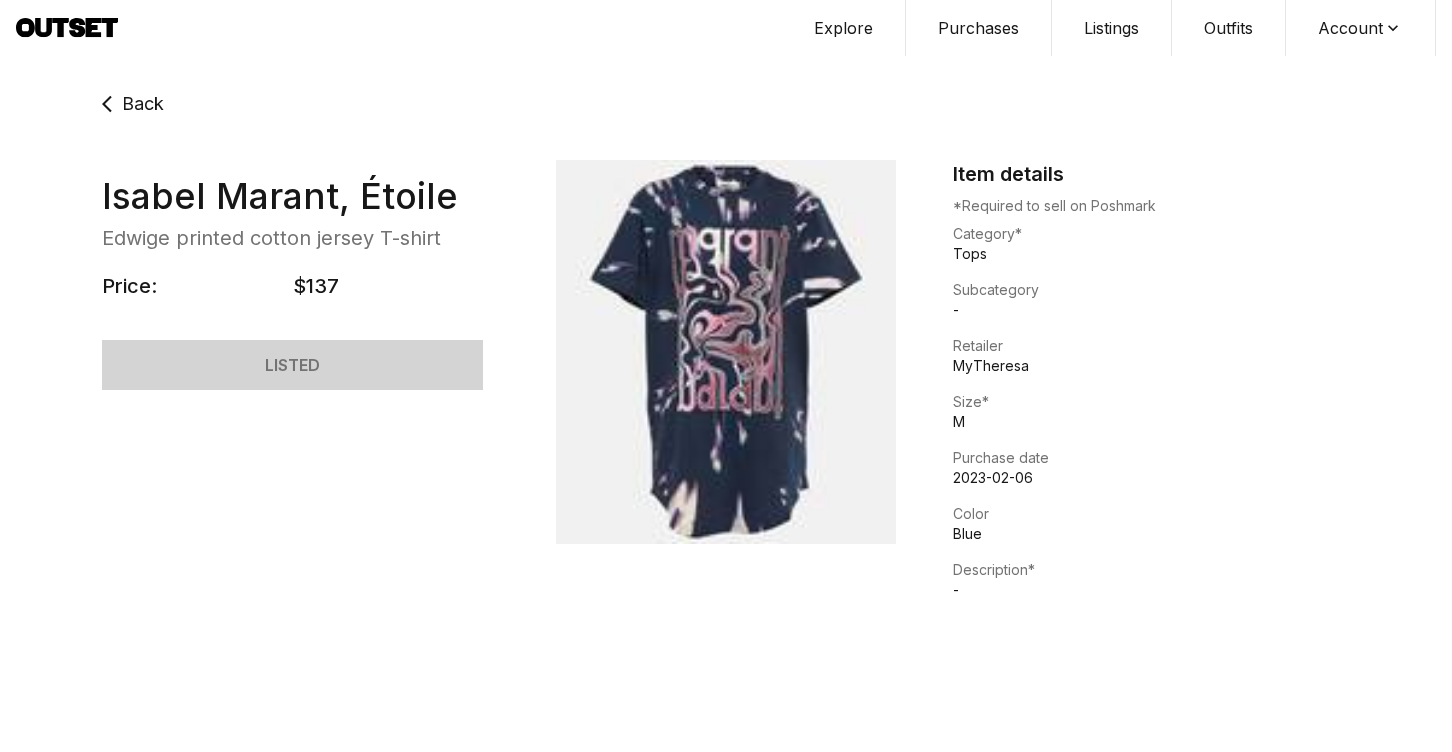 click 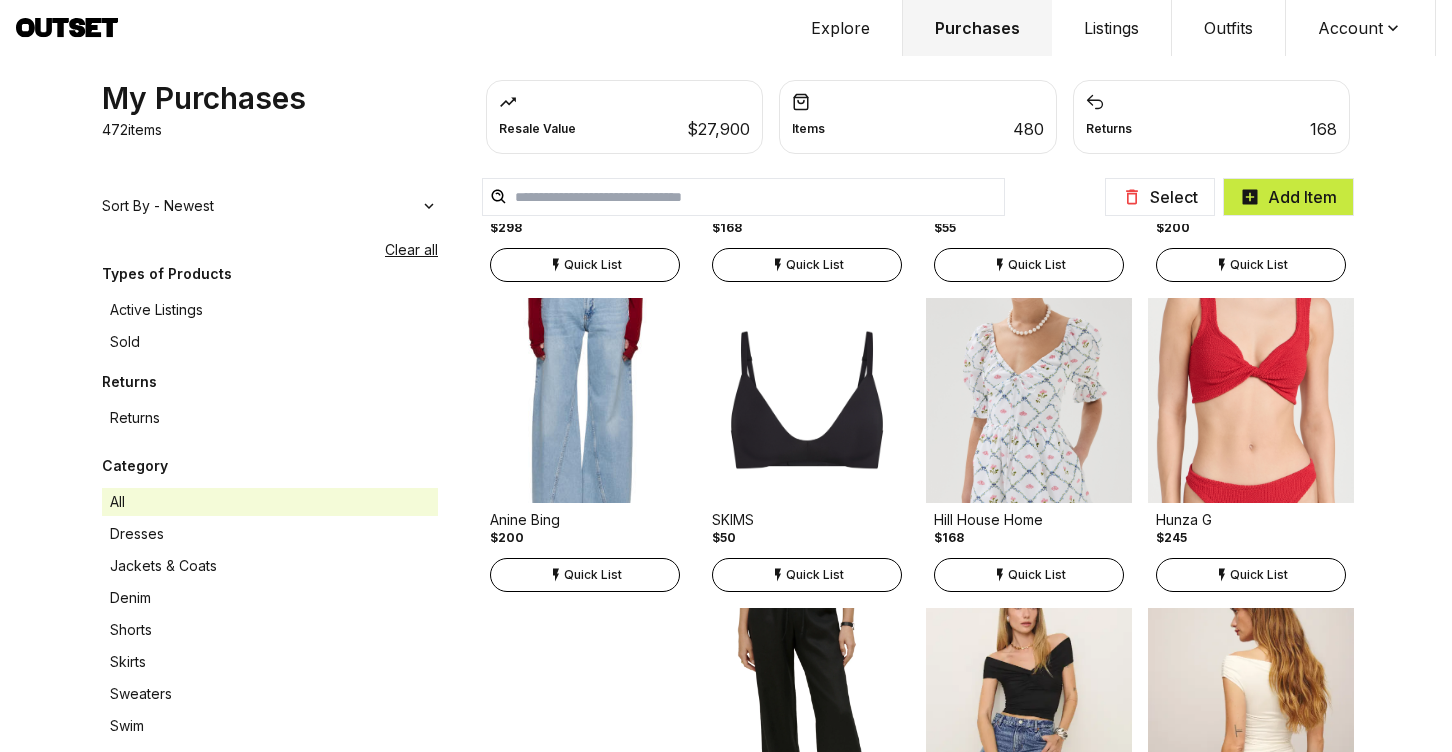 scroll, scrollTop: 15873, scrollLeft: 0, axis: vertical 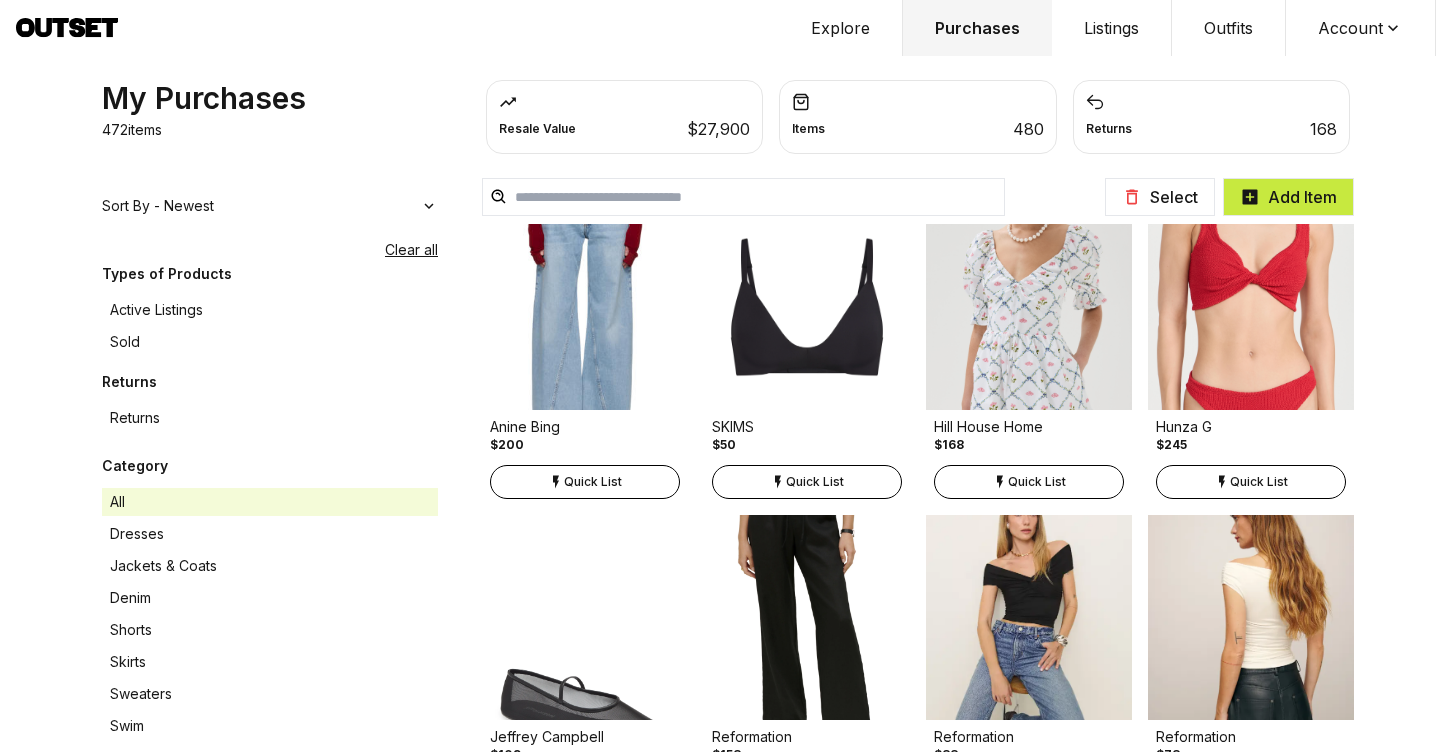 click 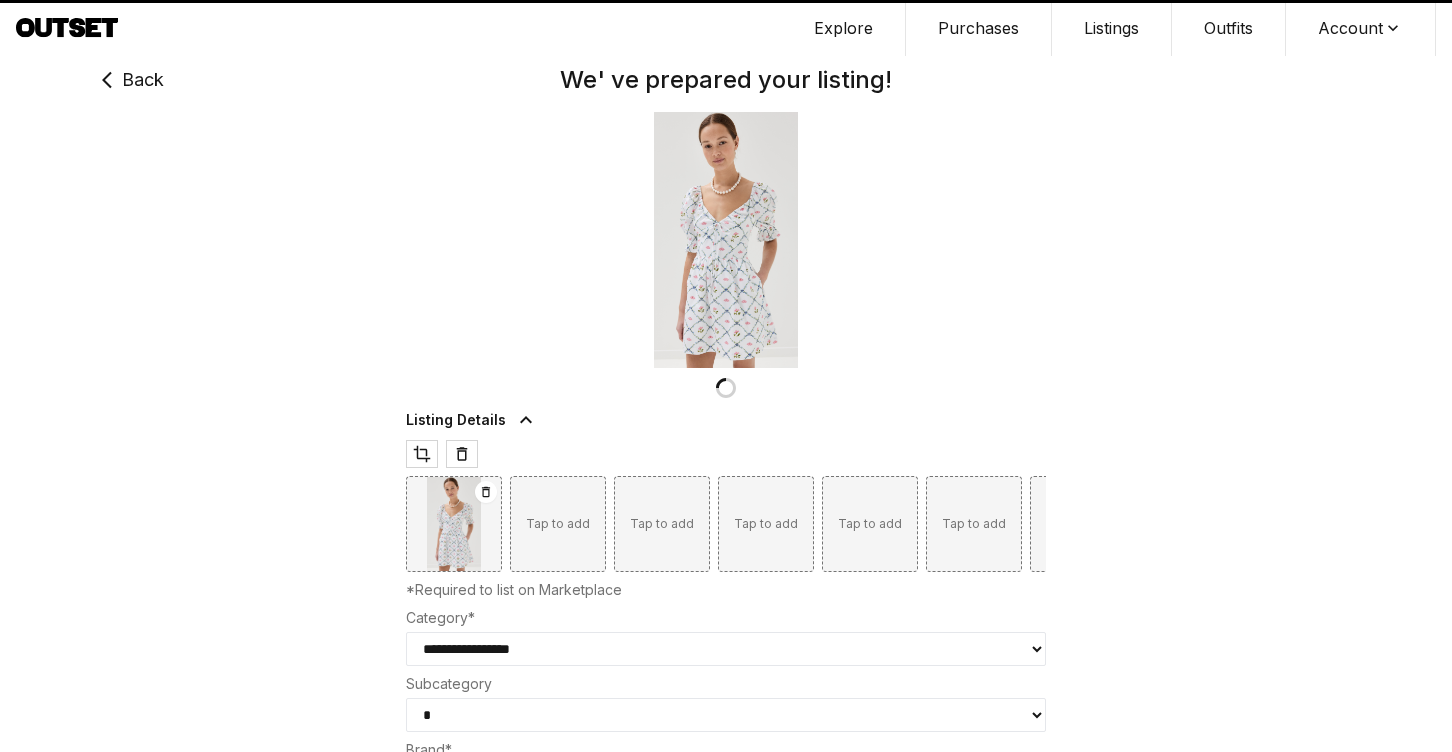 type on "***" 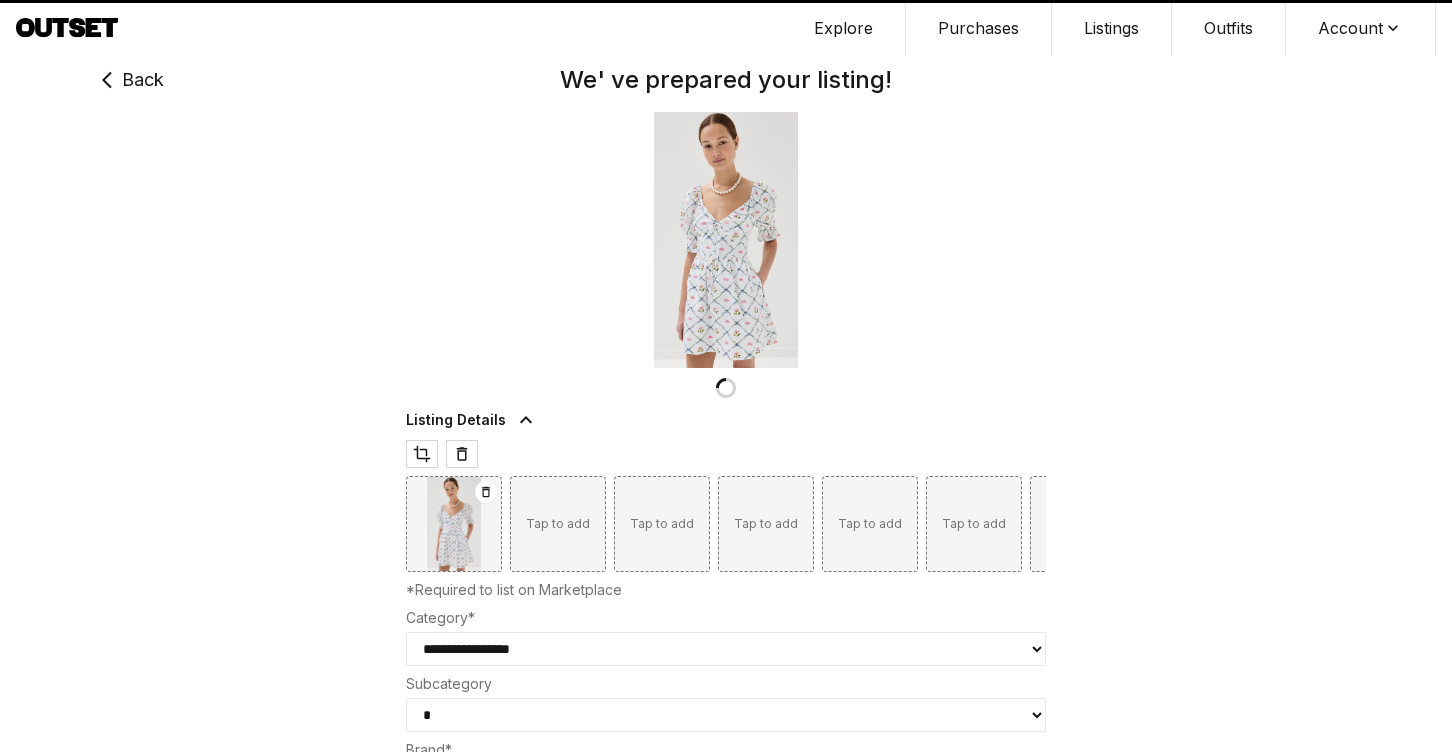select on "*******" 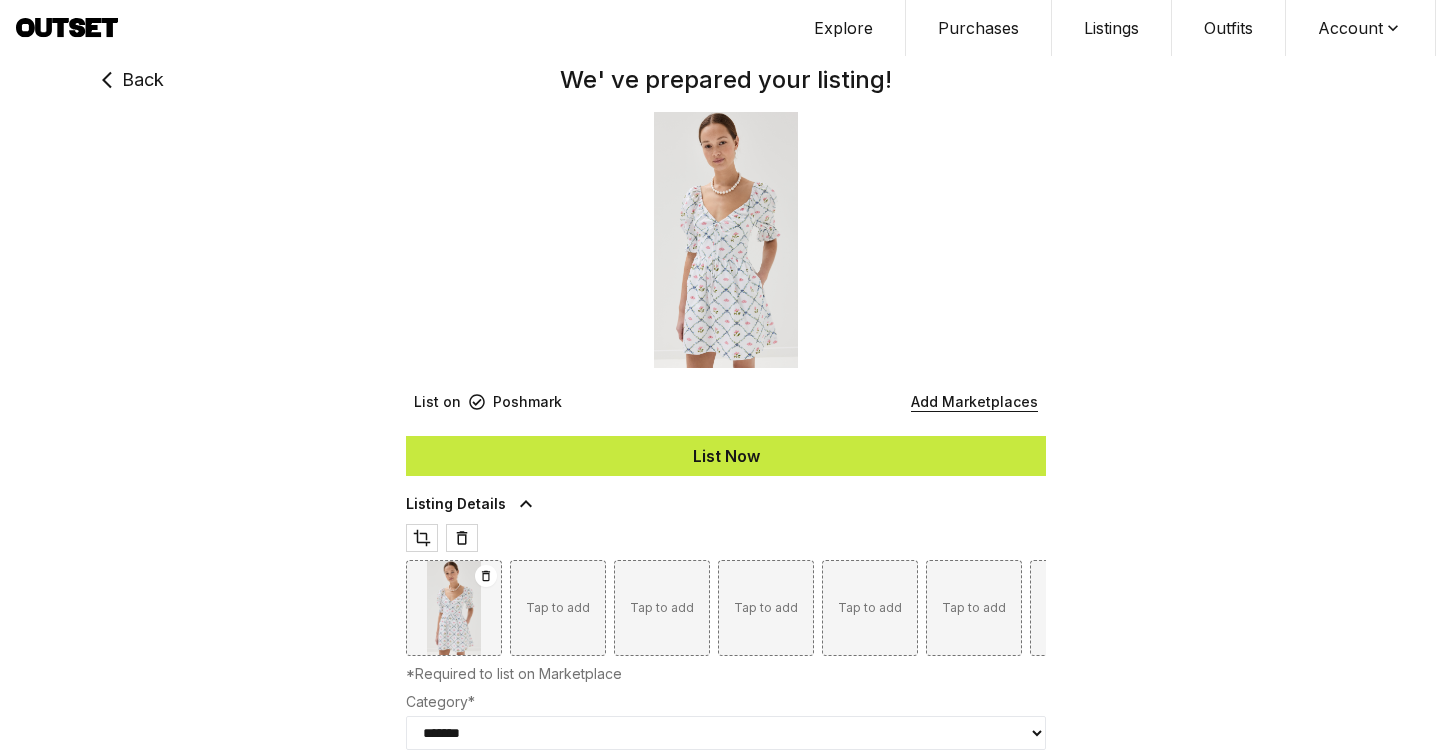 type on "***" 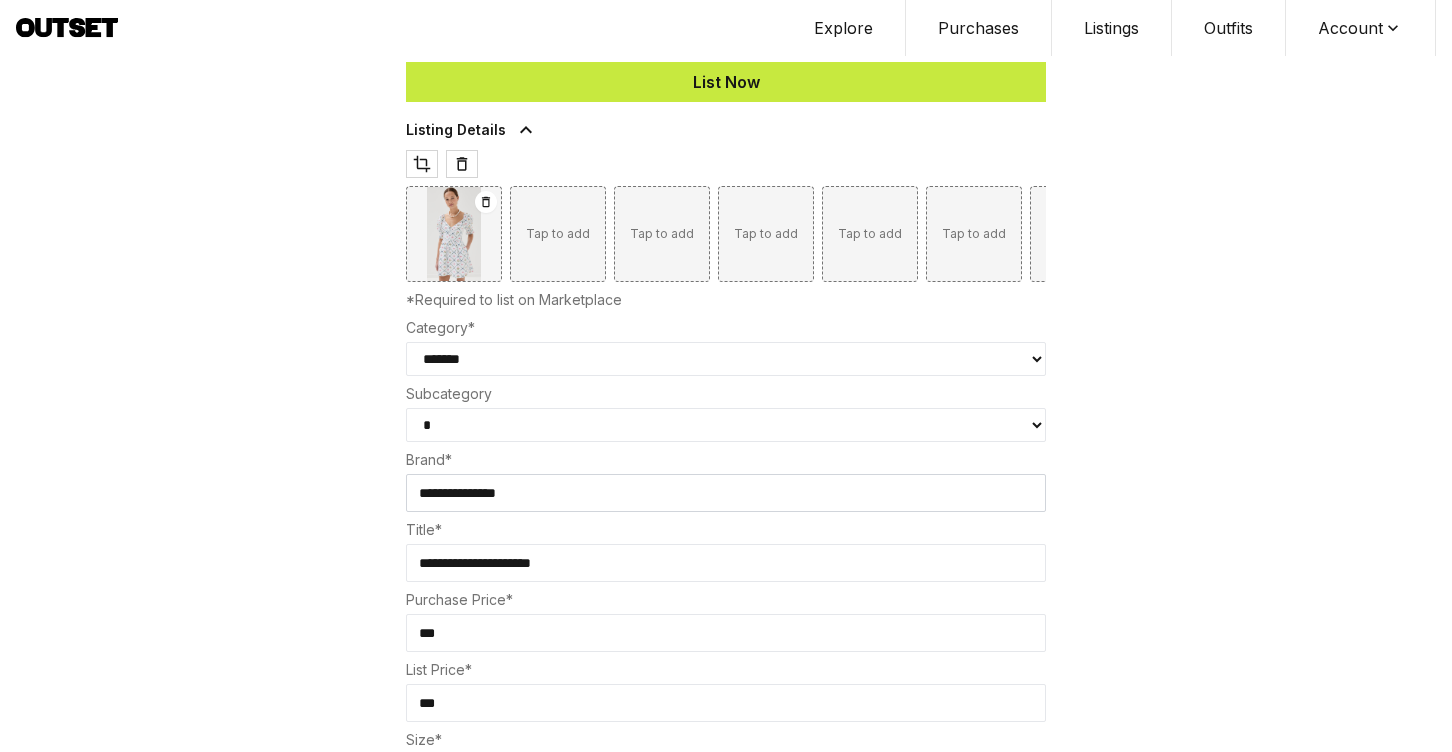 scroll, scrollTop: 441, scrollLeft: 0, axis: vertical 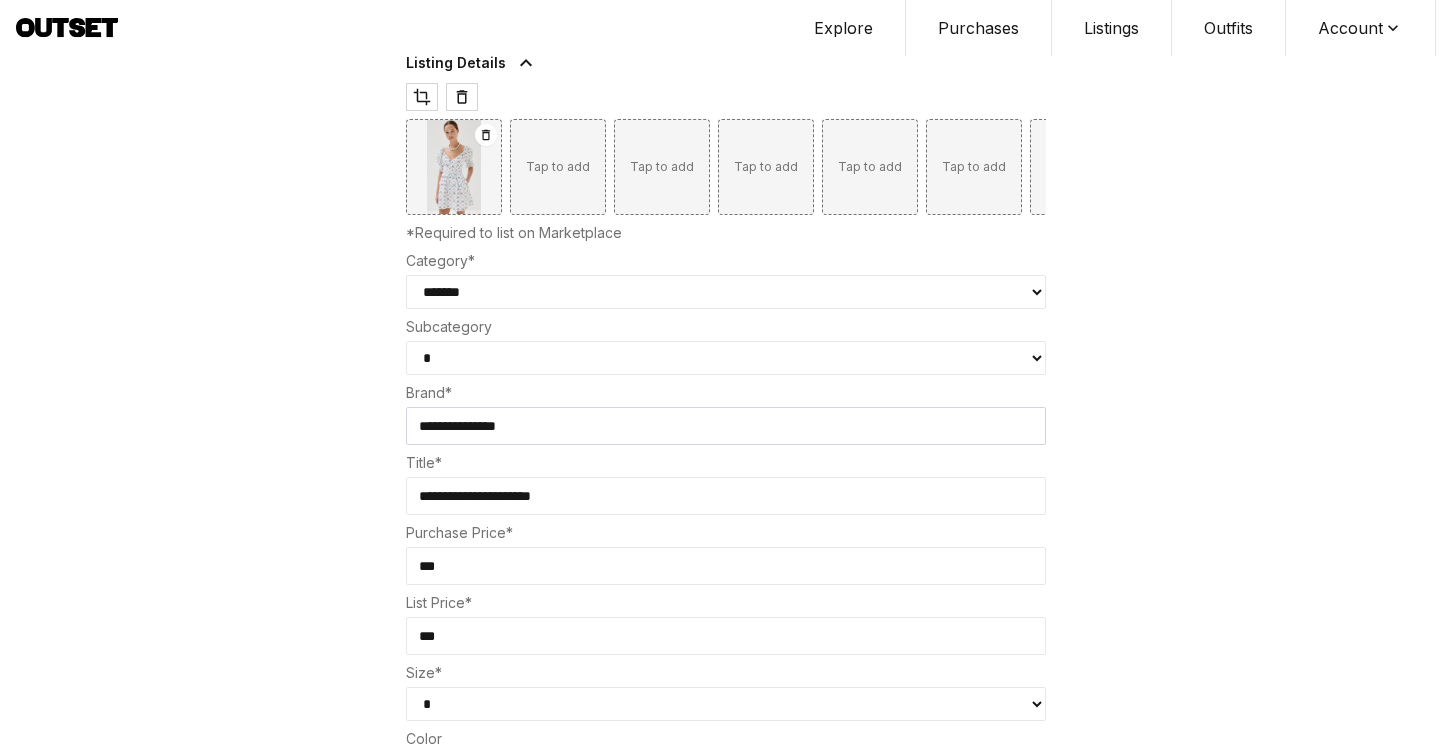 click on "Subcategory" at bounding box center [726, 327] 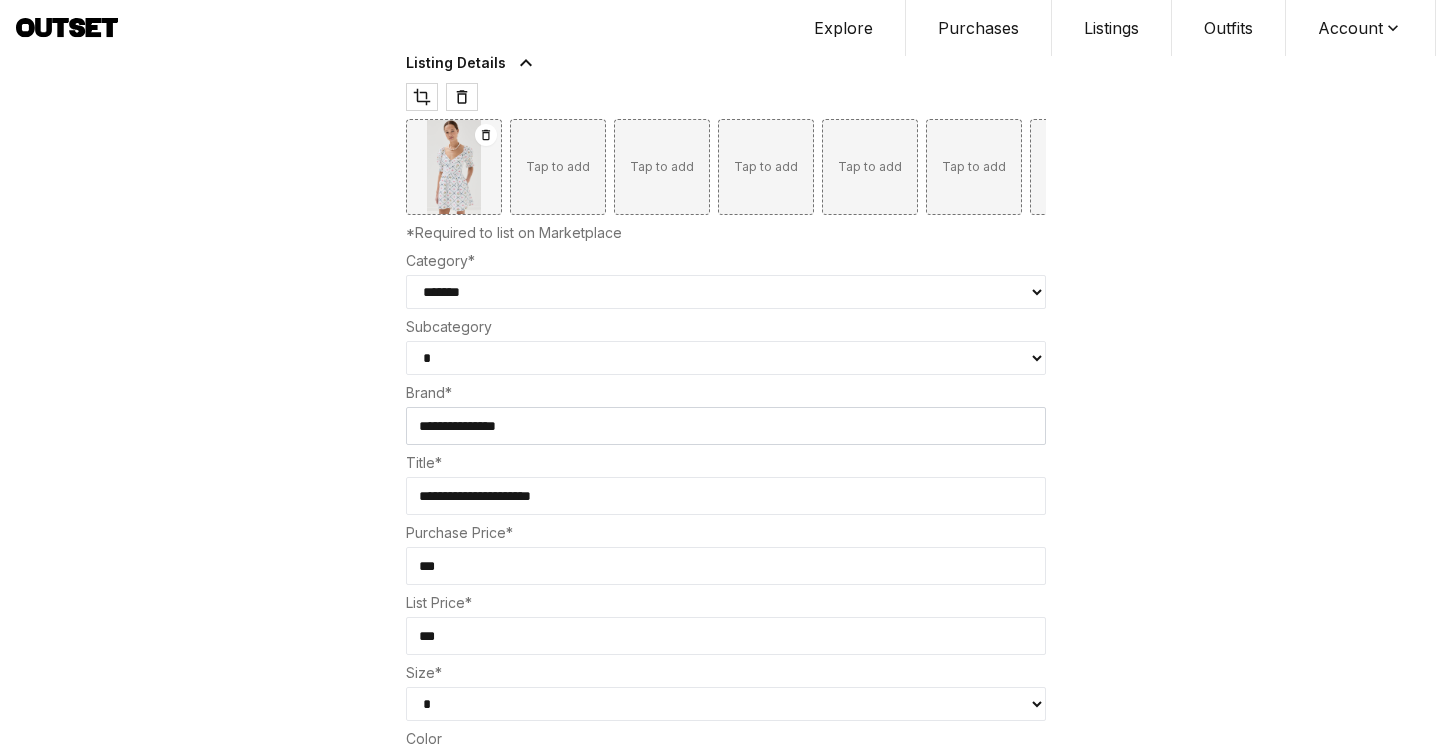 click on "* **** **** ****" at bounding box center (726, 358) 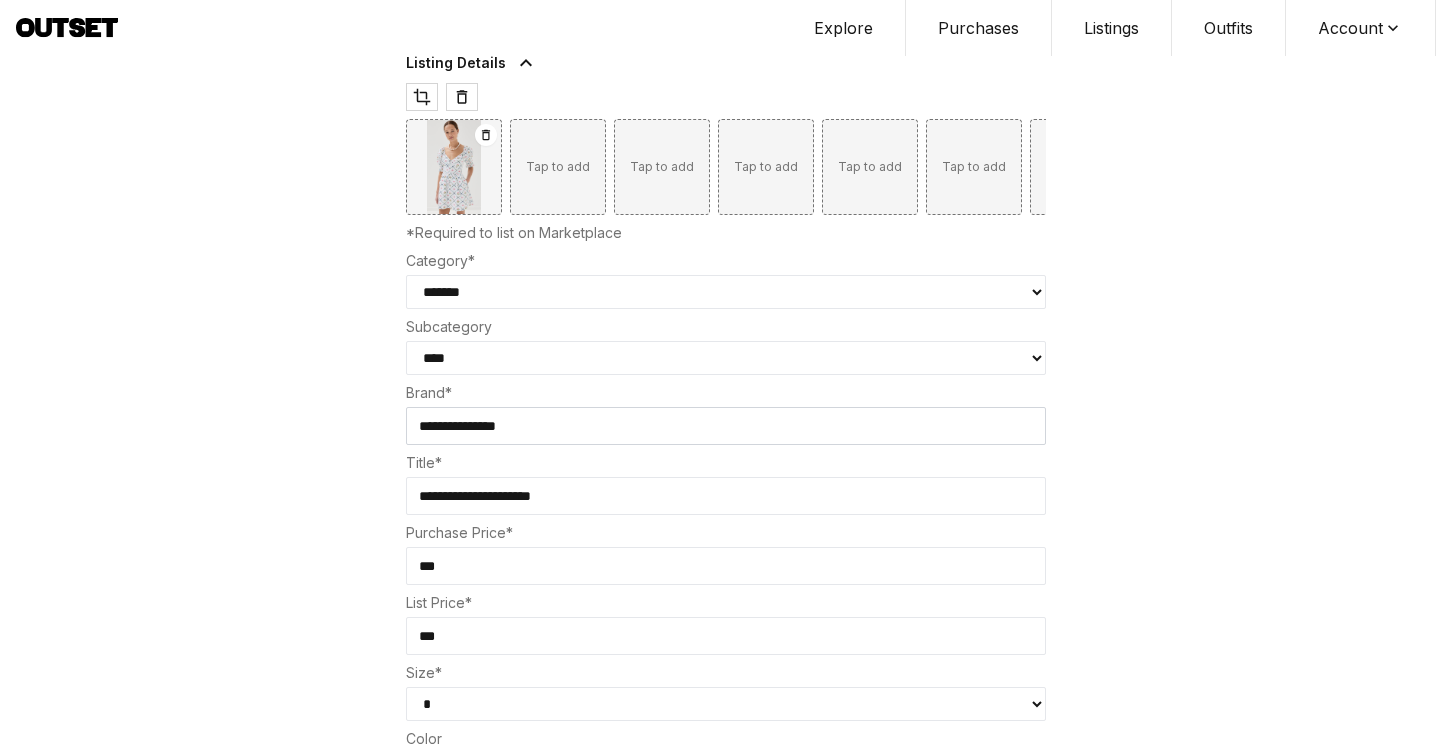click on "* **** **** ****" at bounding box center [726, 358] 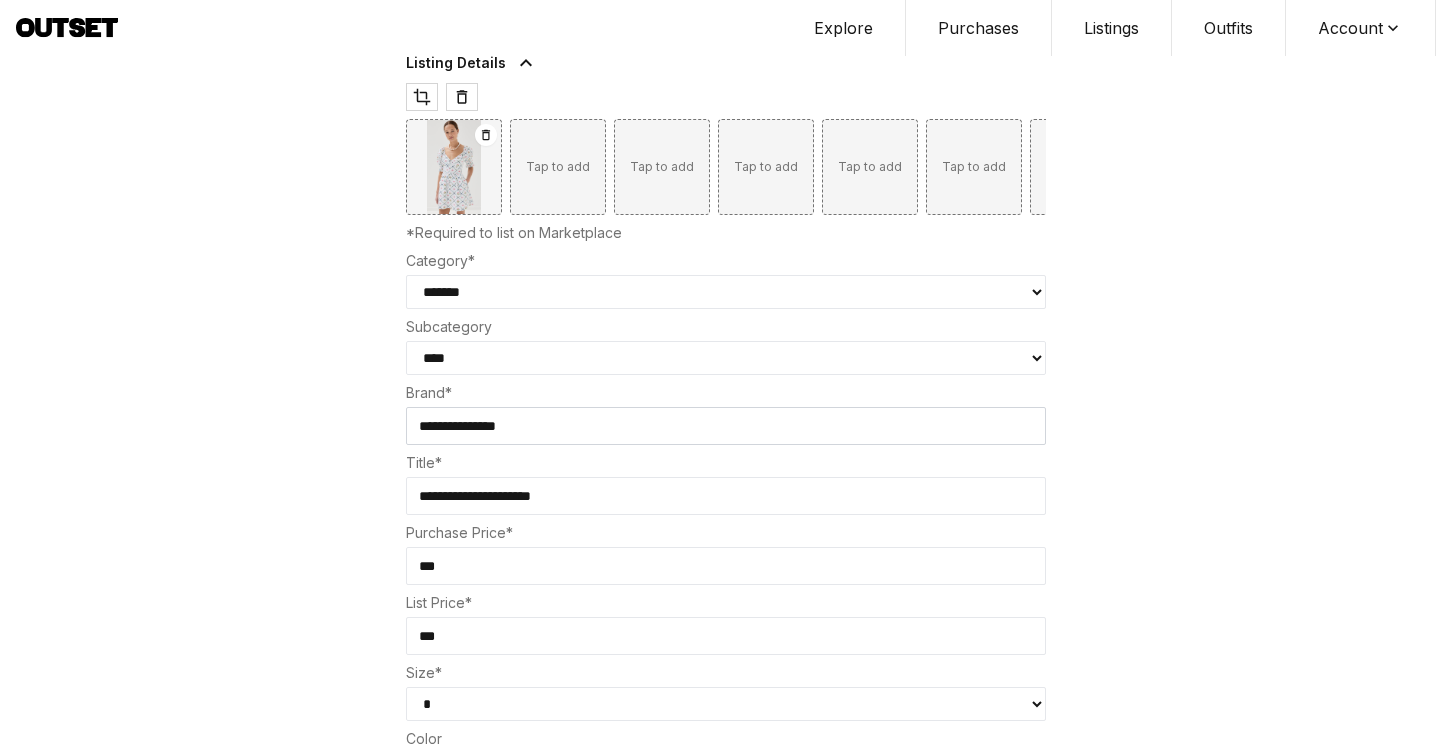 drag, startPoint x: 462, startPoint y: 638, endPoint x: 405, endPoint y: 638, distance: 57 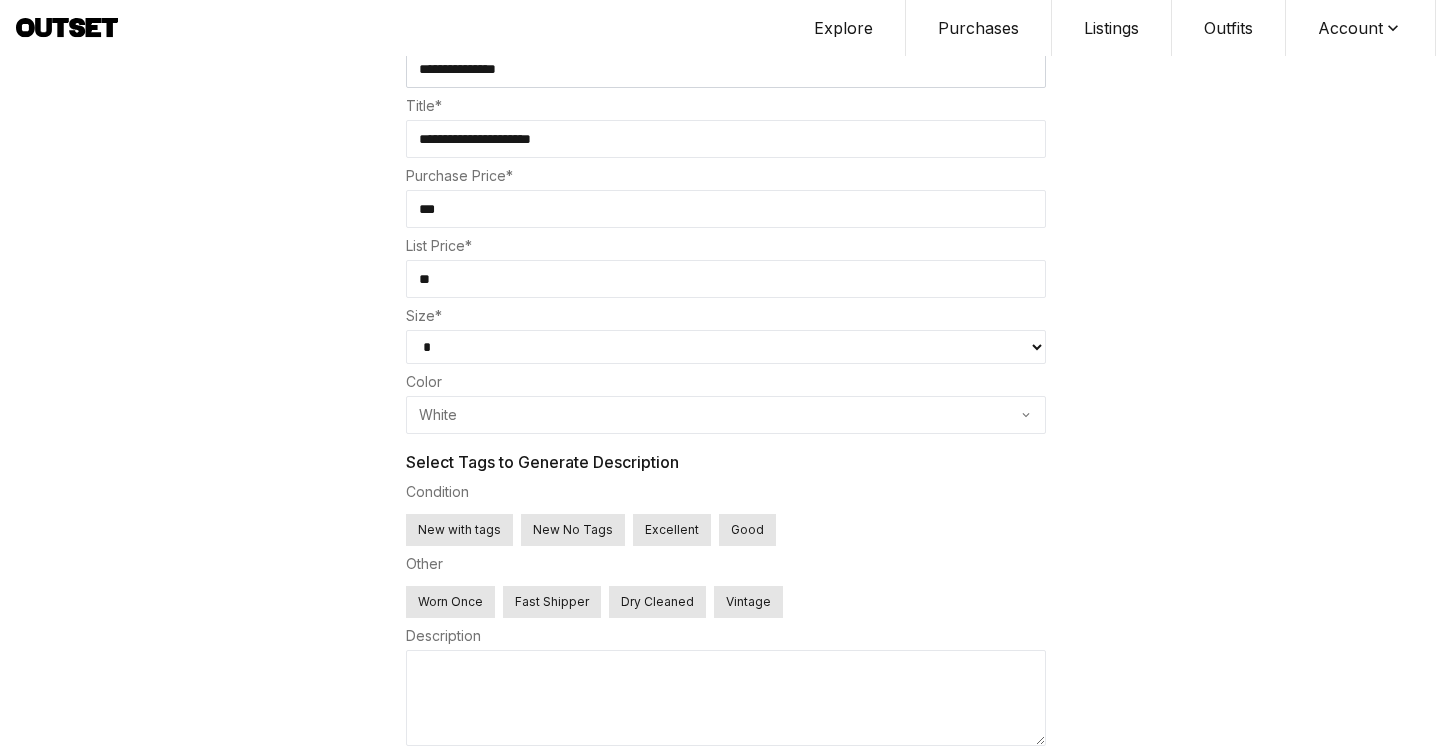 scroll, scrollTop: 823, scrollLeft: 0, axis: vertical 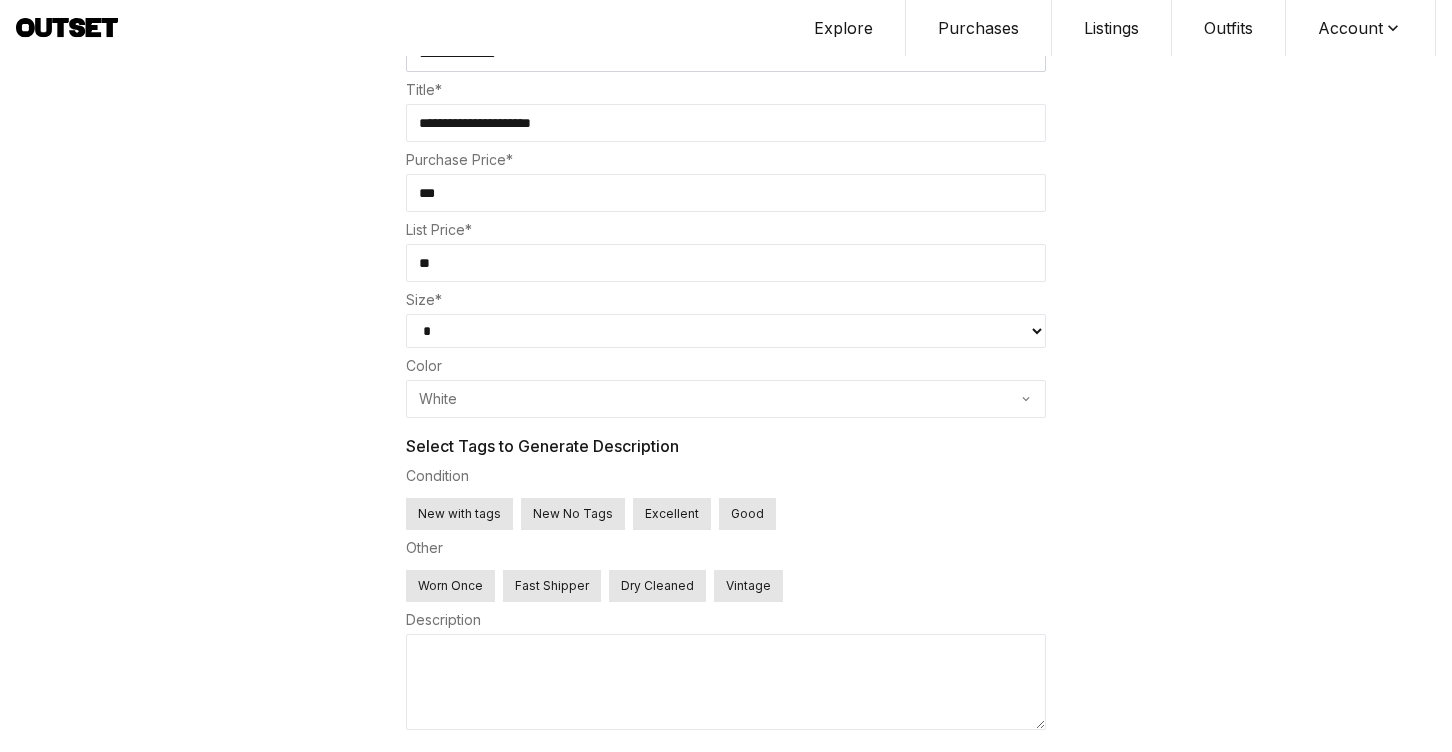 type on "**" 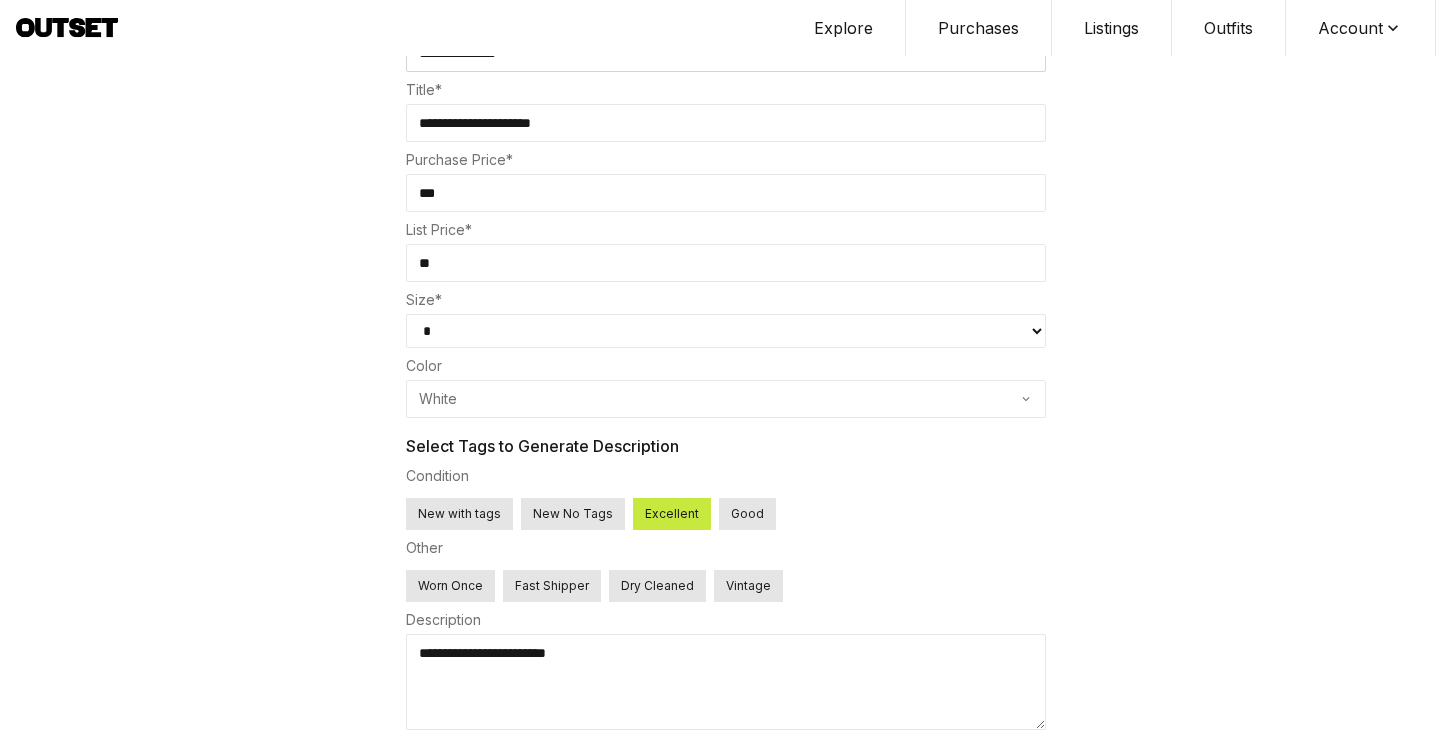 click on "Fast Shipper" at bounding box center [552, 586] 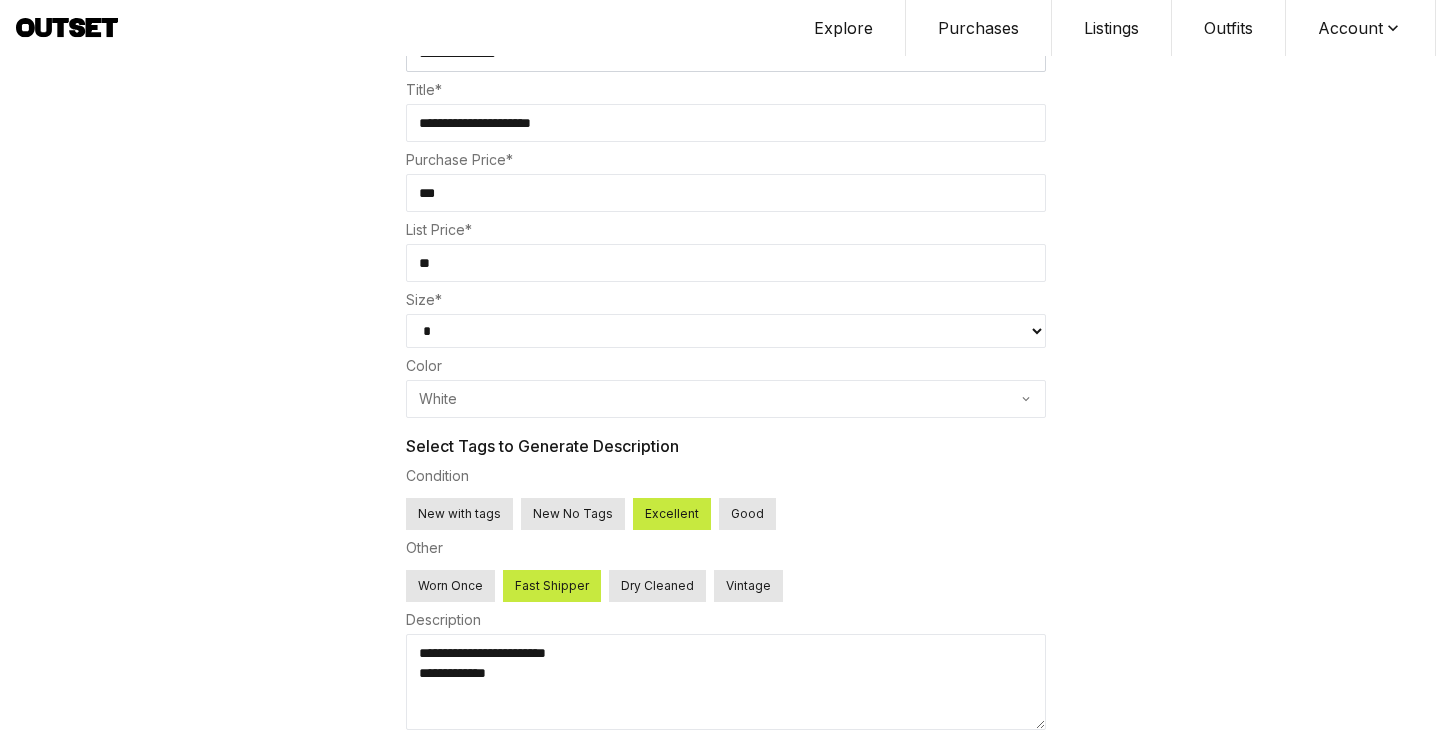 click on "Worn Once" at bounding box center [450, 586] 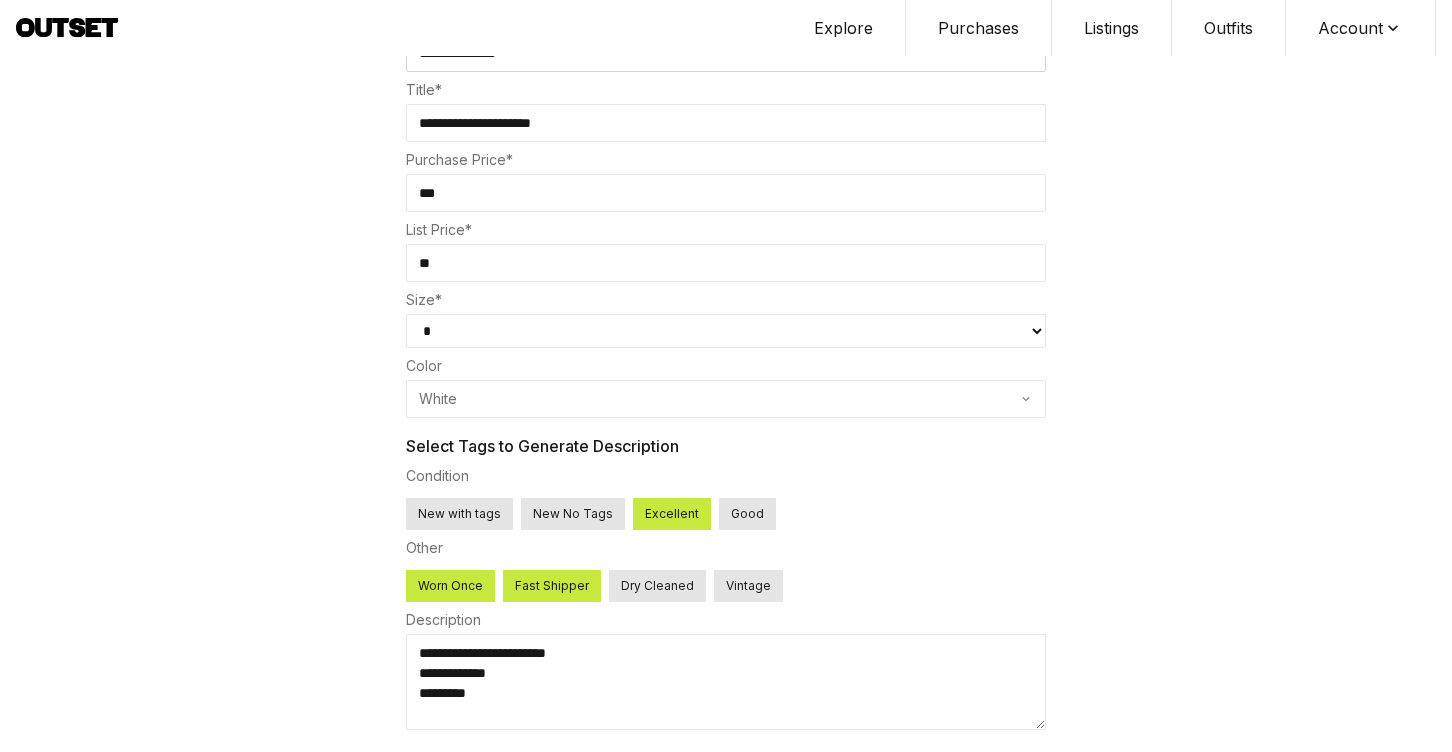 scroll, scrollTop: 232, scrollLeft: 0, axis: vertical 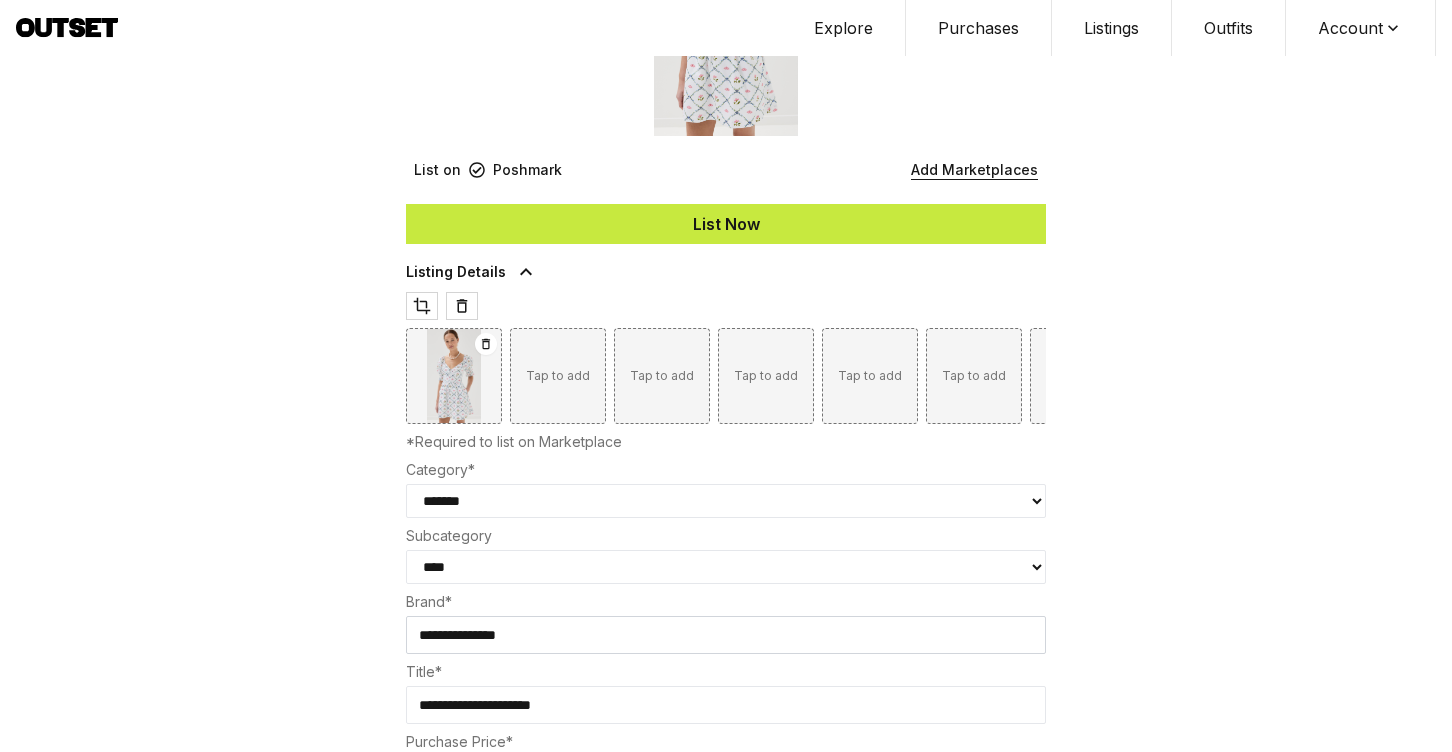 click on "List Now" at bounding box center [726, 224] 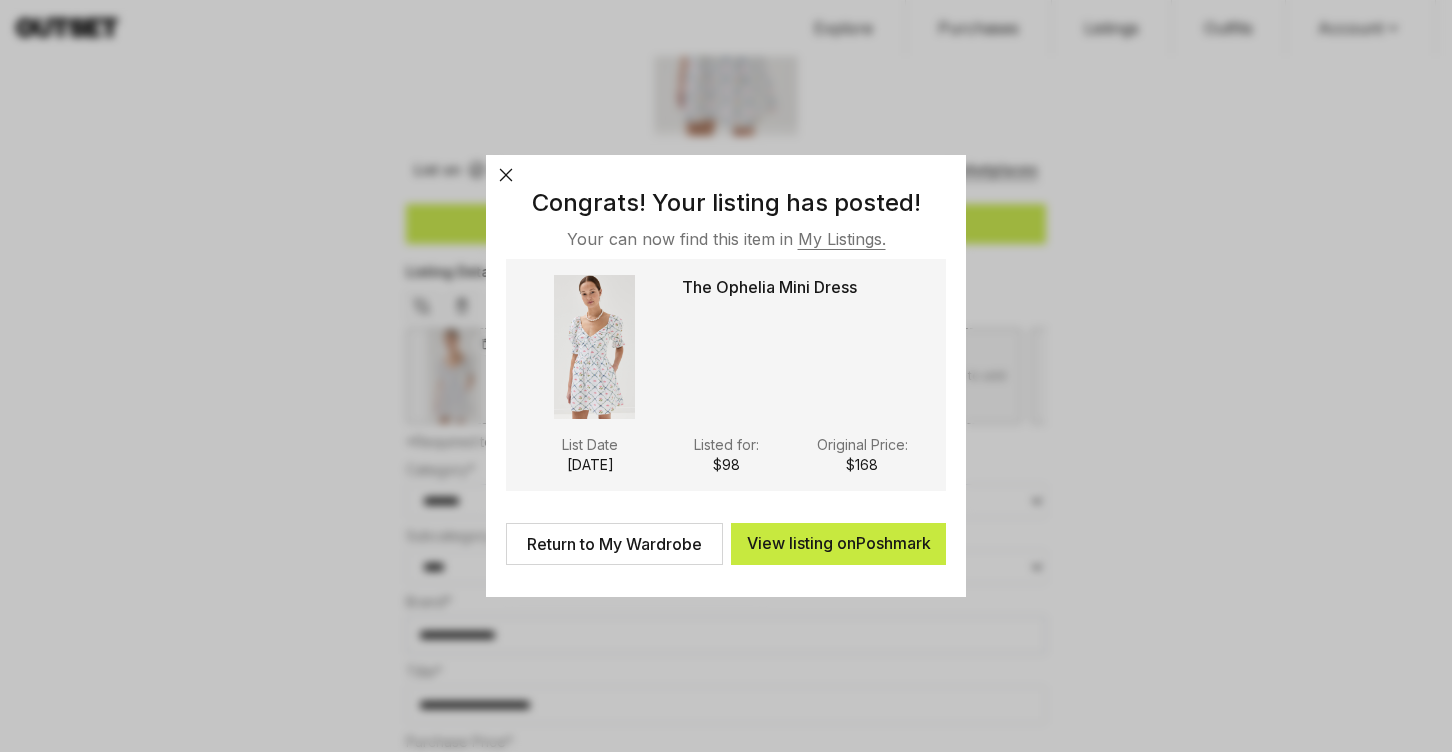 click on "Return to My Wardrobe" at bounding box center [614, 544] 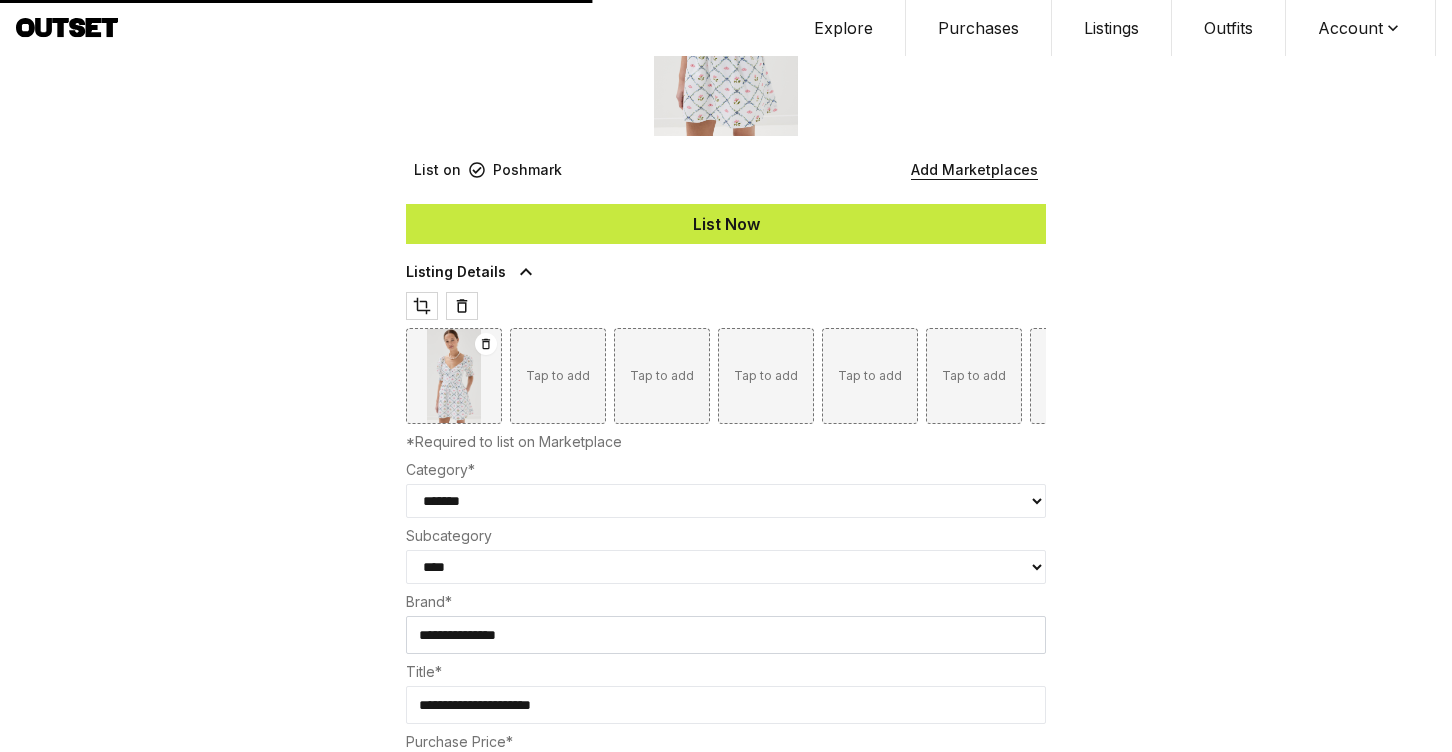 select 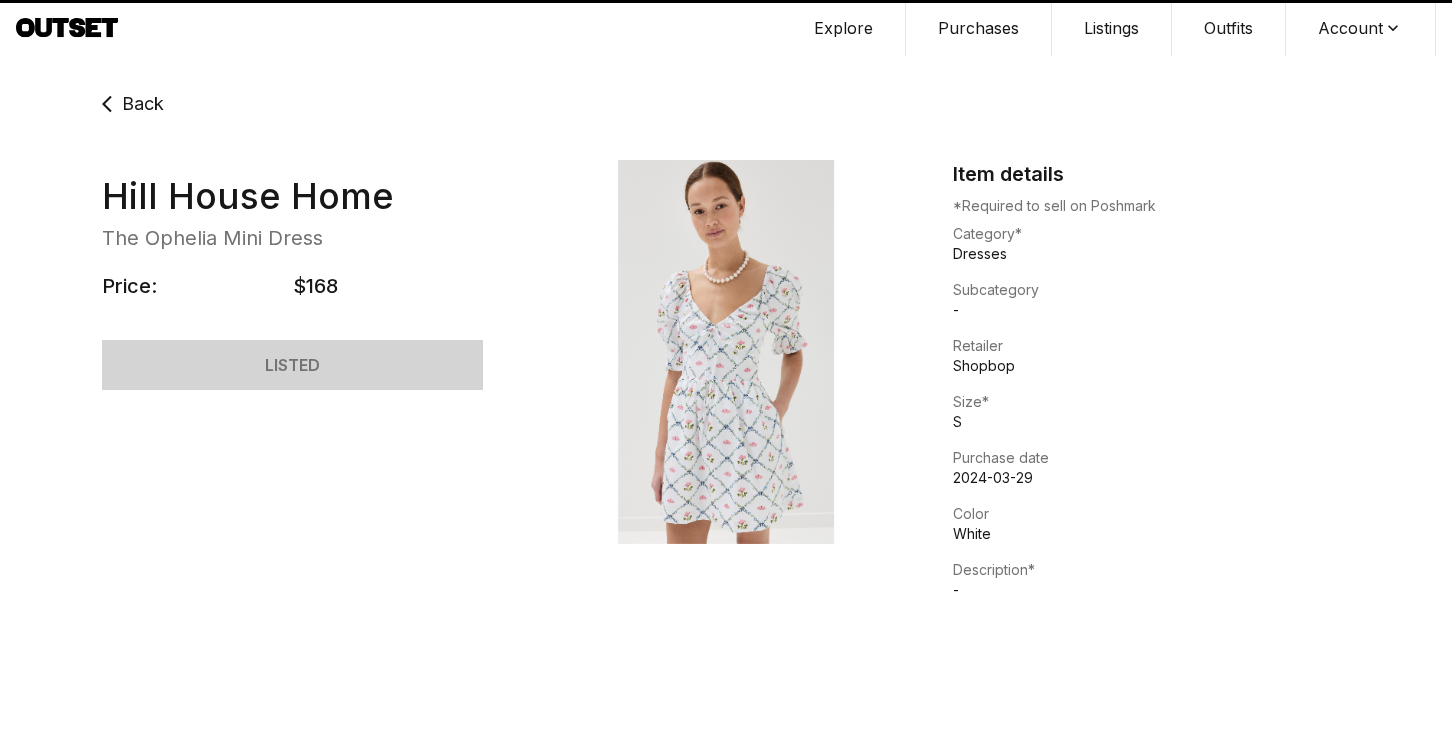 scroll, scrollTop: 0, scrollLeft: 0, axis: both 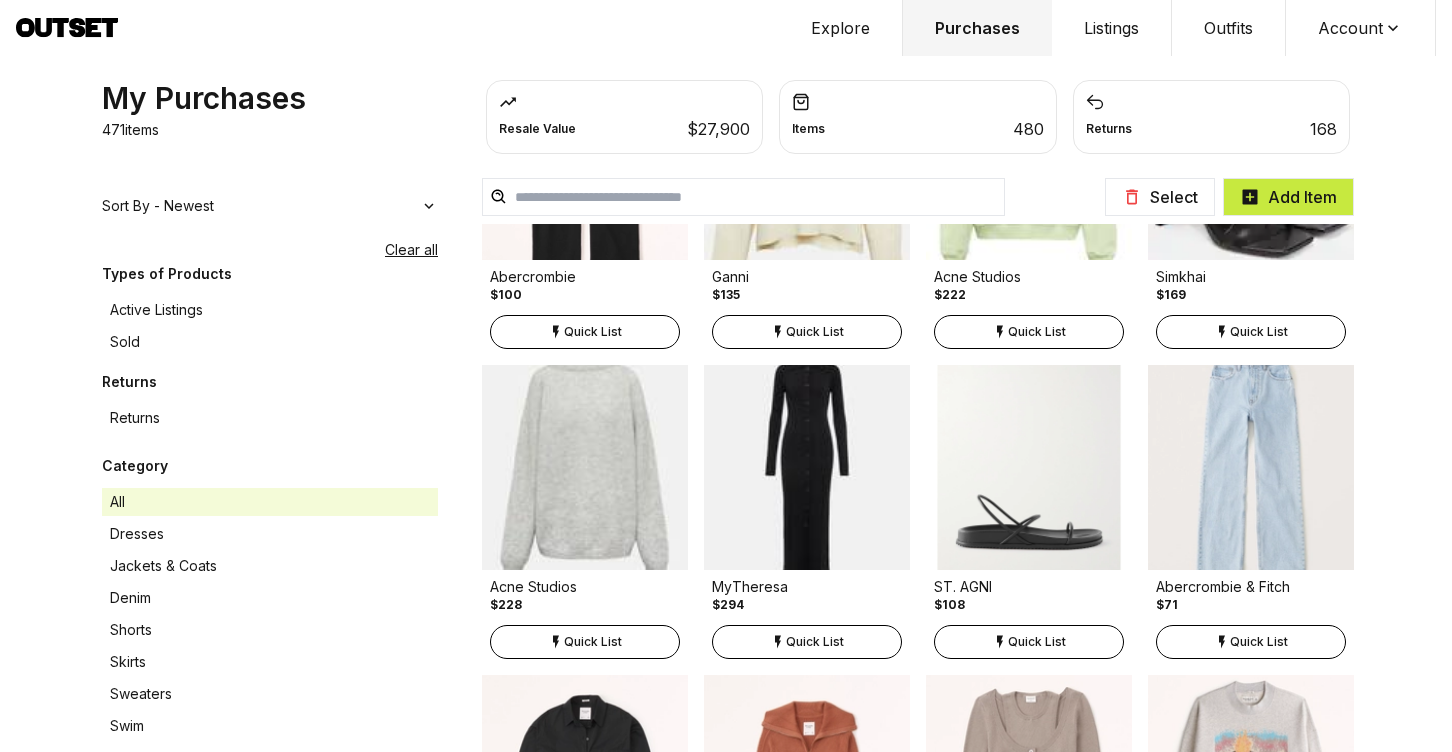 click on "Quick List" at bounding box center (1037, 332) 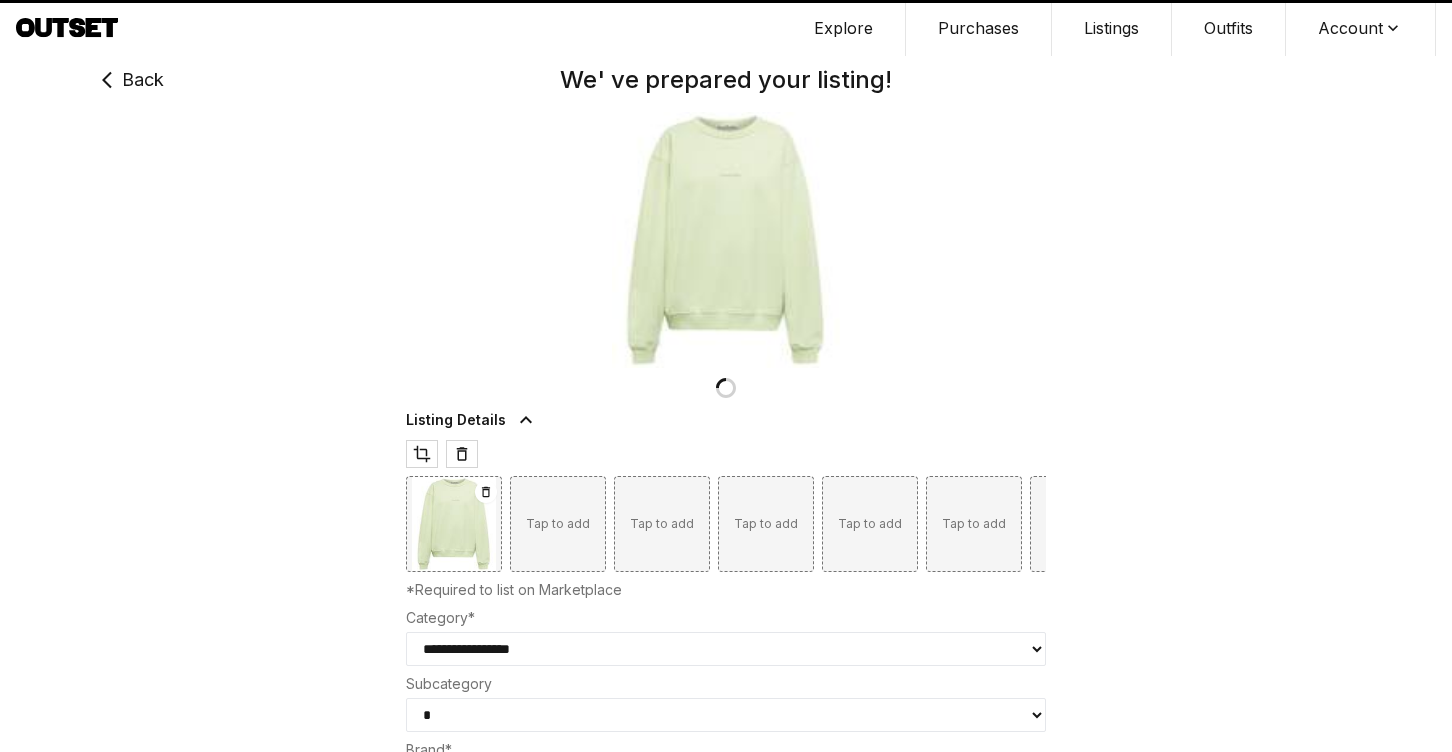 type on "***" 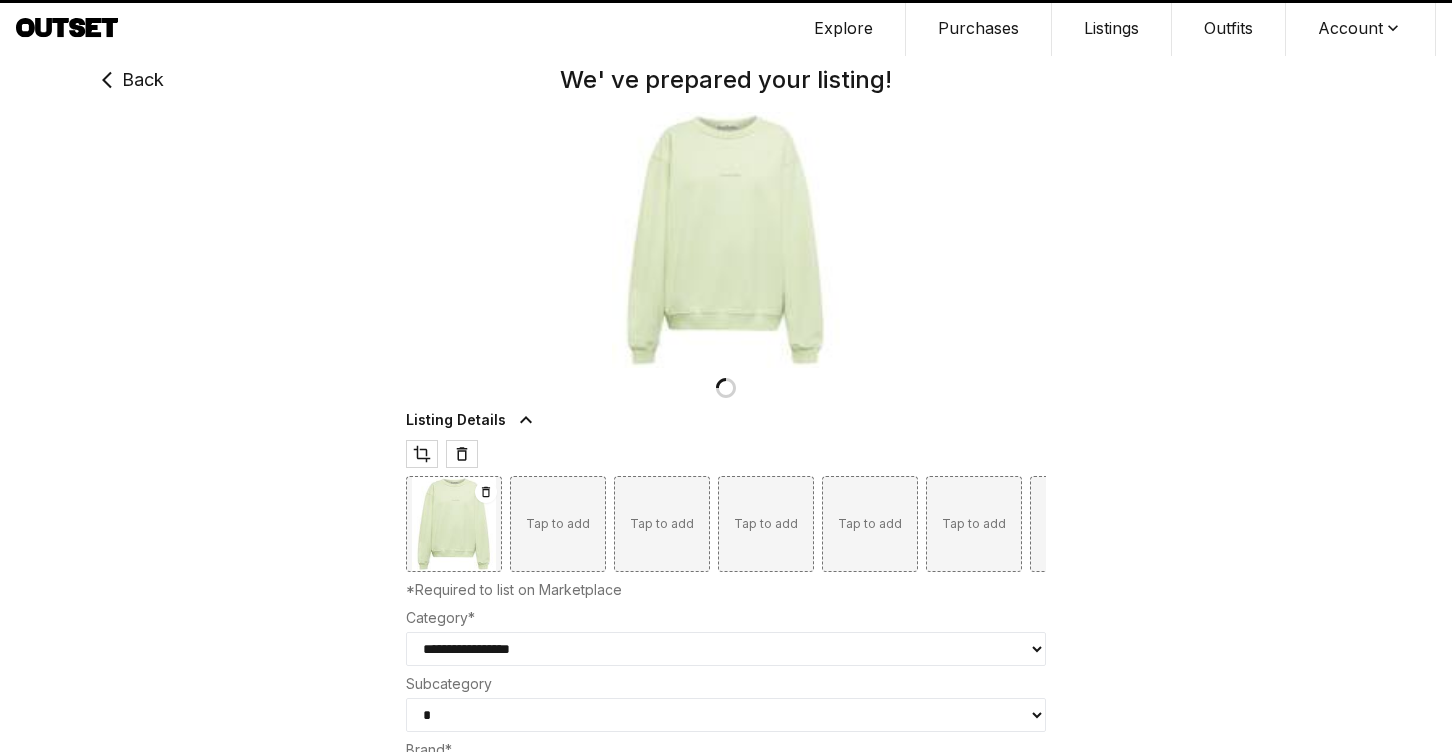 select on "********" 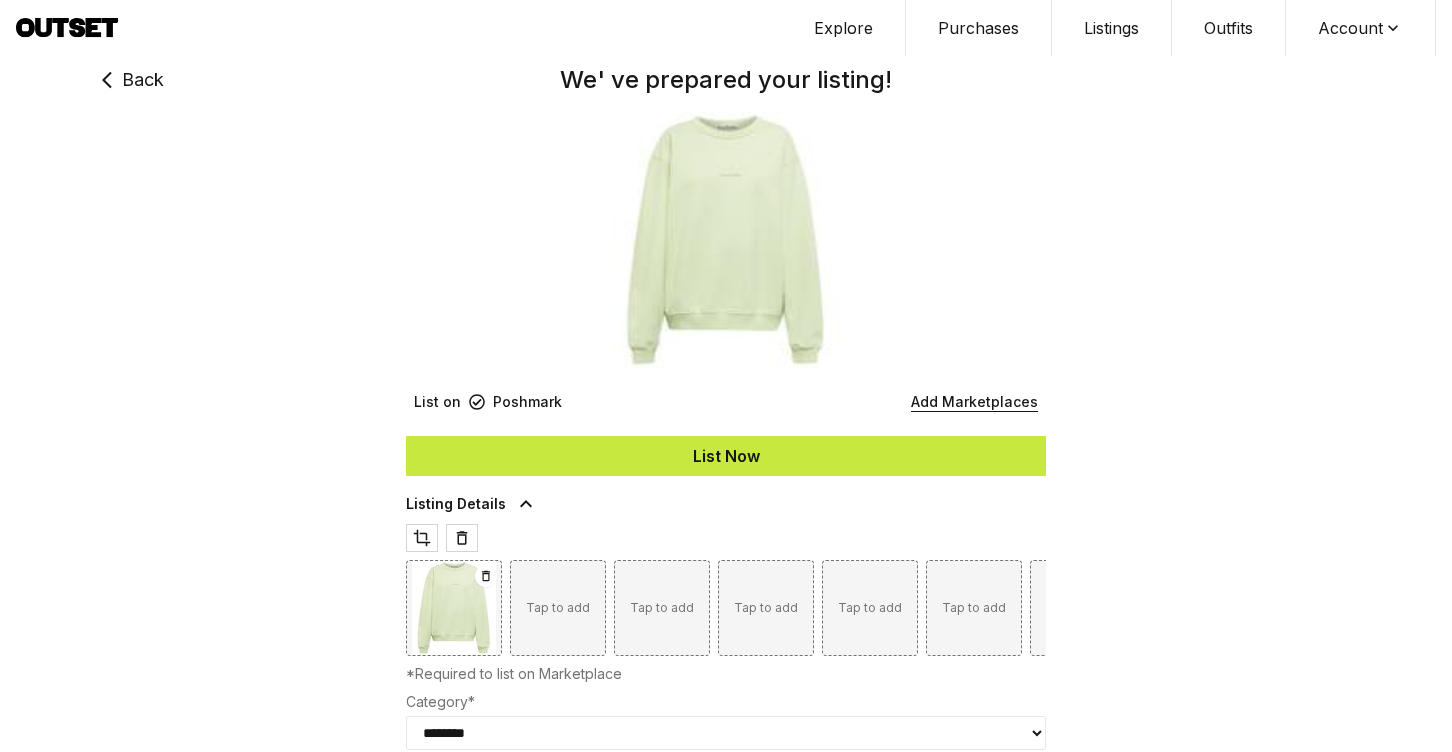 type on "***" 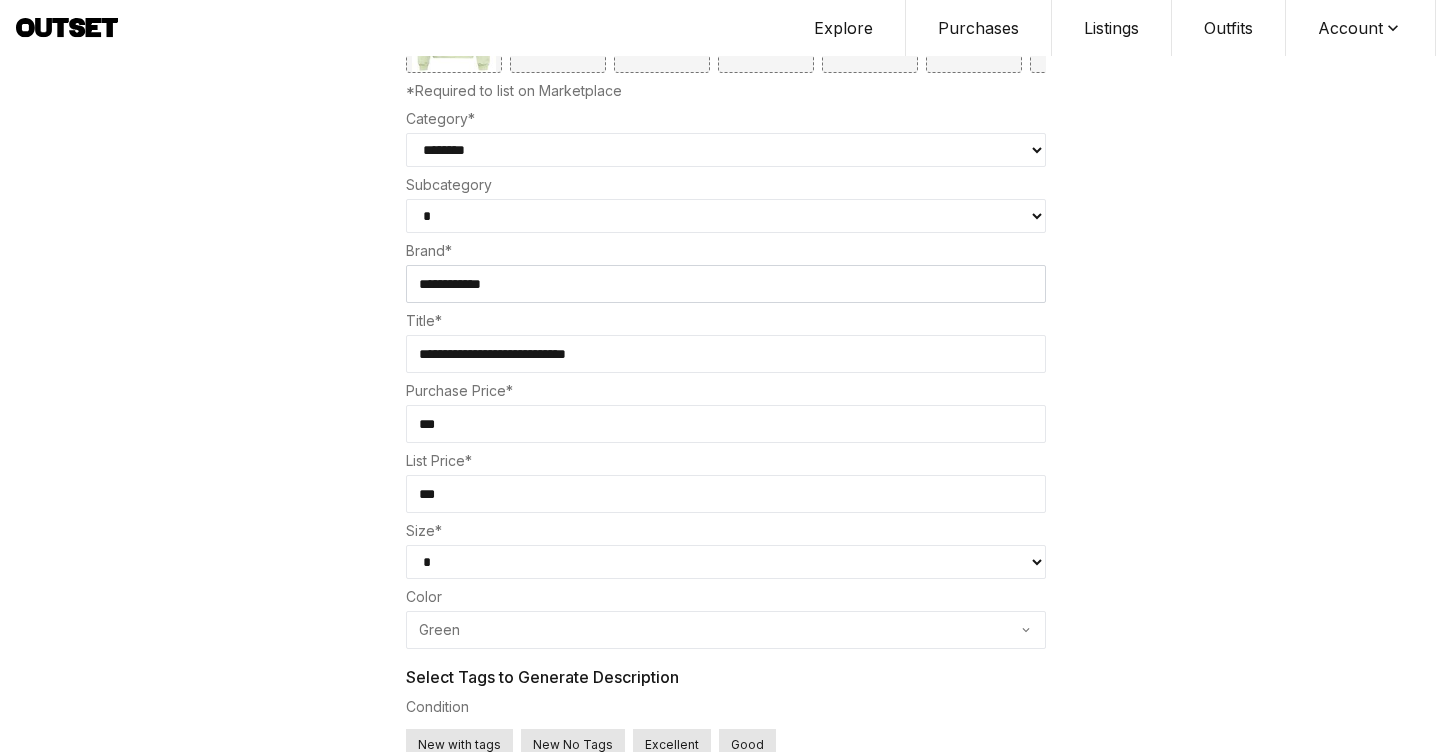 scroll, scrollTop: 596, scrollLeft: 0, axis: vertical 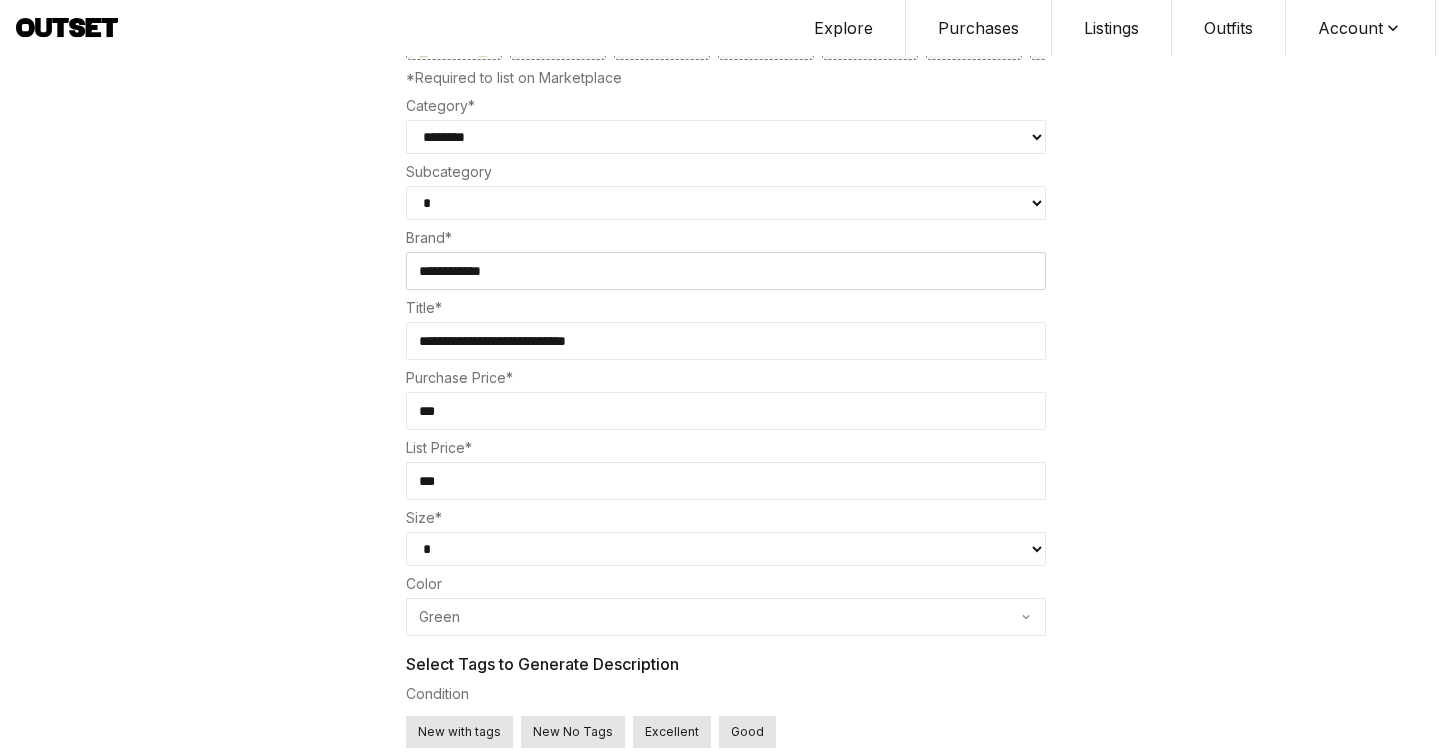 click on "**********" at bounding box center [726, 137] 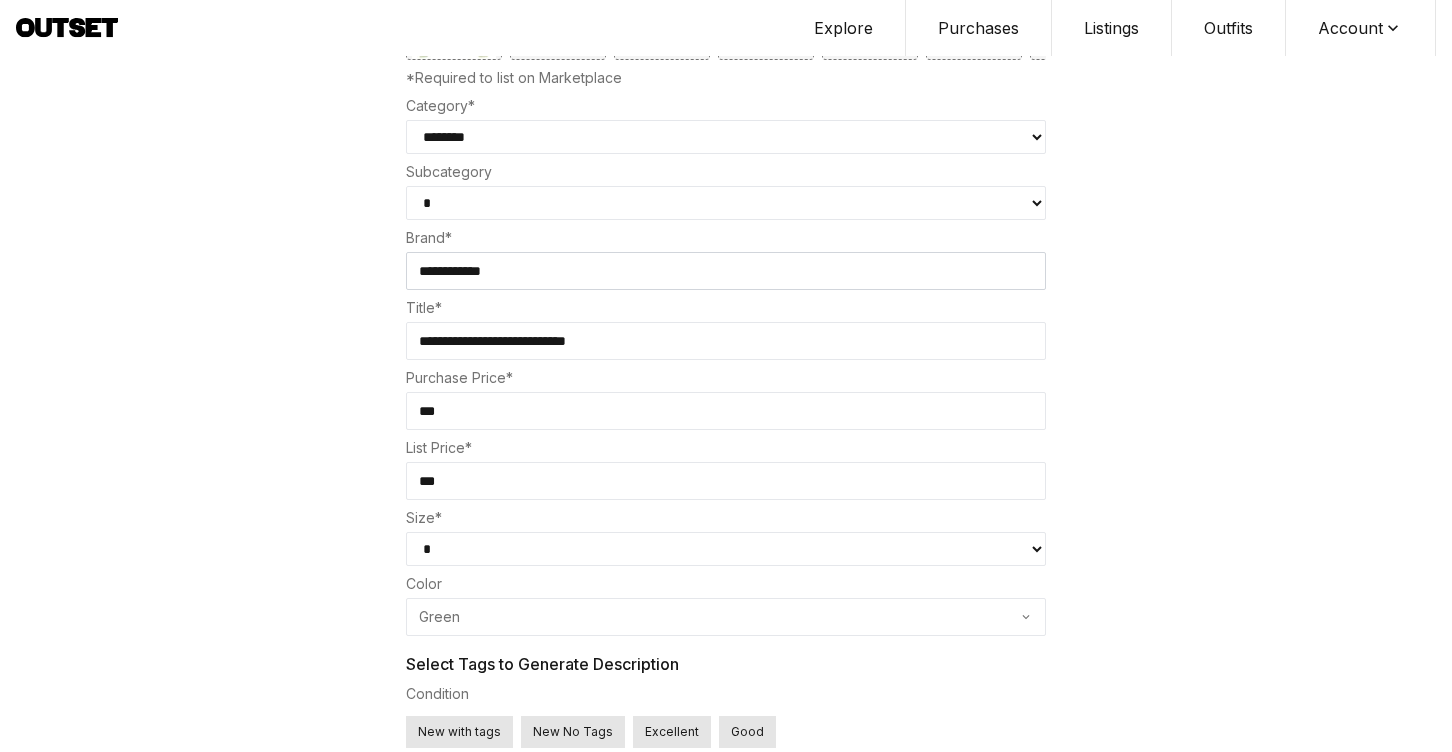 click on "* ******** *****" at bounding box center (726, 203) 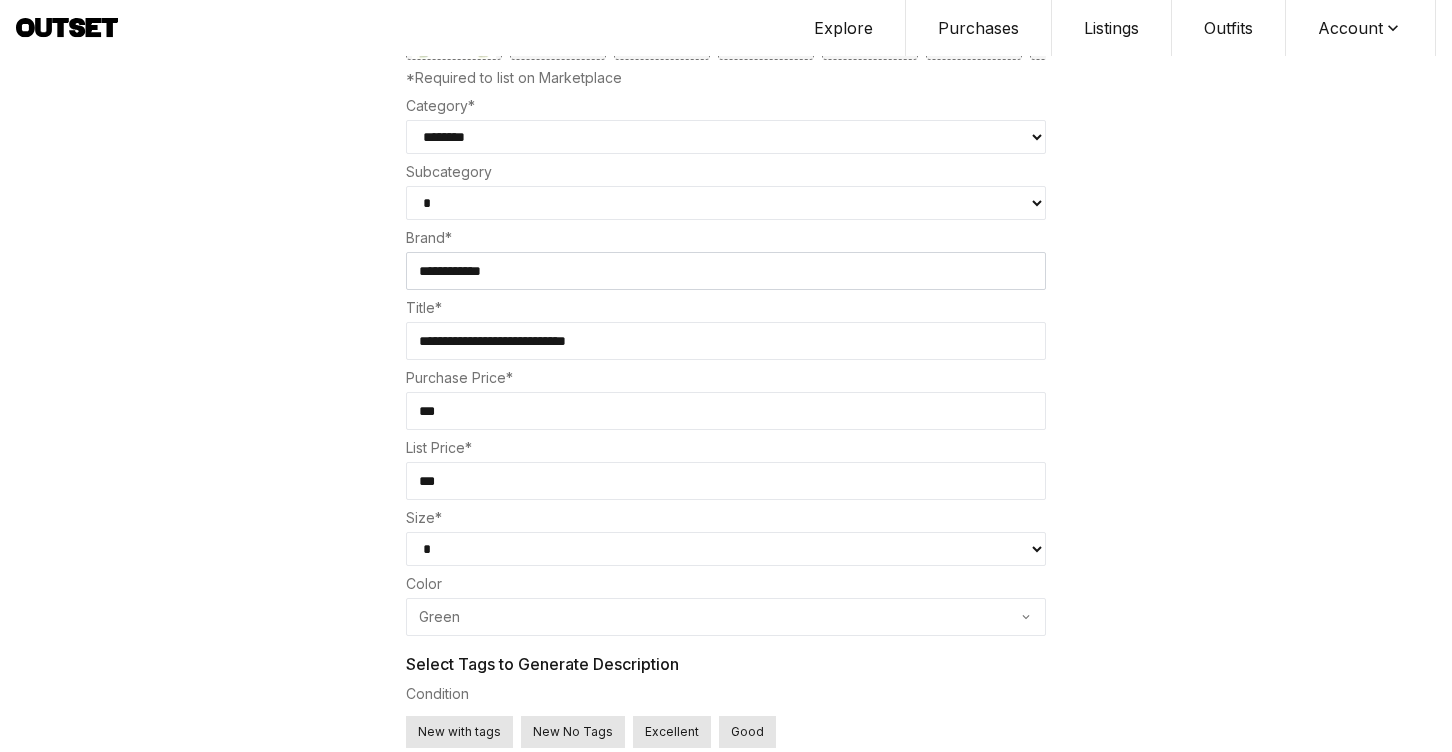 select on "**********" 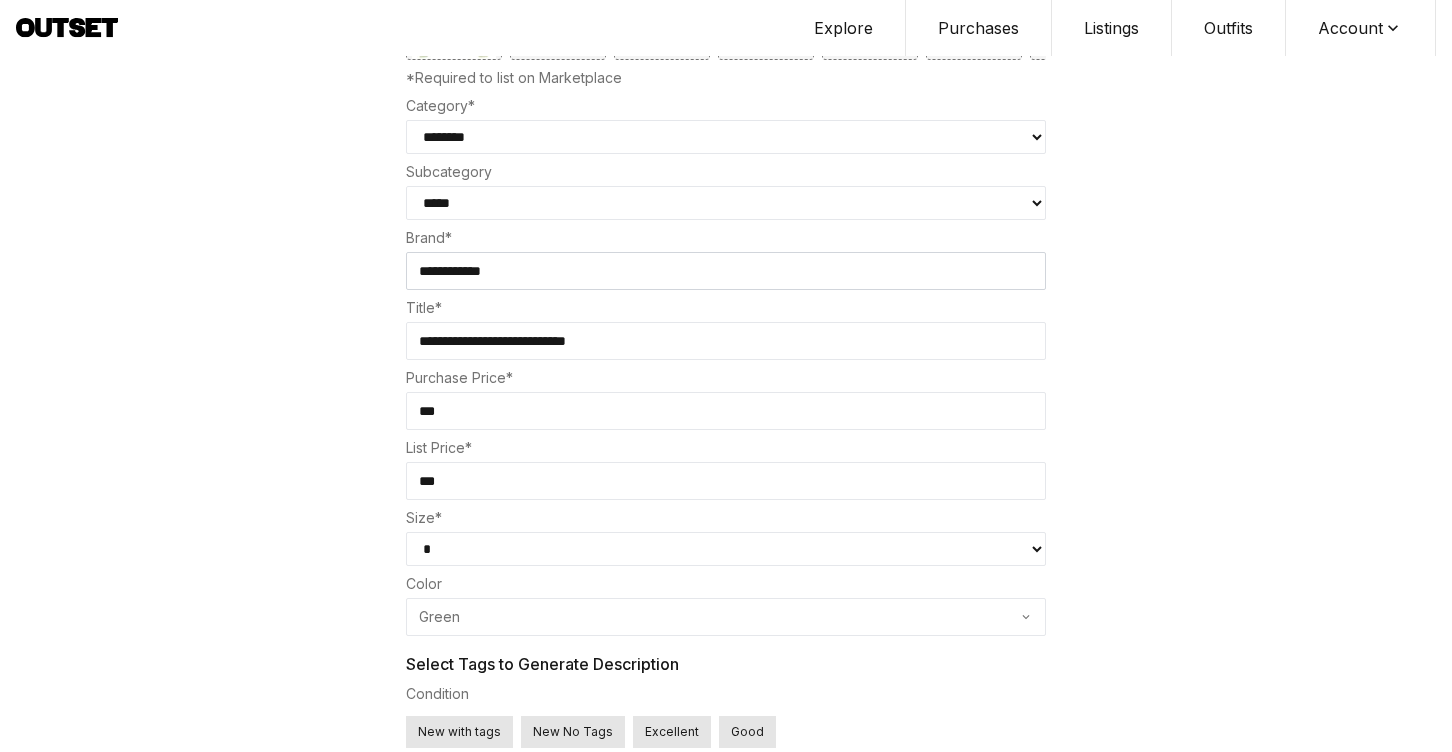 click on "**********" at bounding box center (726, 341) 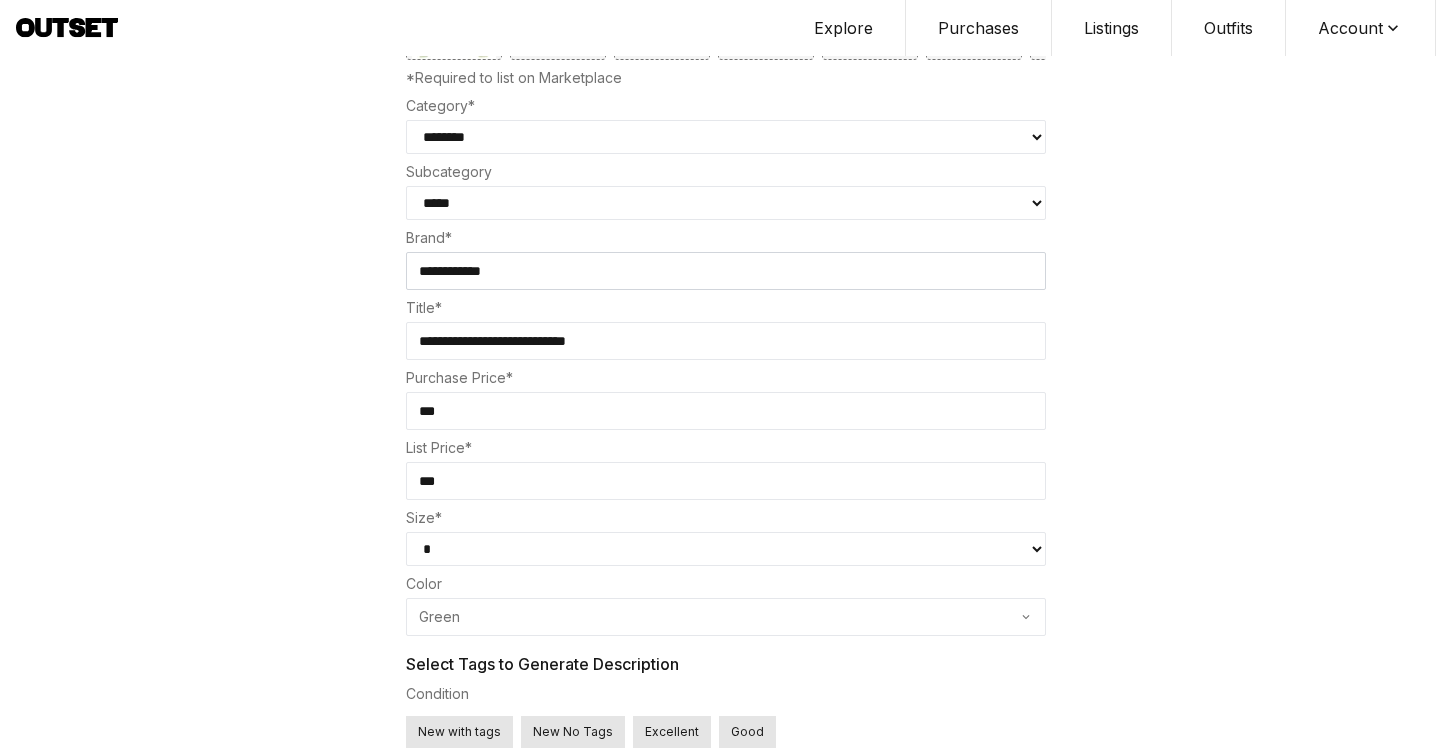 click on "**********" at bounding box center [726, 341] 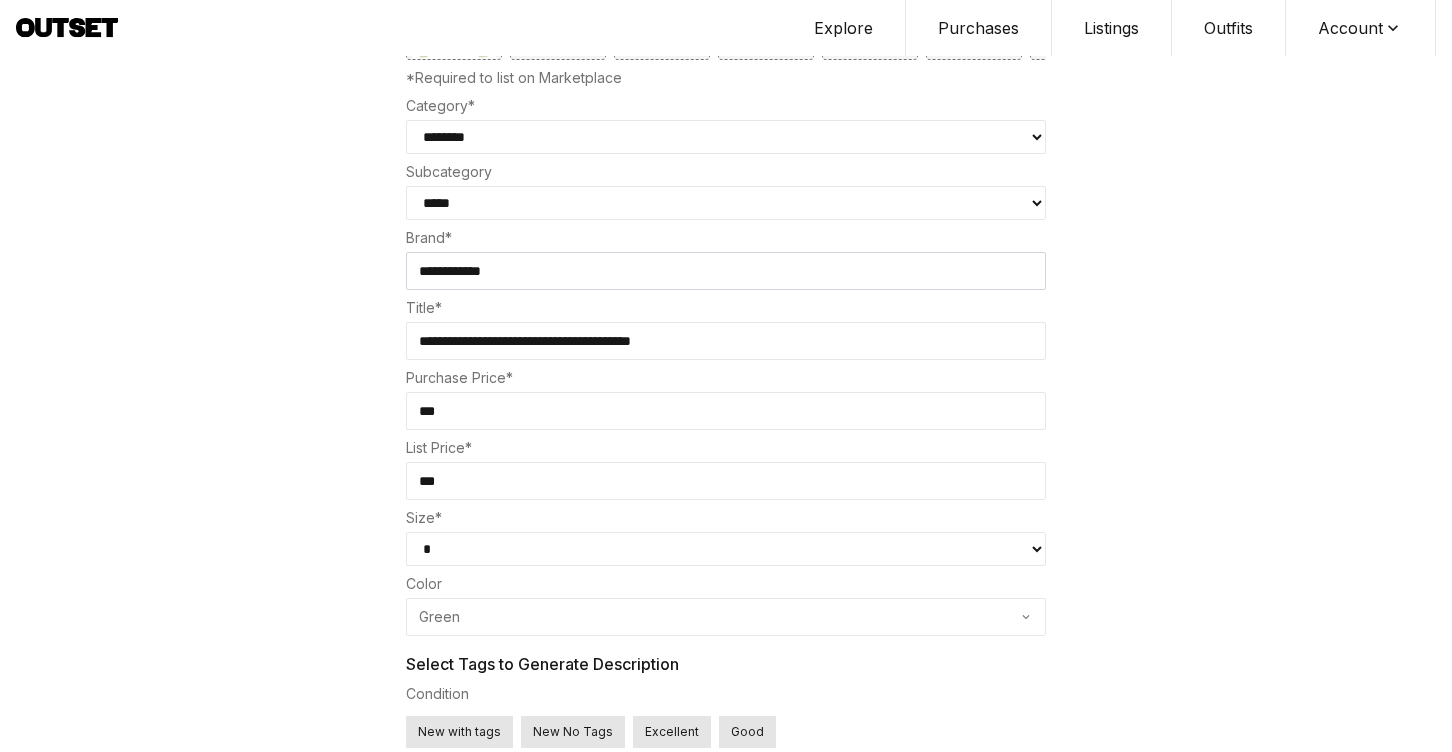 click on "**********" at bounding box center [726, 341] 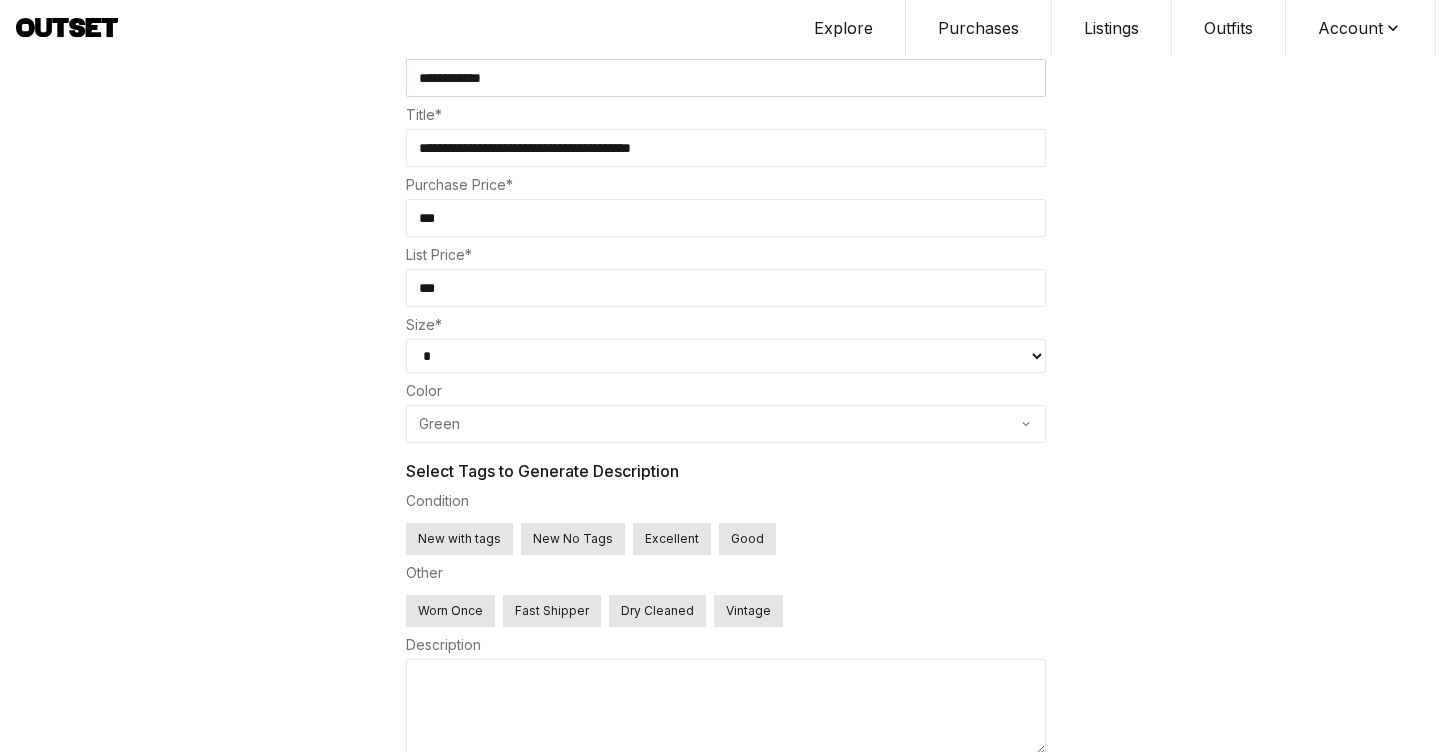 scroll, scrollTop: 823, scrollLeft: 0, axis: vertical 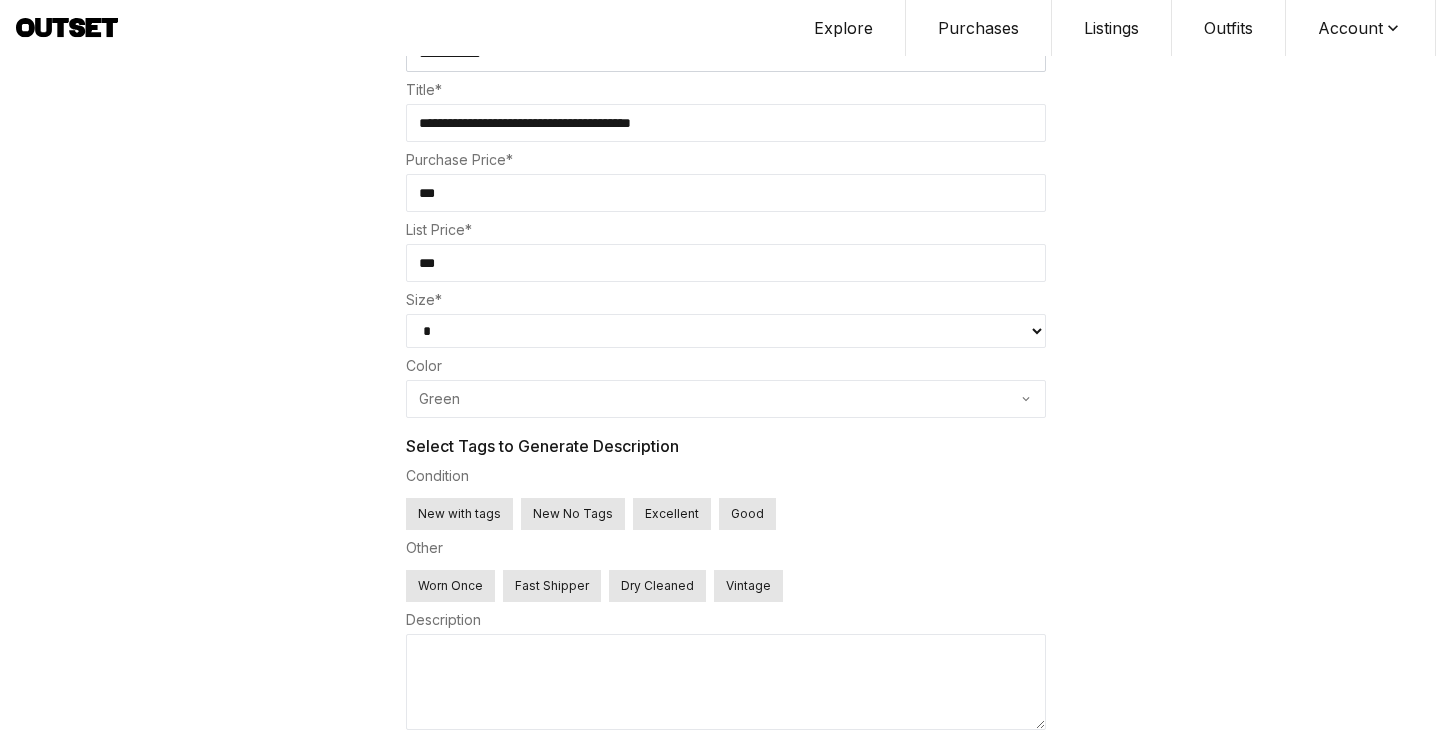 type on "***" 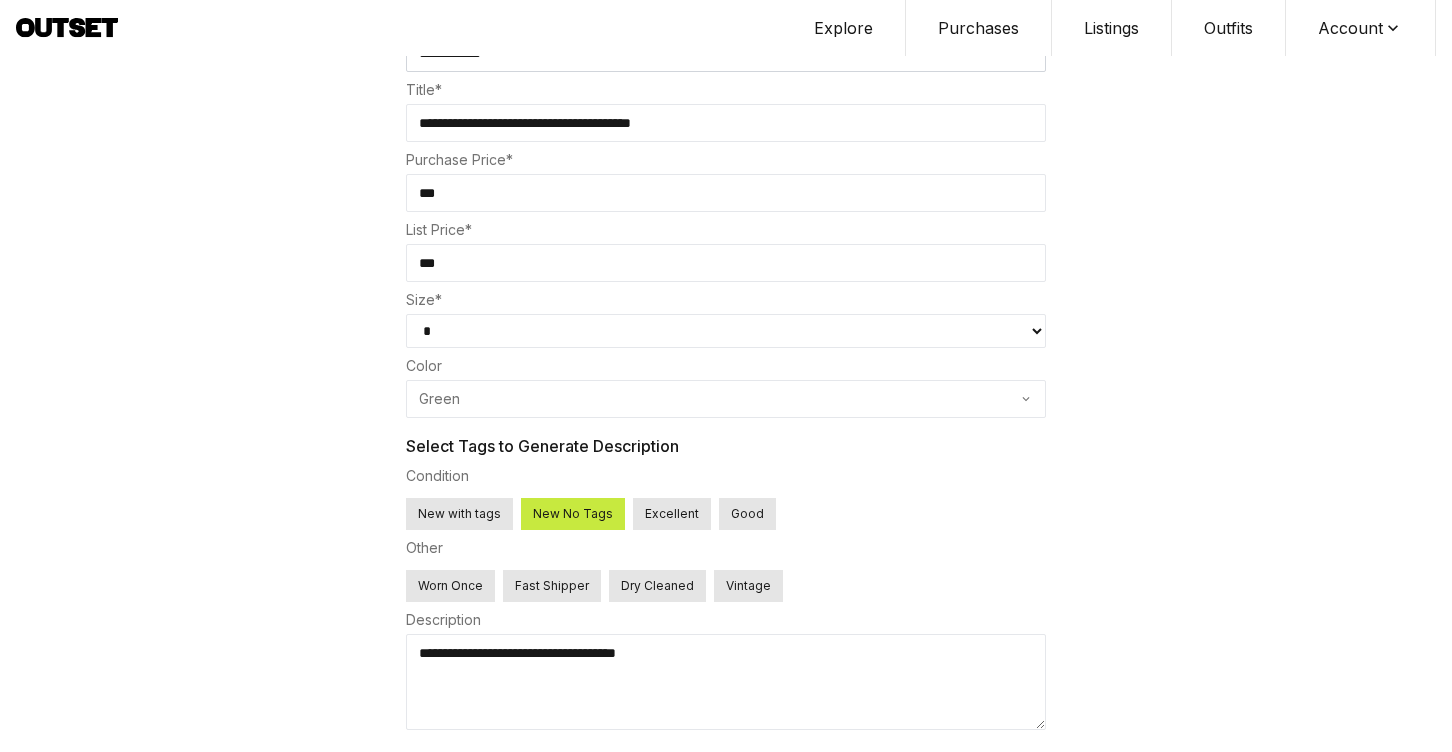 click on "Fast Shipper" at bounding box center (552, 586) 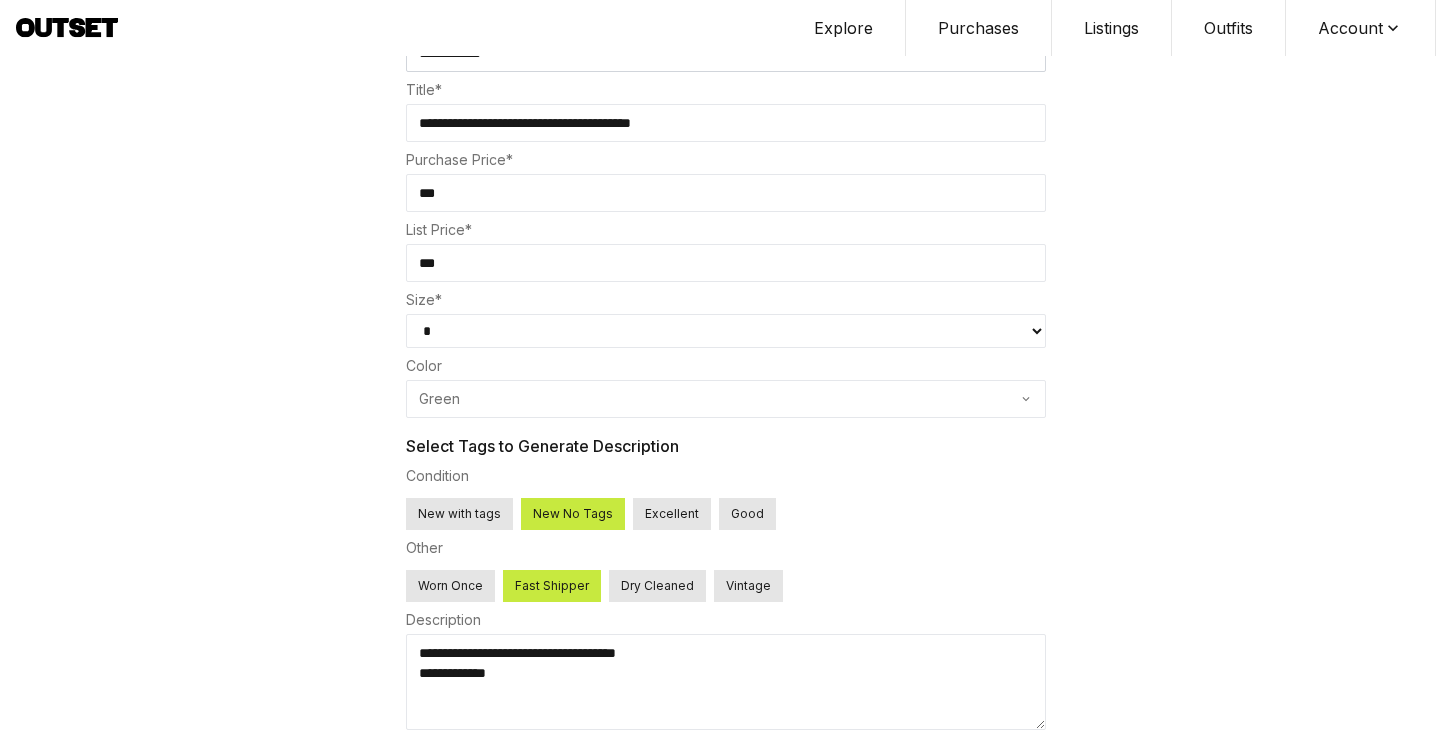 click on "Worn Once" at bounding box center (450, 586) 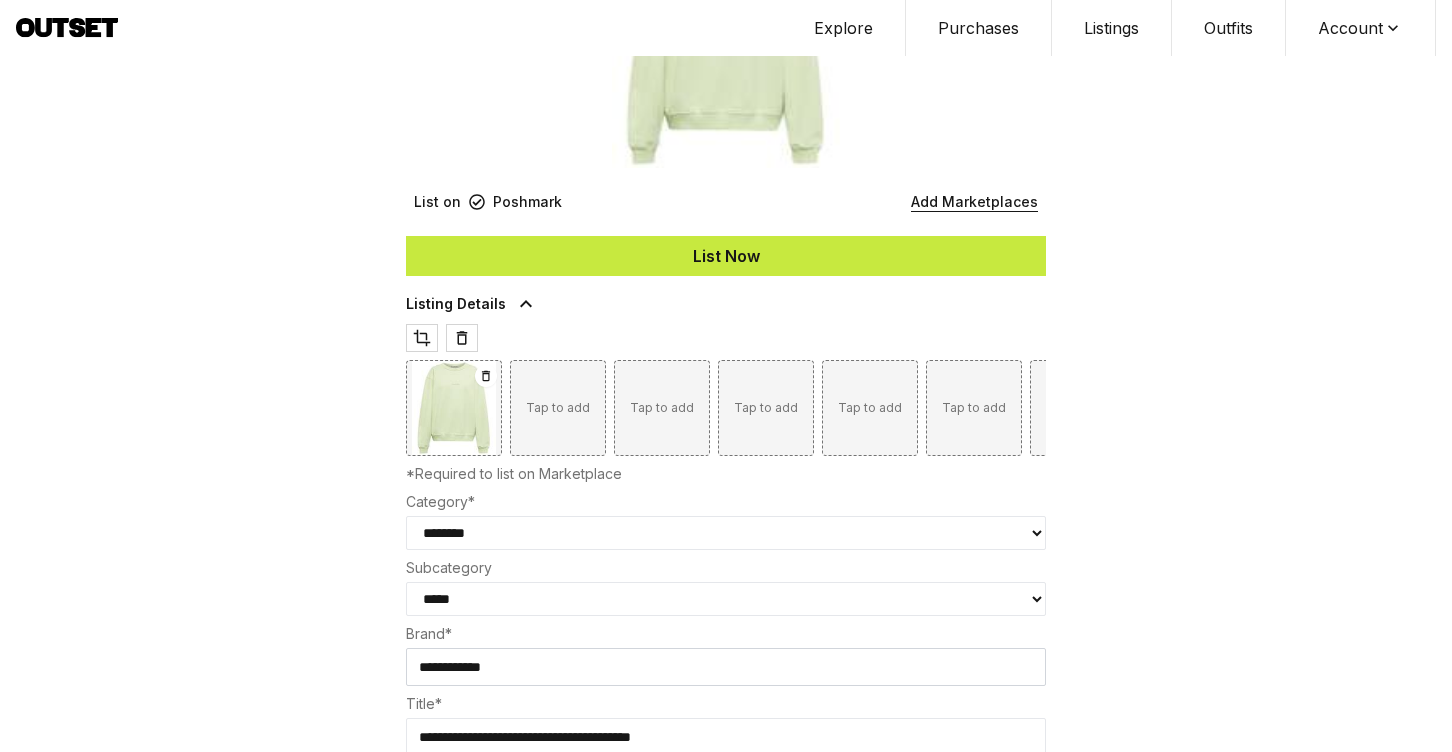 scroll, scrollTop: 0, scrollLeft: 0, axis: both 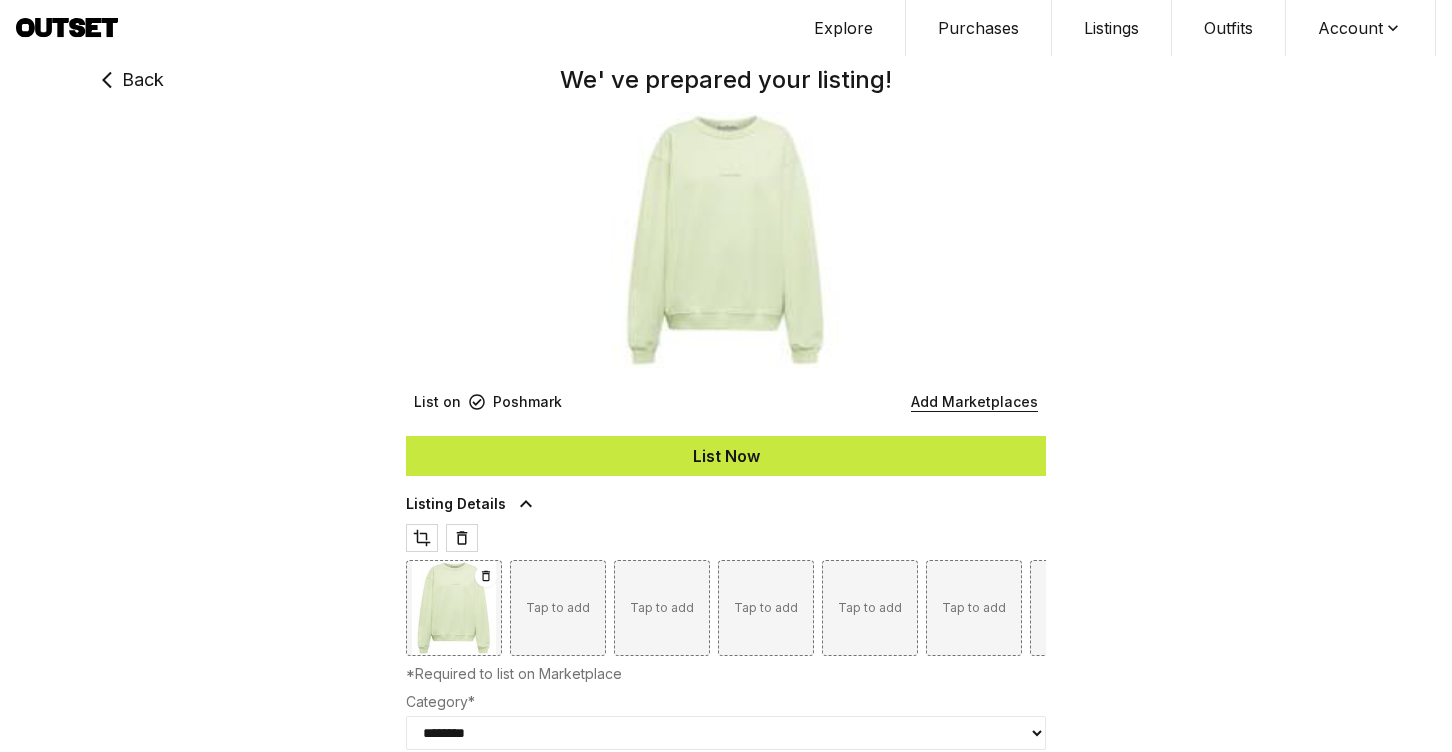 click on "List Now" at bounding box center (726, 456) 